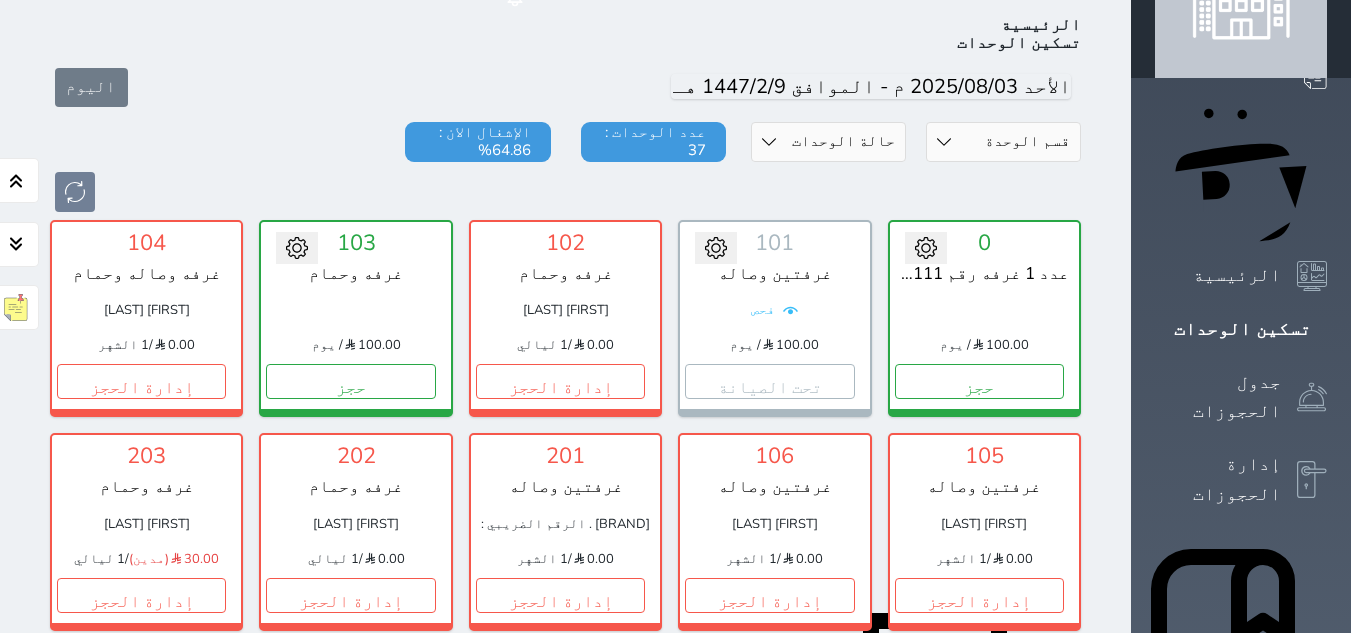 scroll, scrollTop: 0, scrollLeft: 0, axis: both 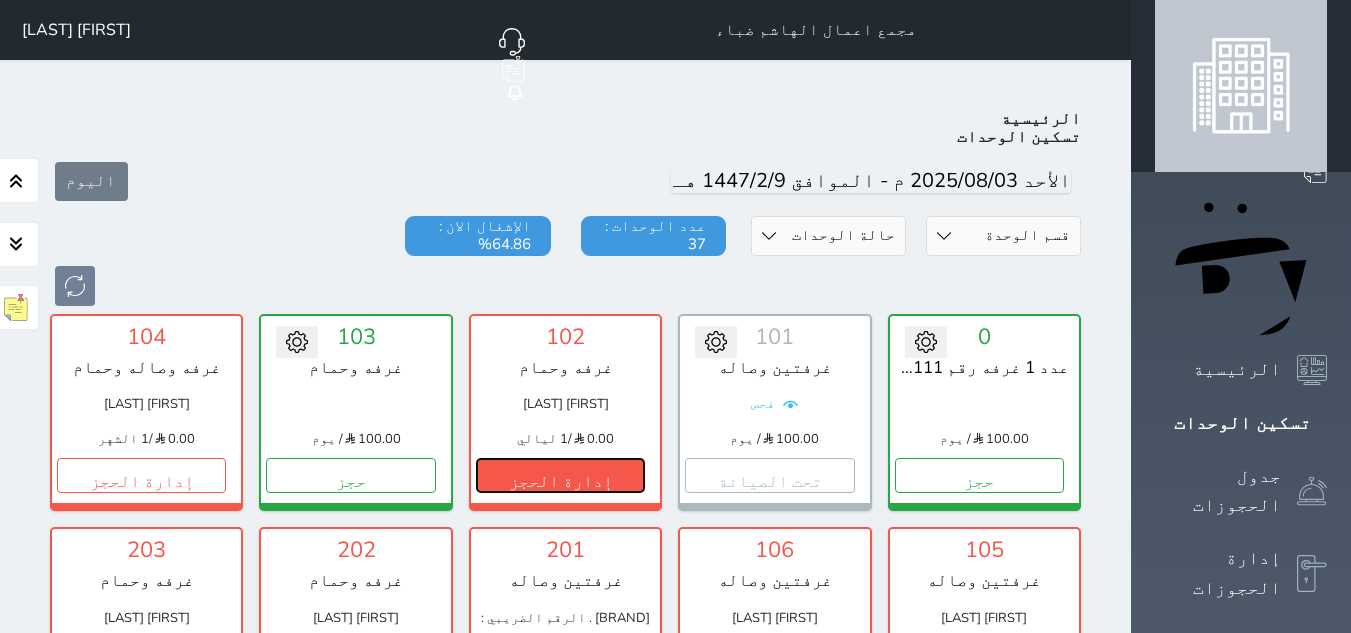 click on "إدارة الحجز" at bounding box center [560, 475] 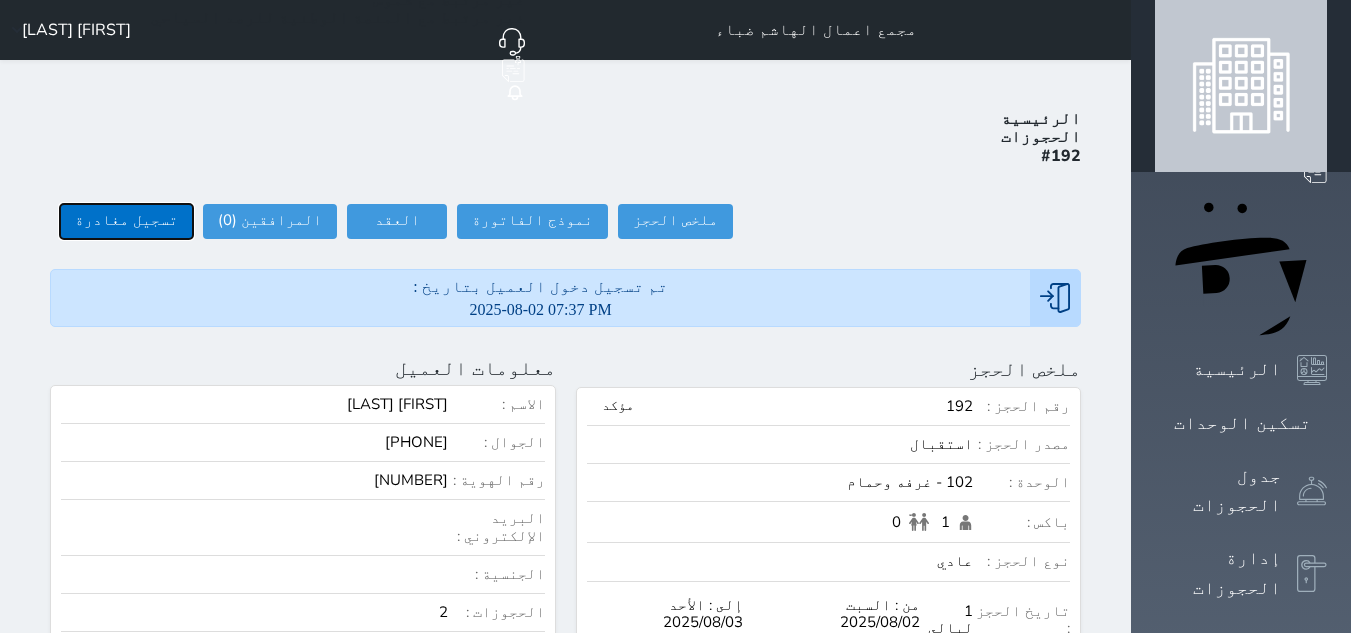 click on "تسجيل مغادرة" at bounding box center (126, 221) 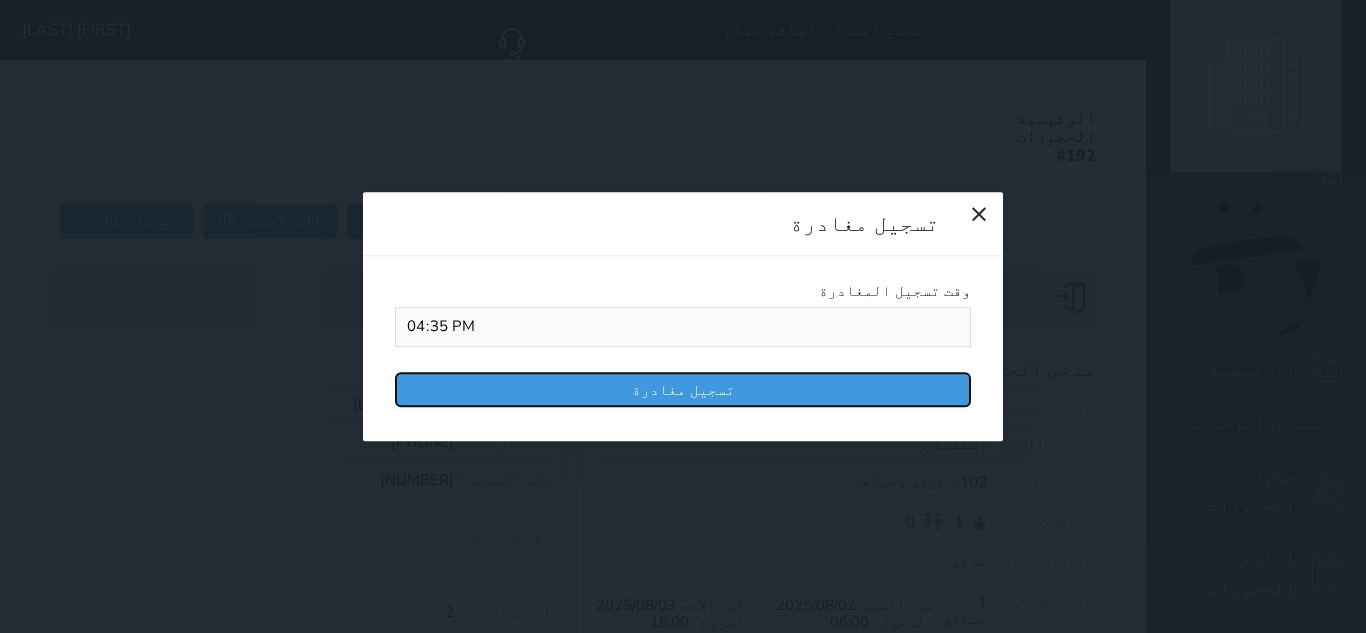 drag, startPoint x: 658, startPoint y: 204, endPoint x: 699, endPoint y: 212, distance: 41.773197 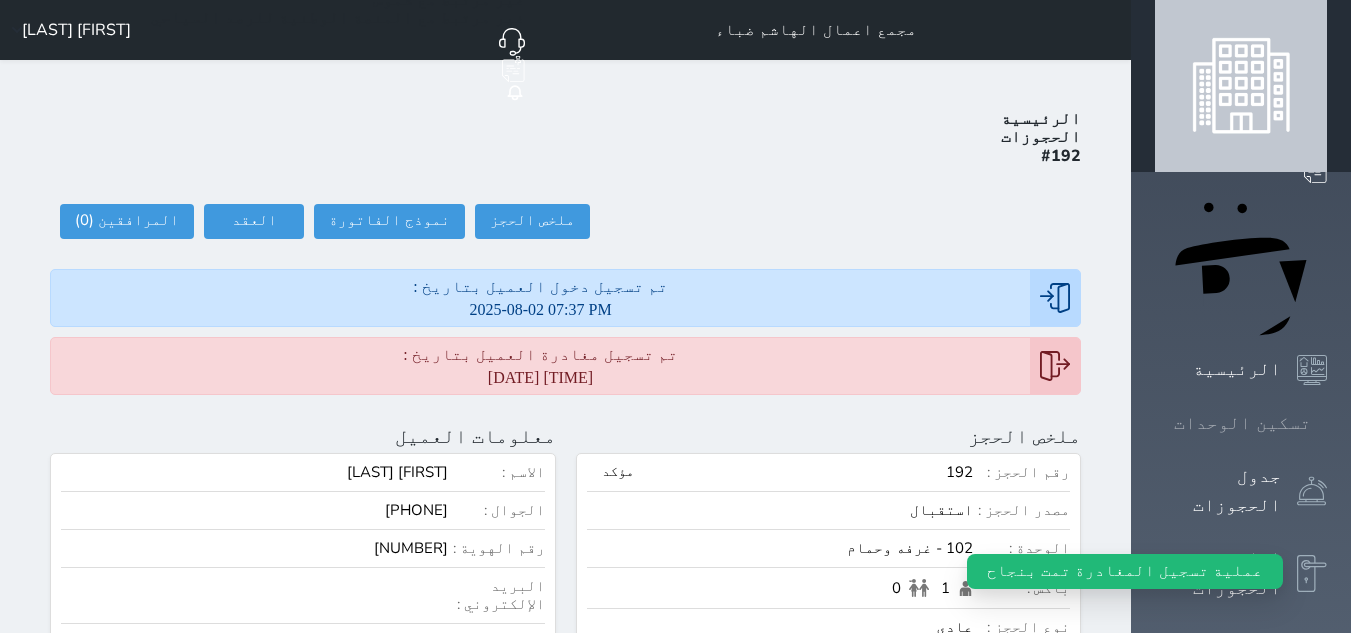 click on "تسكين الوحدات" at bounding box center (1242, 423) 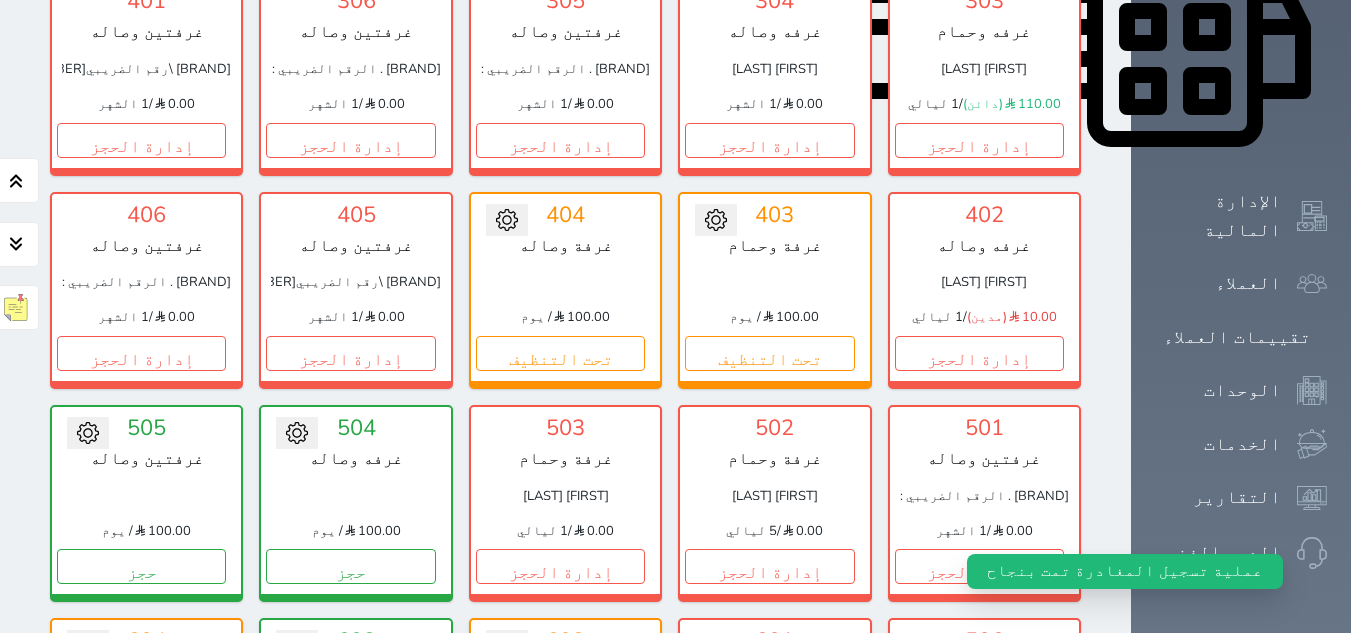 scroll, scrollTop: 978, scrollLeft: 0, axis: vertical 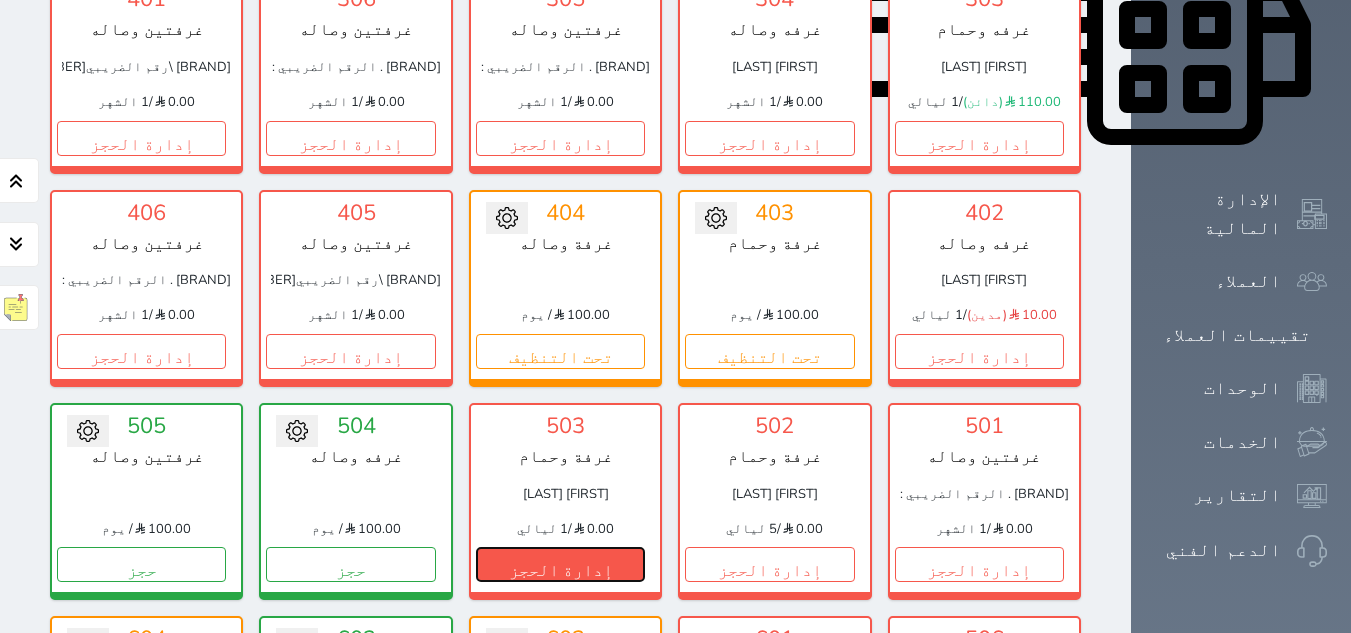 click on "إدارة الحجز" at bounding box center [560, 564] 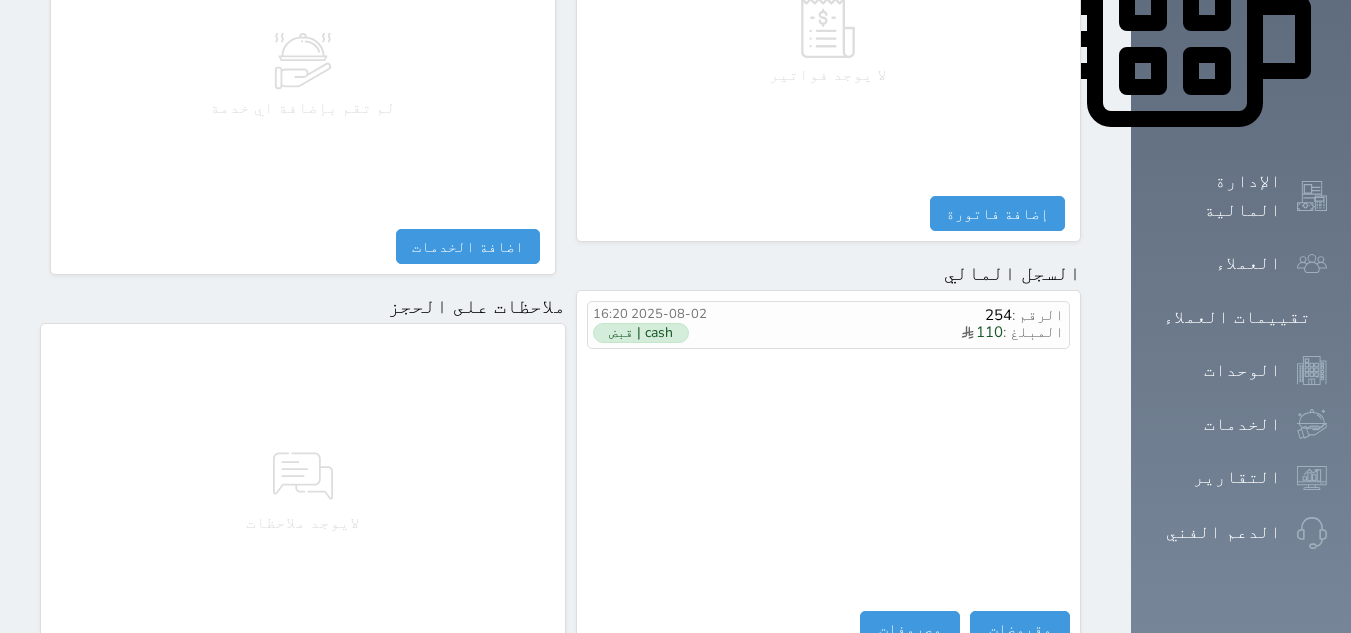 scroll, scrollTop: 1092, scrollLeft: 0, axis: vertical 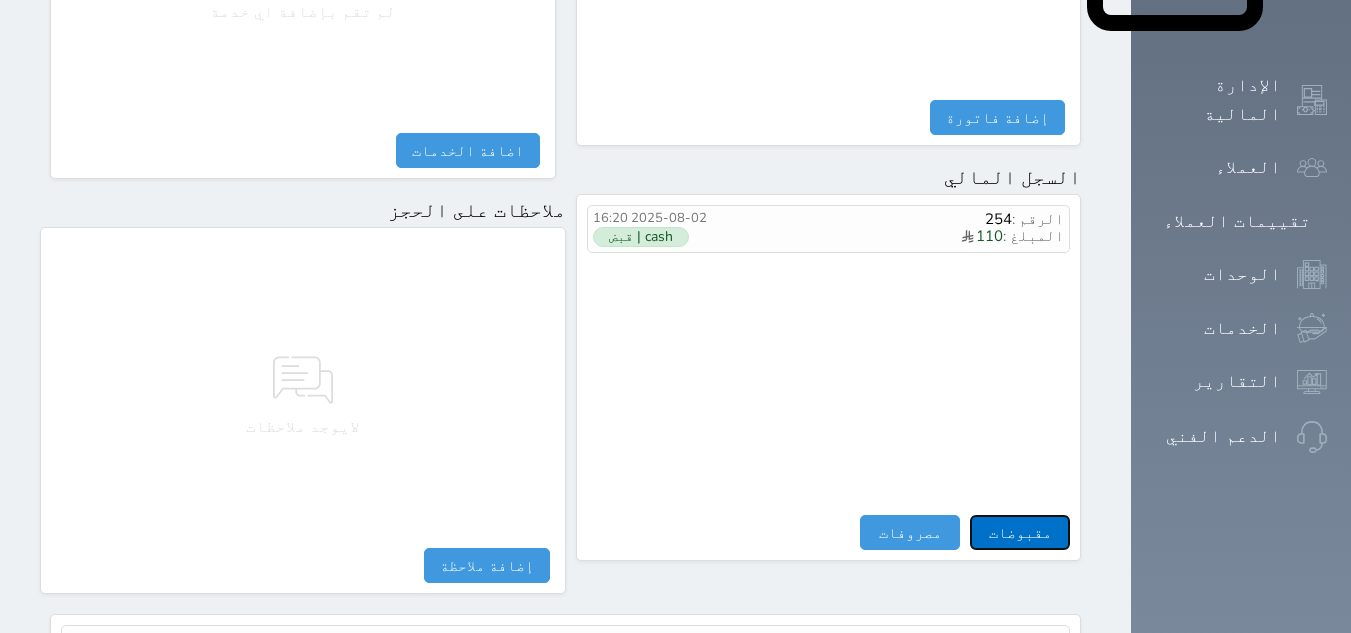 click on "مقبوضات" at bounding box center (1020, 532) 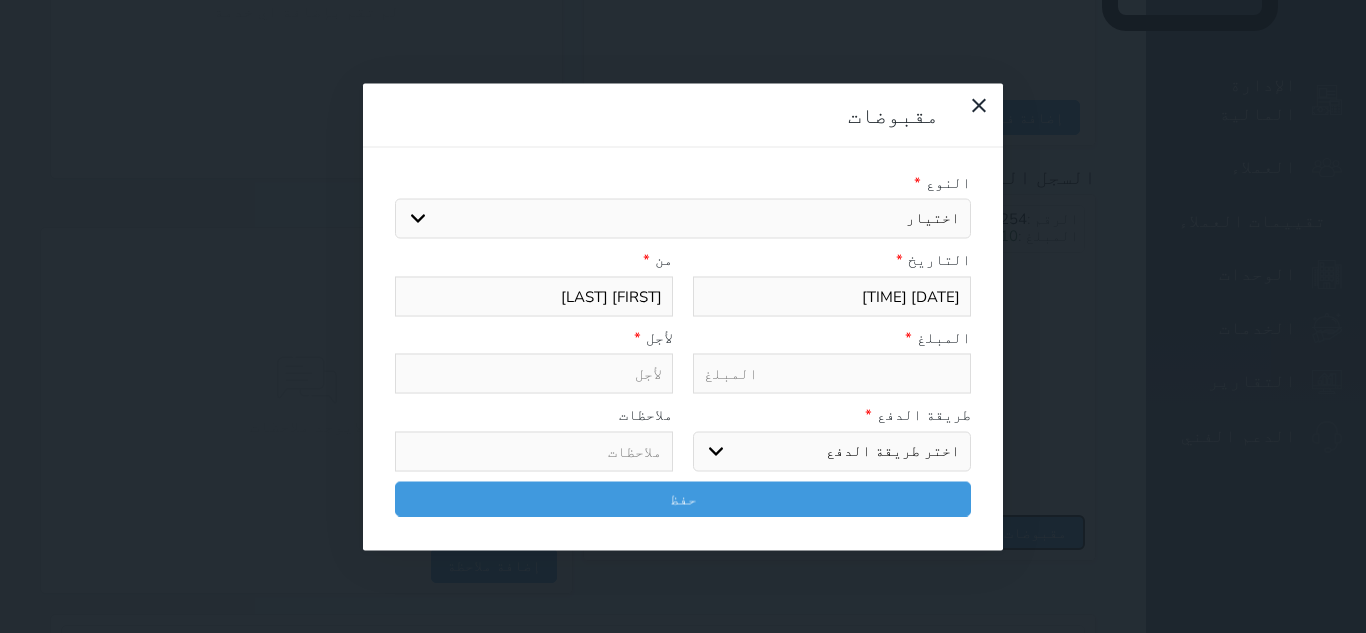 select 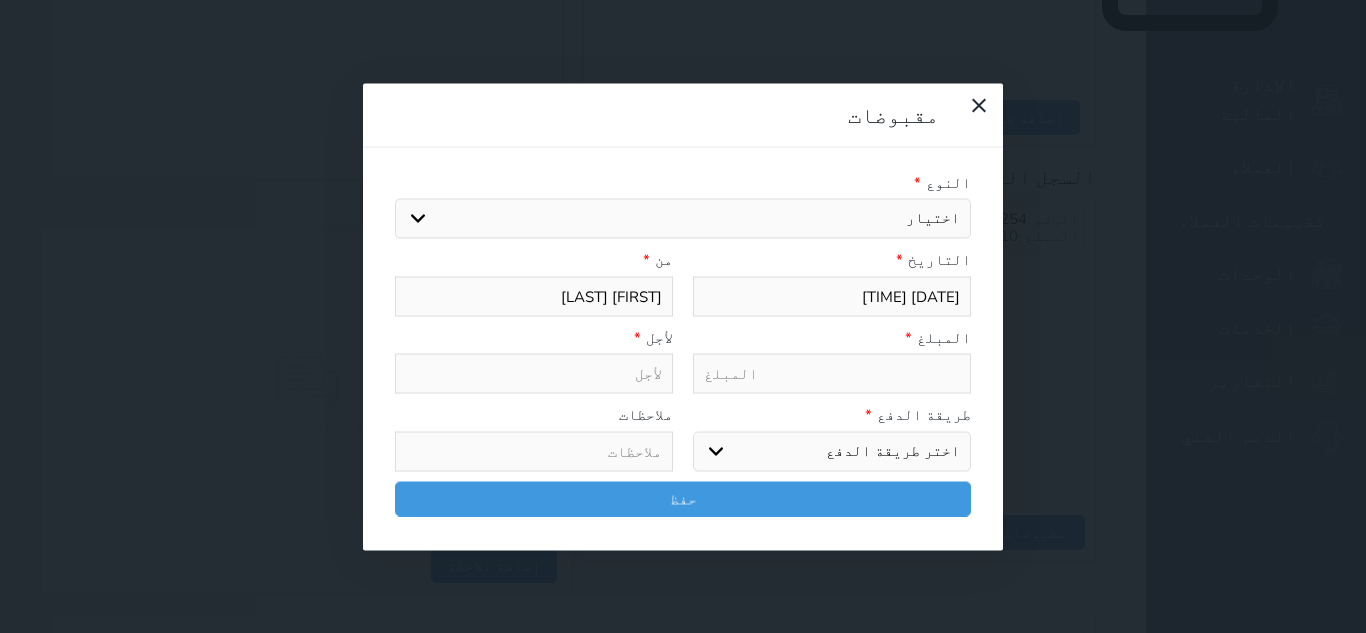 click on "اختيار   مقبوضات عامة قيمة إيجار فواتير تامين عربون لا ينطبق آخر مغسلة واي فاي - الإنترنت مواقف السيارات طعام الأغذية والمشروبات مشروبات المشروبات الباردة المشروبات الساخنة الإفطار غداء عشاء مخبز و كعك حمام سباحة الصالة الرياضية سبا و خدمات الجمال اختيار وإسقاط (خدمات النقل) ميني بار كابل - تلفزيون سرير إضافي تصفيف الشعر التسوق خدمات الجولات السياحية المنظمة خدمات الدليل السياحي" at bounding box center [683, 219] 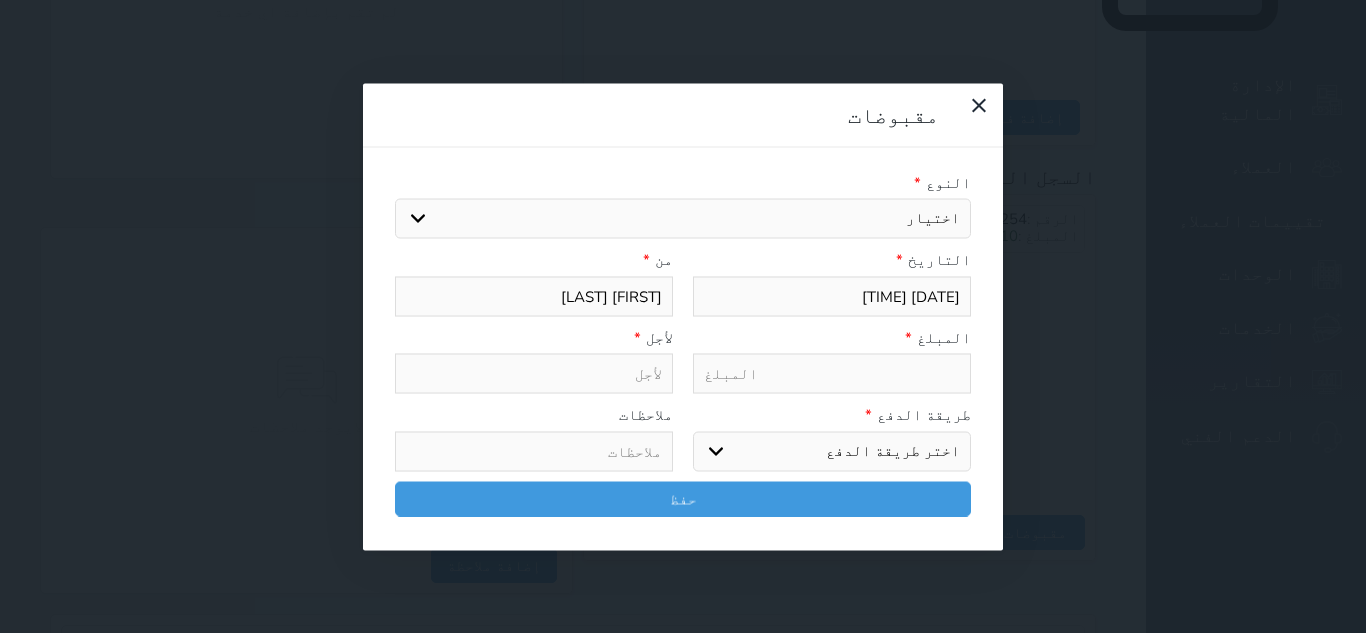 select on "[NUMBER]" 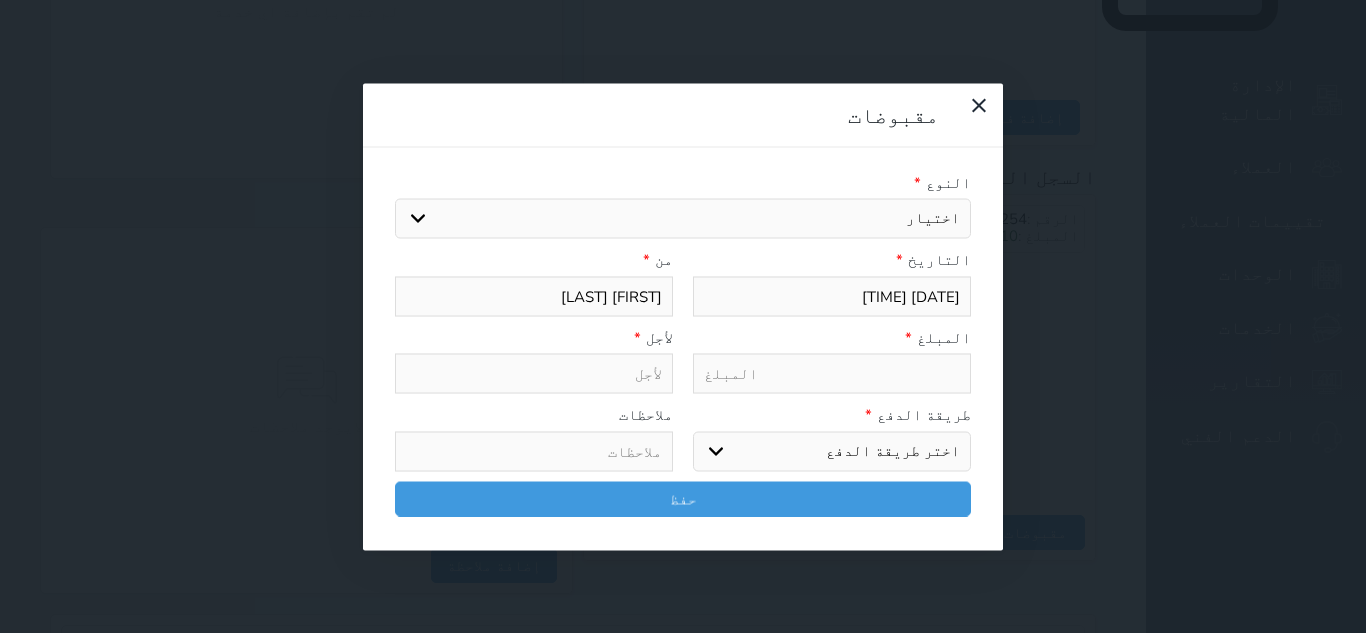 click on "اختيار   مقبوضات عامة قيمة إيجار فواتير تامين عربون لا ينطبق آخر مغسلة واي فاي - الإنترنت مواقف السيارات طعام الأغذية والمشروبات مشروبات المشروبات الباردة المشروبات الساخنة الإفطار غداء عشاء مخبز و كعك حمام سباحة الصالة الرياضية سبا و خدمات الجمال اختيار وإسقاط (خدمات النقل) ميني بار كابل - تلفزيون سرير إضافي تصفيف الشعر التسوق خدمات الجولات السياحية المنظمة خدمات الدليل السياحي" at bounding box center (683, 219) 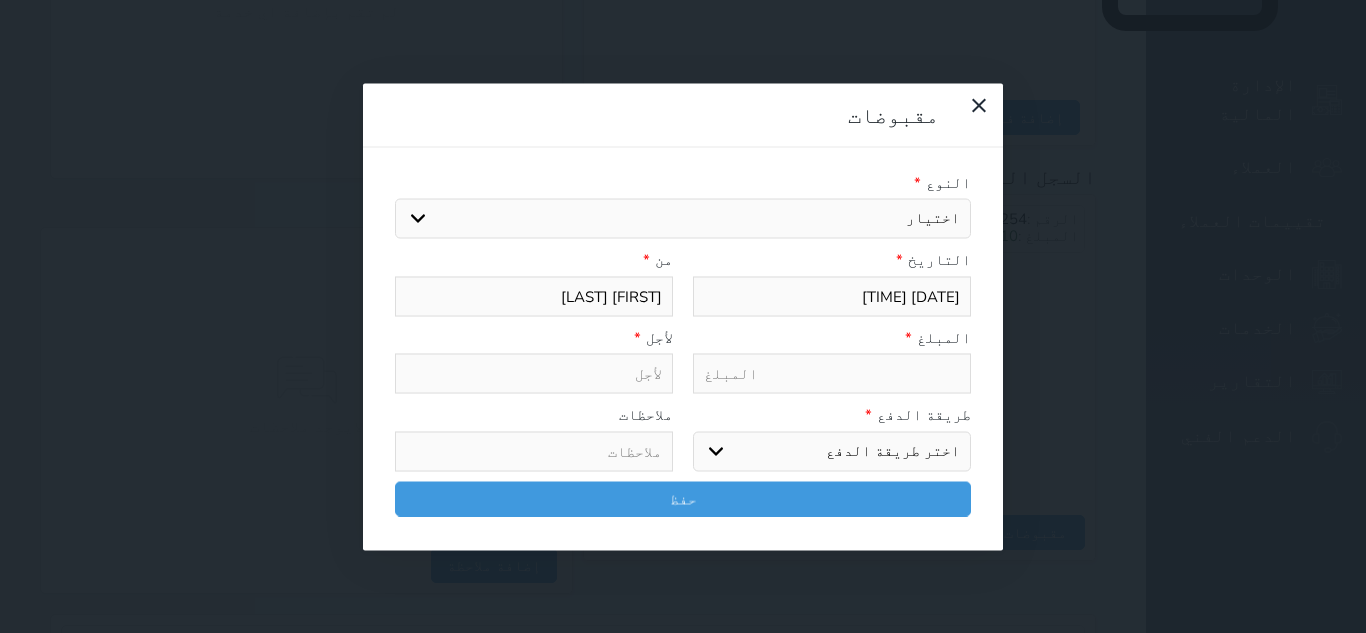 select 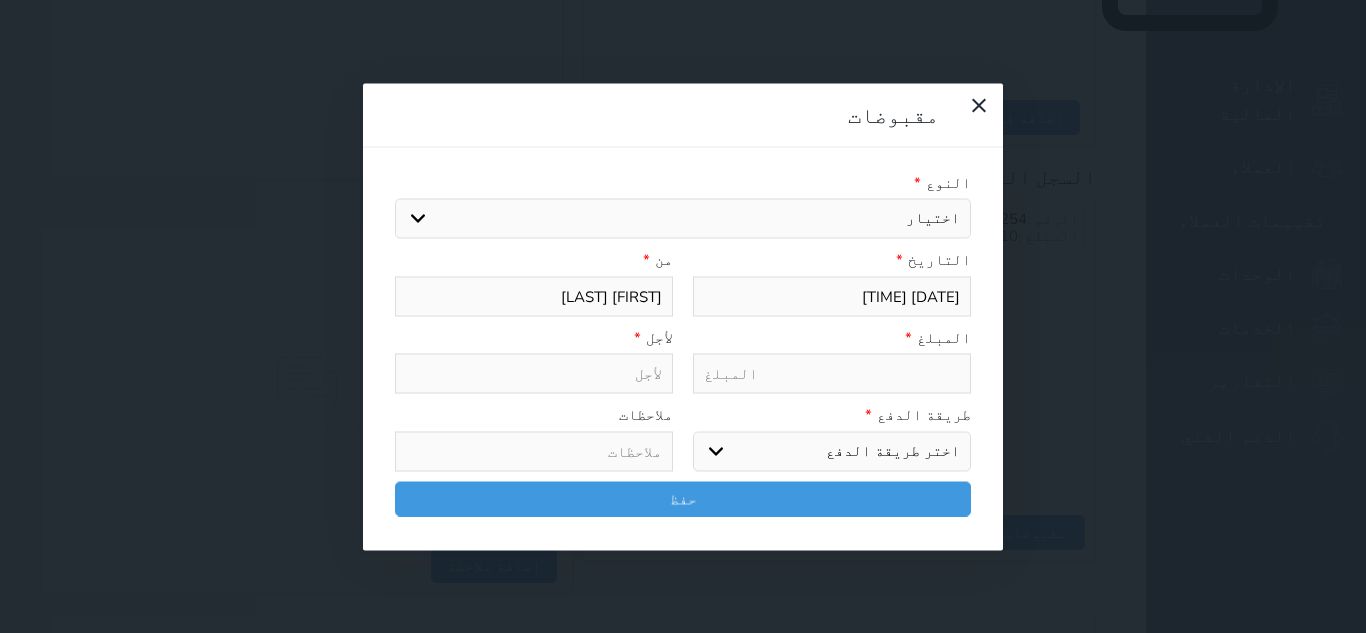 type on "قيمة إيجار - الوحدة - 503" 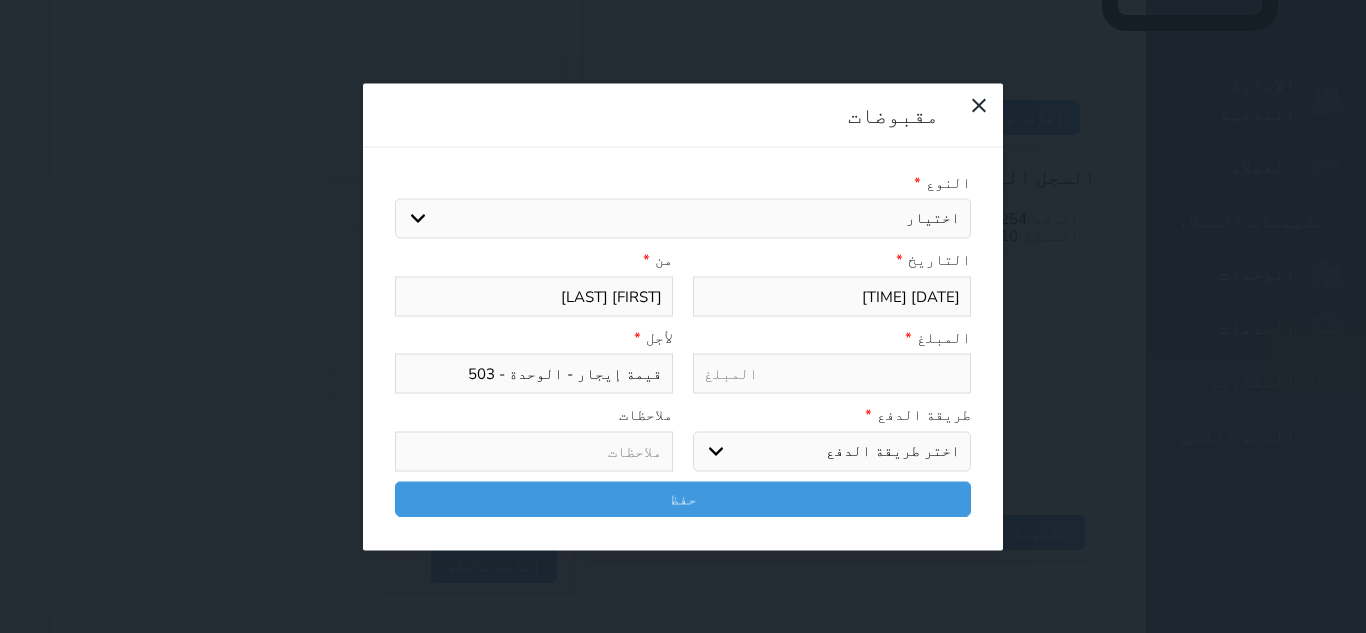 click at bounding box center (832, 374) 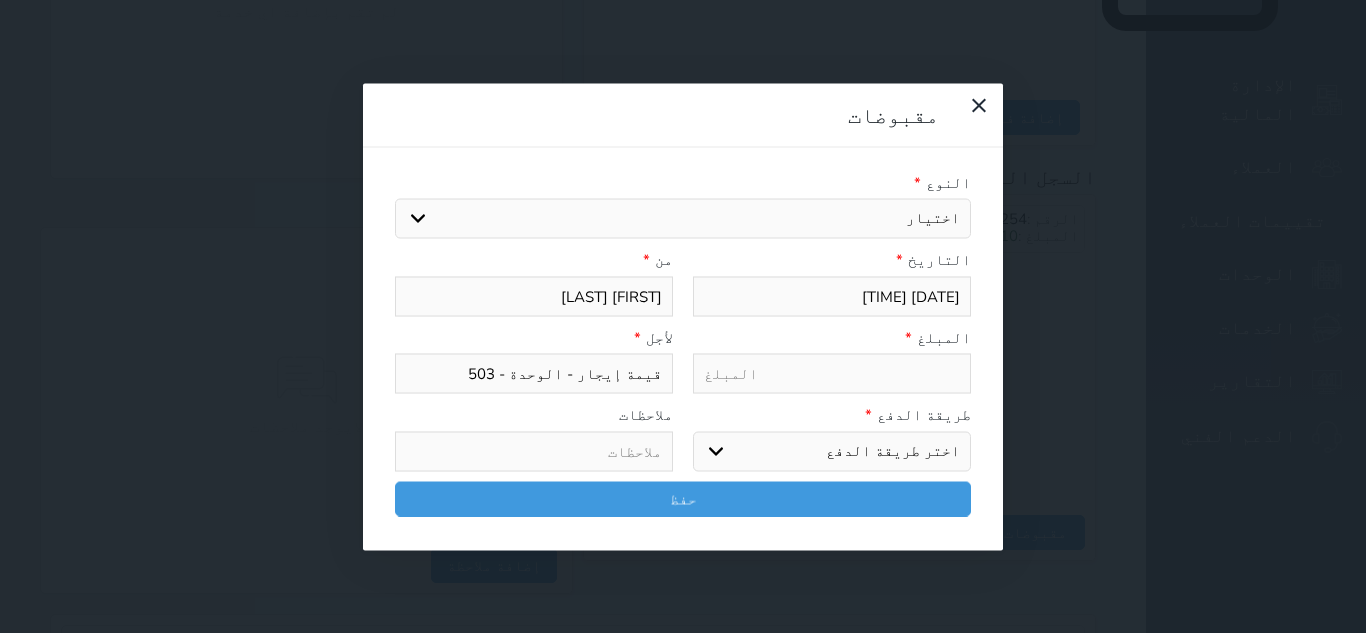 type on "1" 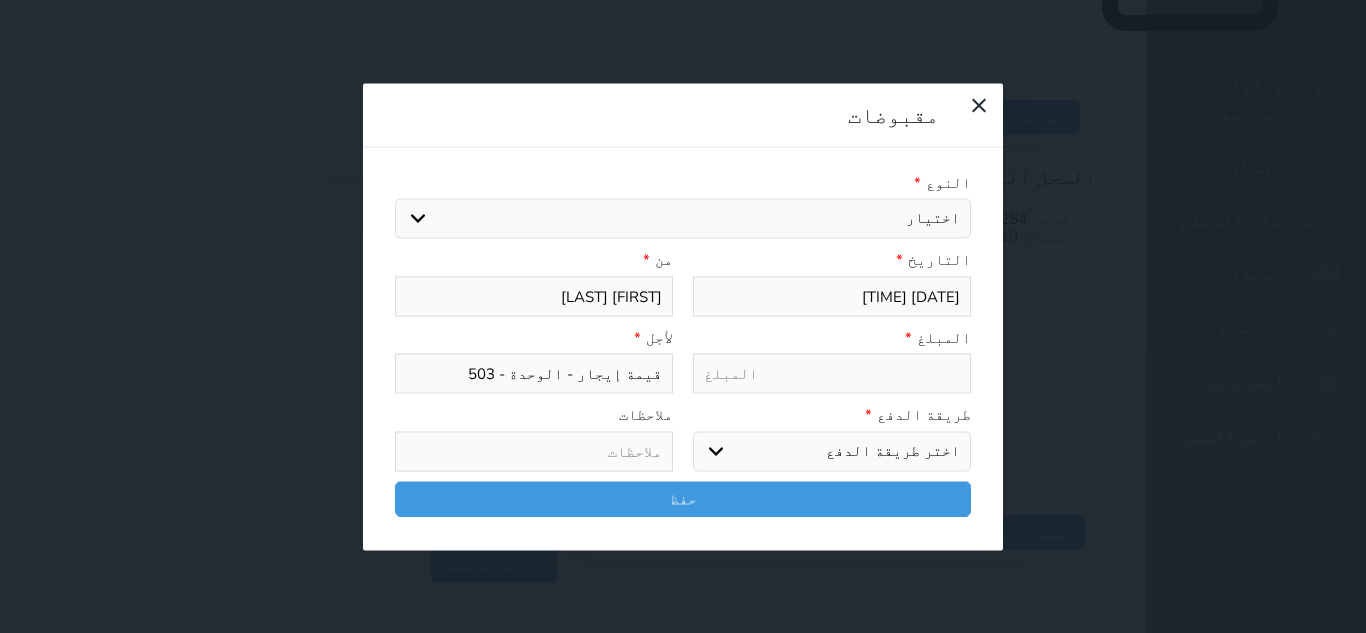 select 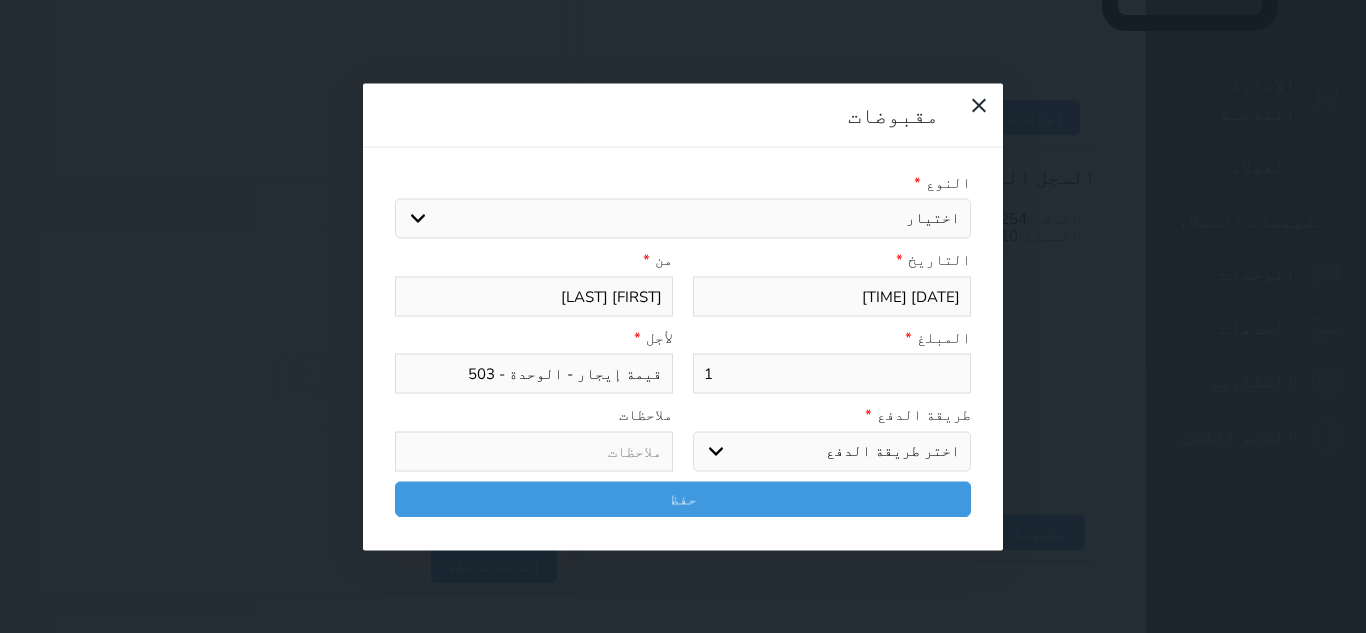 type on "10" 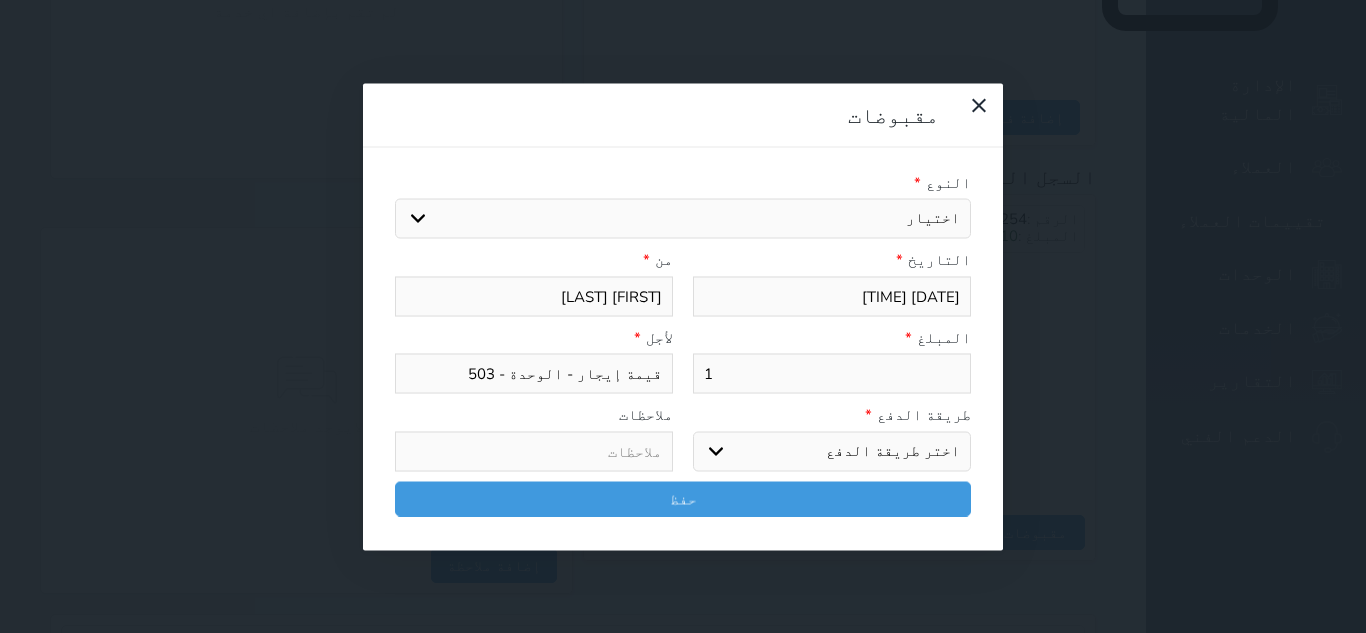 select 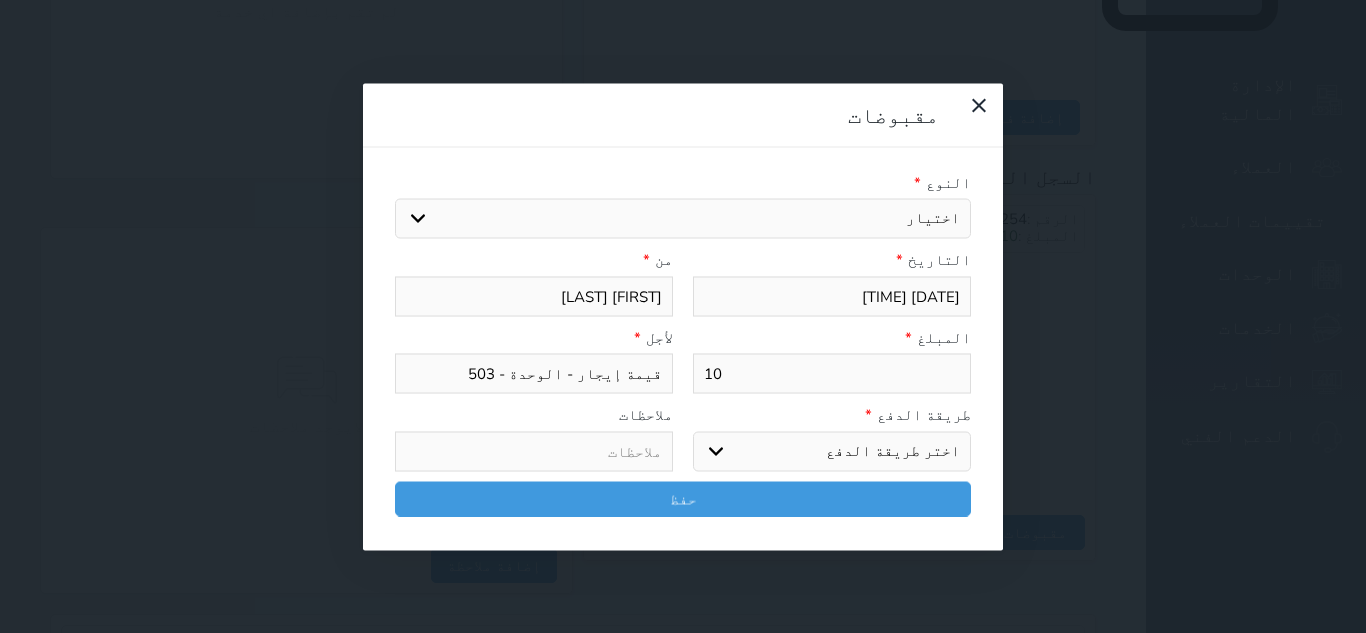 type on "100" 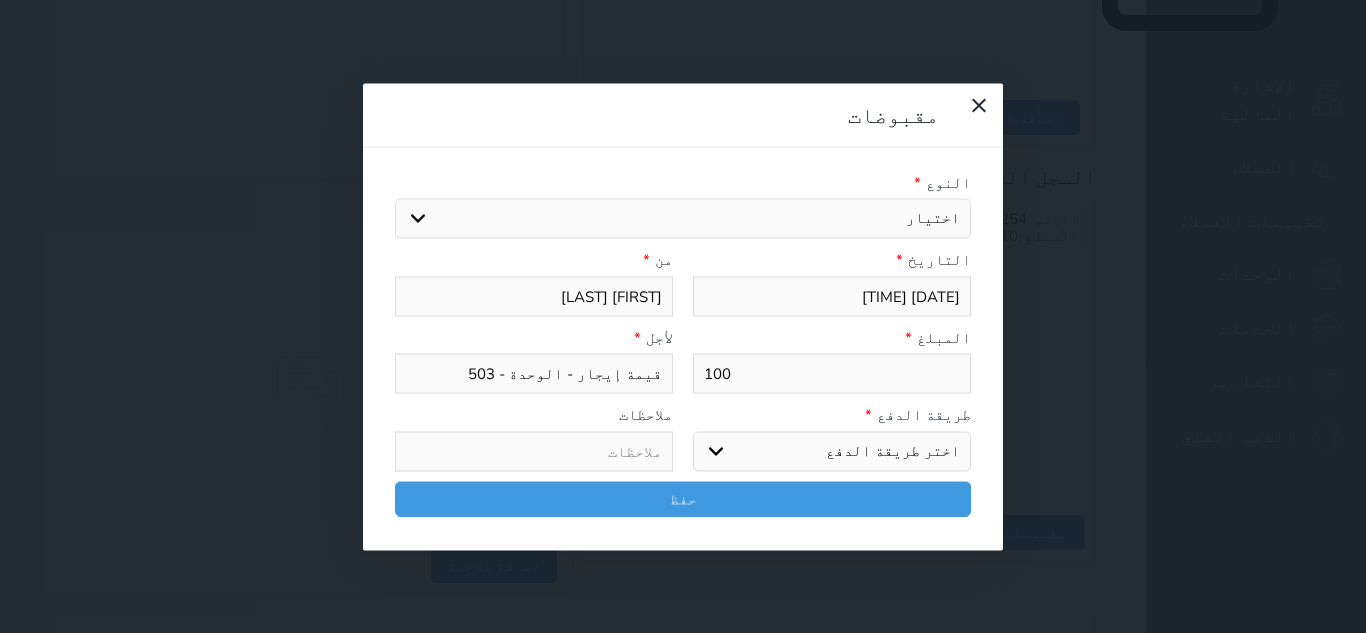 type on "100" 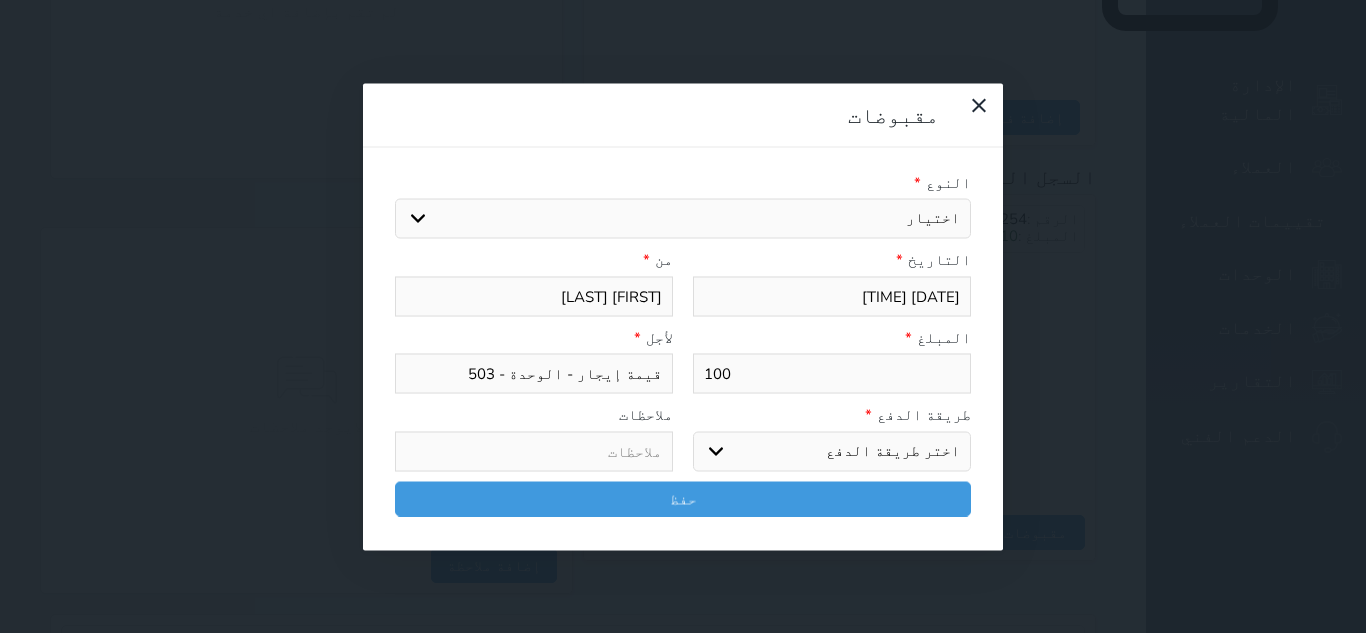 click on "اختر طريقة الدفع   دفع نقدى   تحويل بنكى   مدى   بطاقة ائتمان   آجل" at bounding box center [832, 451] 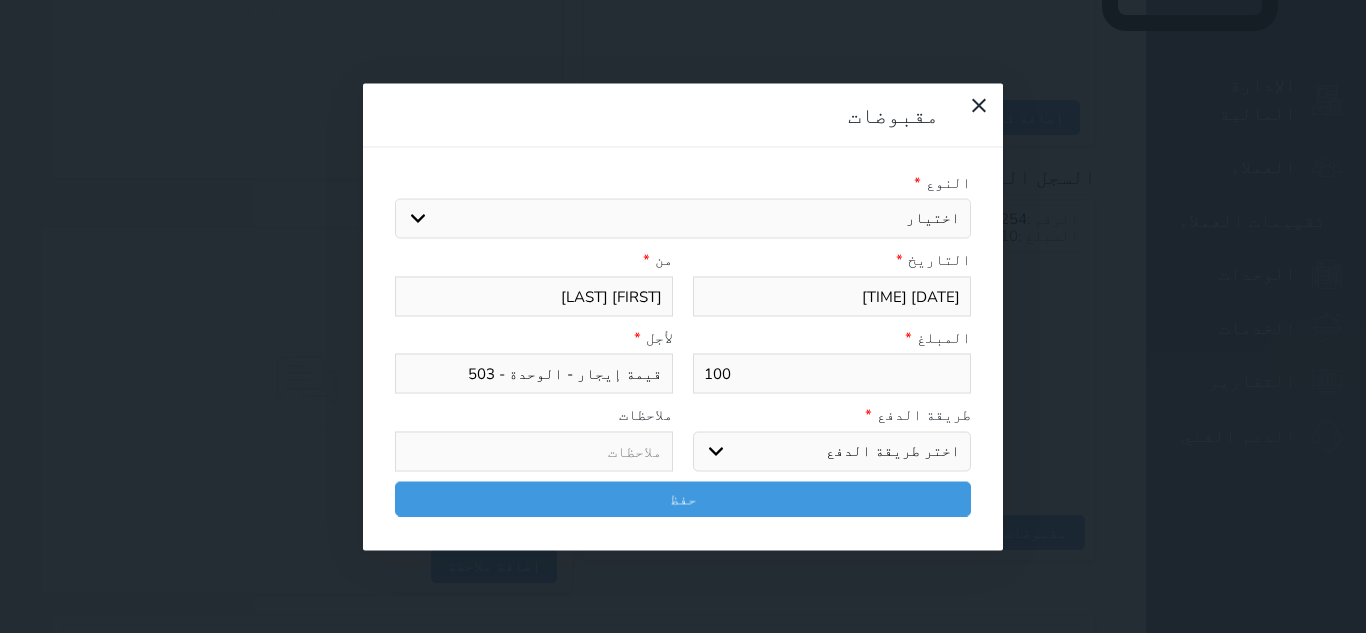 select on "cash" 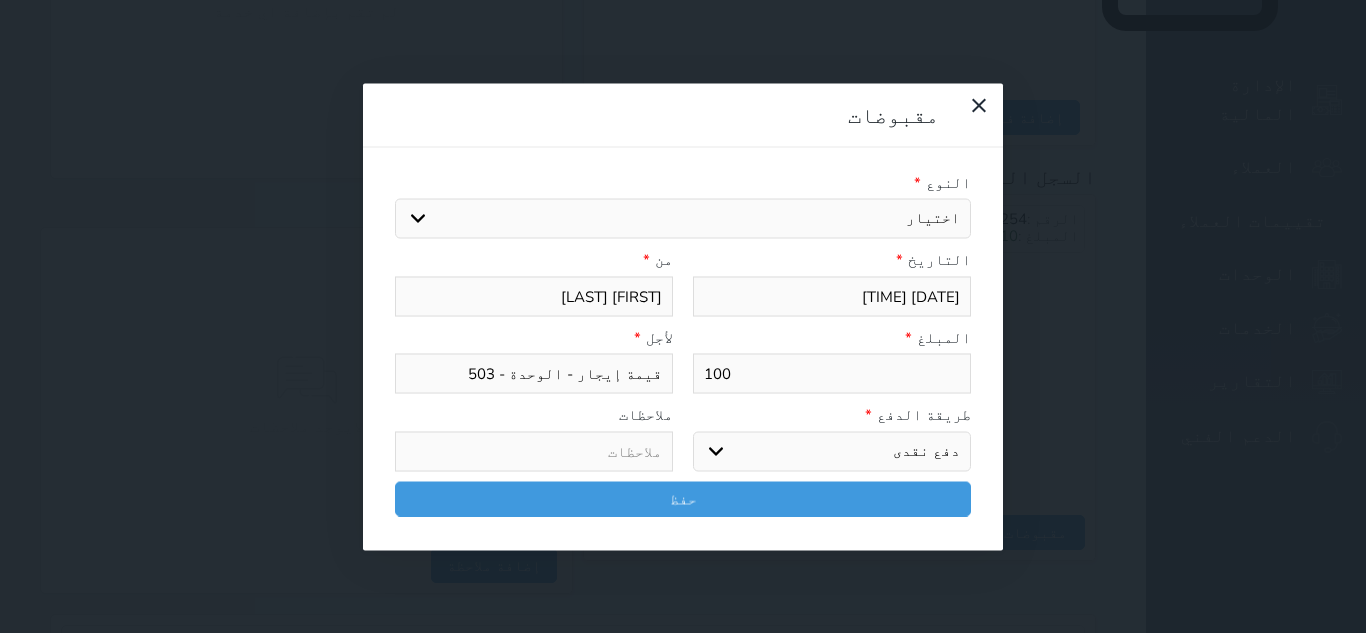 click on "اختر طريقة الدفع   دفع نقدى   تحويل بنكى   مدى   بطاقة ائتمان   آجل" at bounding box center [832, 451] 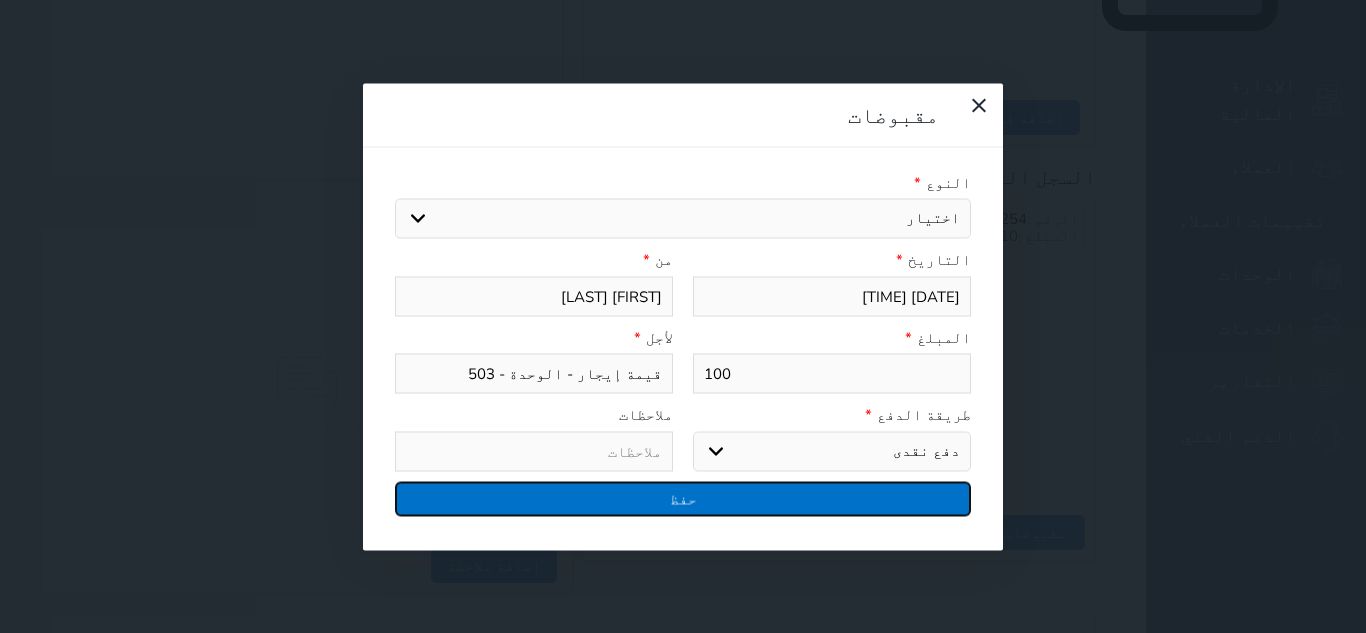 click on "حفظ" at bounding box center [683, 498] 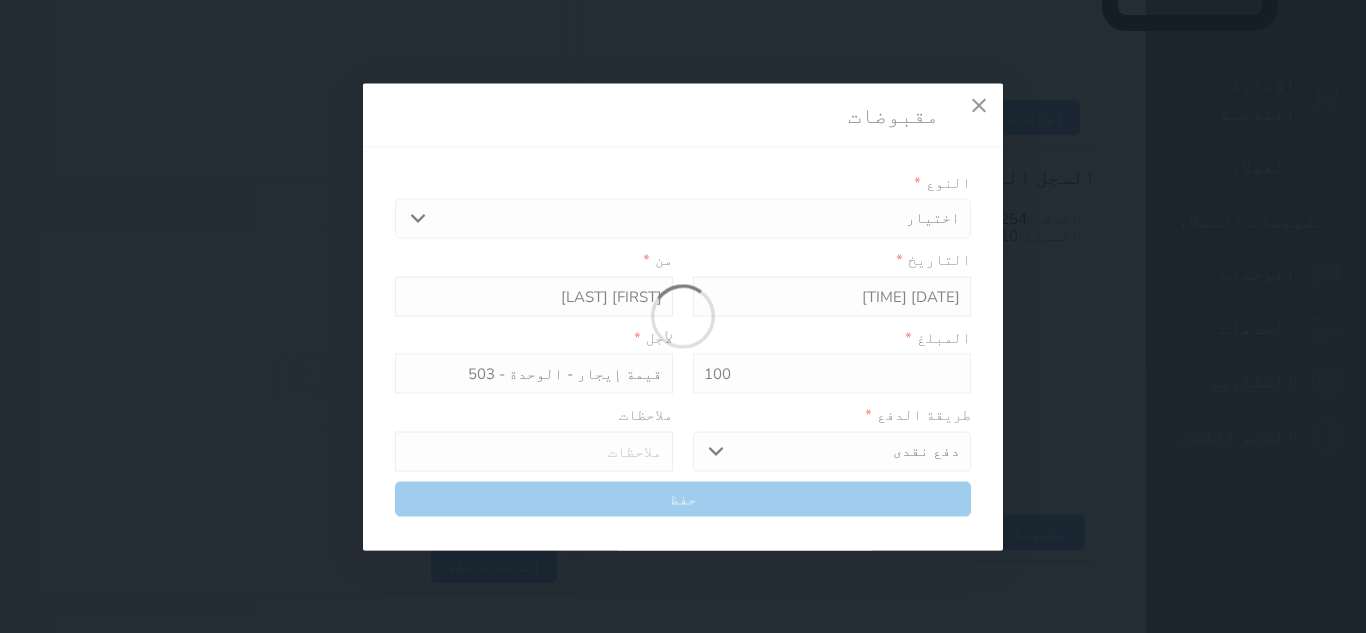 select 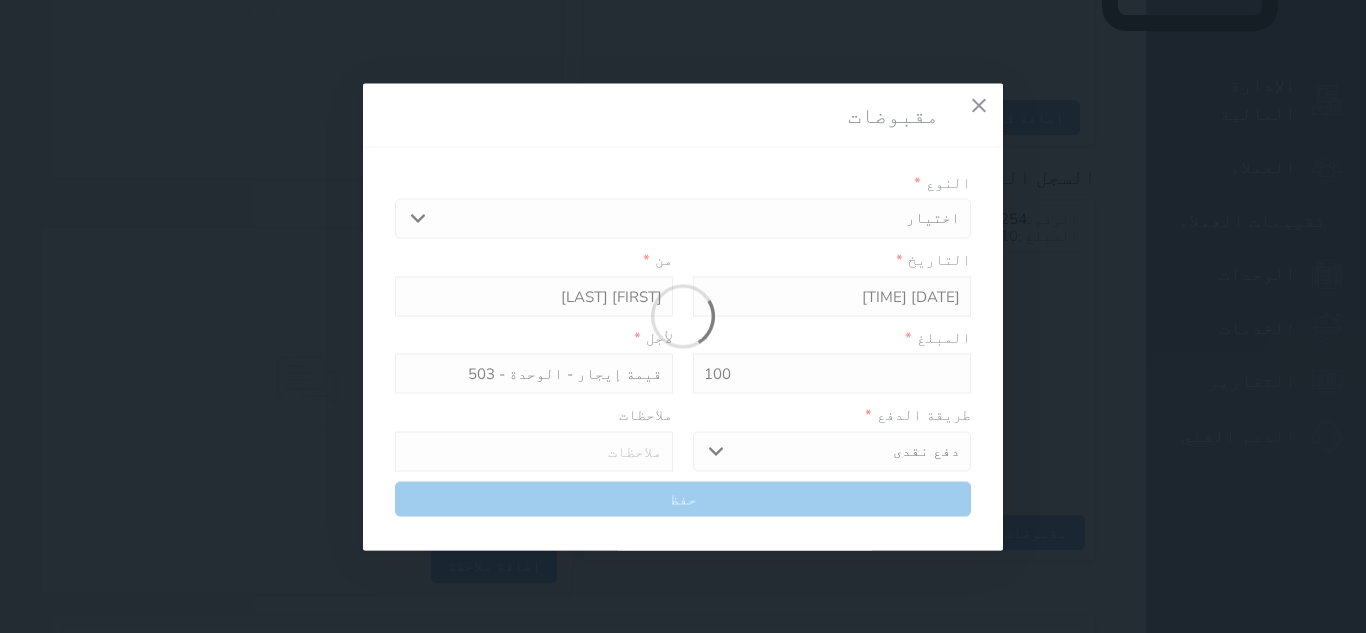 type 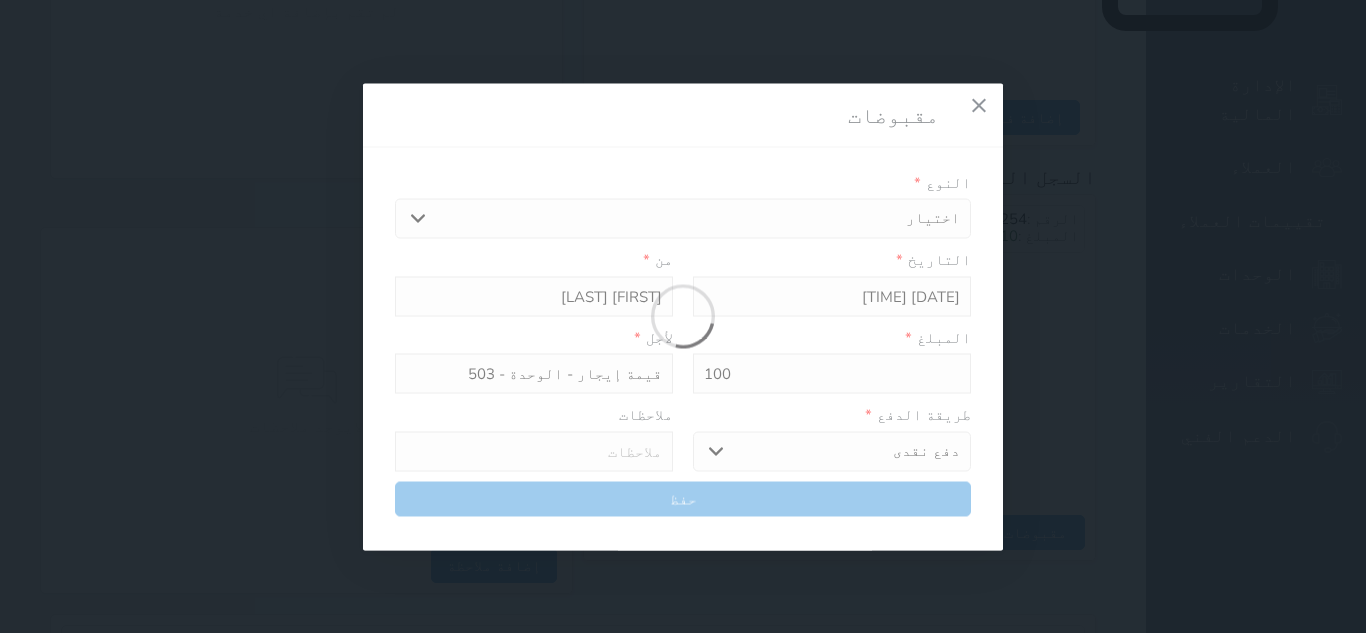 type on "0" 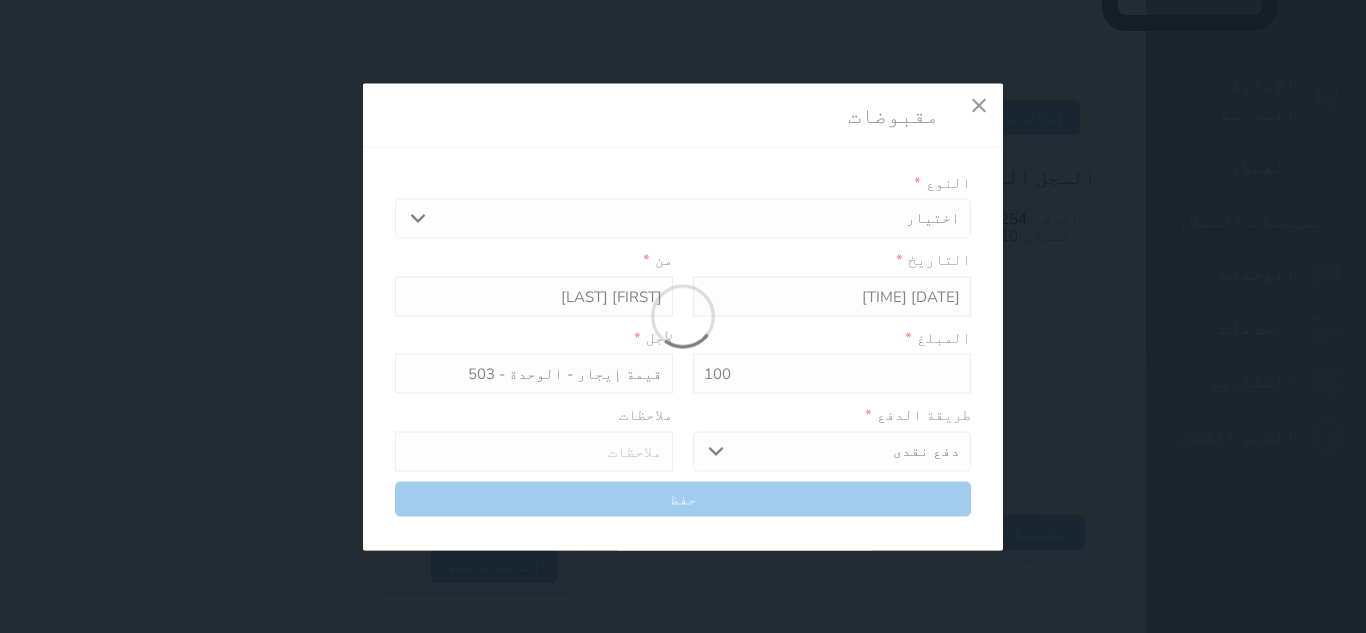 select 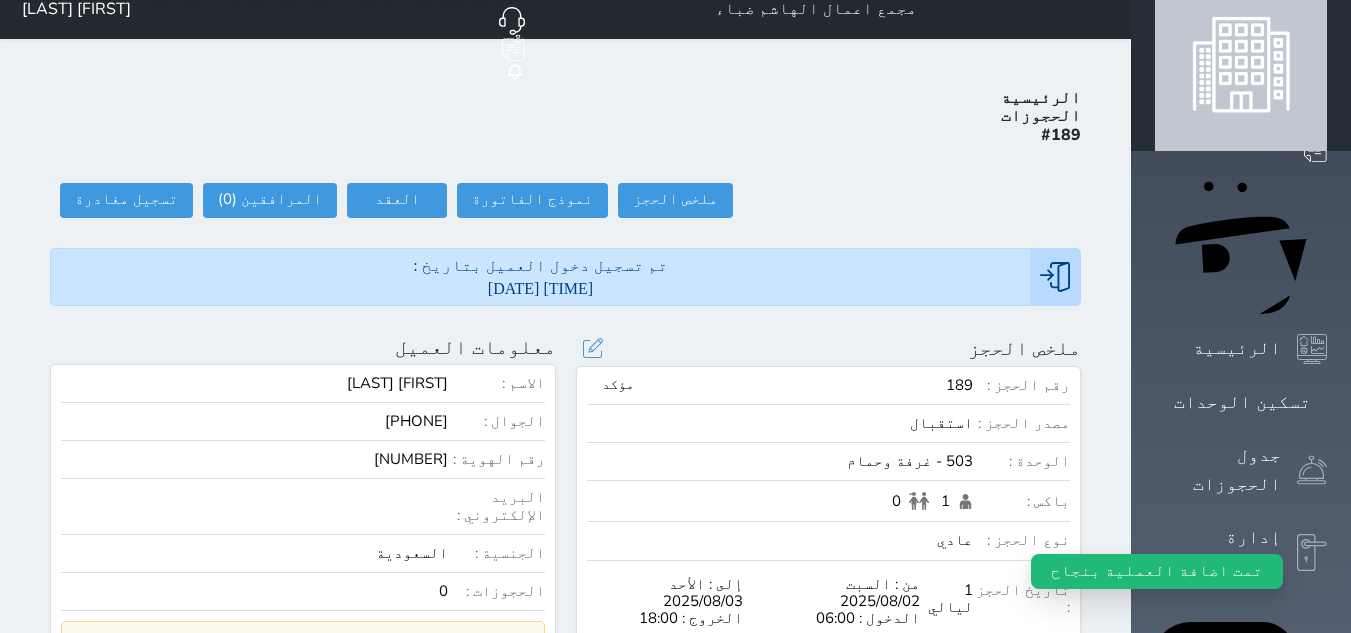 scroll, scrollTop: 0, scrollLeft: 0, axis: both 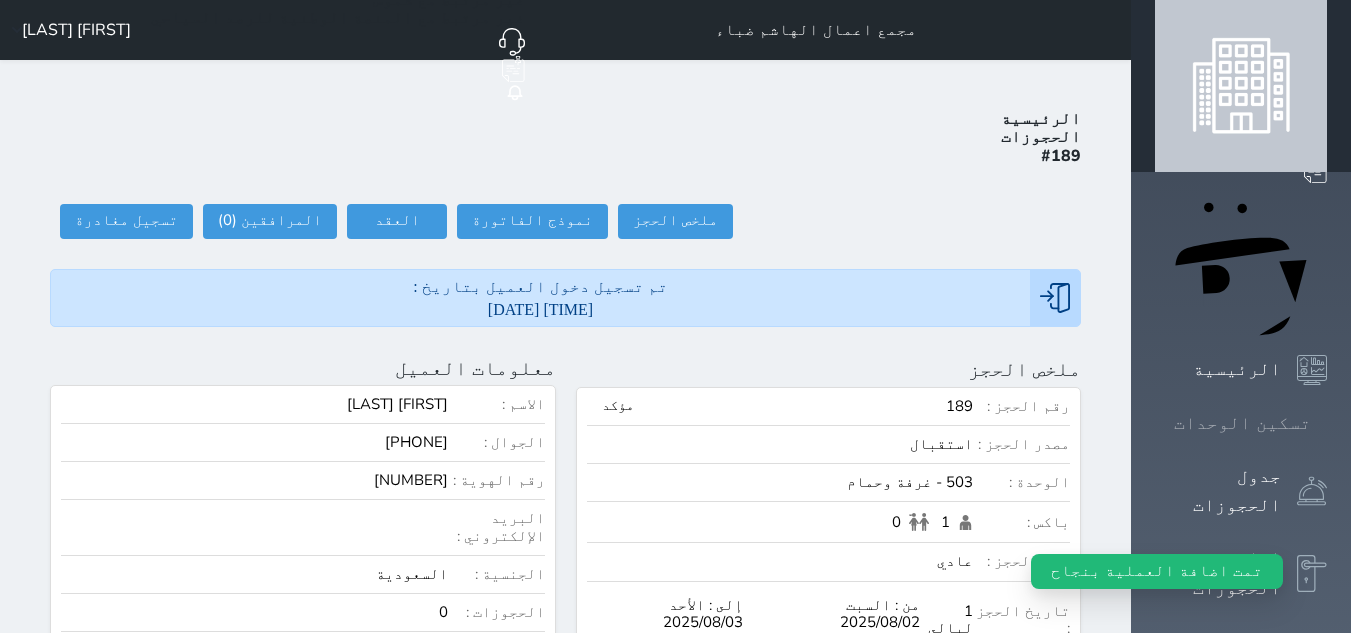 click on "تسكين الوحدات" at bounding box center (1242, 423) 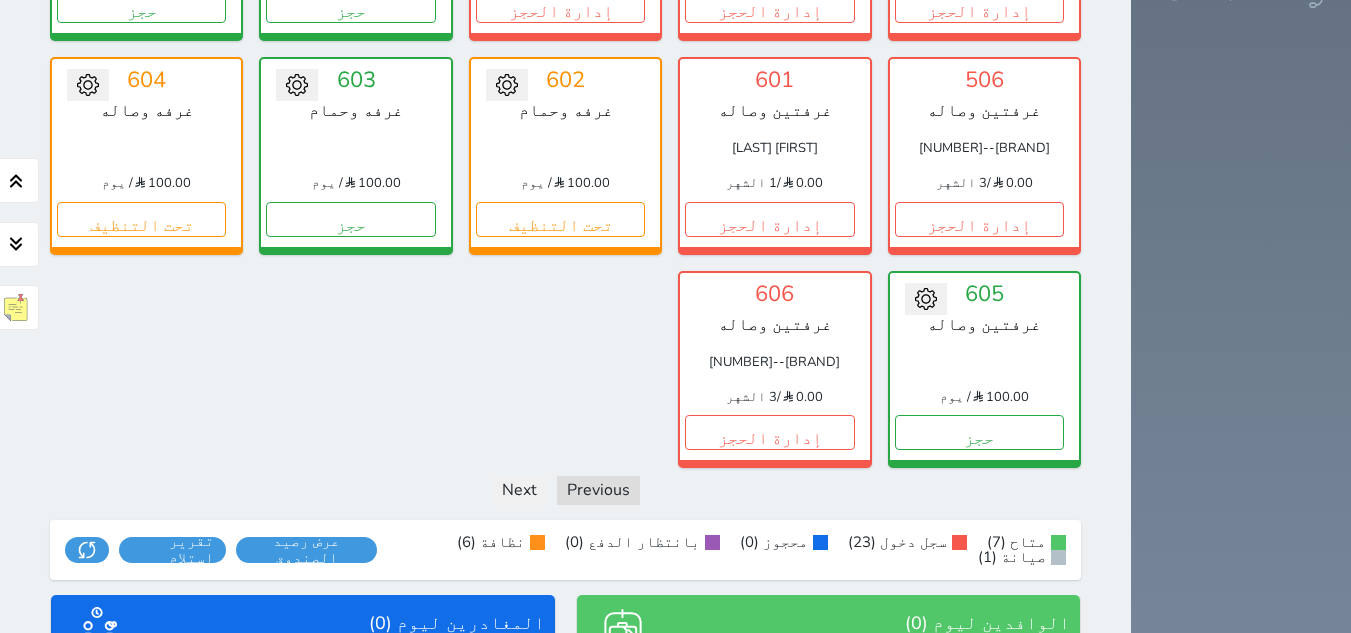 scroll, scrollTop: 1561, scrollLeft: 0, axis: vertical 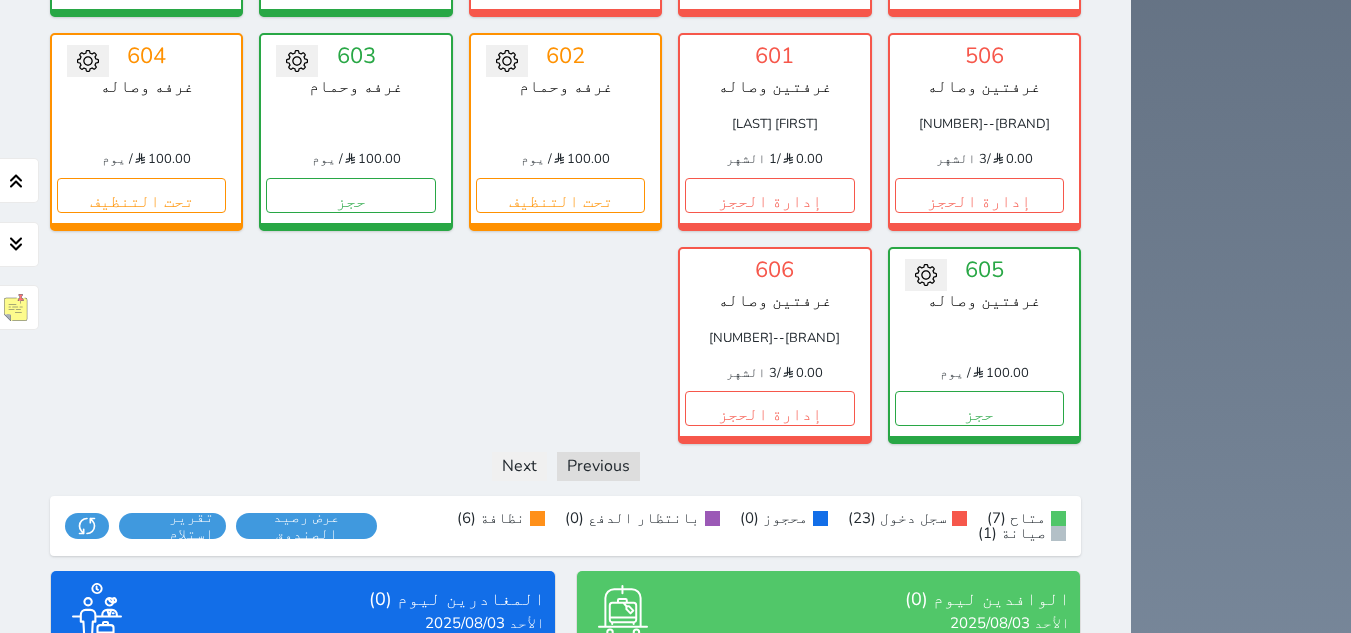 click on "عرض المغادرين" at bounding box center [303, 790] 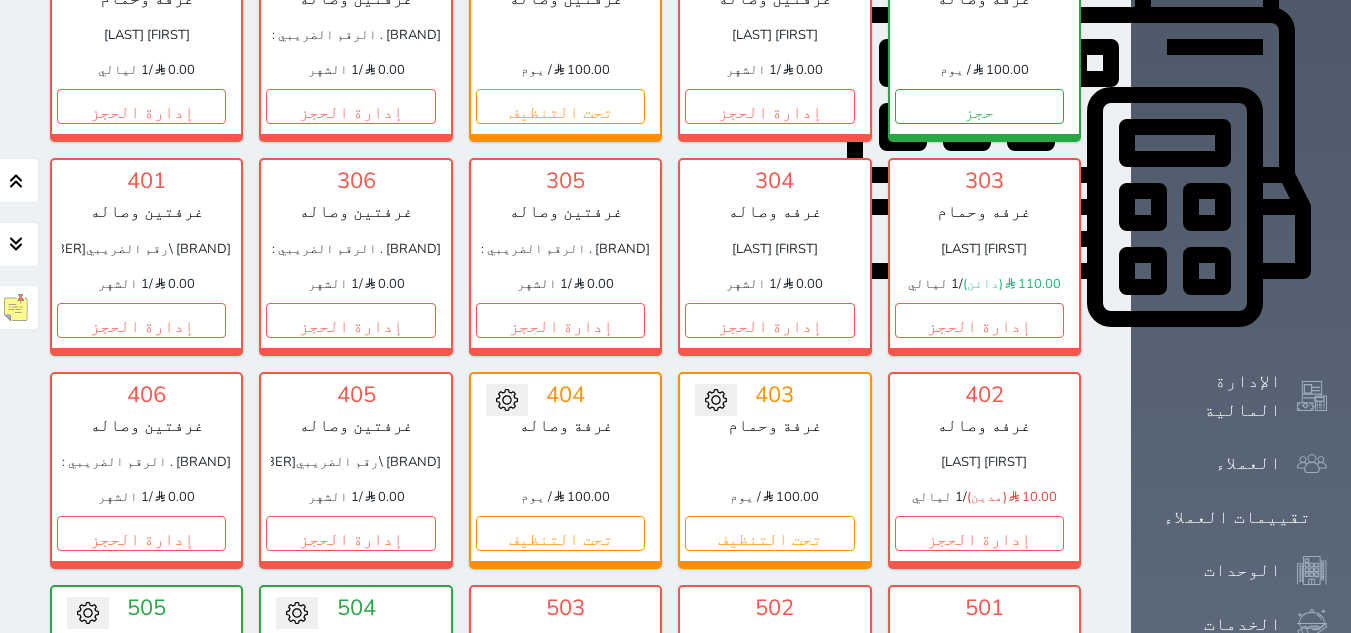 scroll, scrollTop: 561, scrollLeft: 0, axis: vertical 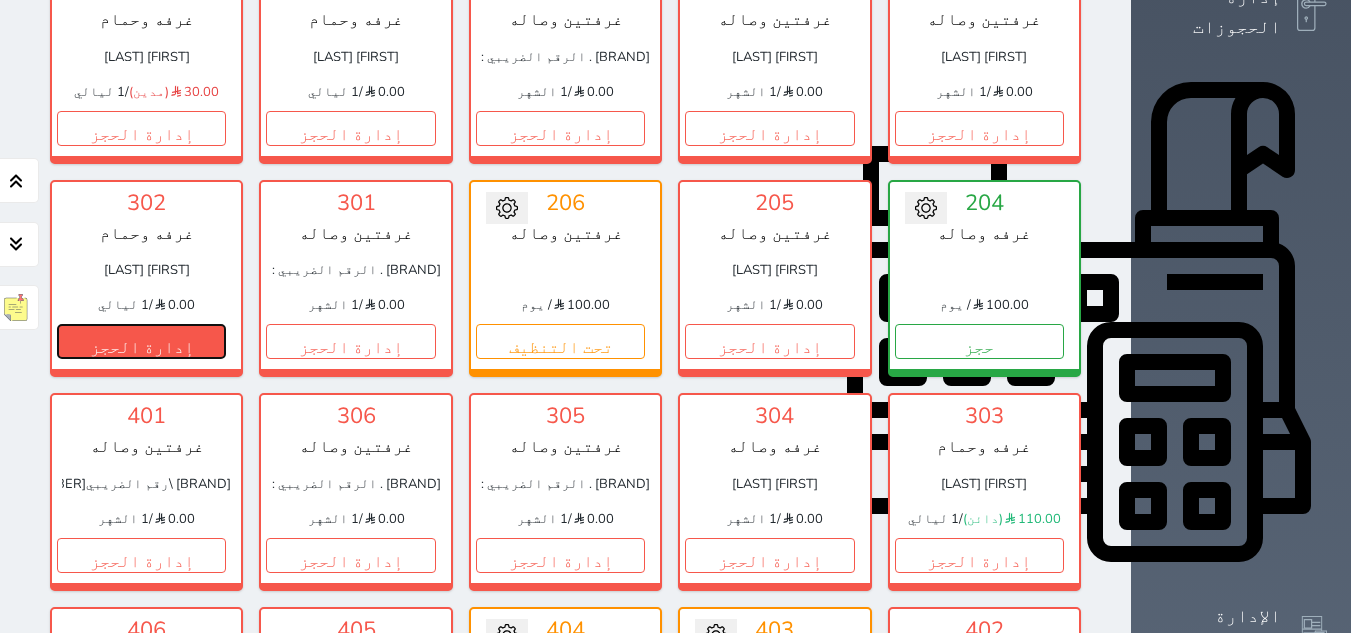 click on "إدارة الحجز" at bounding box center (141, 341) 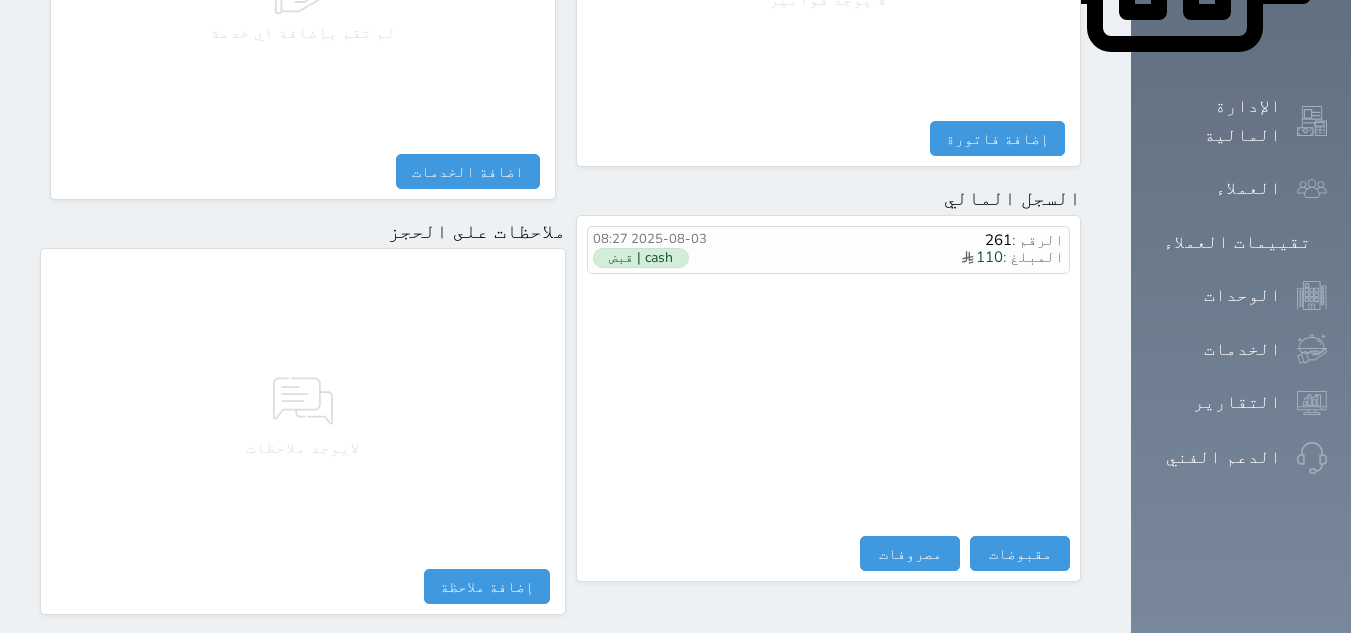 scroll, scrollTop: 1092, scrollLeft: 0, axis: vertical 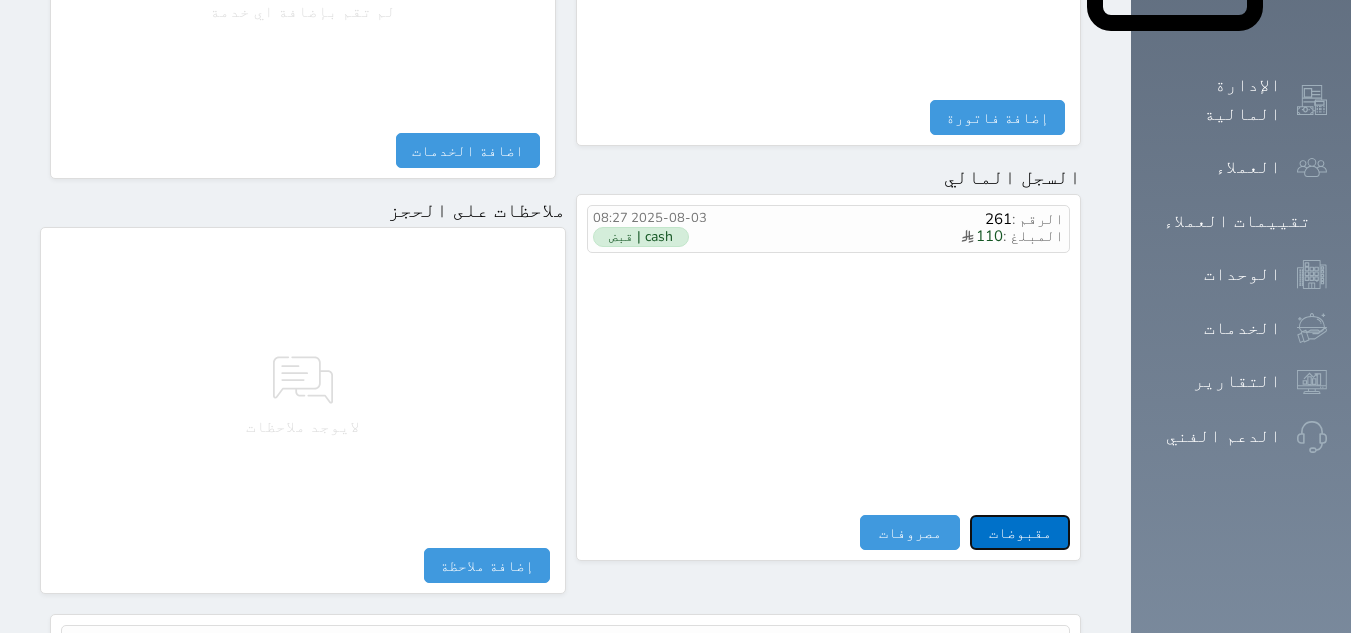 click on "مقبوضات" at bounding box center (1020, 532) 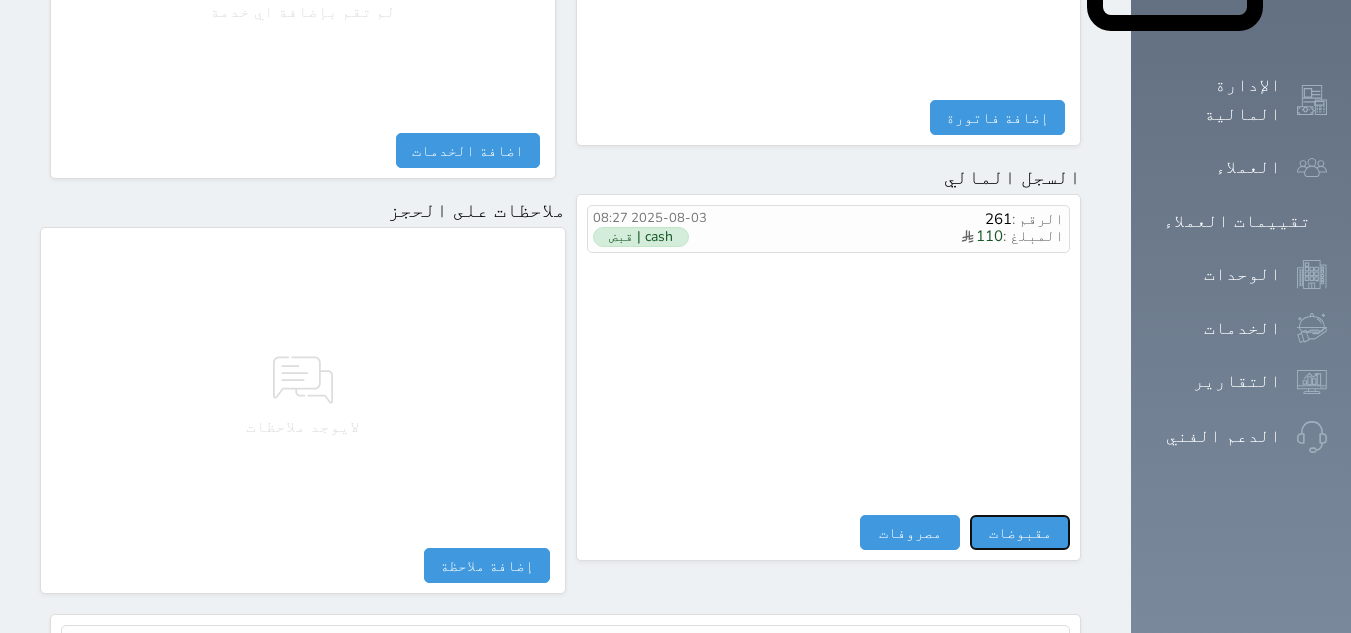 select 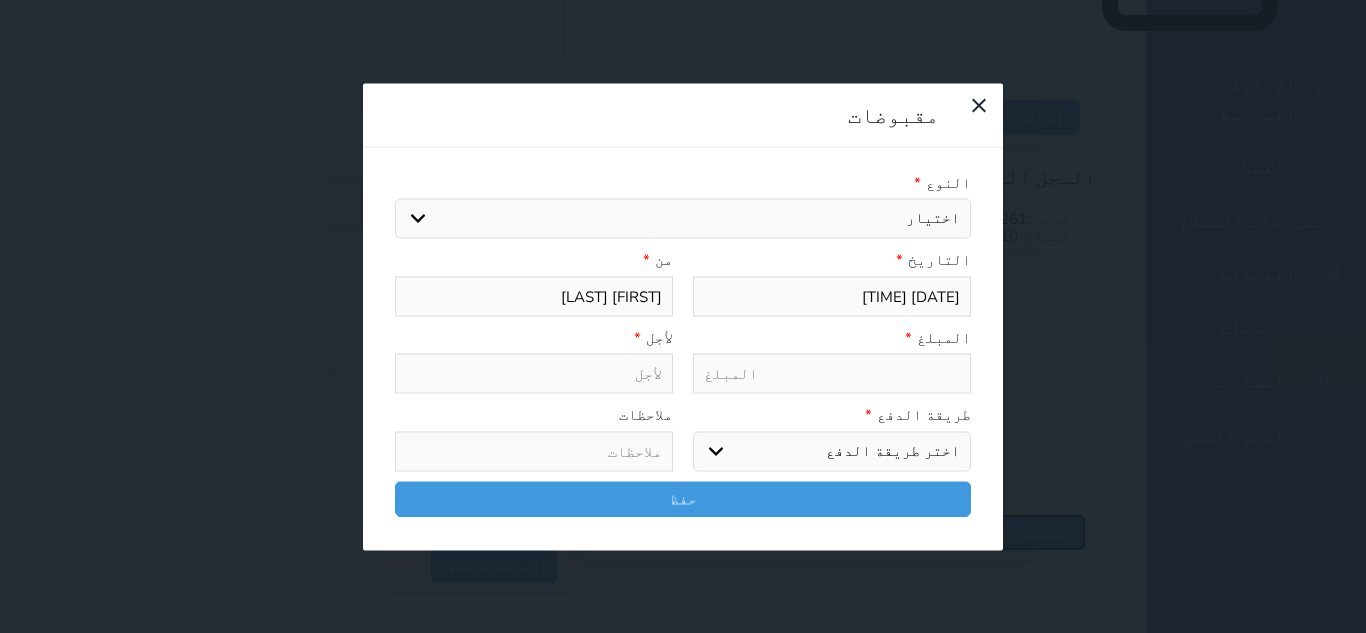 select 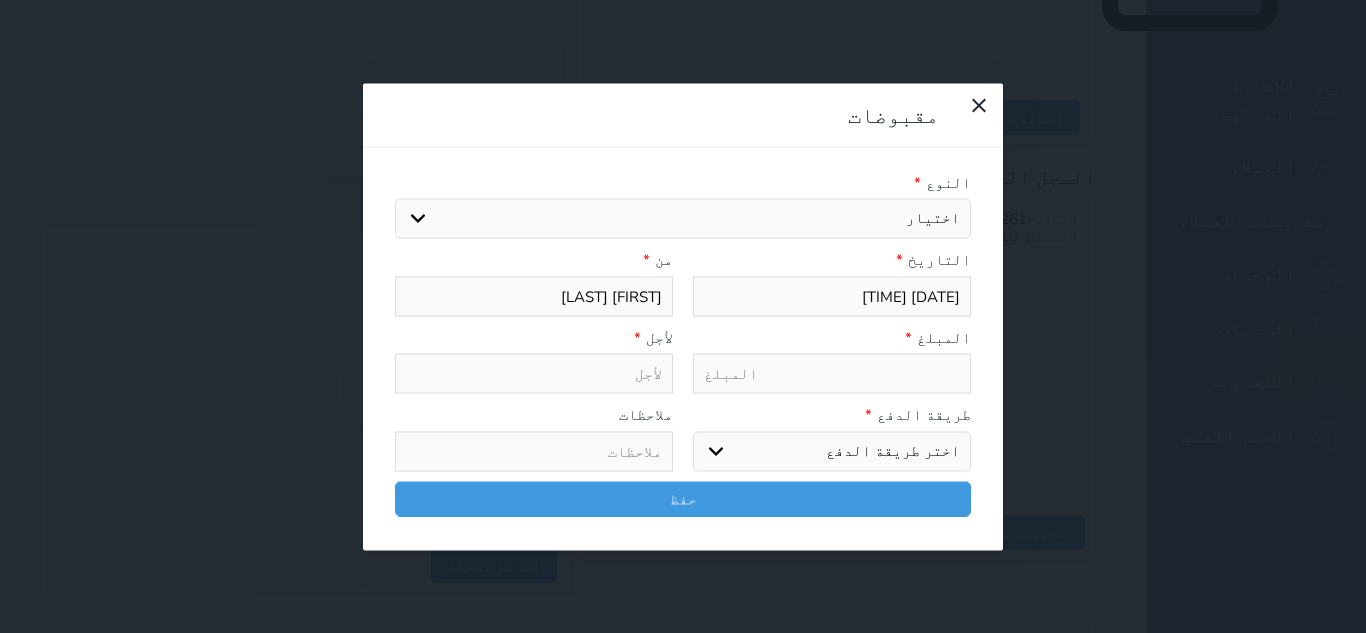 click on "اختيار   مقبوضات عامة قيمة إيجار فواتير تامين عربون لا ينطبق آخر مغسلة واي فاي - الإنترنت مواقف السيارات طعام الأغذية والمشروبات مشروبات المشروبات الباردة المشروبات الساخنة الإفطار غداء عشاء مخبز و كعك حمام سباحة الصالة الرياضية سبا و خدمات الجمال اختيار وإسقاط (خدمات النقل) ميني بار كابل - تلفزيون سرير إضافي تصفيف الشعر التسوق خدمات الجولات السياحية المنظمة خدمات الدليل السياحي" at bounding box center [683, 219] 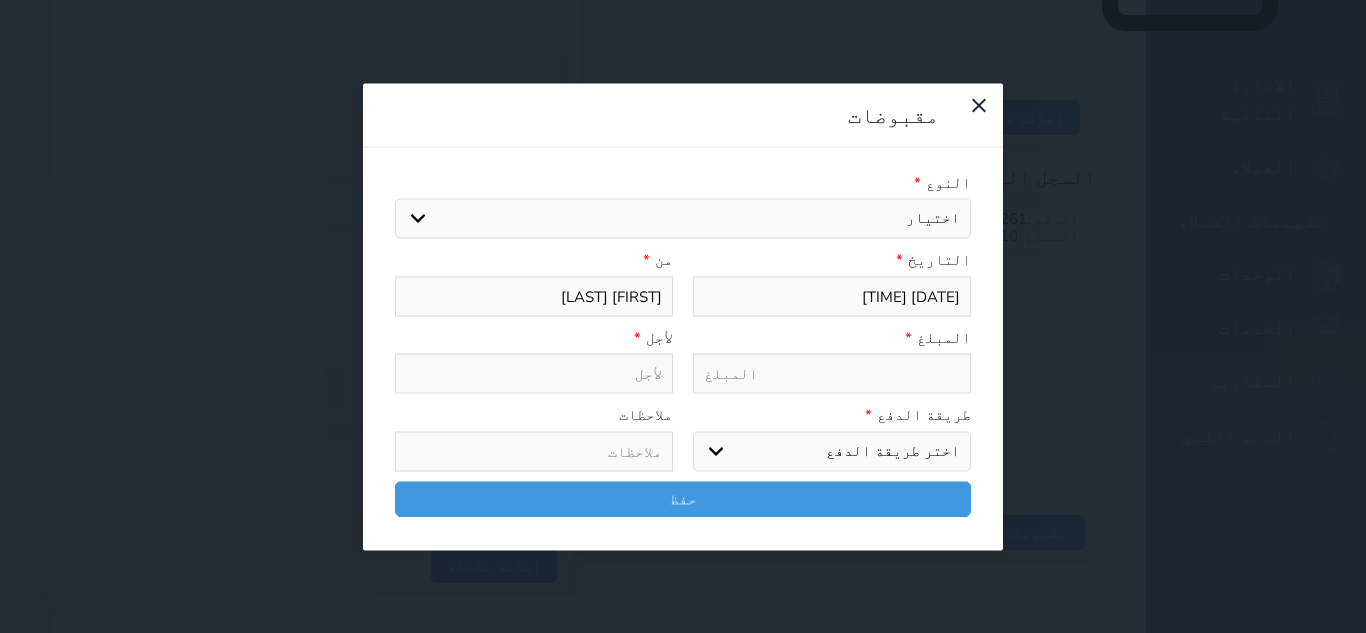 select on "[NUMBER]" 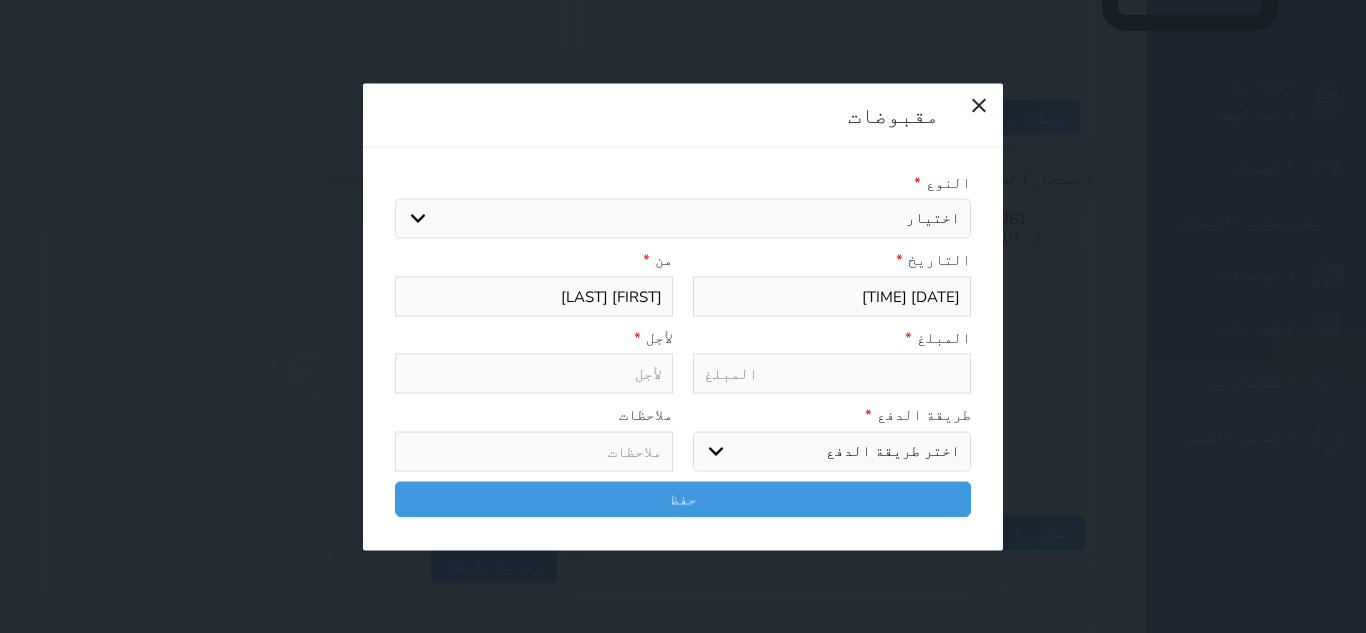click on "اختيار   مقبوضات عامة قيمة إيجار فواتير تامين عربون لا ينطبق آخر مغسلة واي فاي - الإنترنت مواقف السيارات طعام الأغذية والمشروبات مشروبات المشروبات الباردة المشروبات الساخنة الإفطار غداء عشاء مخبز و كعك حمام سباحة الصالة الرياضية سبا و خدمات الجمال اختيار وإسقاط (خدمات النقل) ميني بار كابل - تلفزيون سرير إضافي تصفيف الشعر التسوق خدمات الجولات السياحية المنظمة خدمات الدليل السياحي" at bounding box center (683, 219) 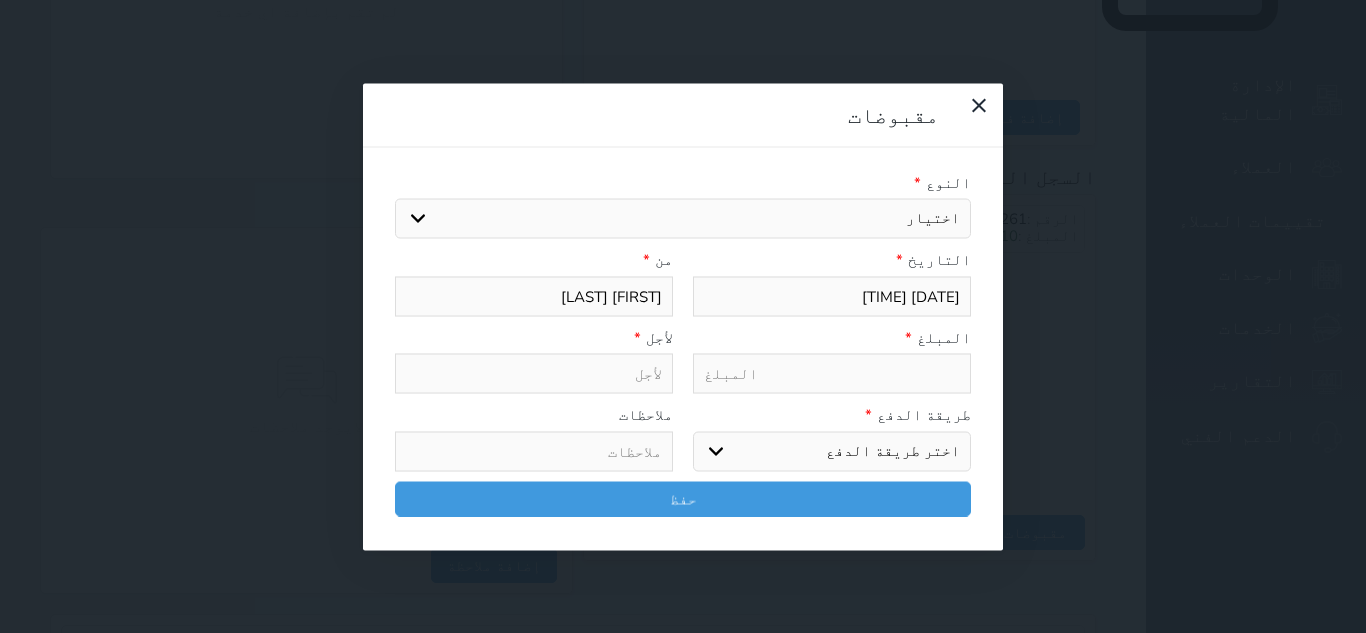type on "قيمة إيجار - الوحدة - 302" 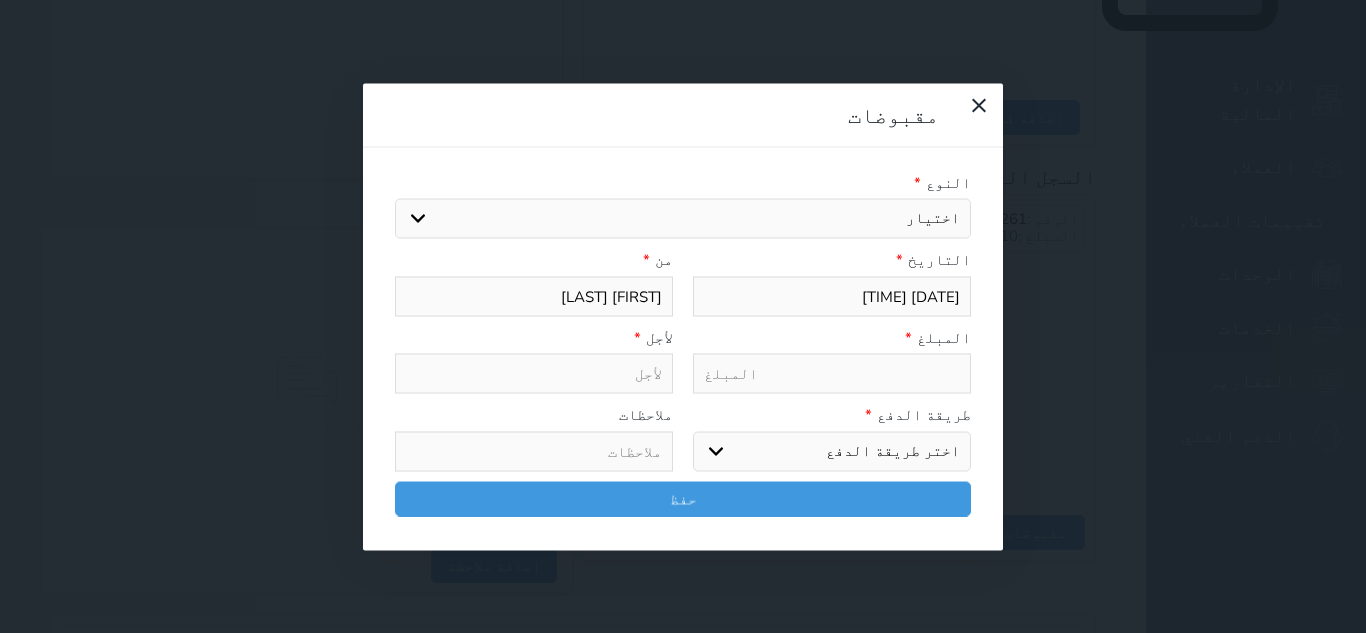 select 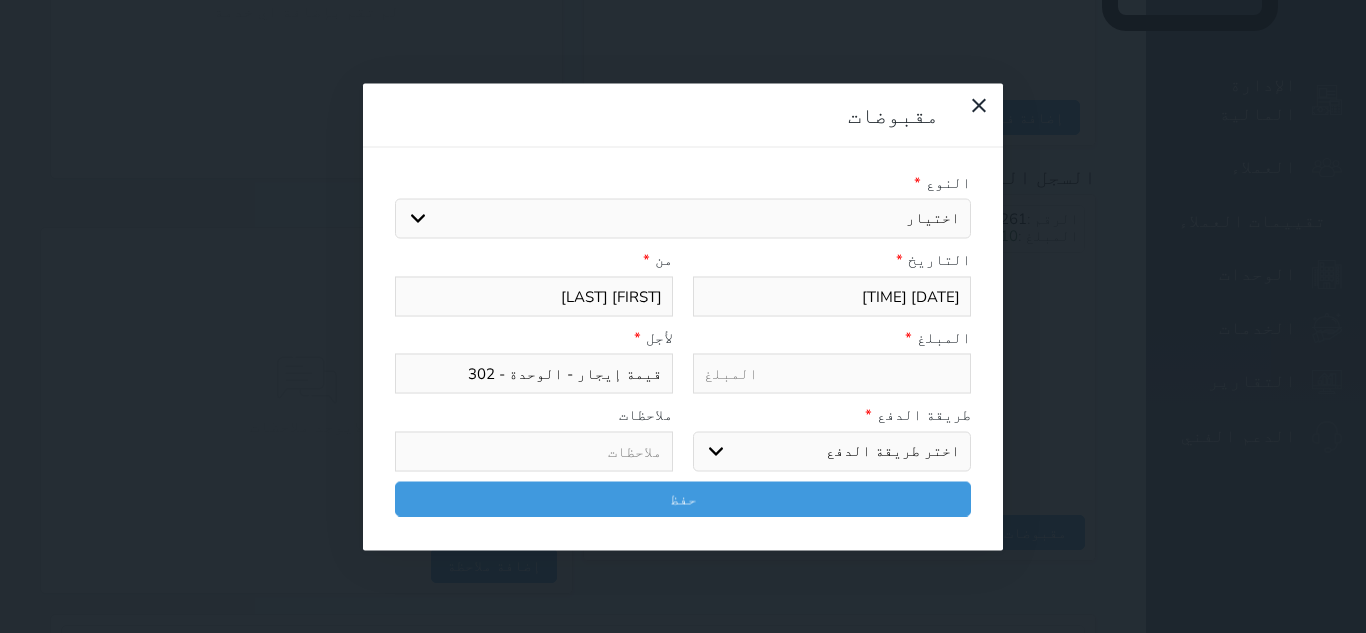 click at bounding box center [832, 374] 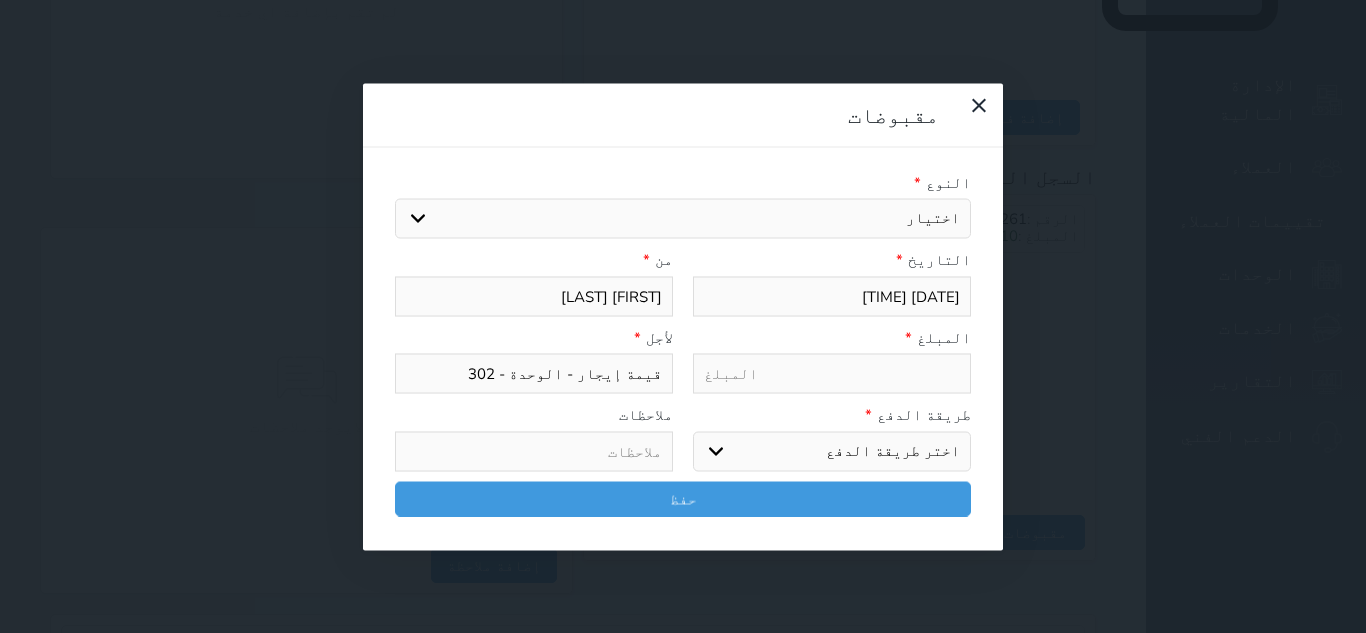 type on "1" 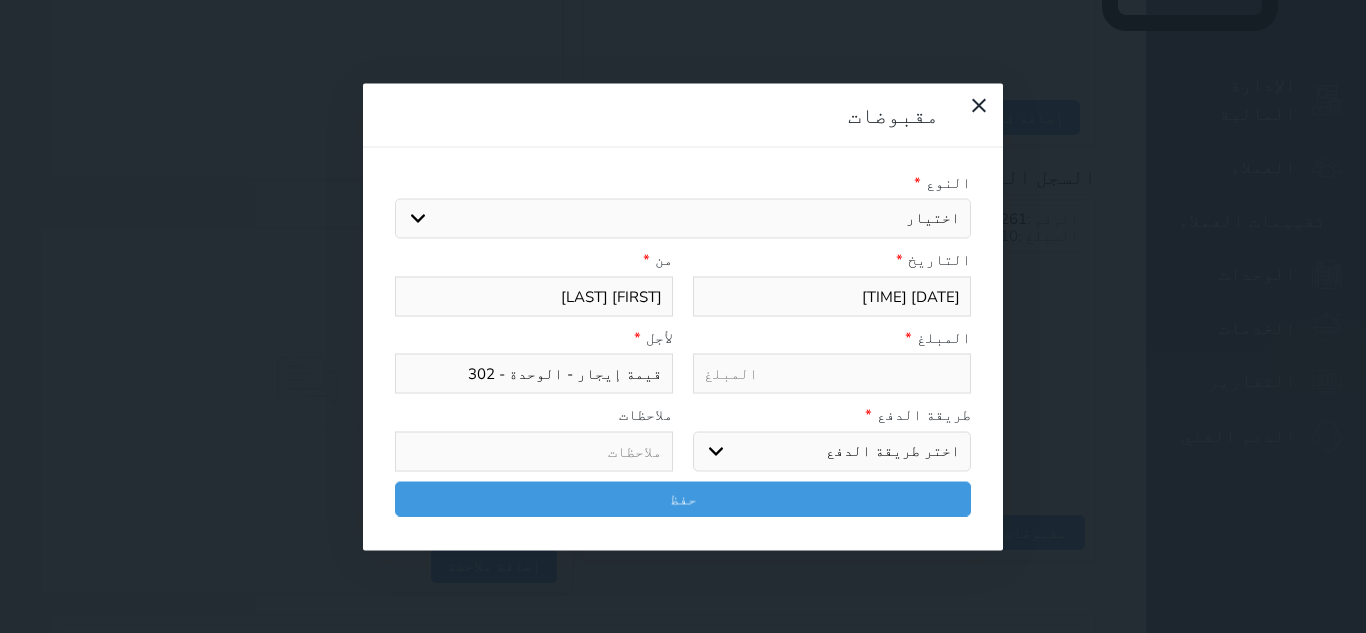 select 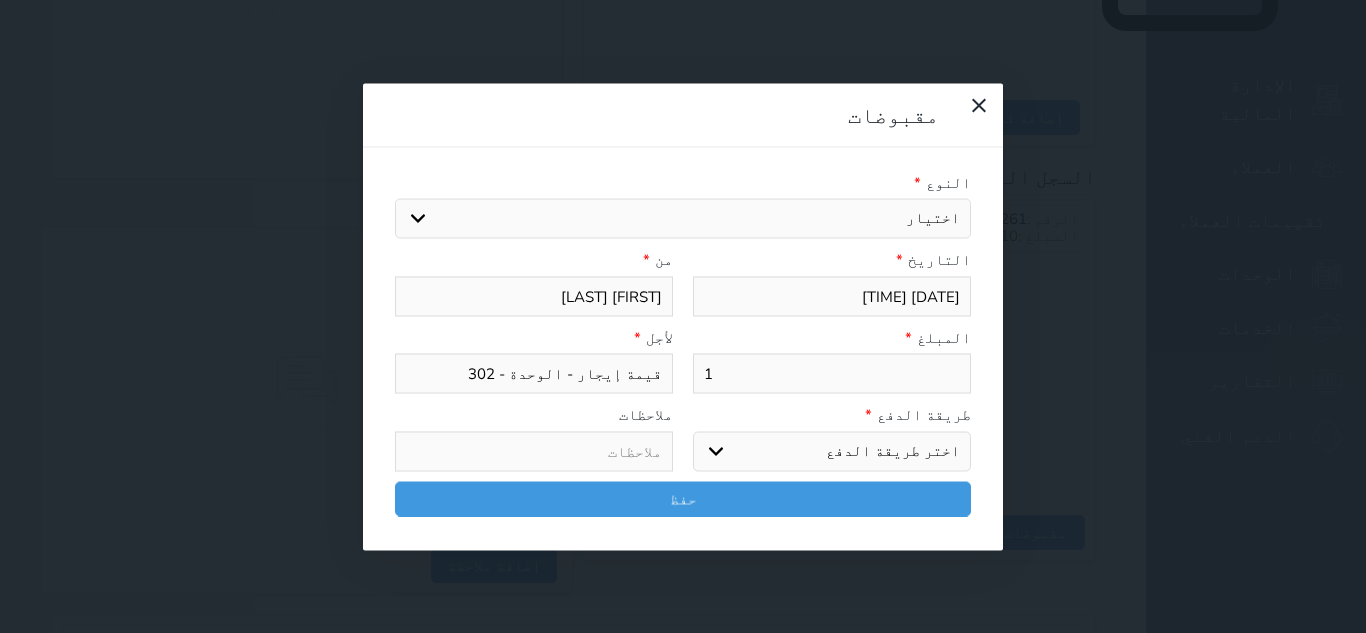 type on "11" 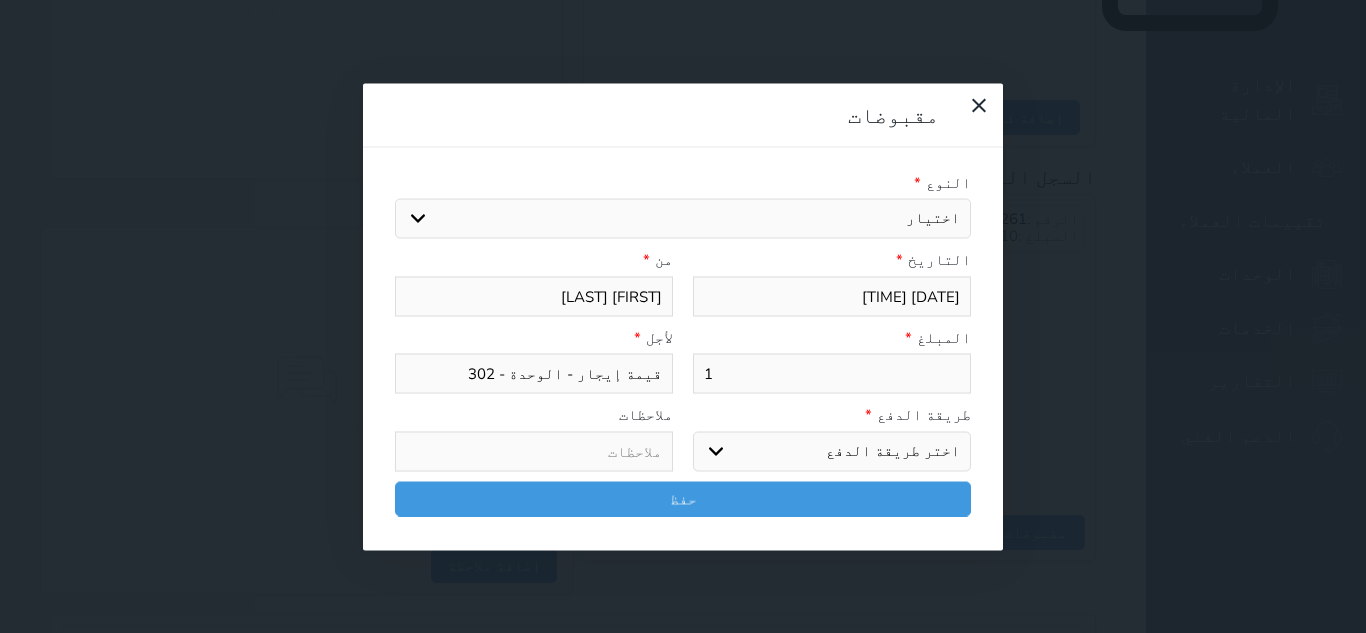 select 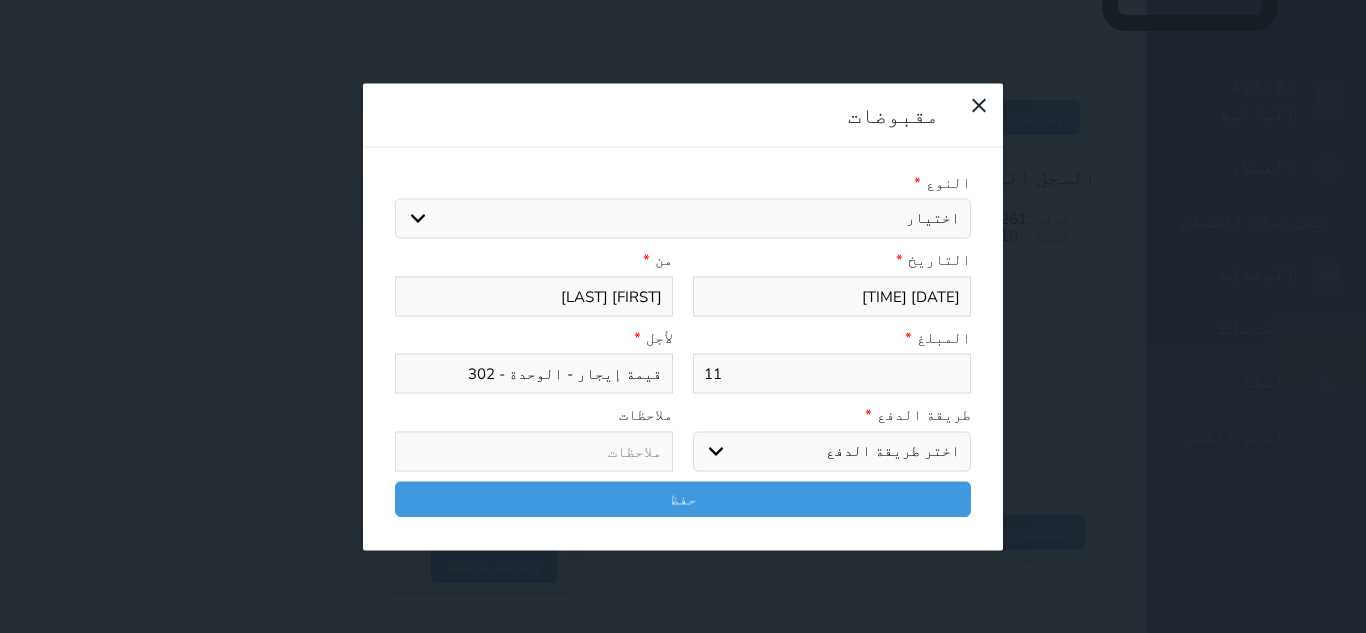 type on "110" 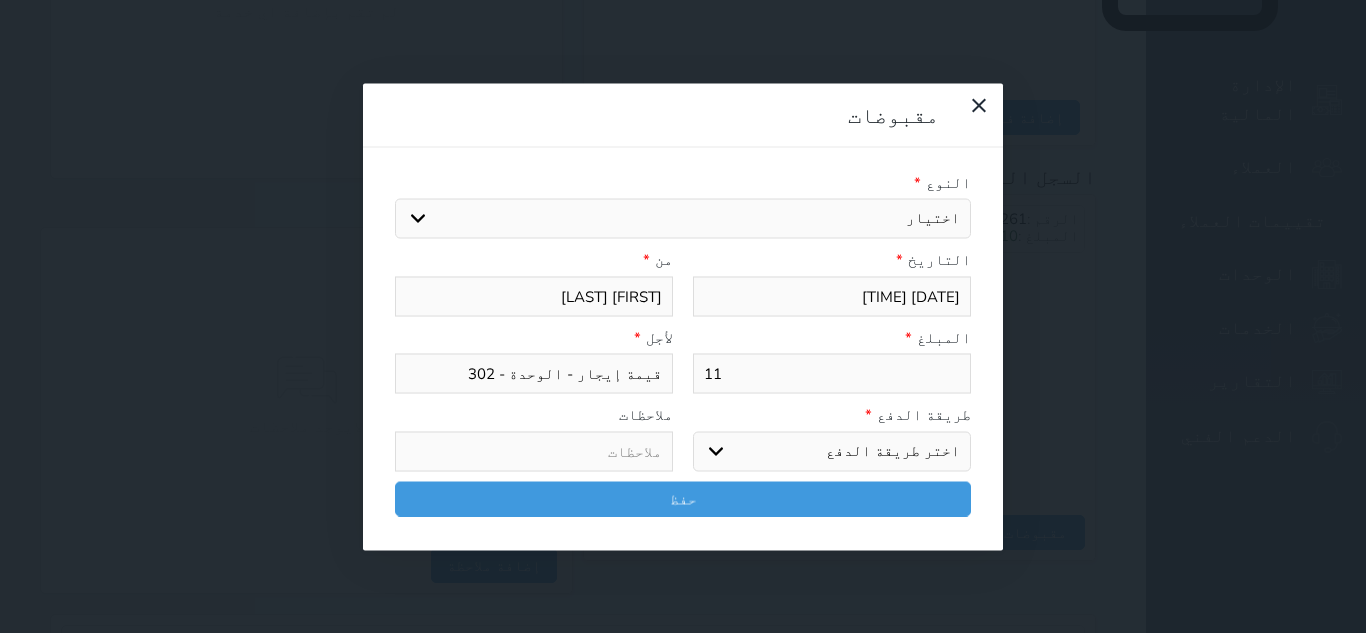 select 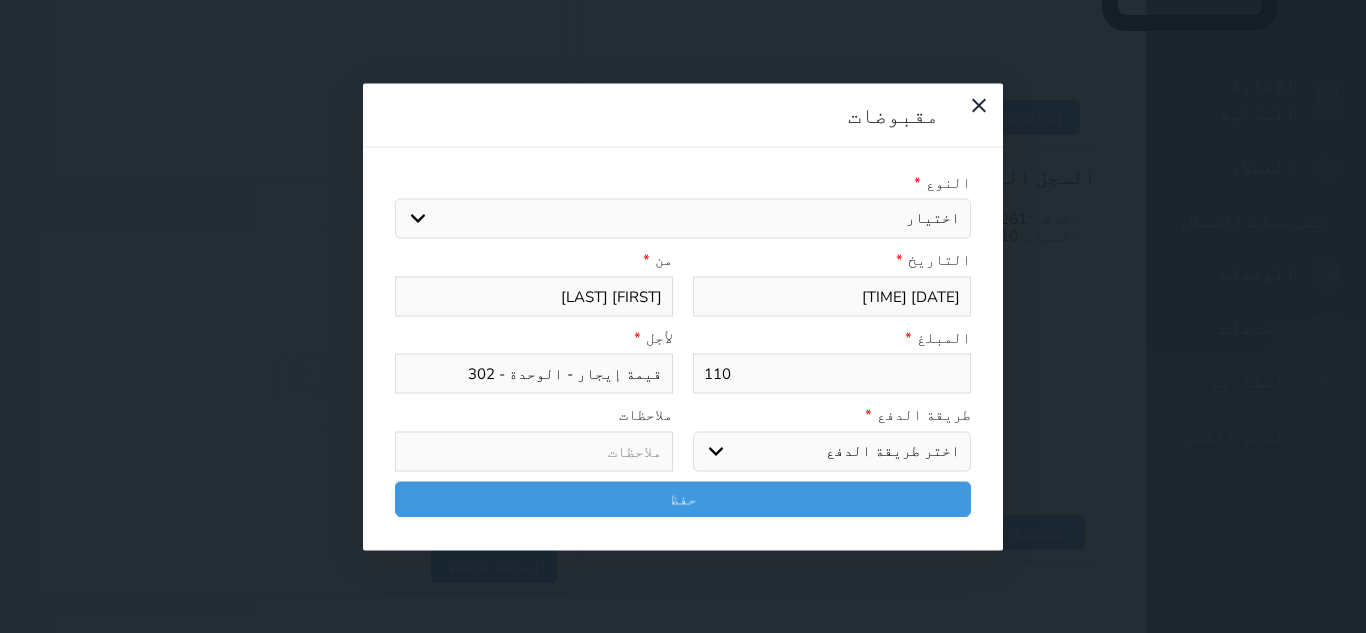 type on "110" 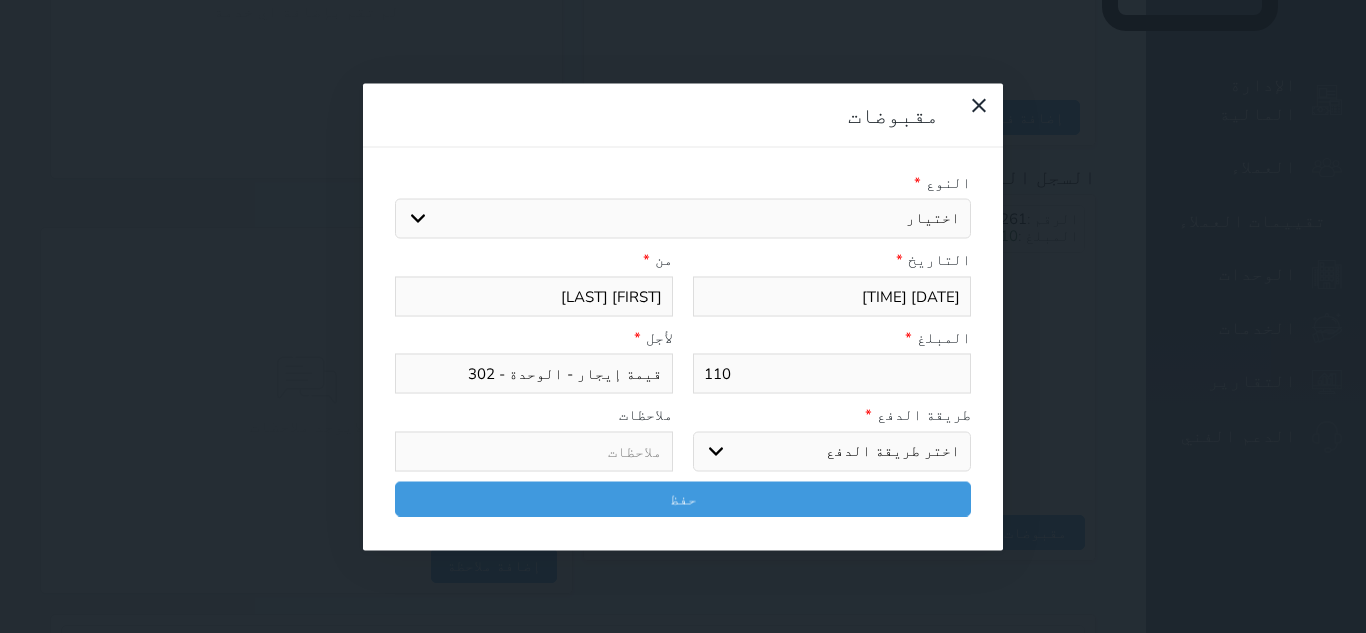 click on "اختر طريقة الدفع   دفع نقدى   تحويل بنكى   مدى   بطاقة ائتمان   آجل" at bounding box center [832, 451] 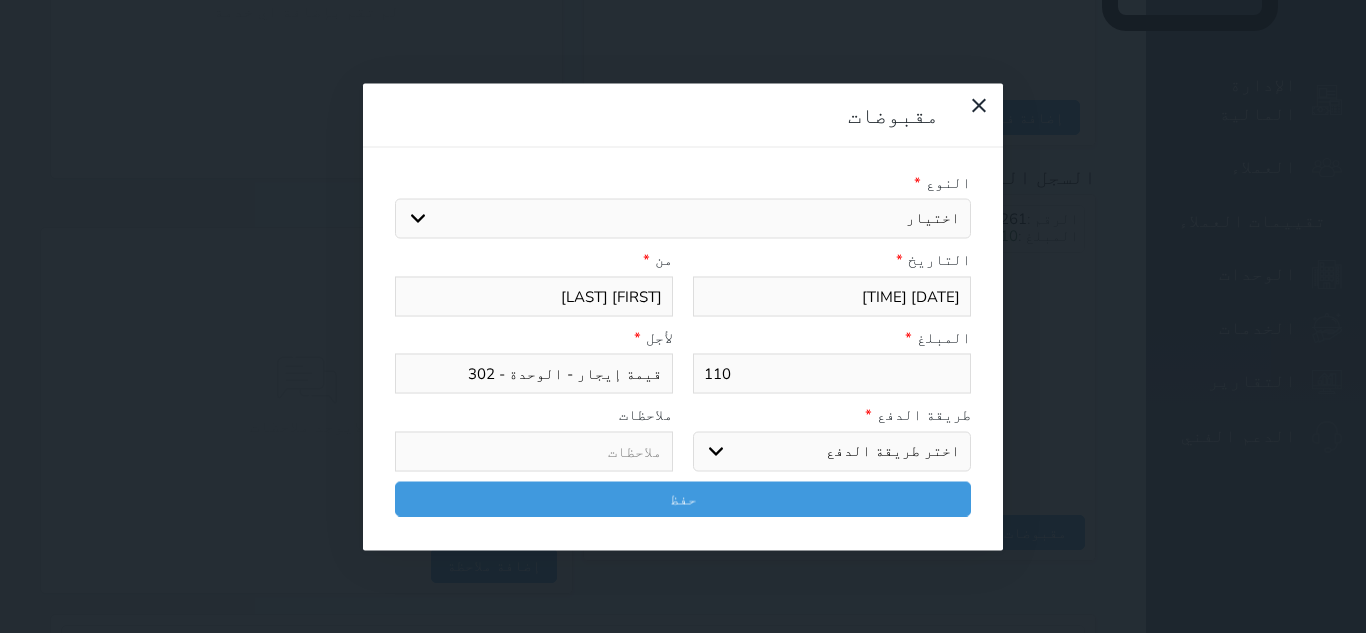 select on "cash" 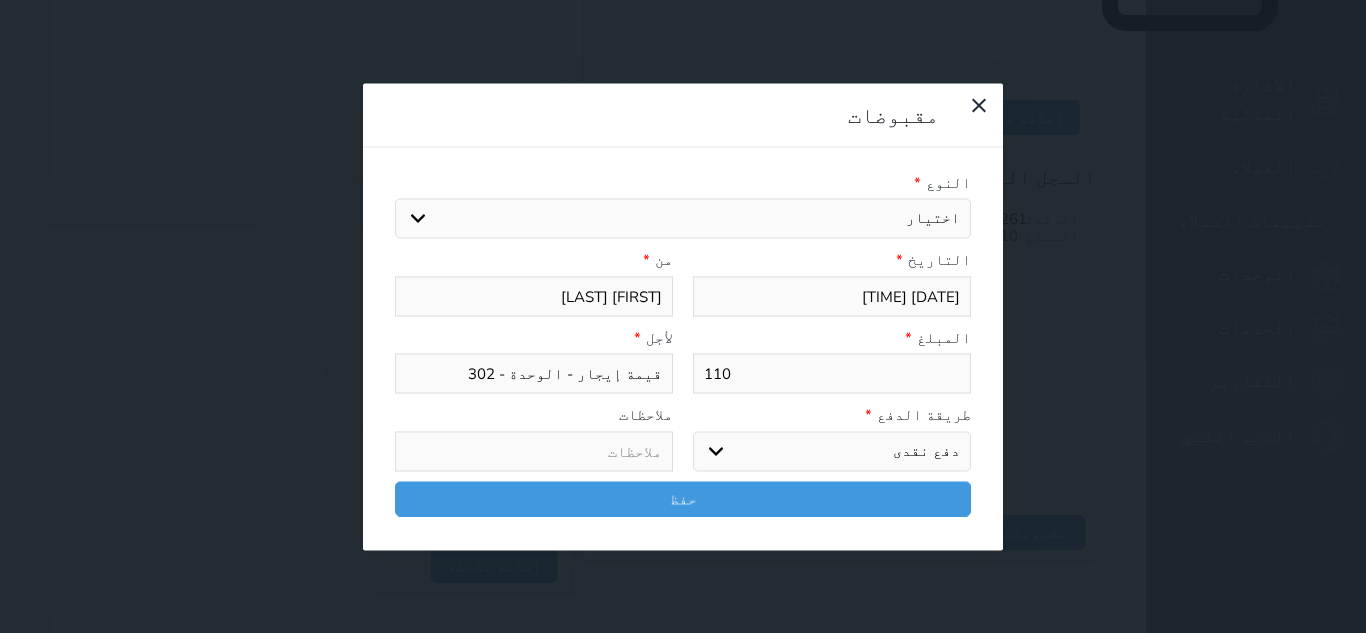 click on "اختر طريقة الدفع   دفع نقدى   تحويل بنكى   مدى   بطاقة ائتمان   آجل" at bounding box center (832, 451) 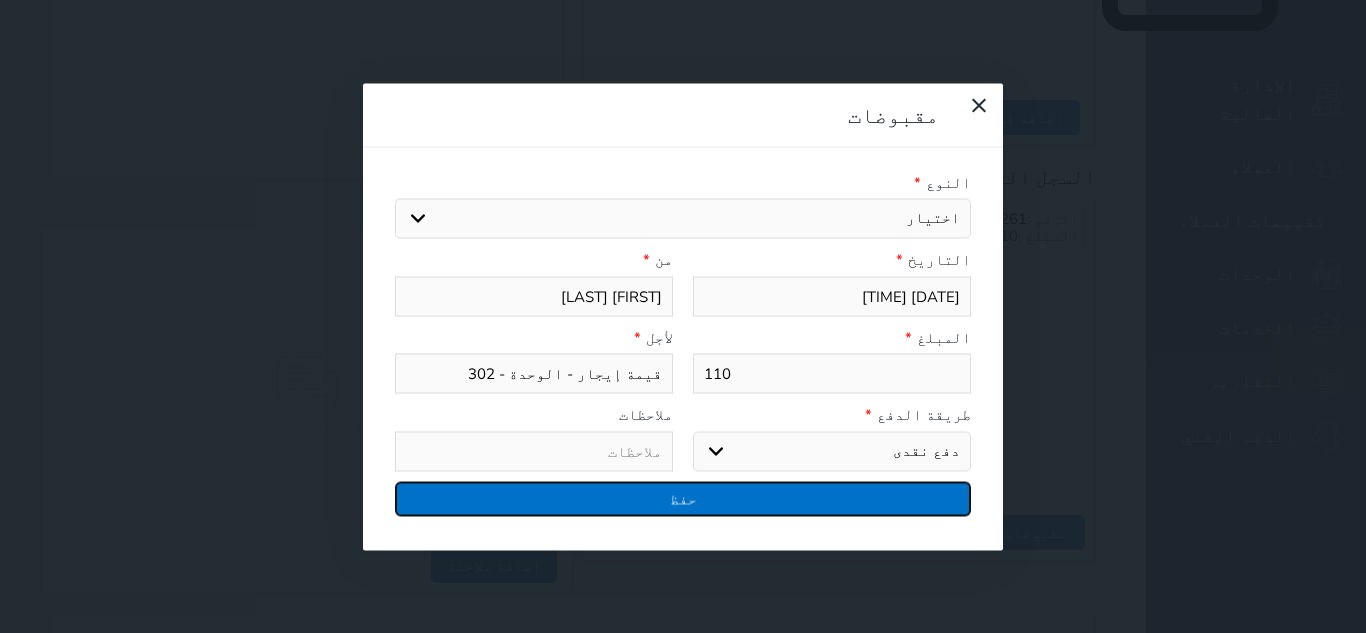click on "حفظ" at bounding box center (683, 498) 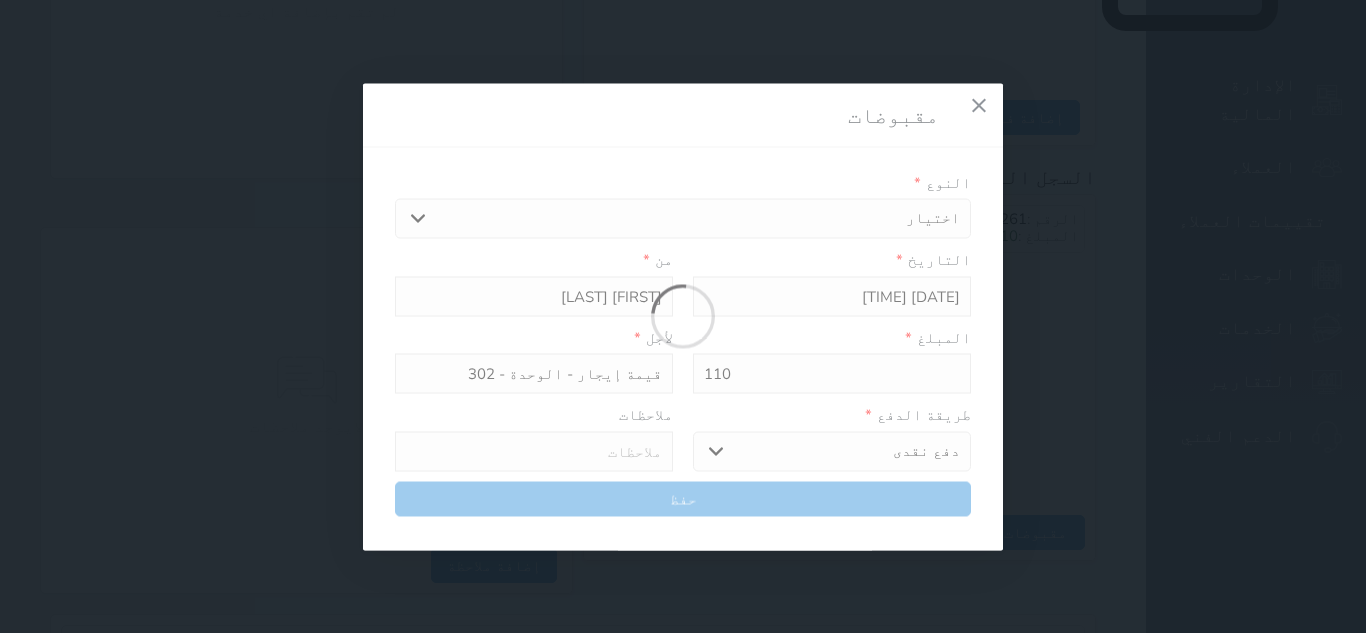 select 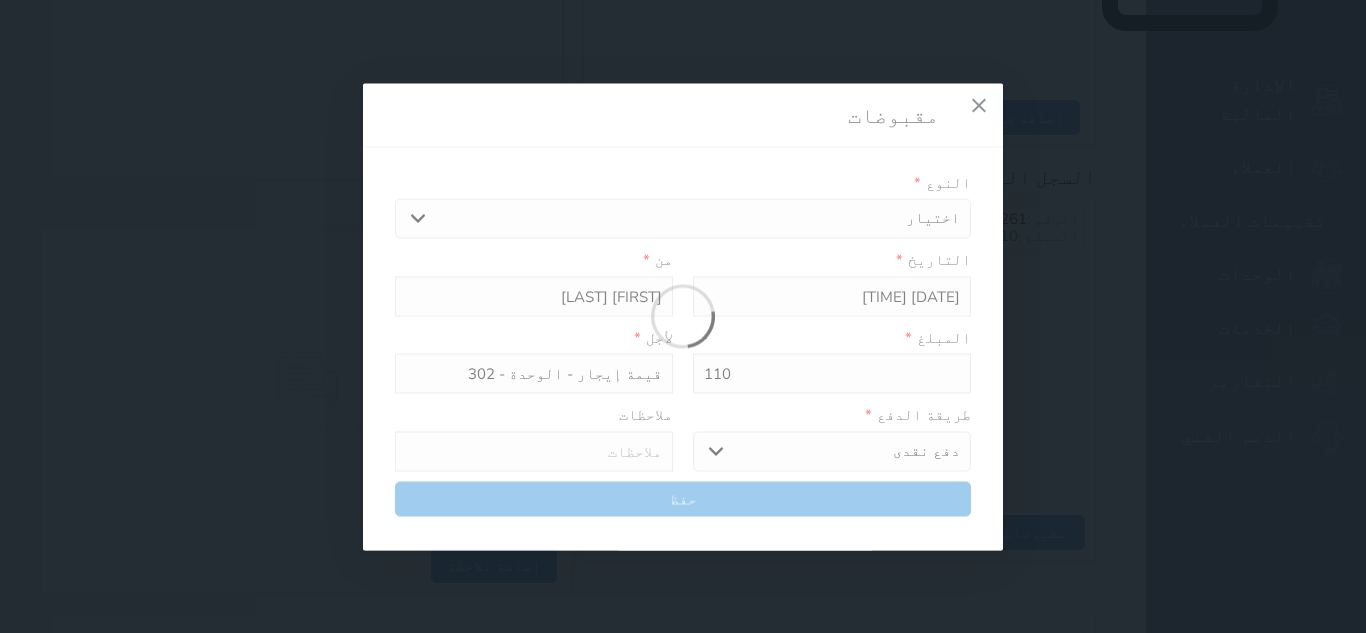type 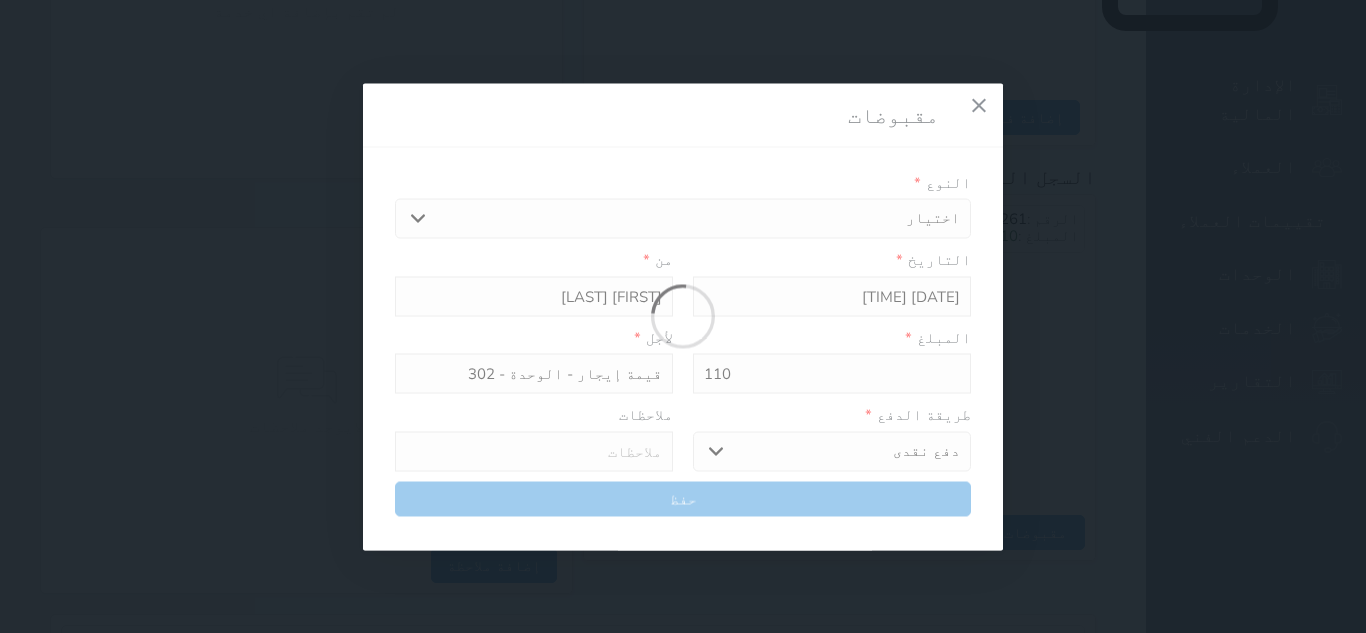 type on "0" 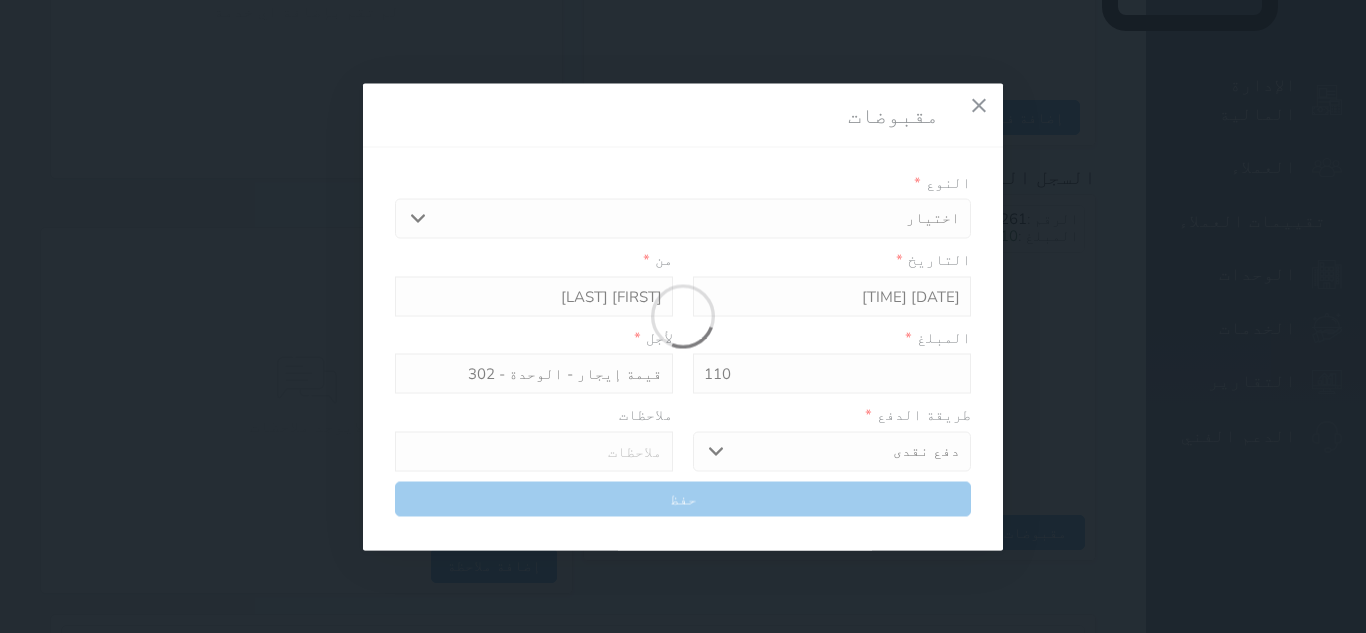 select 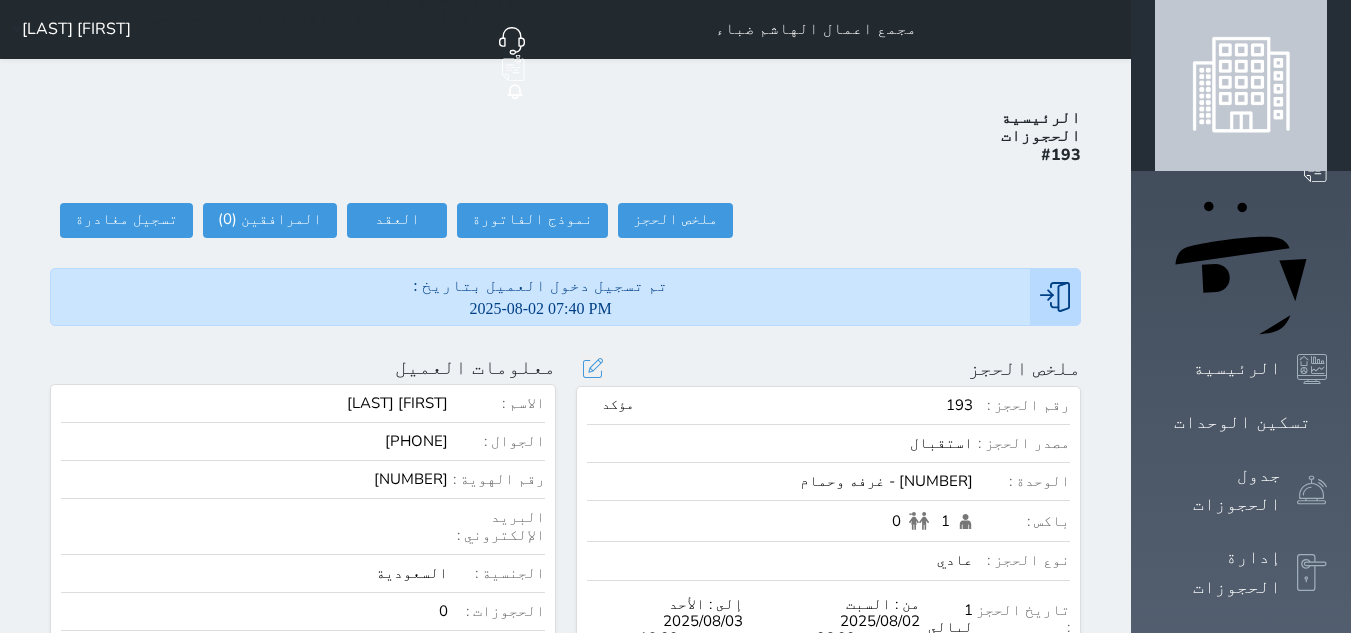 scroll, scrollTop: 0, scrollLeft: 0, axis: both 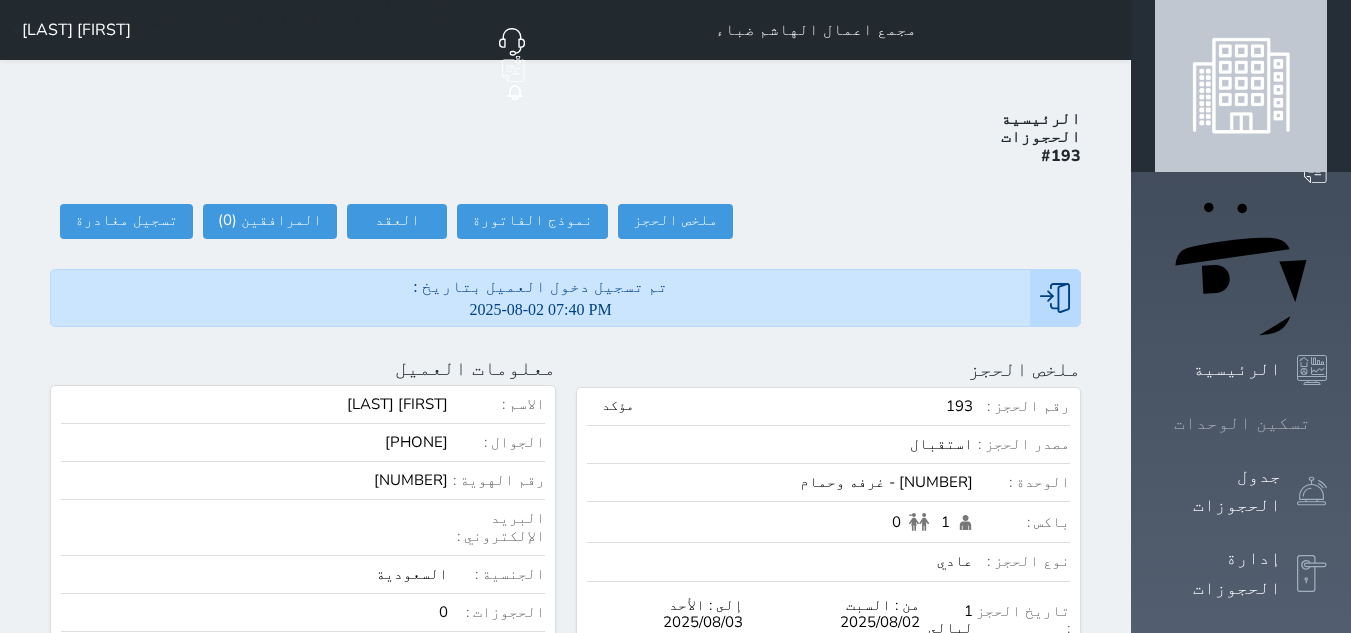 click on "تسكين الوحدات" at bounding box center (1242, 423) 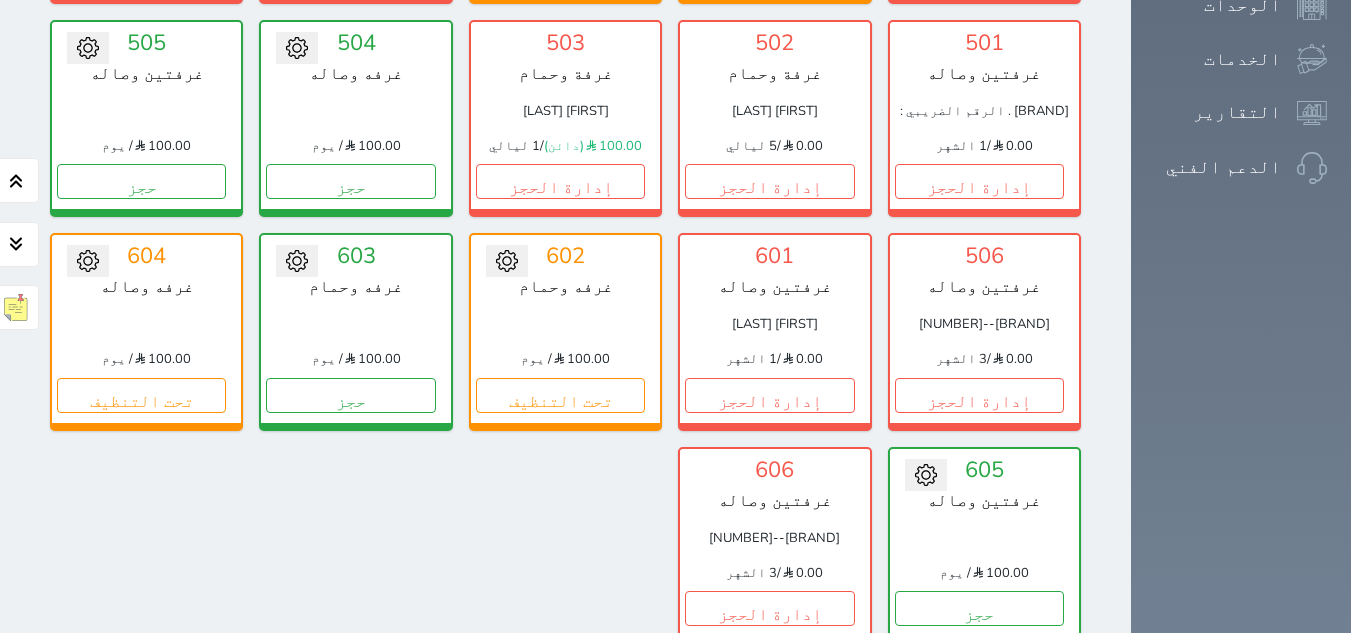 scroll, scrollTop: 1561, scrollLeft: 0, axis: vertical 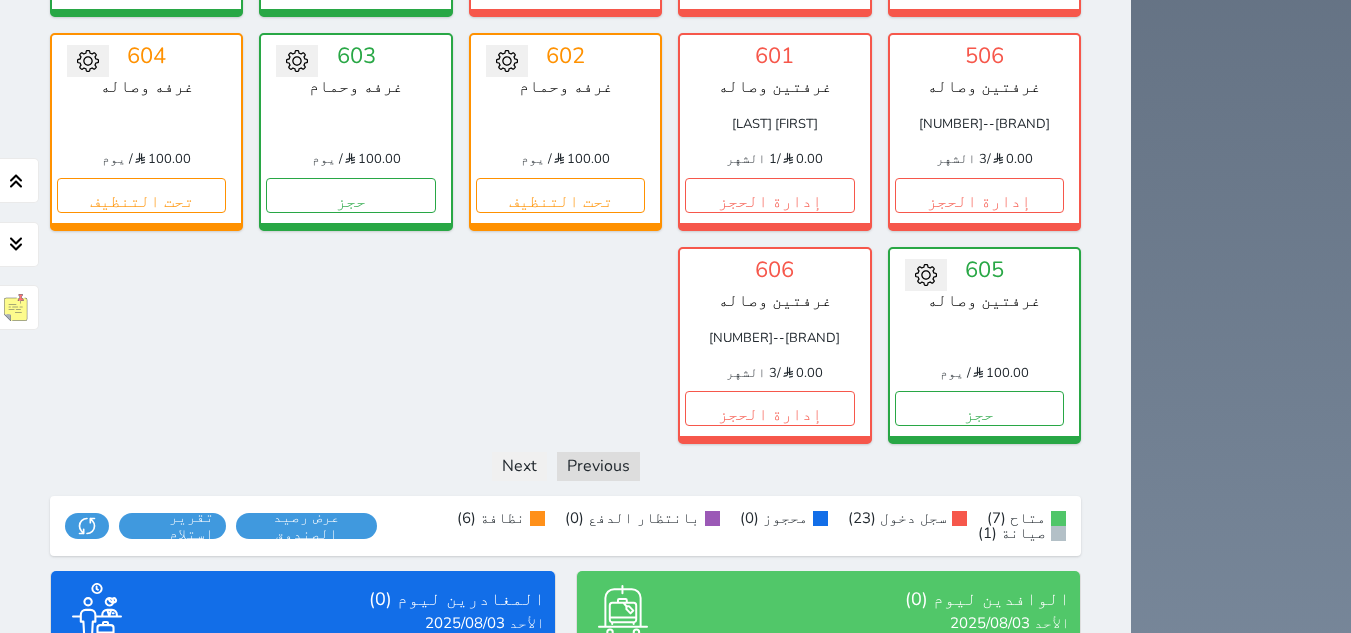 click on "عرض المغادرين" at bounding box center (303, 790) 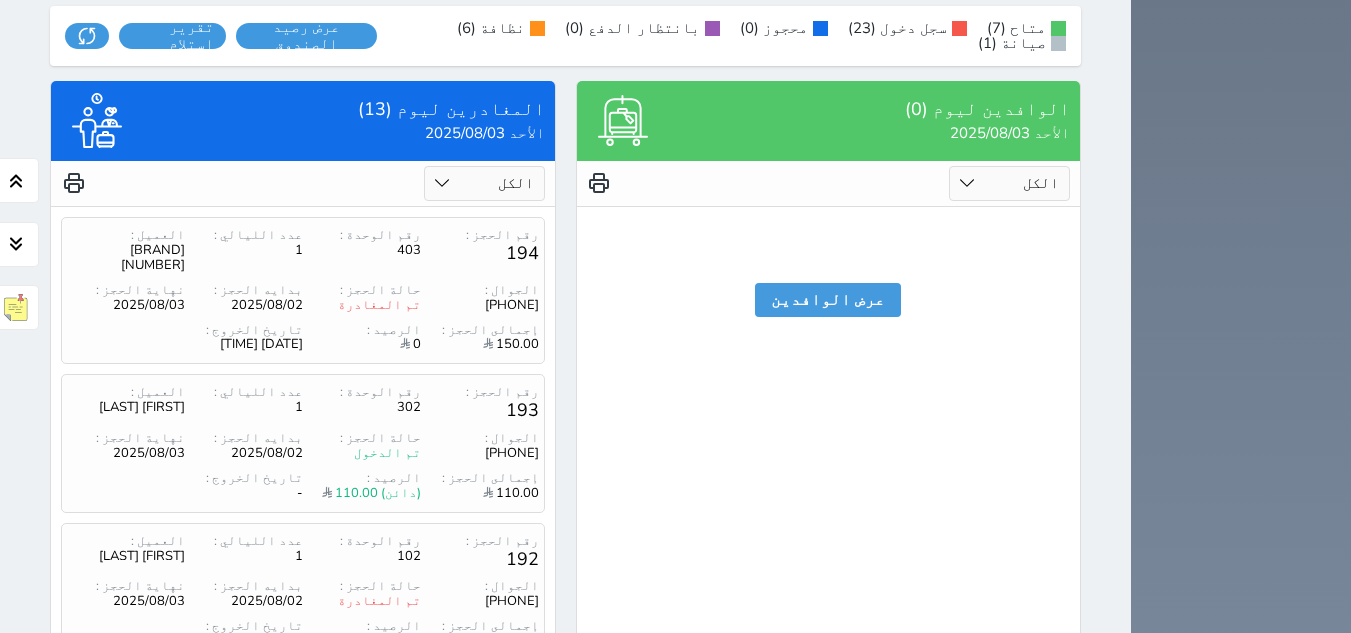 scroll, scrollTop: 2061, scrollLeft: 0, axis: vertical 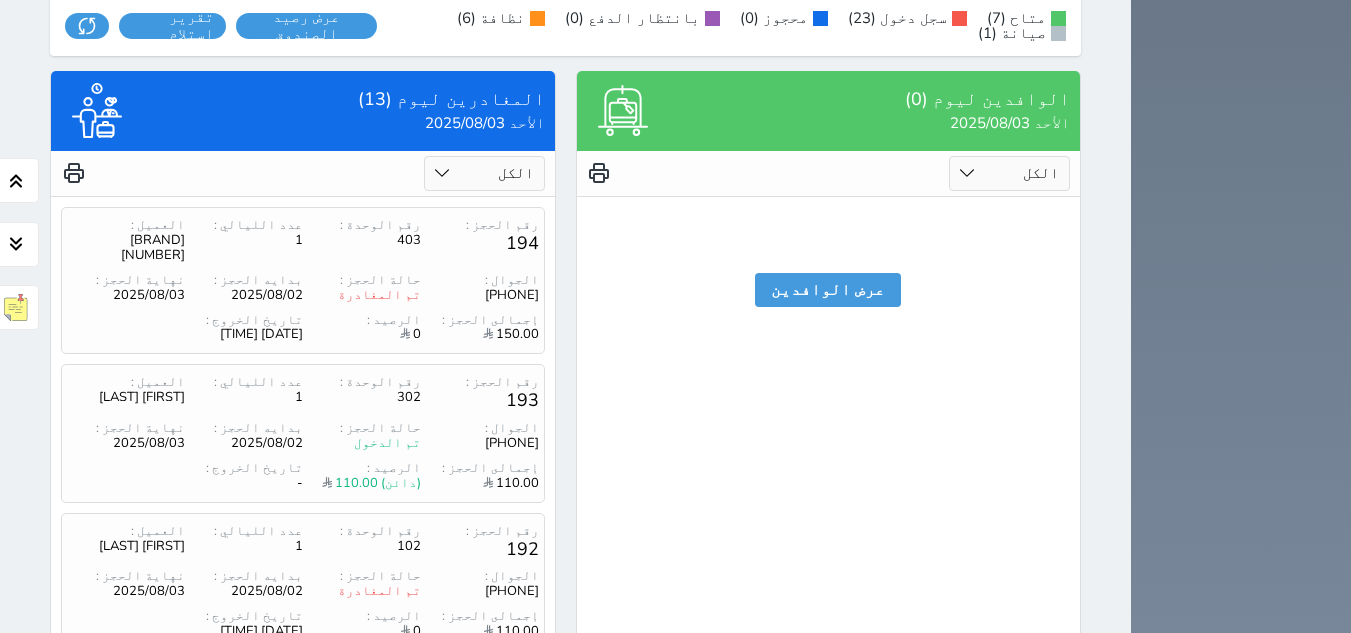 click on "2" at bounding box center (319, 831) 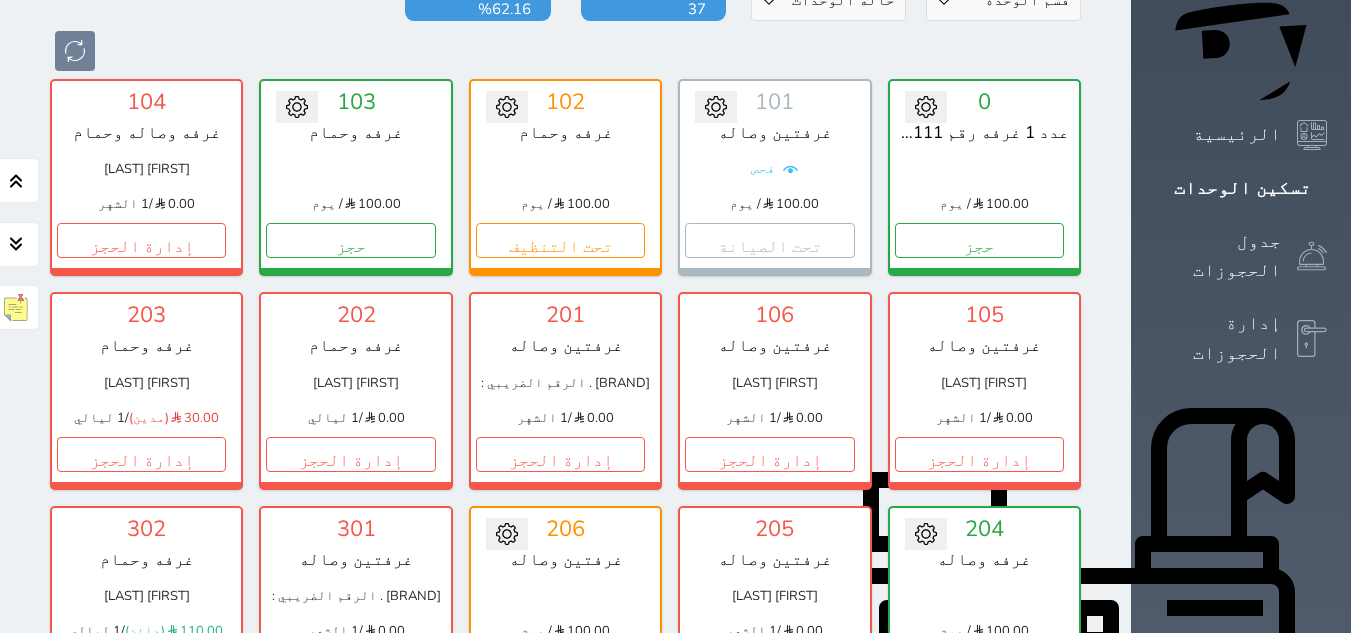 scroll, scrollTop: 270, scrollLeft: 0, axis: vertical 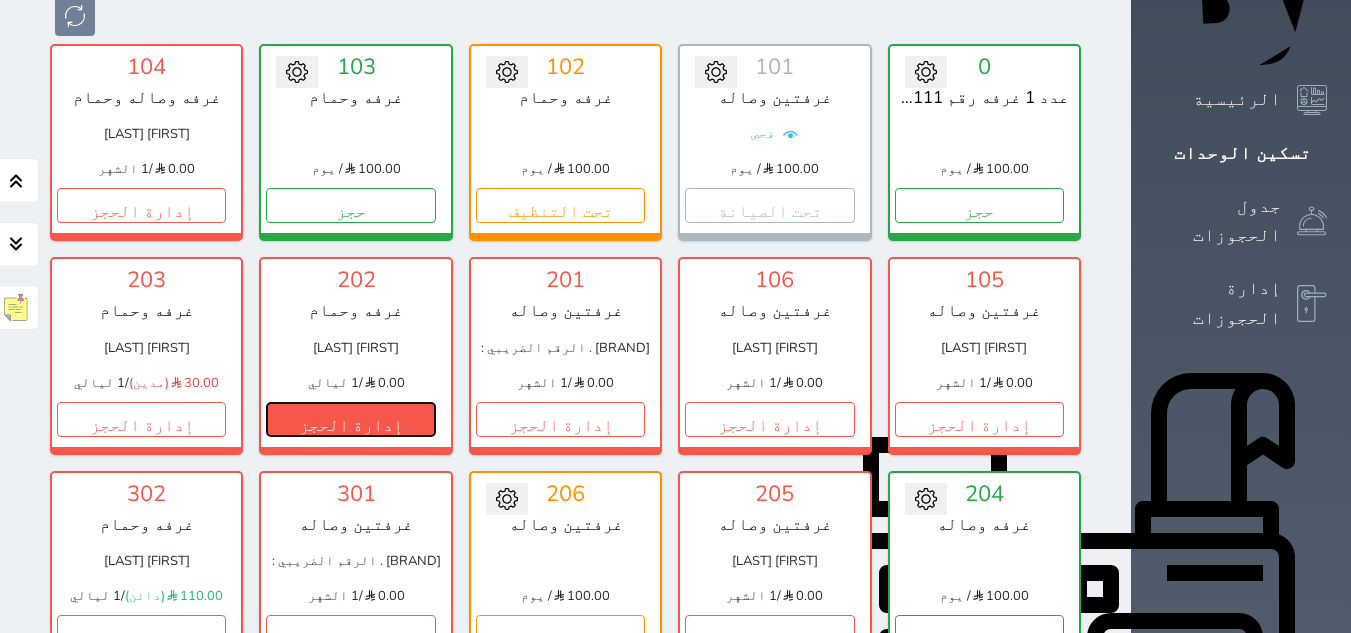 click on "إدارة الحجز" at bounding box center (350, 419) 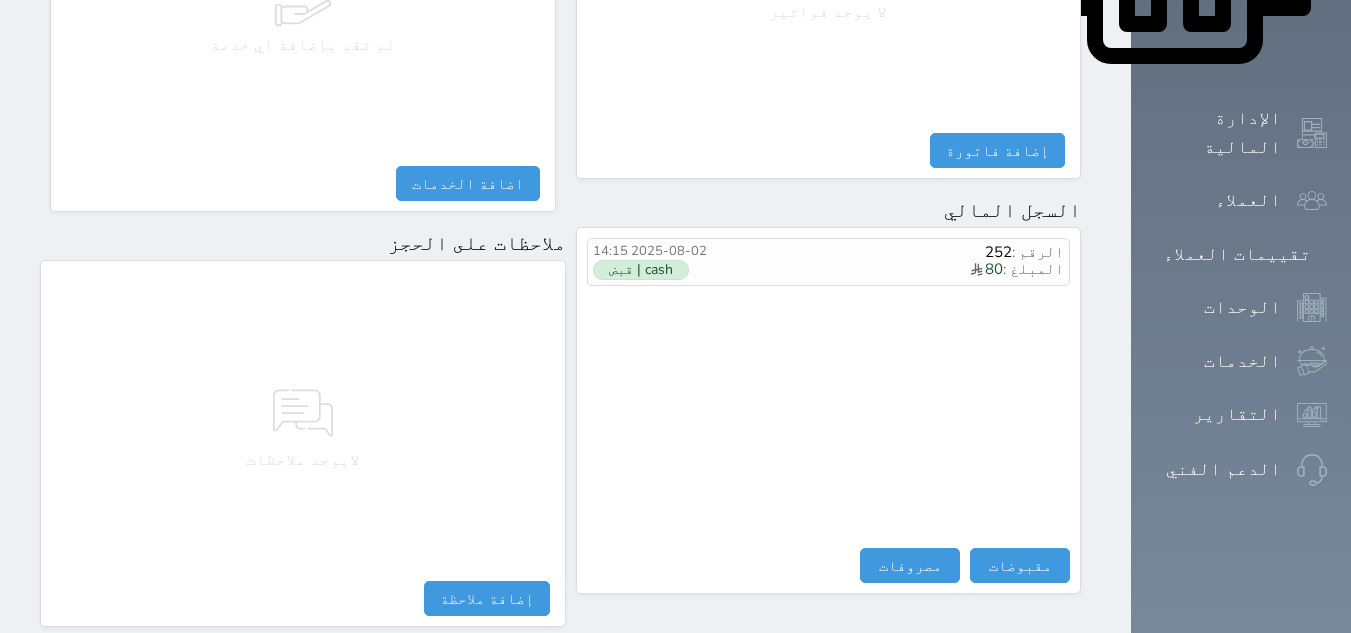 scroll, scrollTop: 1092, scrollLeft: 0, axis: vertical 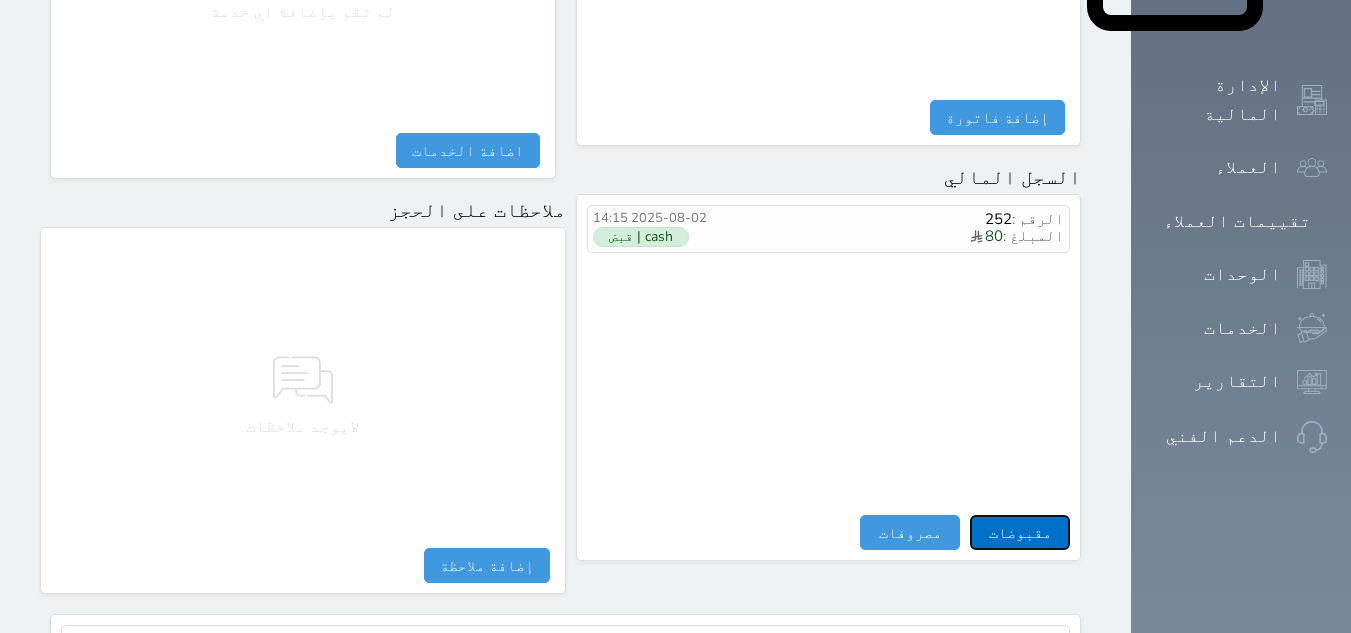 click on "مقبوضات" at bounding box center (1020, 532) 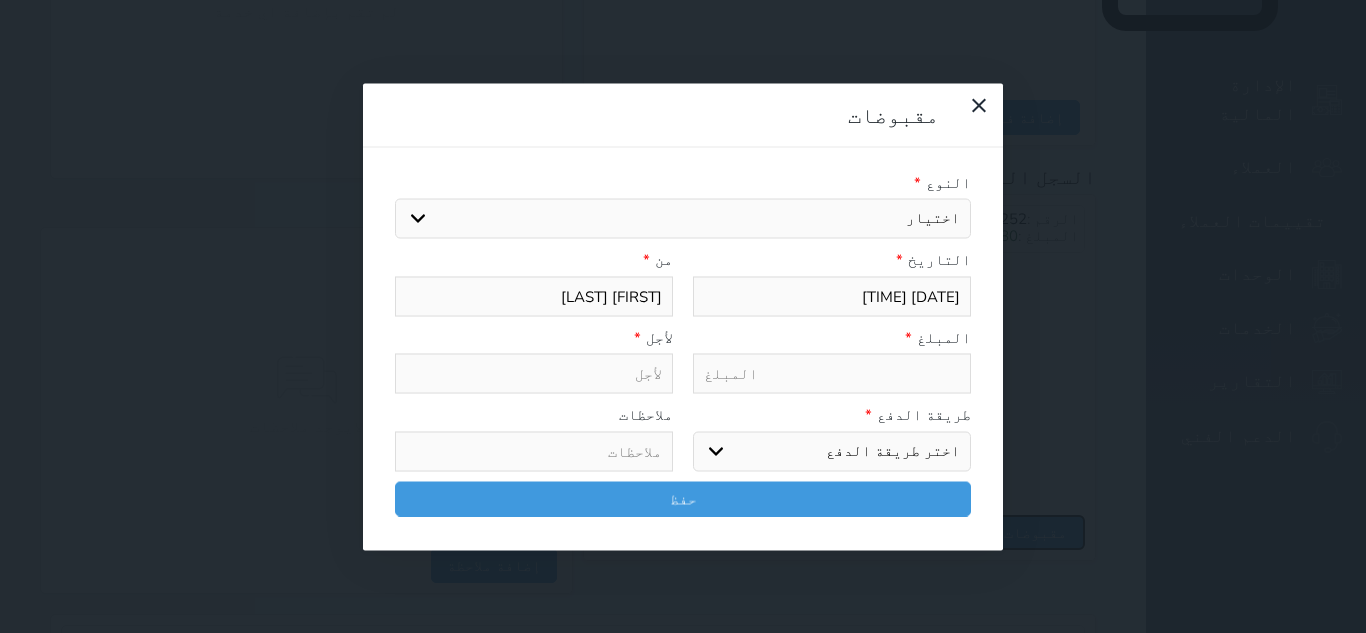 select 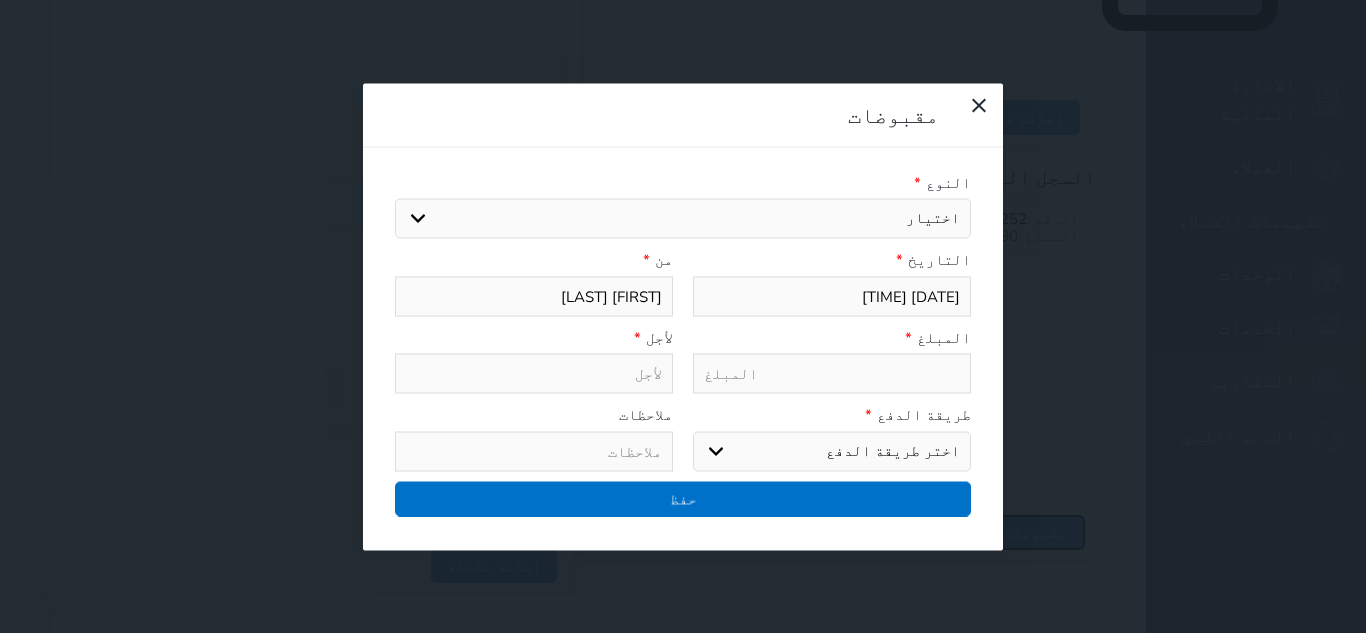 select 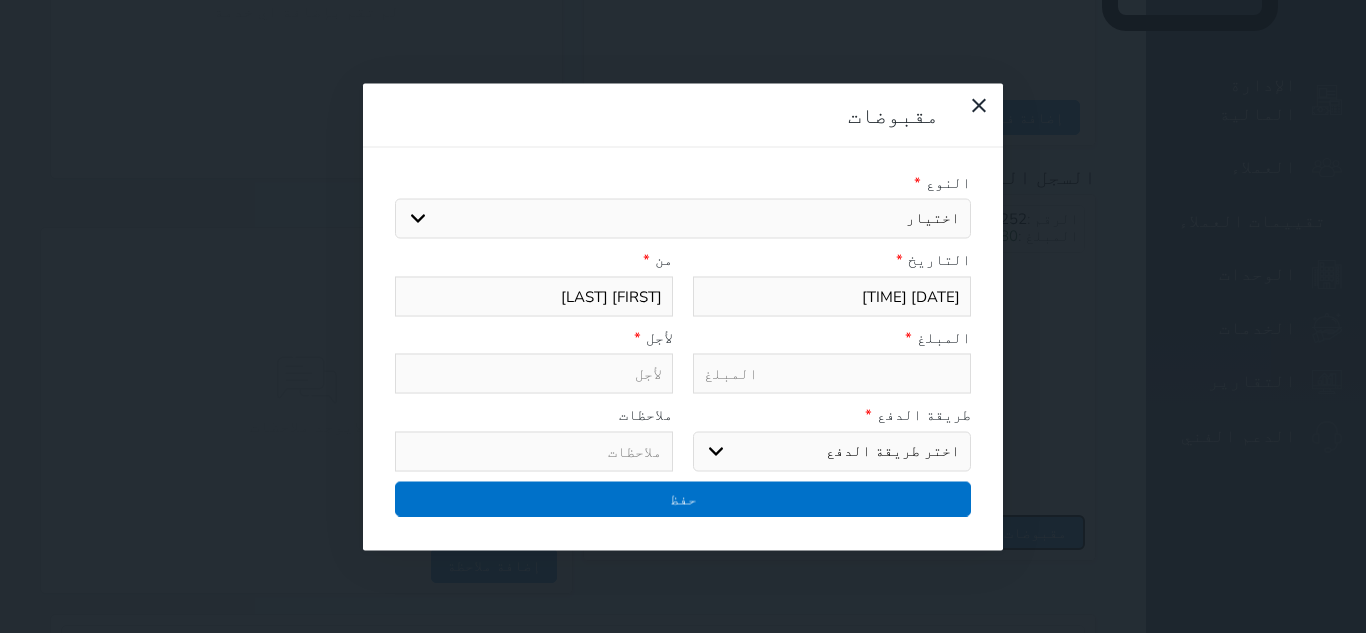 select 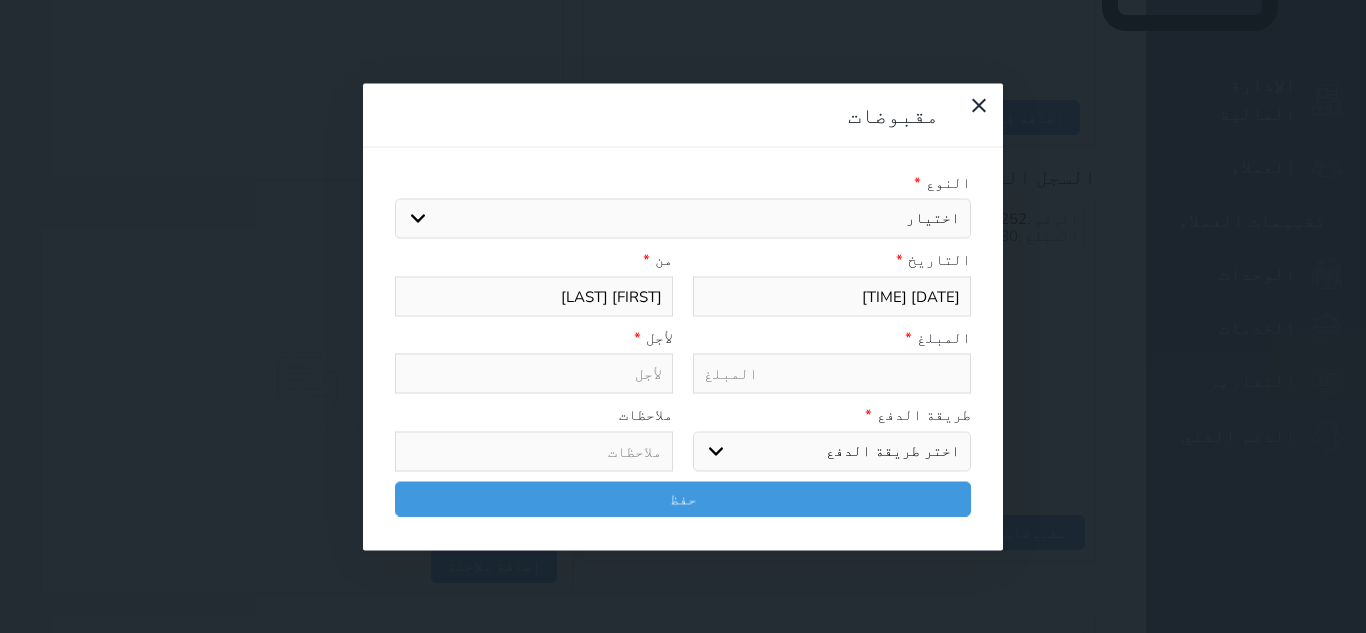 click on "اختيار   مقبوضات عامة قيمة إيجار فواتير تامين عربون لا ينطبق آخر مغسلة واي فاي - الإنترنت مواقف السيارات طعام الأغذية والمشروبات مشروبات المشروبات الباردة المشروبات الساخنة الإفطار غداء عشاء مخبز و كعك حمام سباحة الصالة الرياضية سبا و خدمات الجمال اختيار وإسقاط (خدمات النقل) ميني بار كابل - تلفزيون سرير إضافي تصفيف الشعر التسوق خدمات الجولات السياحية المنظمة خدمات الدليل السياحي" at bounding box center [683, 219] 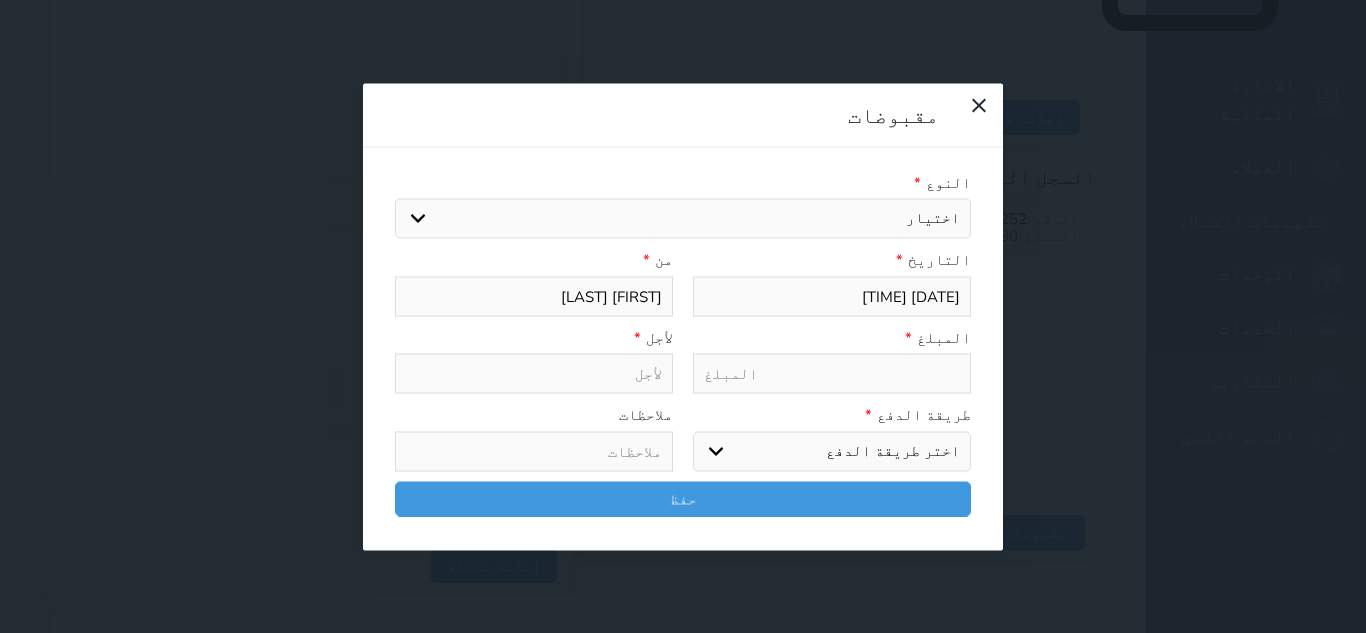 select on "[NUMBER]" 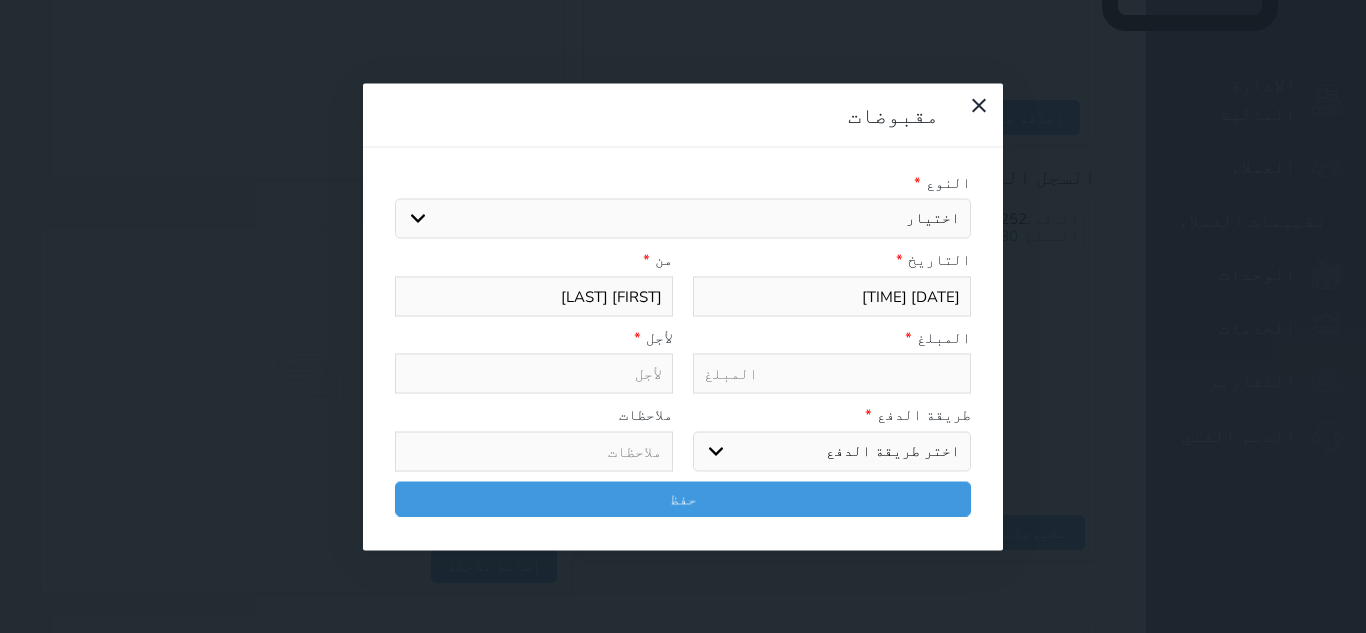 click on "اختيار   مقبوضات عامة قيمة إيجار فواتير تامين عربون لا ينطبق آخر مغسلة واي فاي - الإنترنت مواقف السيارات طعام الأغذية والمشروبات مشروبات المشروبات الباردة المشروبات الساخنة الإفطار غداء عشاء مخبز و كعك حمام سباحة الصالة الرياضية سبا و خدمات الجمال اختيار وإسقاط (خدمات النقل) ميني بار كابل - تلفزيون سرير إضافي تصفيف الشعر التسوق خدمات الجولات السياحية المنظمة خدمات الدليل السياحي" at bounding box center [683, 219] 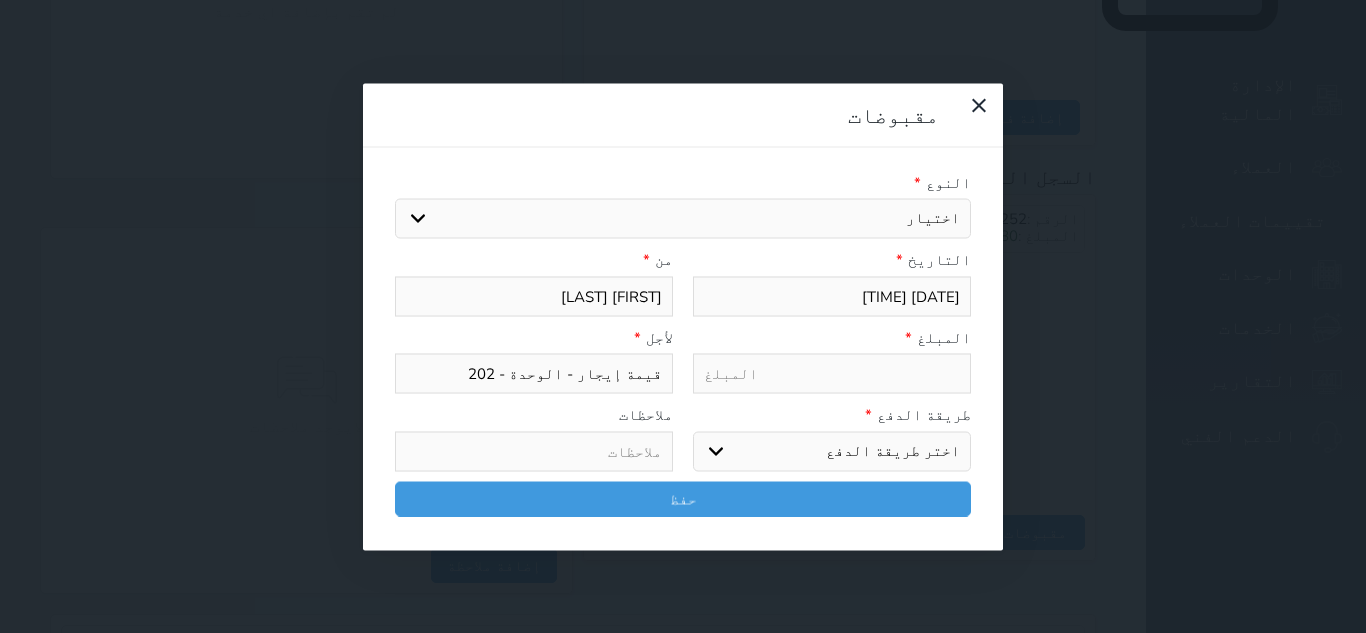 click at bounding box center [832, 374] 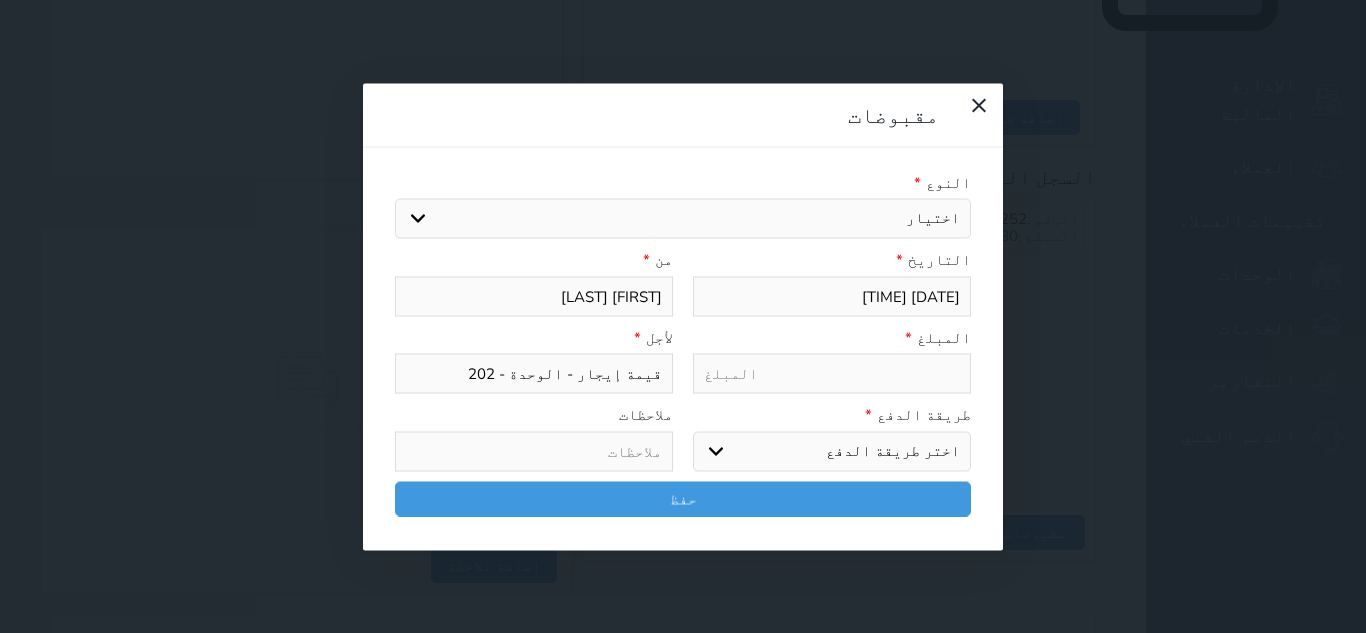 type on "8" 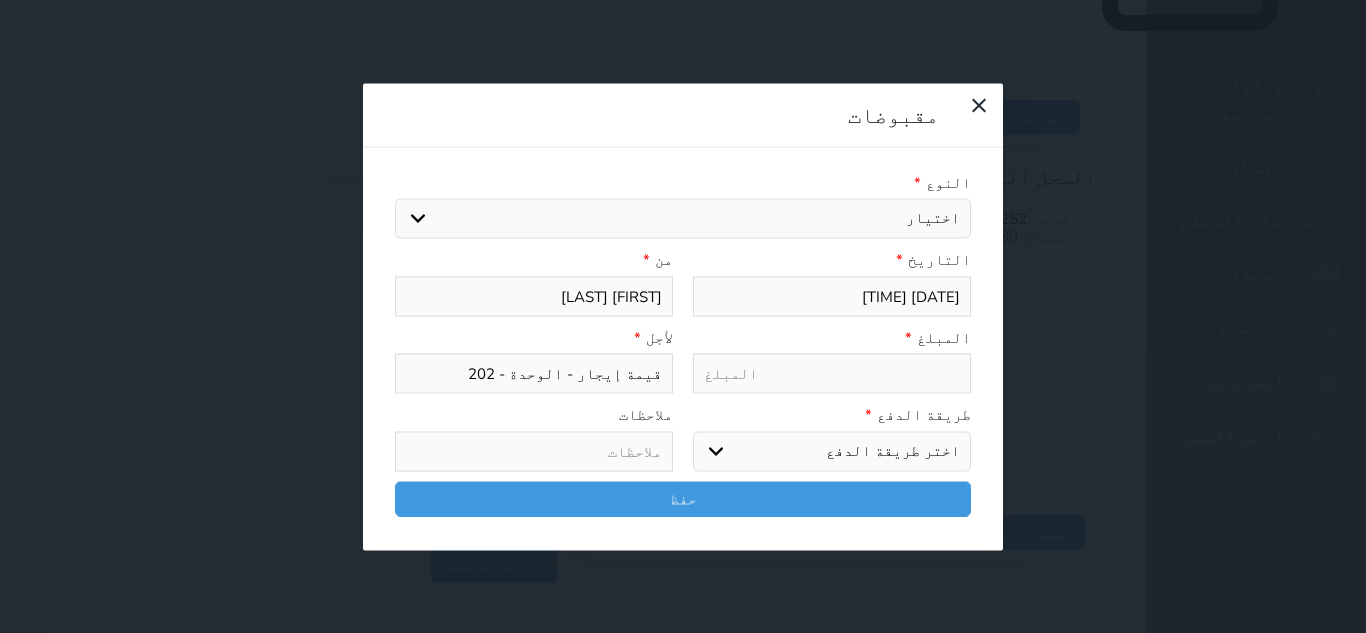 select 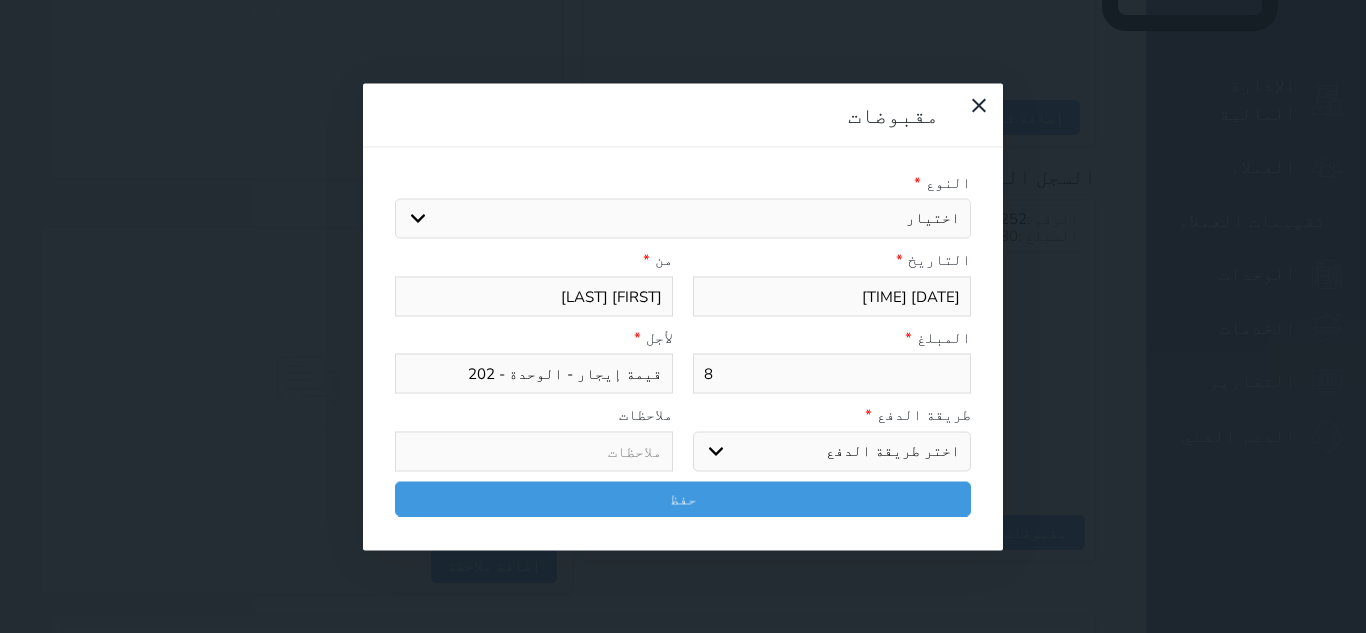 type on "80" 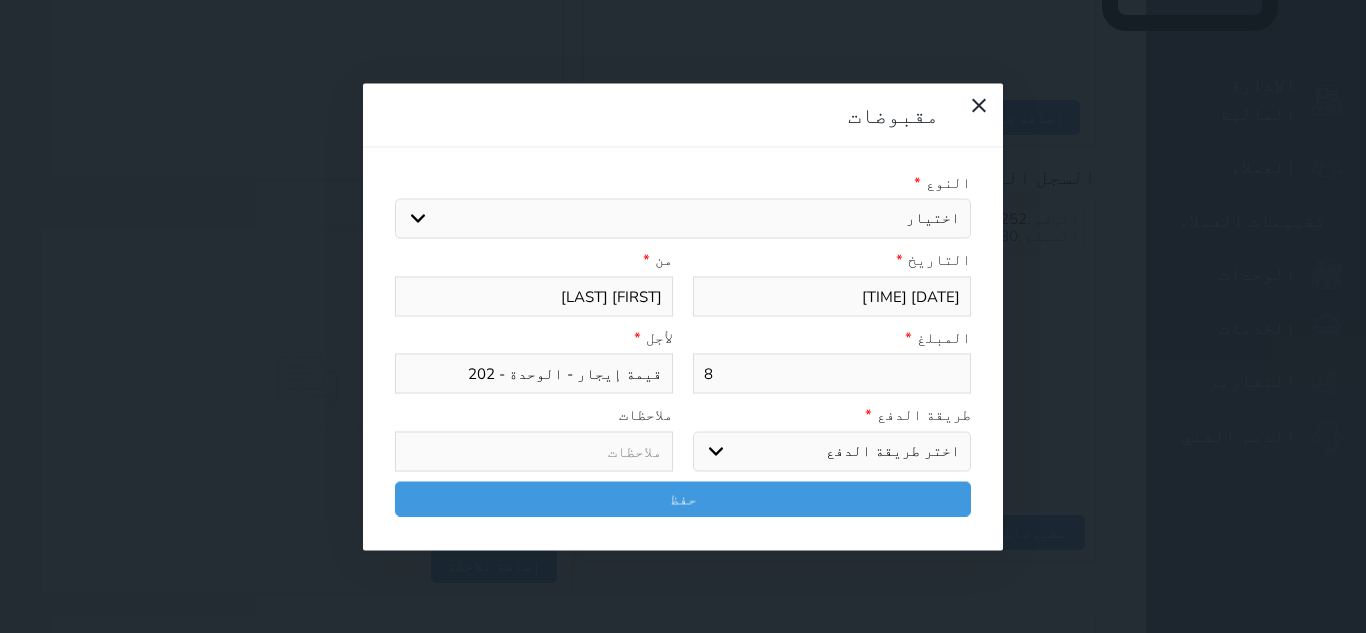 select 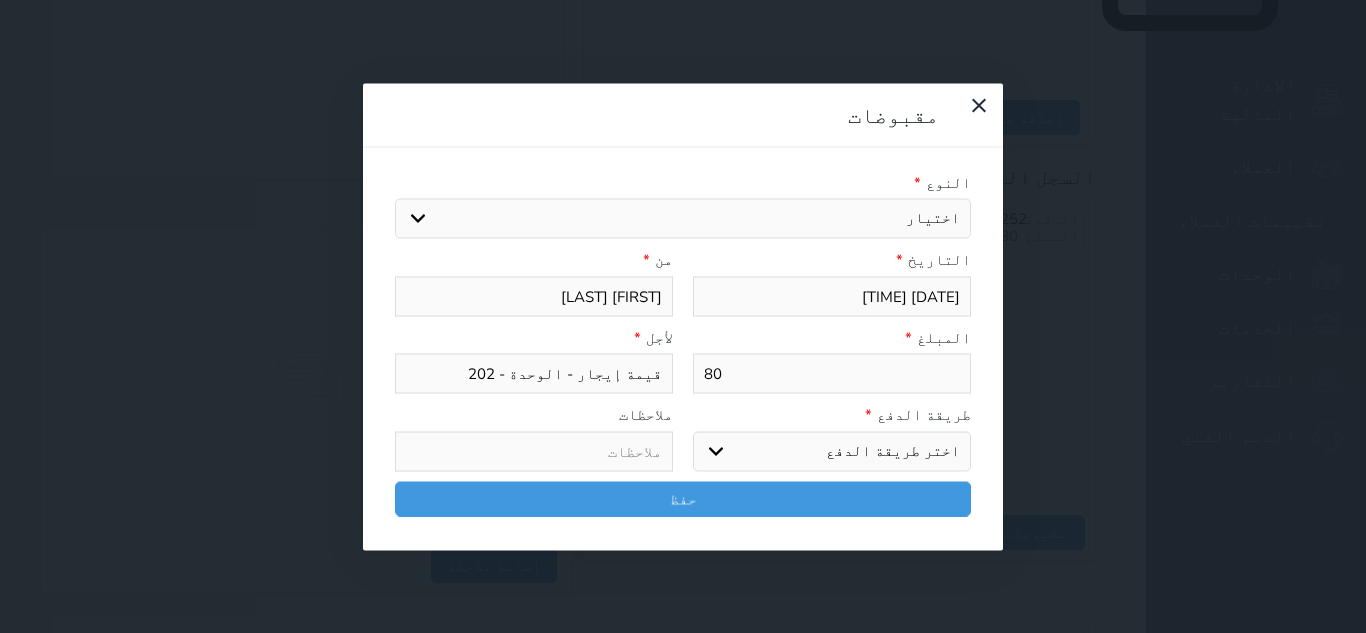 type on "80" 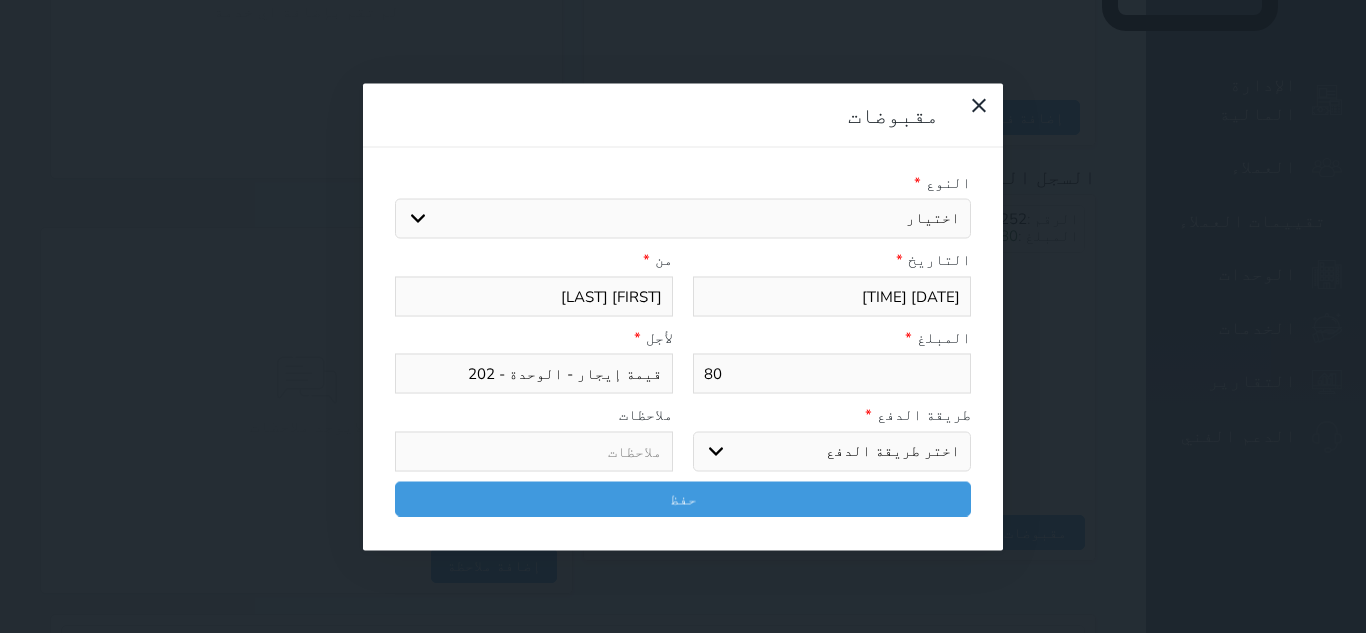 click on "اختر طريقة الدفع   دفع نقدى   تحويل بنكى   مدى   بطاقة ائتمان   آجل" at bounding box center (832, 451) 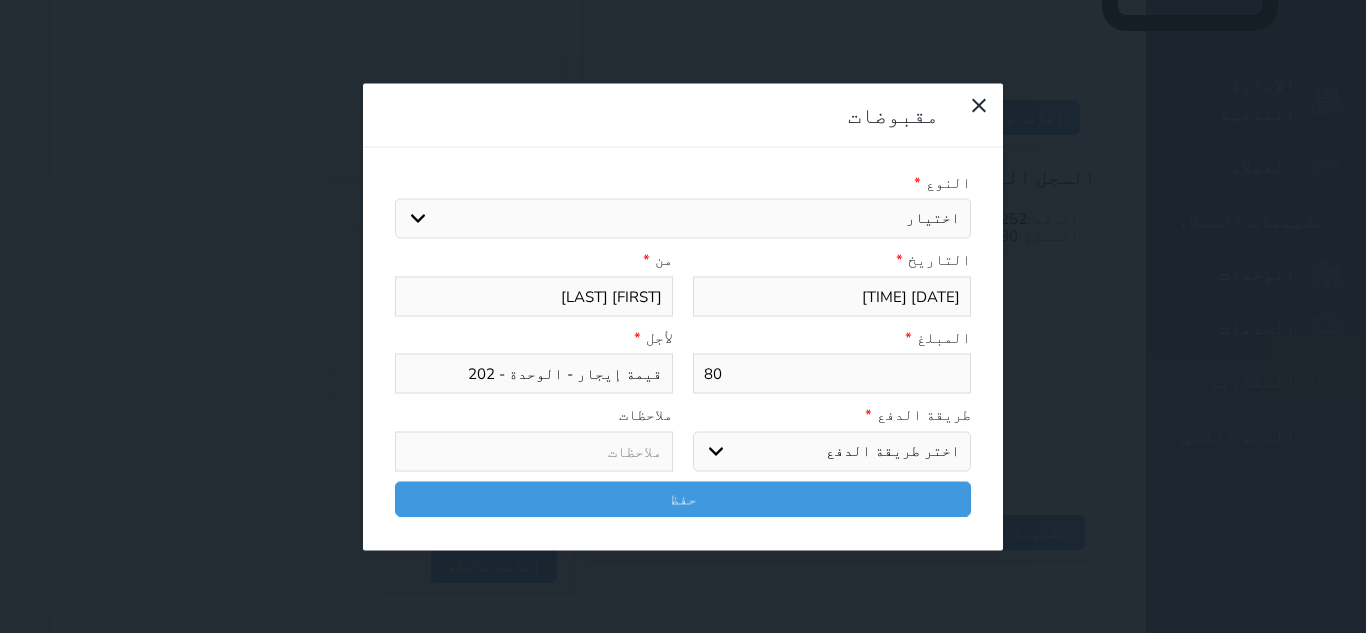 select on "cash" 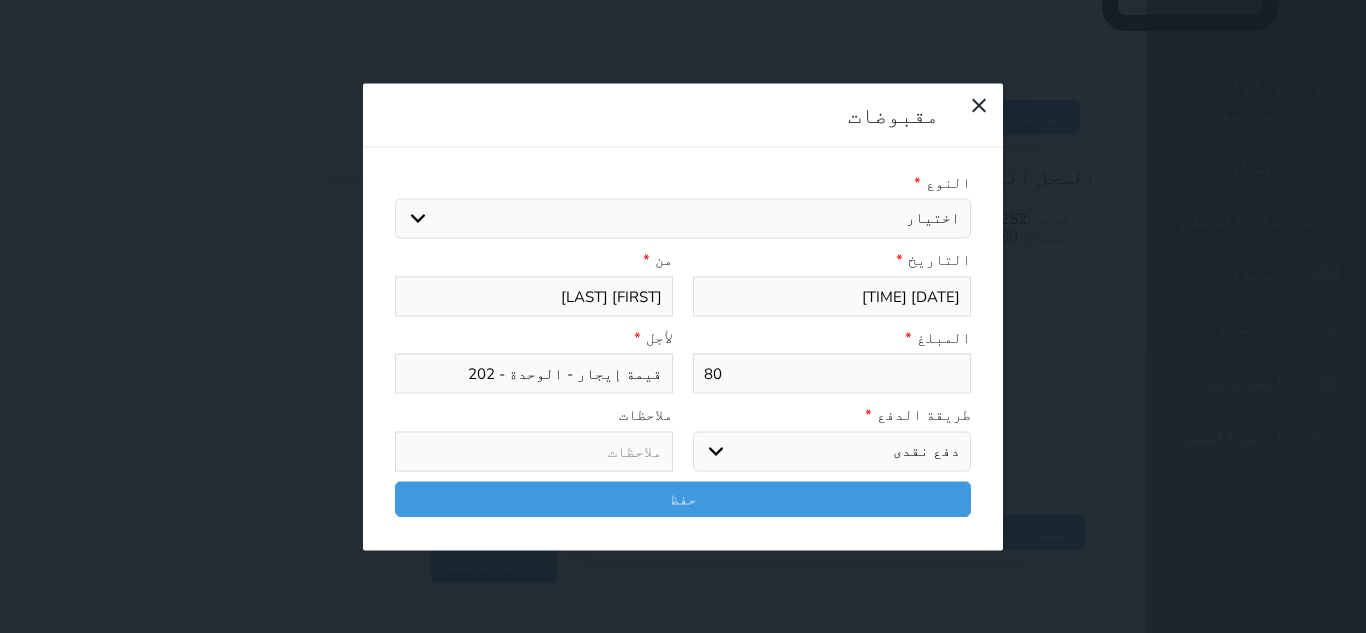 click on "اختر طريقة الدفع   دفع نقدى   تحويل بنكى   مدى   بطاقة ائتمان   آجل" at bounding box center [832, 451] 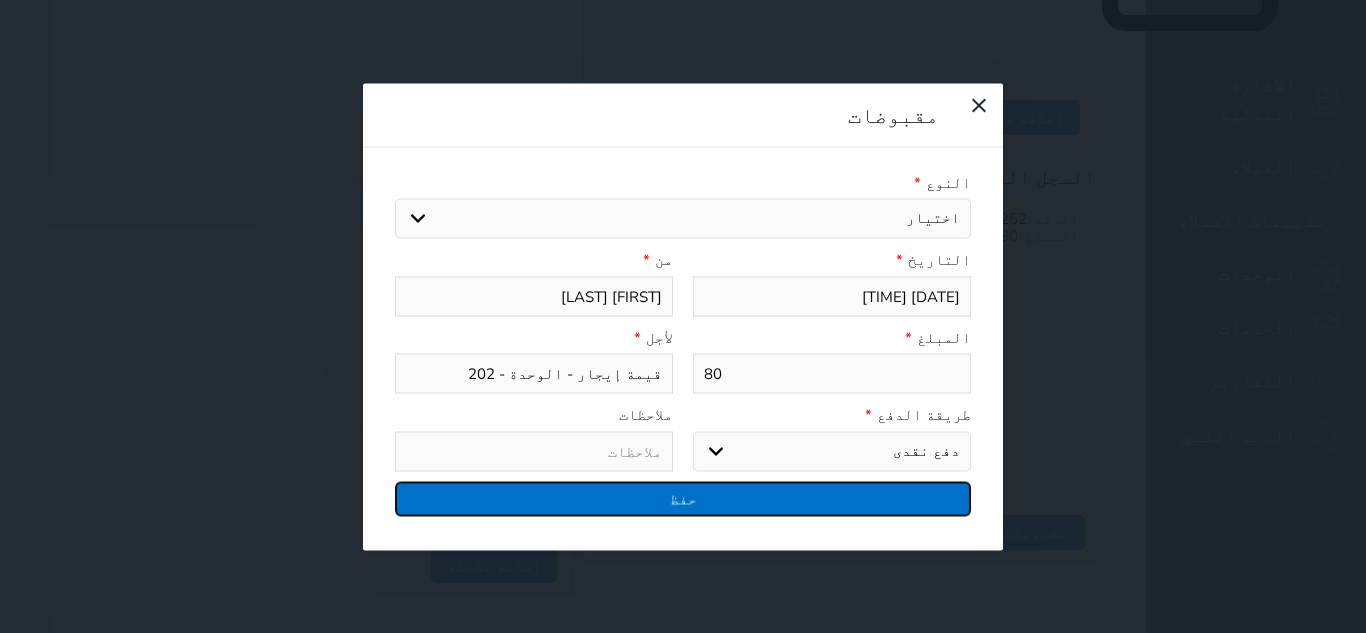 click on "حفظ" at bounding box center (683, 498) 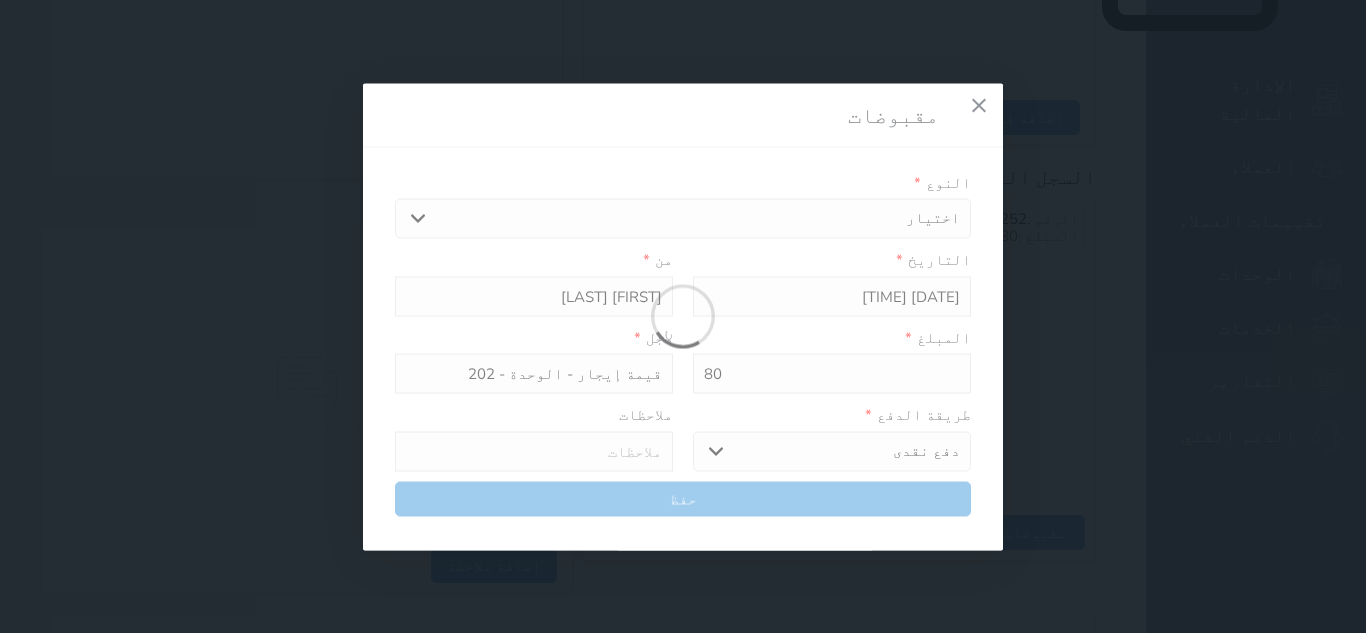 select 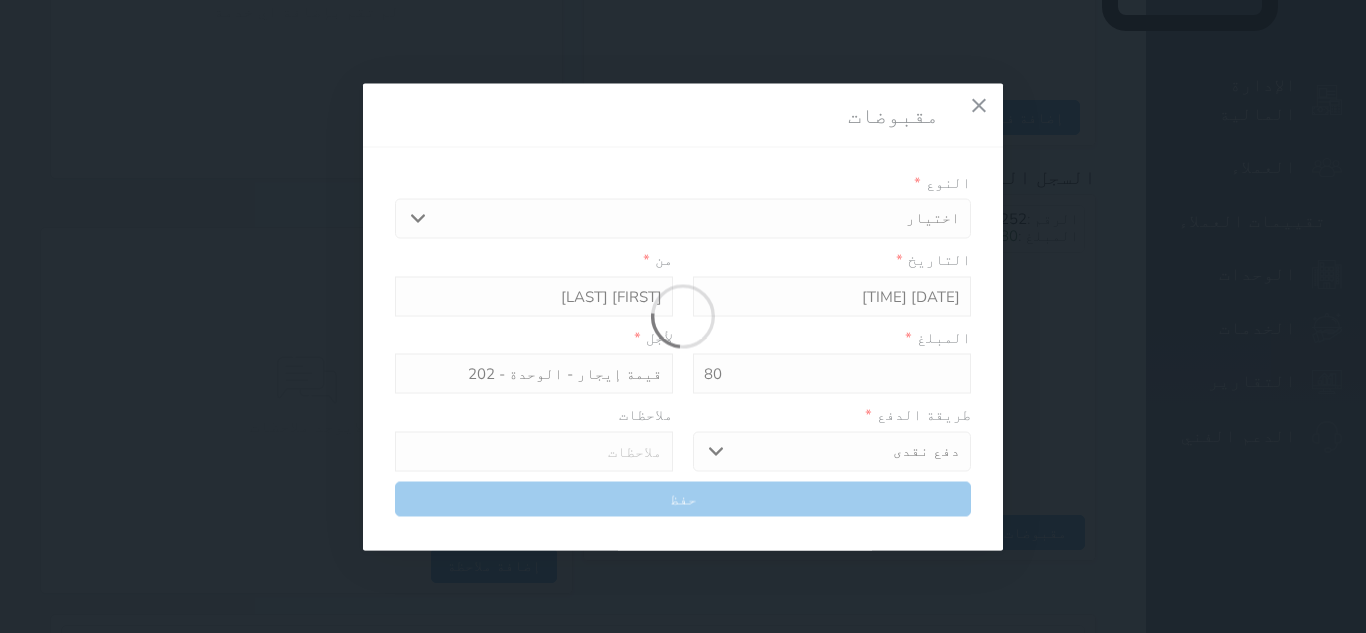 type 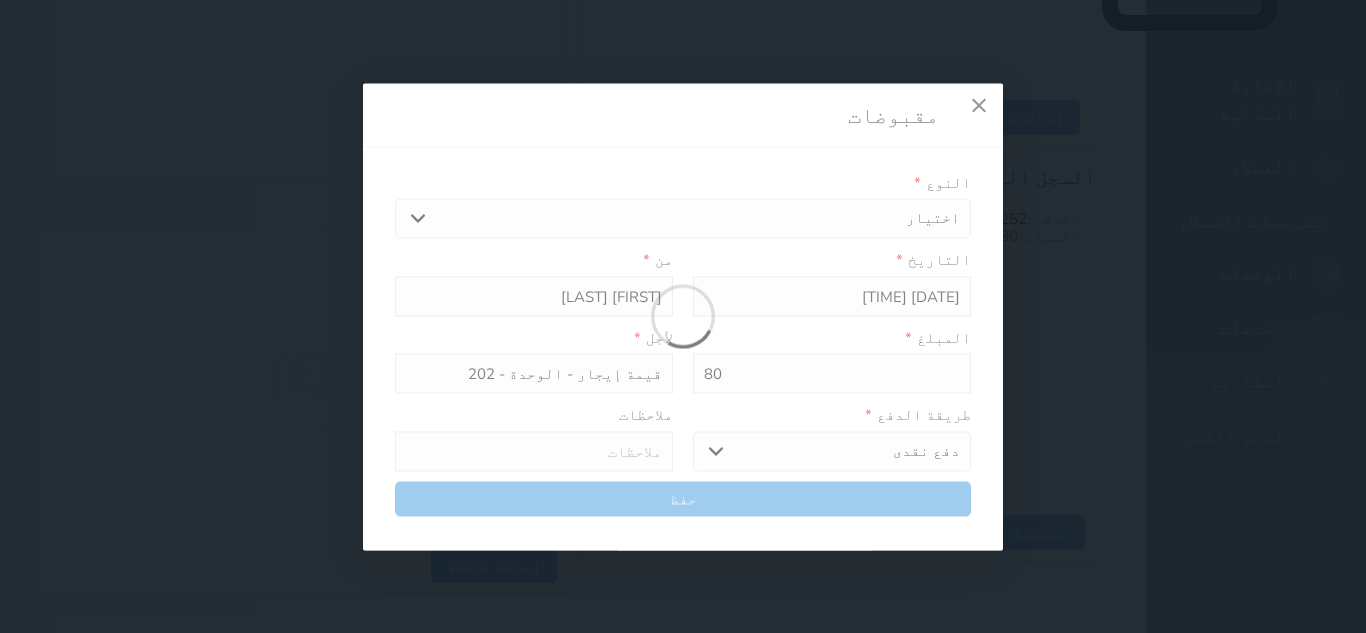 type on "0" 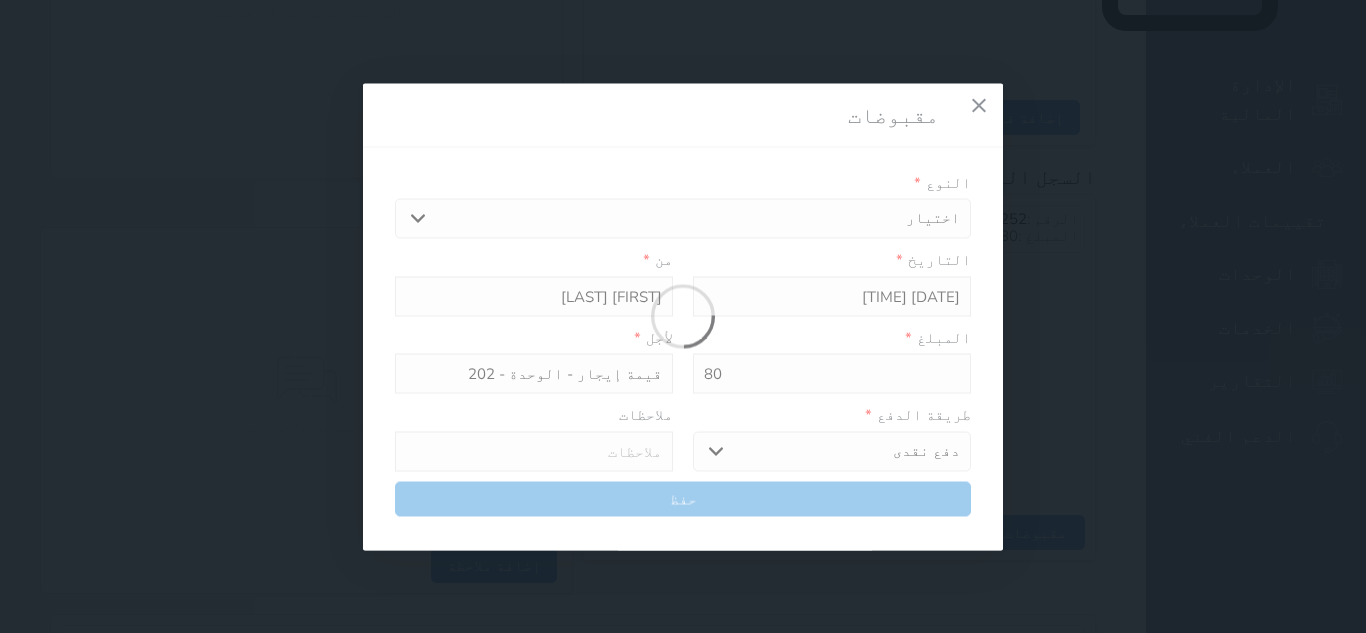 select 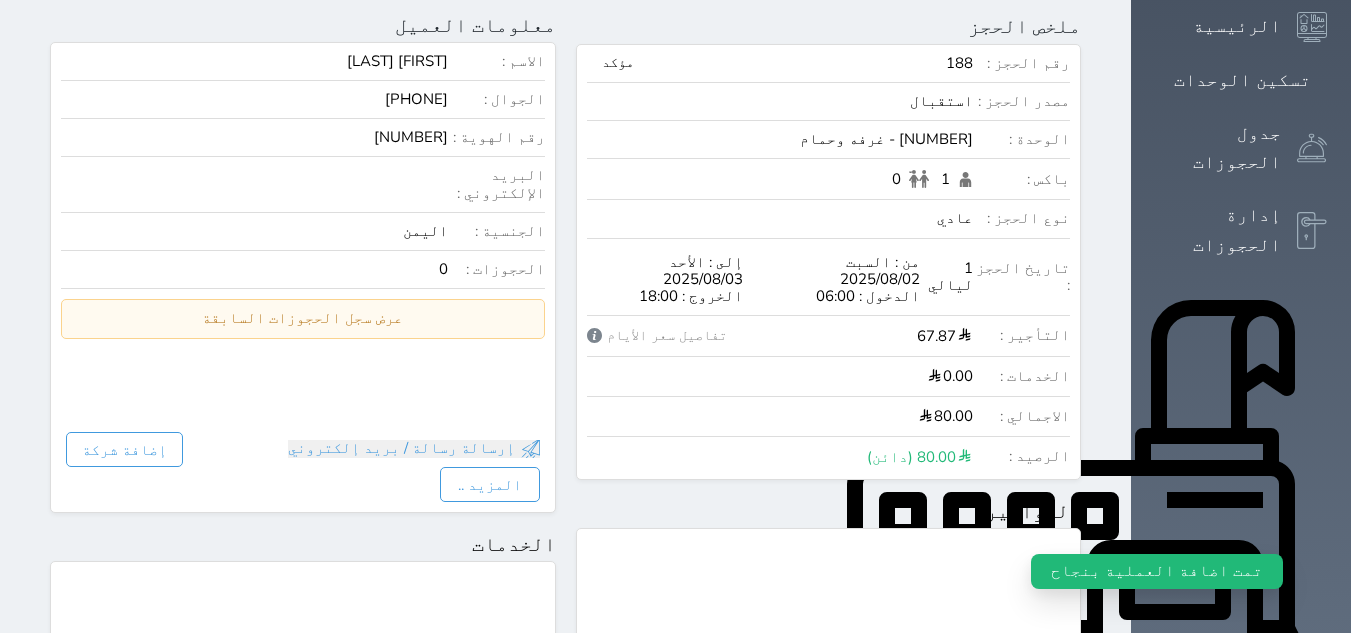 scroll, scrollTop: 0, scrollLeft: 0, axis: both 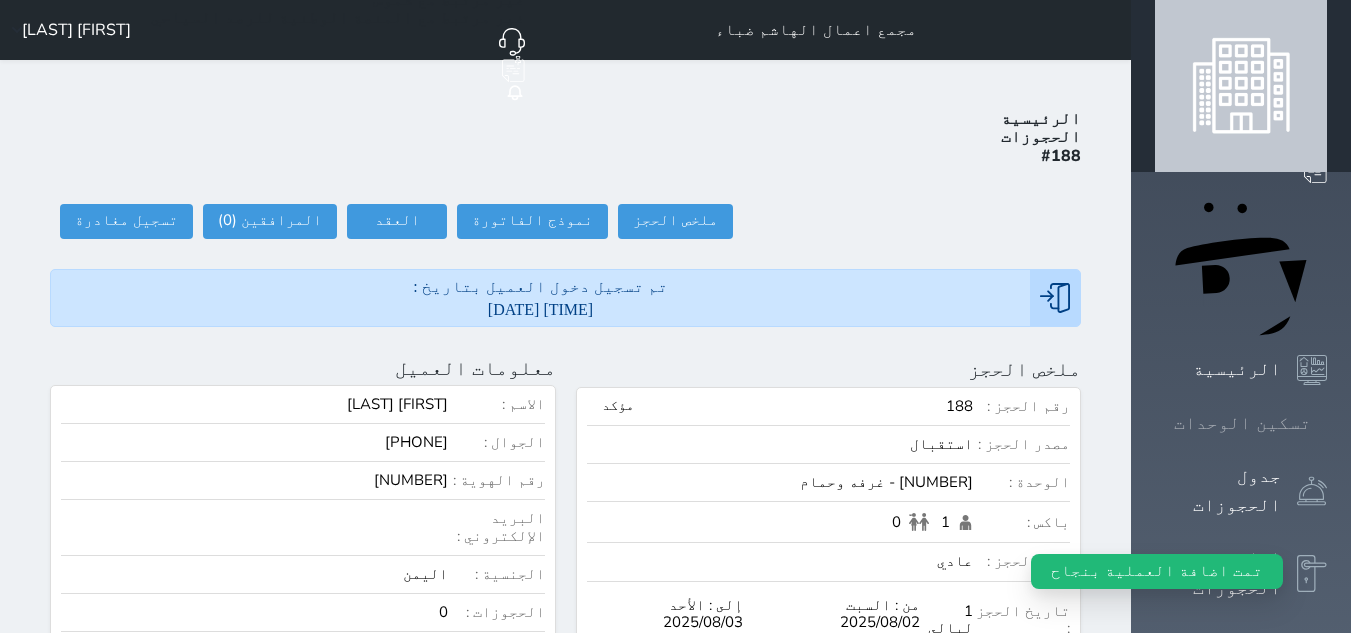 click on "تسكين الوحدات" at bounding box center (1241, 423) 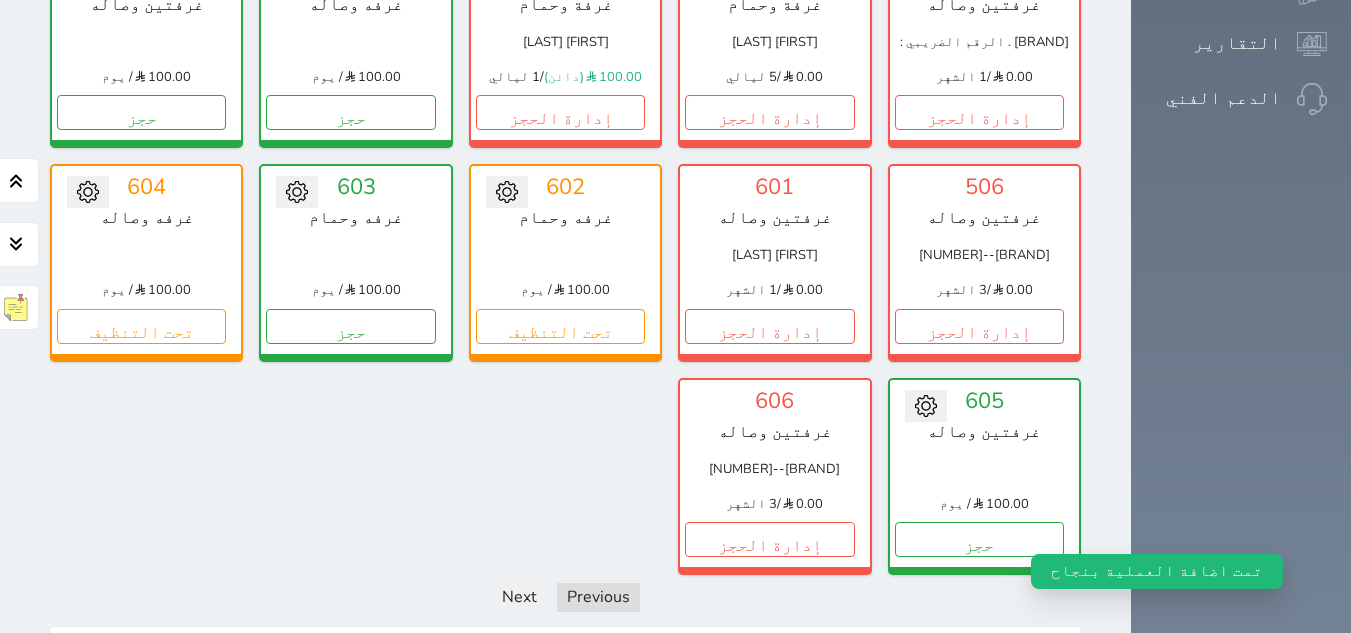 scroll, scrollTop: 1561, scrollLeft: 0, axis: vertical 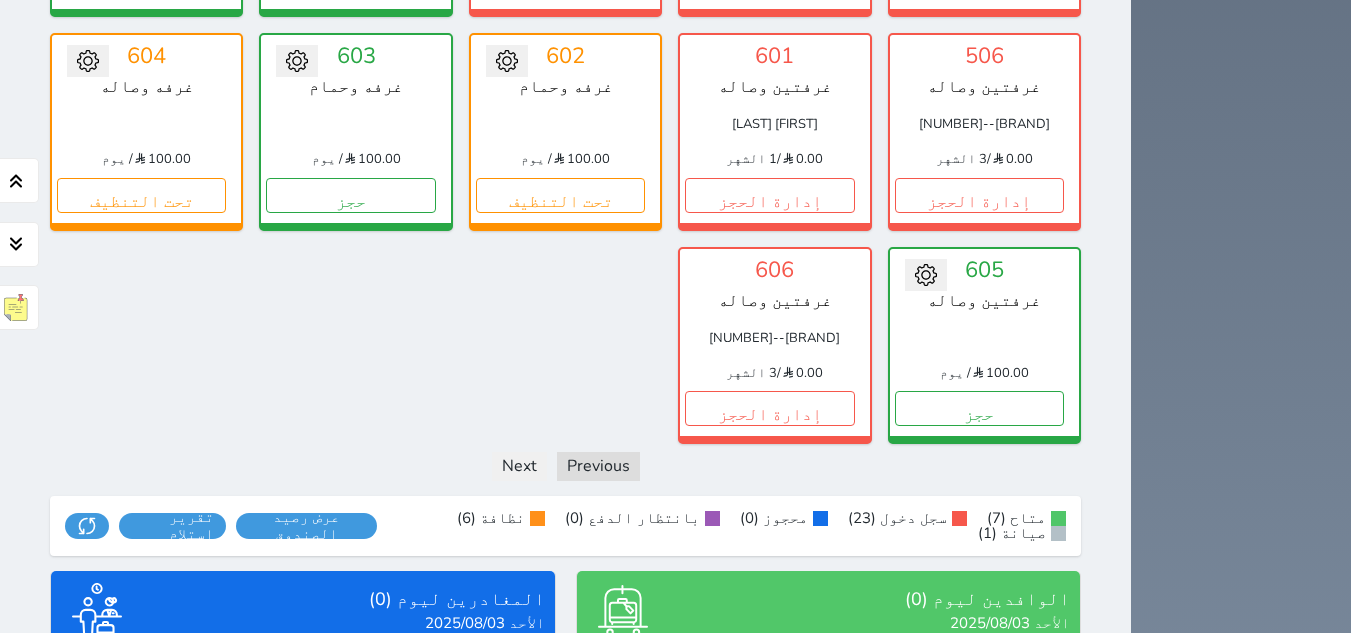 click on "عرض المغادرين" at bounding box center [303, 790] 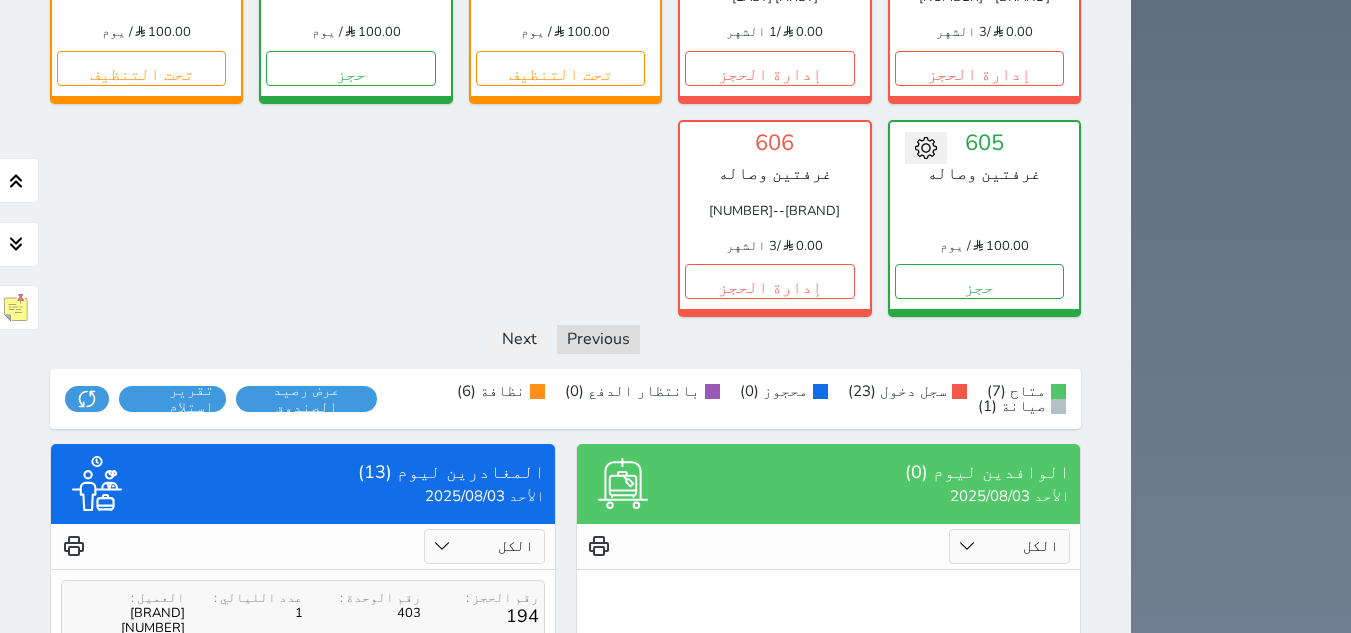 scroll, scrollTop: 2061, scrollLeft: 0, axis: vertical 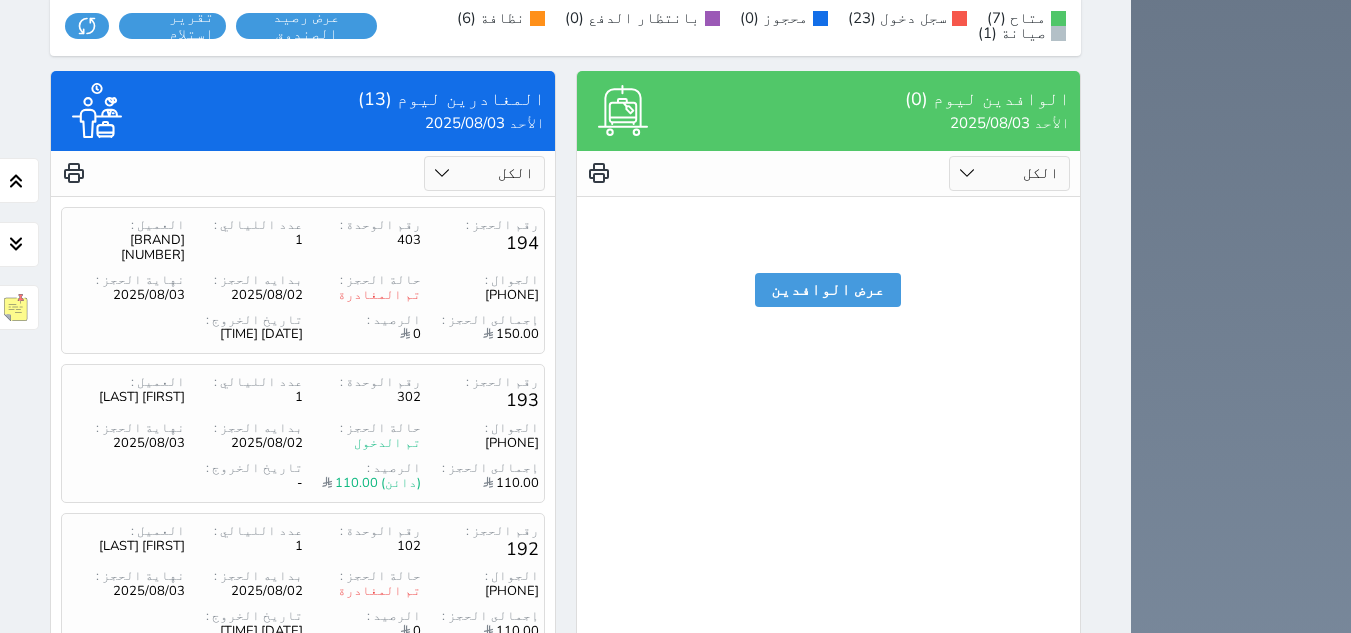 click on "2" at bounding box center (319, 831) 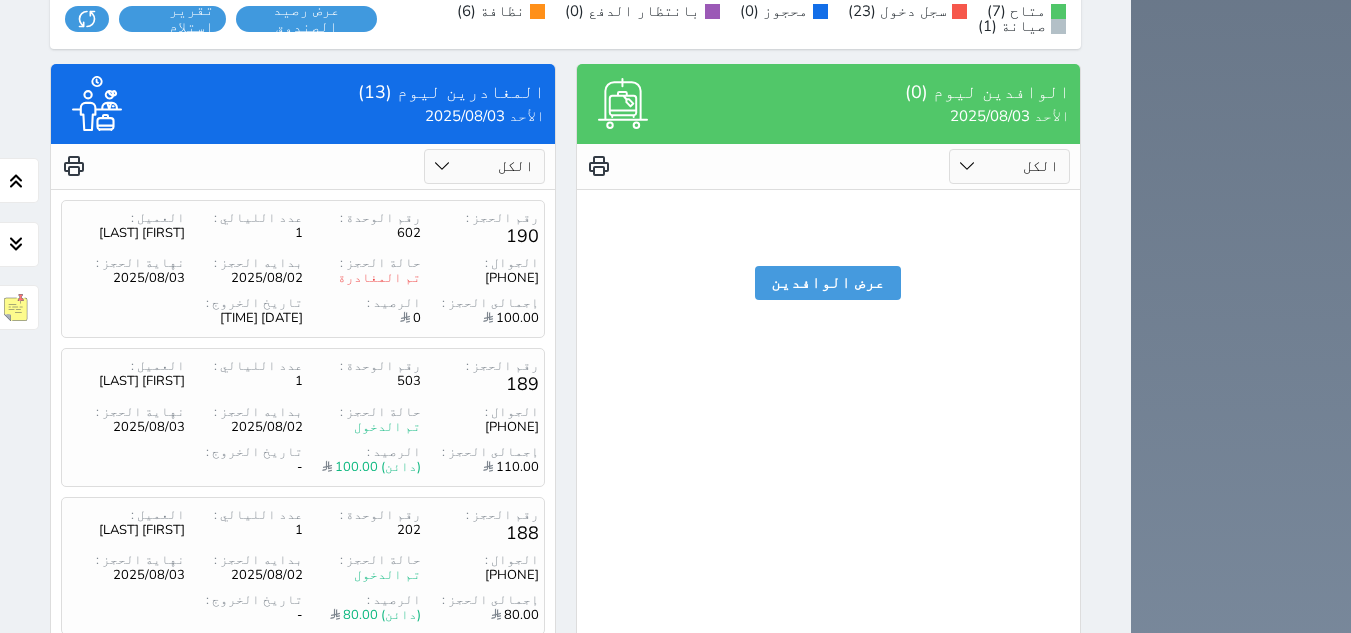 scroll, scrollTop: 2070, scrollLeft: 0, axis: vertical 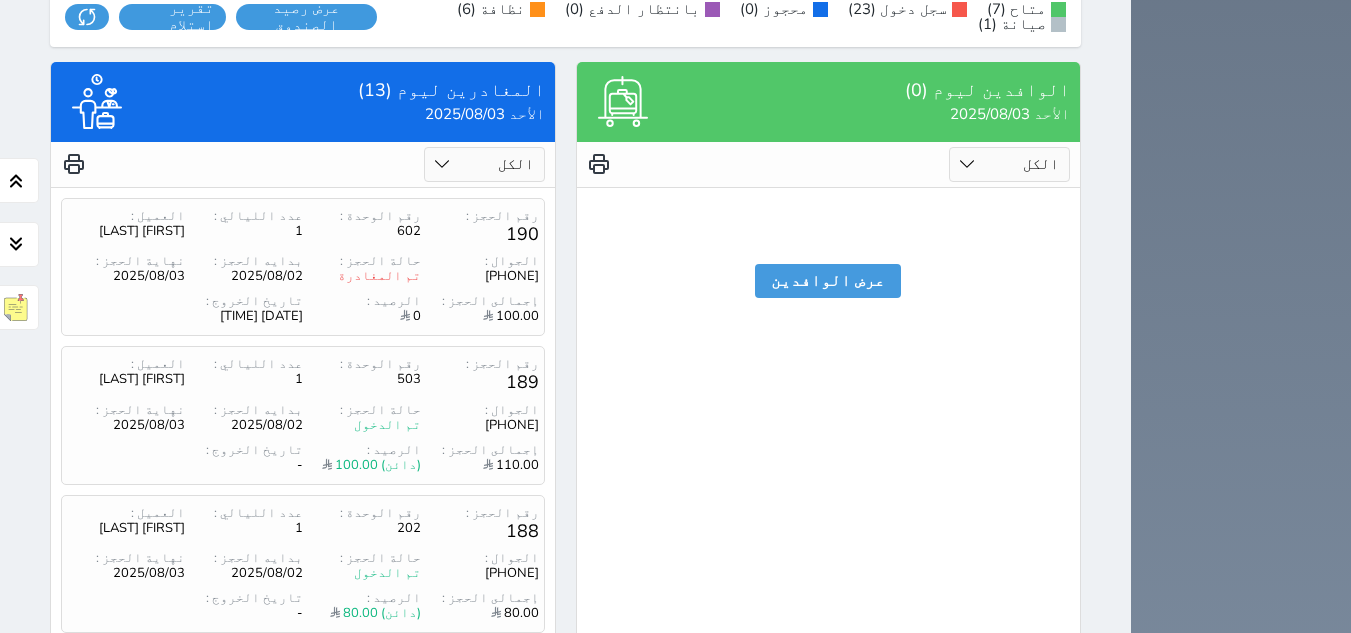 click on "3" at bounding box center [285, 812] 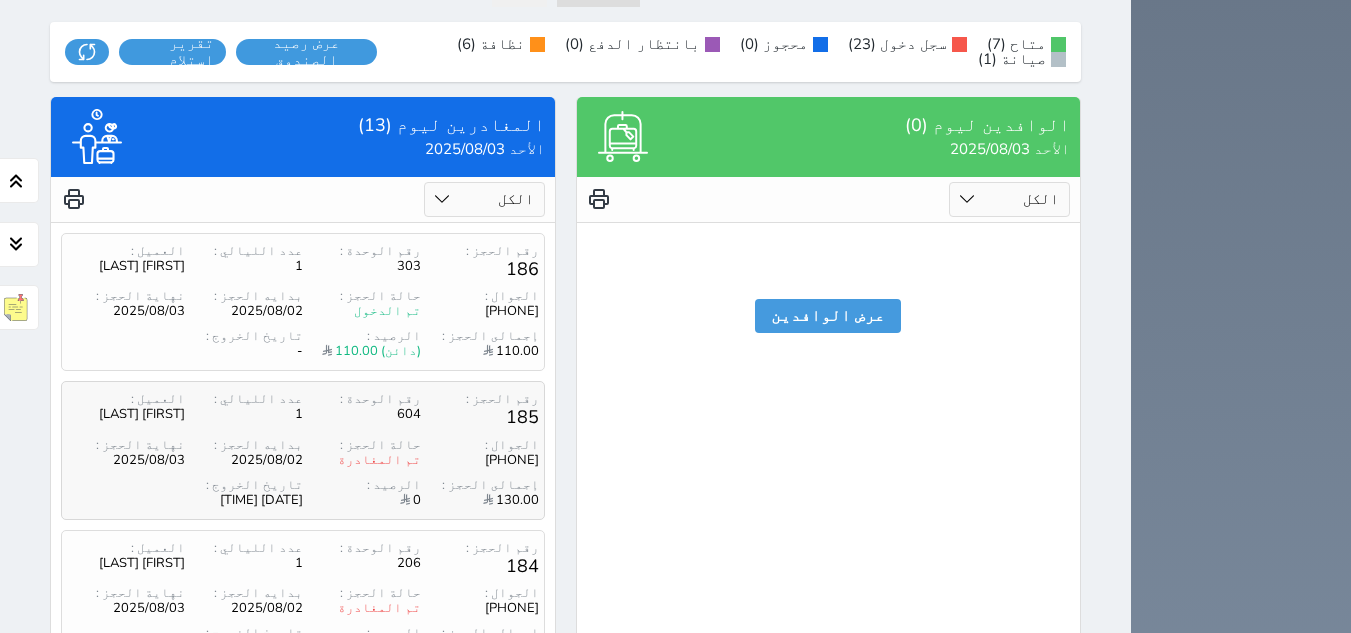 scroll, scrollTop: 2070, scrollLeft: 0, axis: vertical 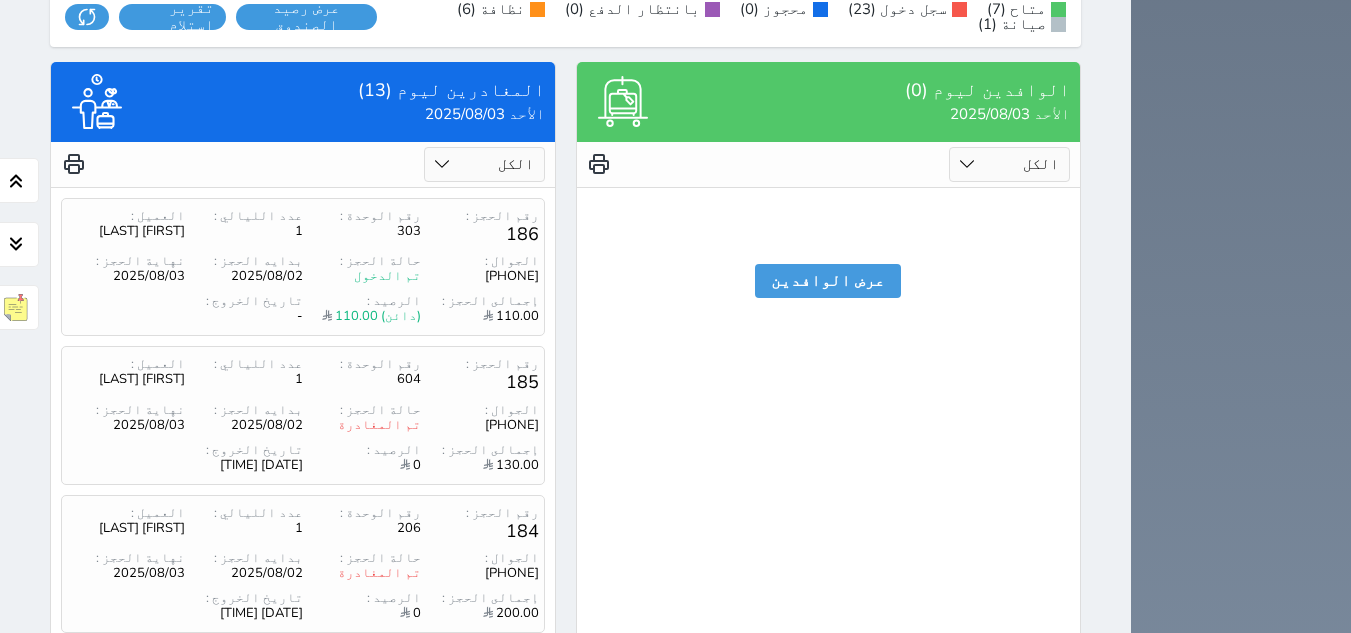 click on "4" at bounding box center (251, 812) 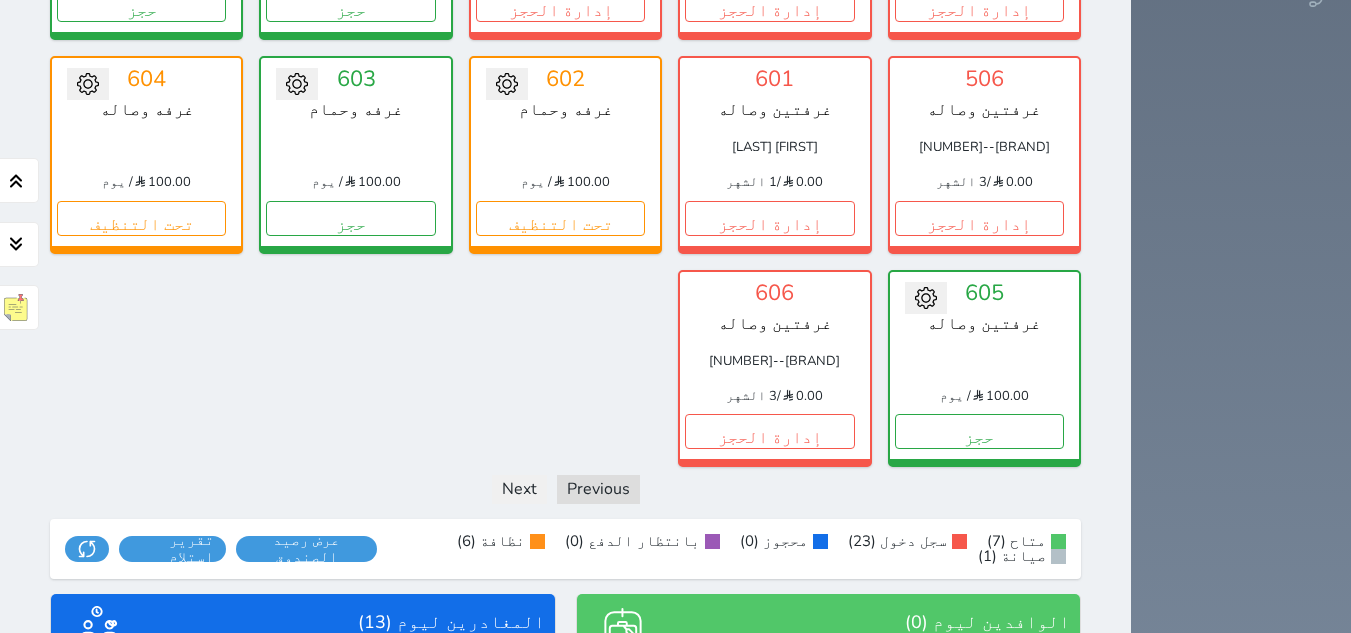 scroll, scrollTop: 1515, scrollLeft: 0, axis: vertical 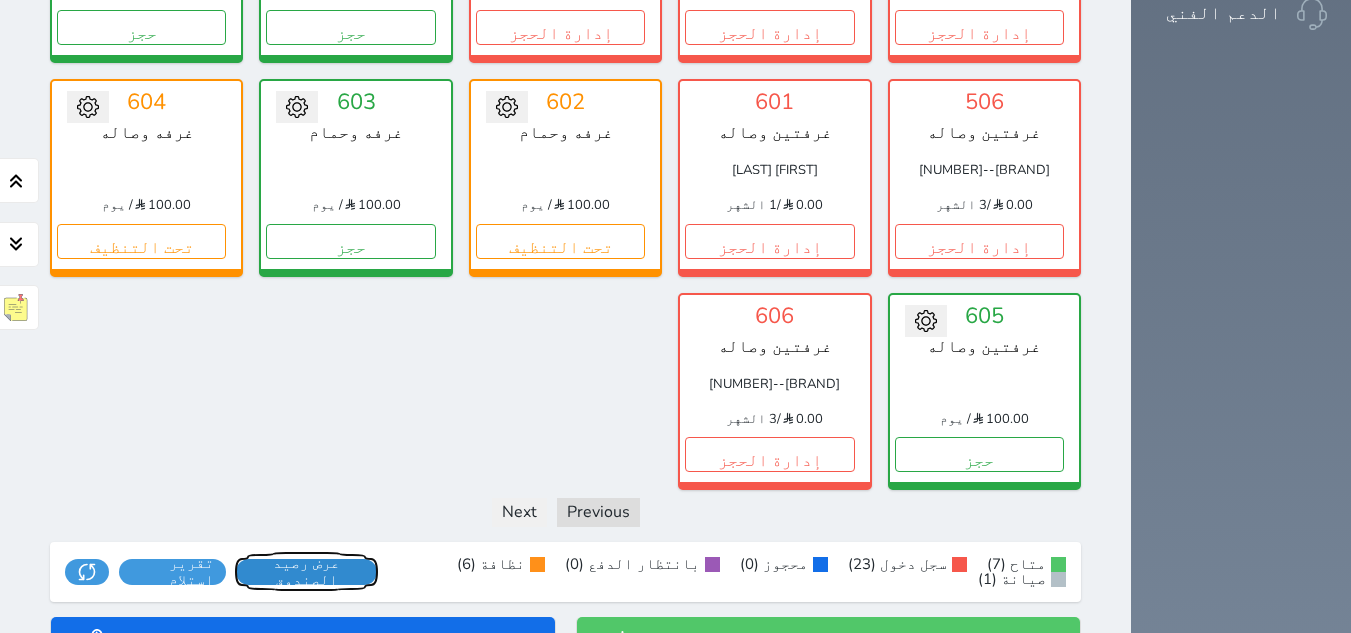 click on "عرض رصيد الصندوق" at bounding box center (307, 572) 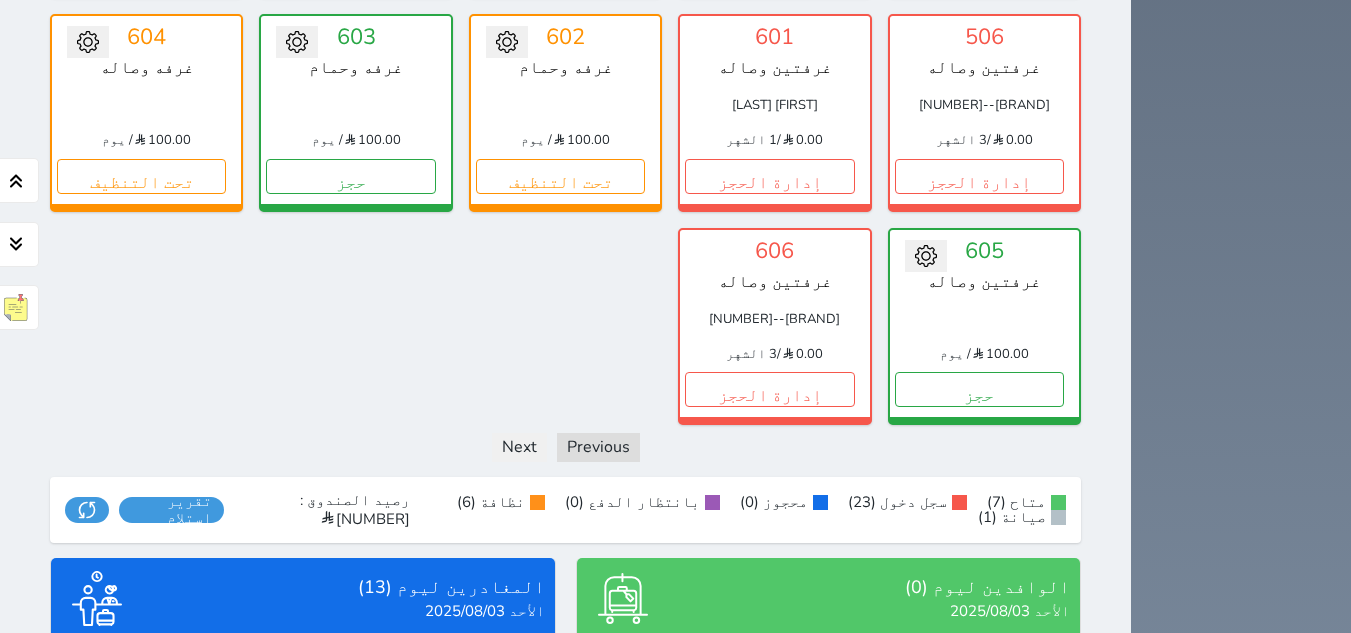 scroll, scrollTop: 1615, scrollLeft: 0, axis: vertical 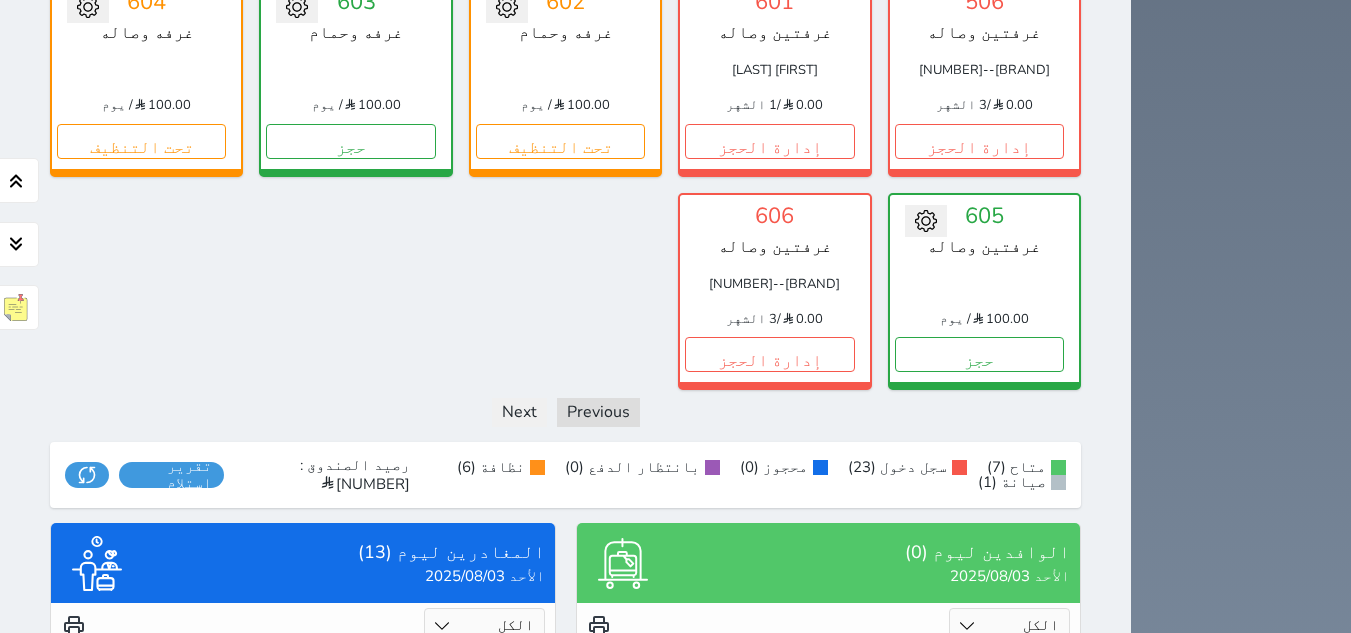 click on "3" at bounding box center (285, 829) 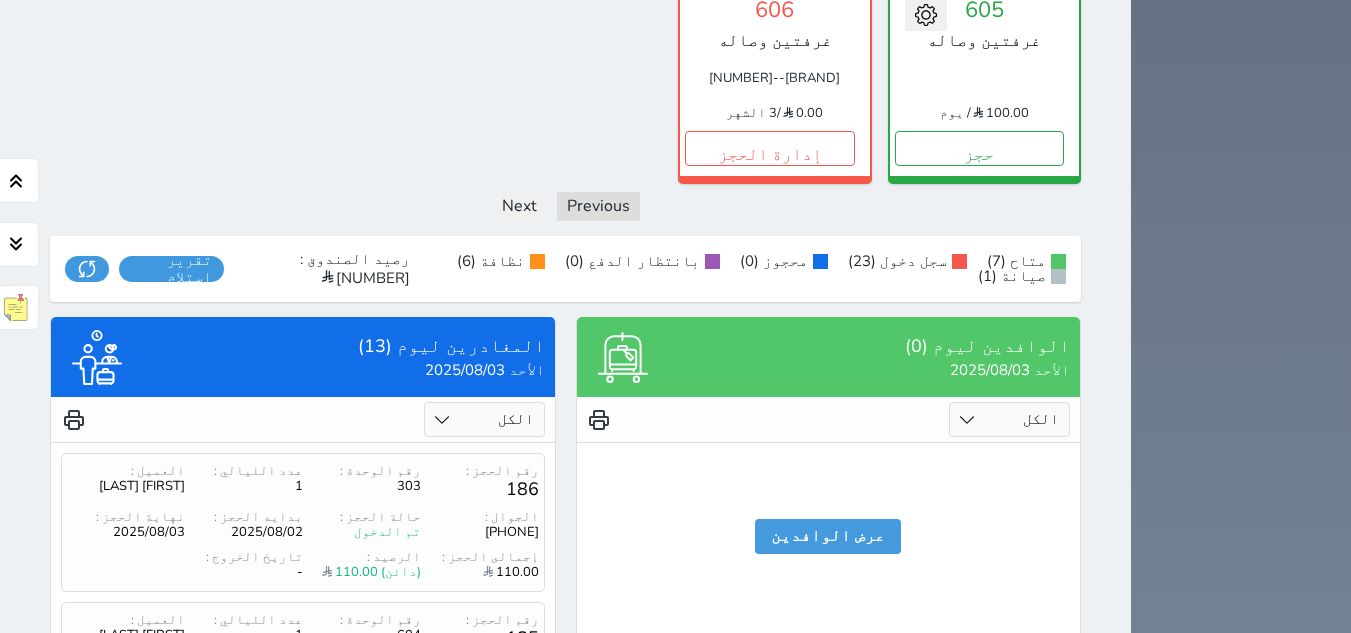 scroll, scrollTop: 2070, scrollLeft: 0, axis: vertical 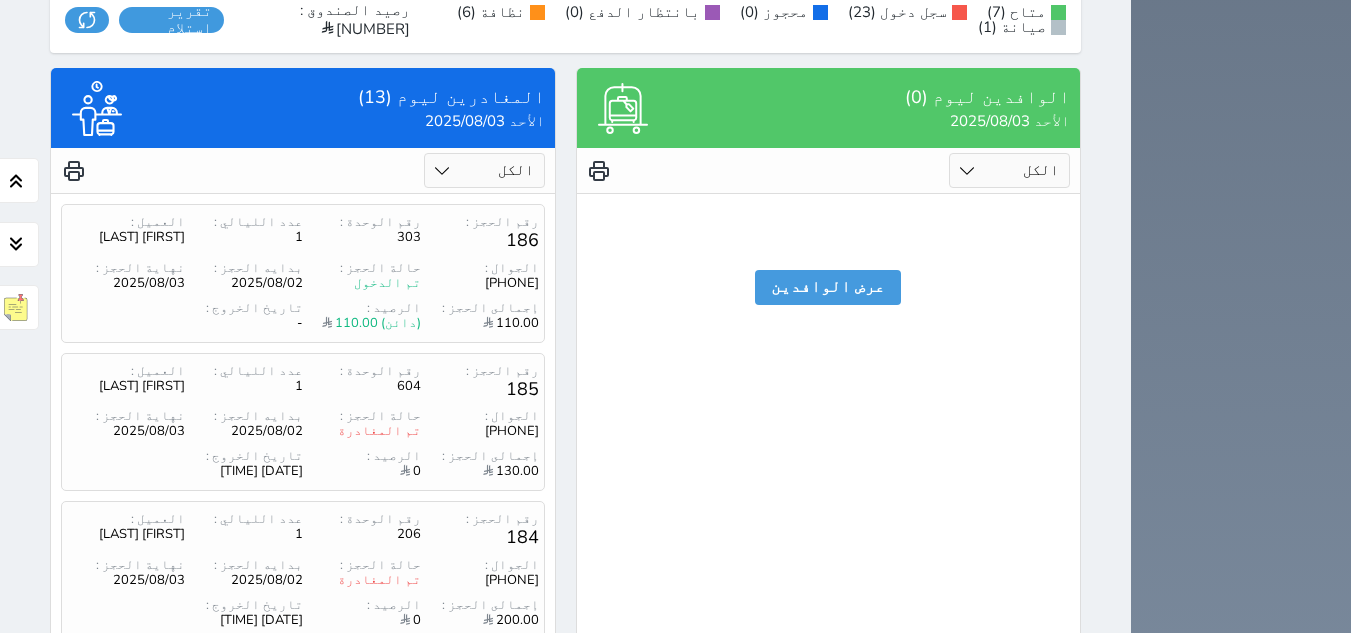 click on "2" at bounding box center (319, 819) 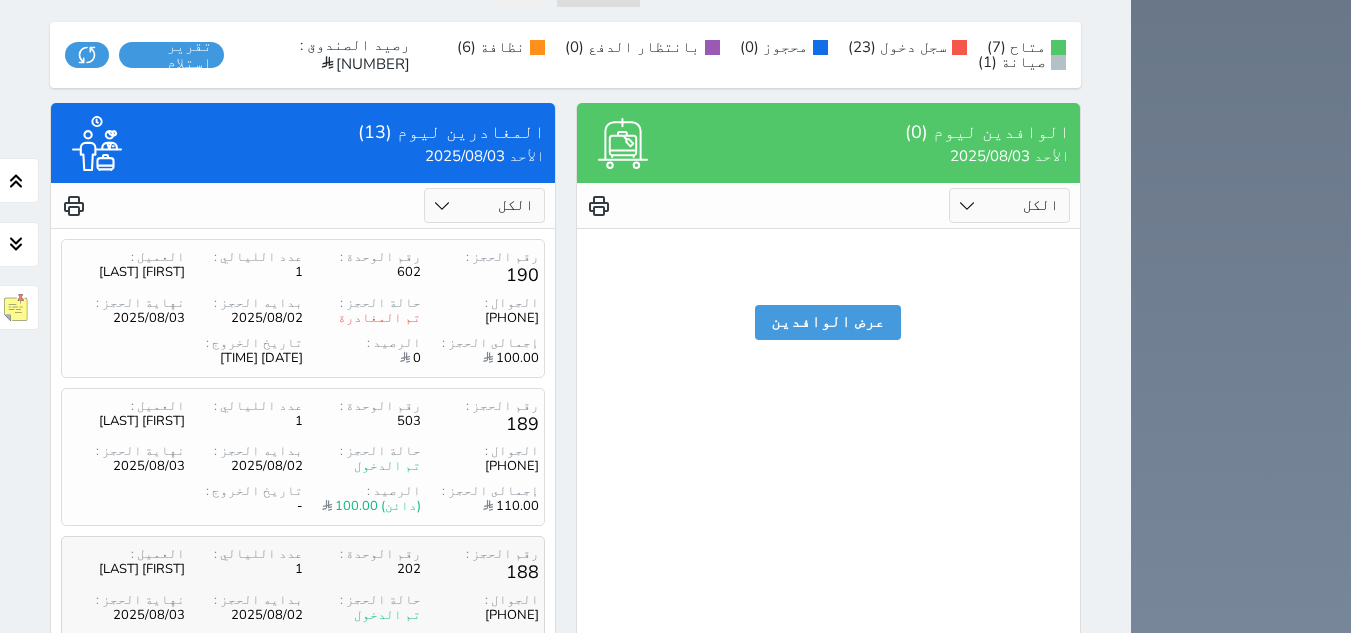 scroll, scrollTop: 2070, scrollLeft: 0, axis: vertical 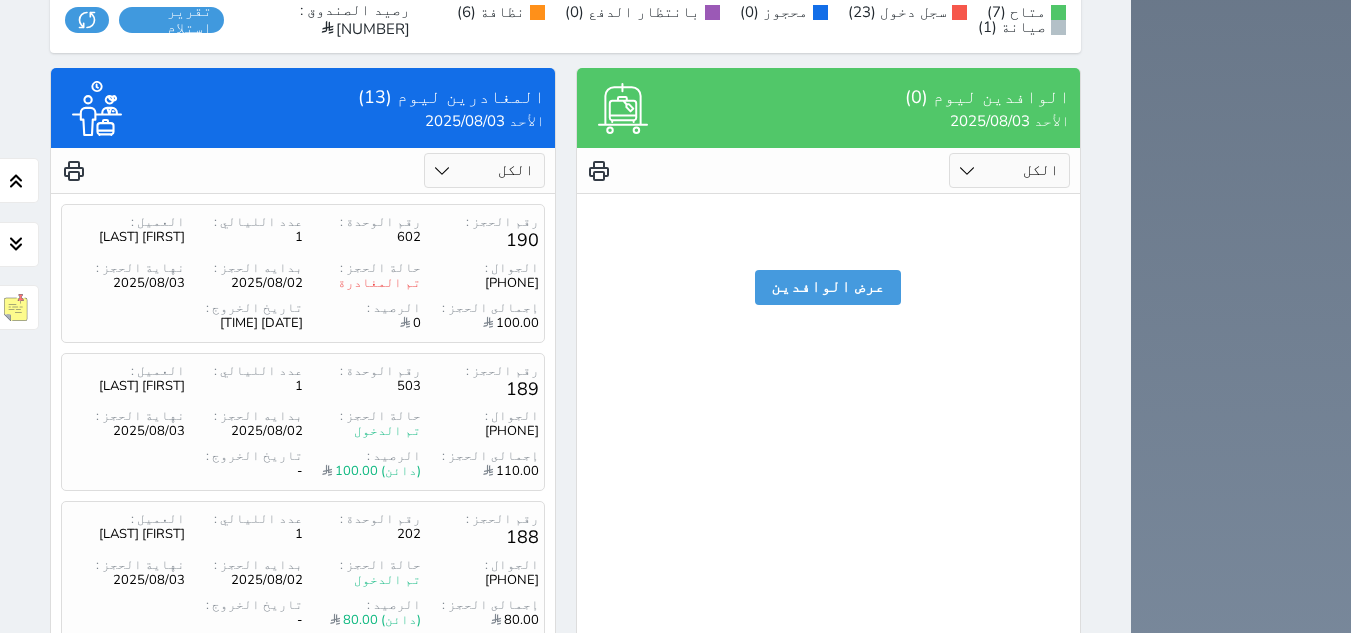 click on "3" at bounding box center [285, 819] 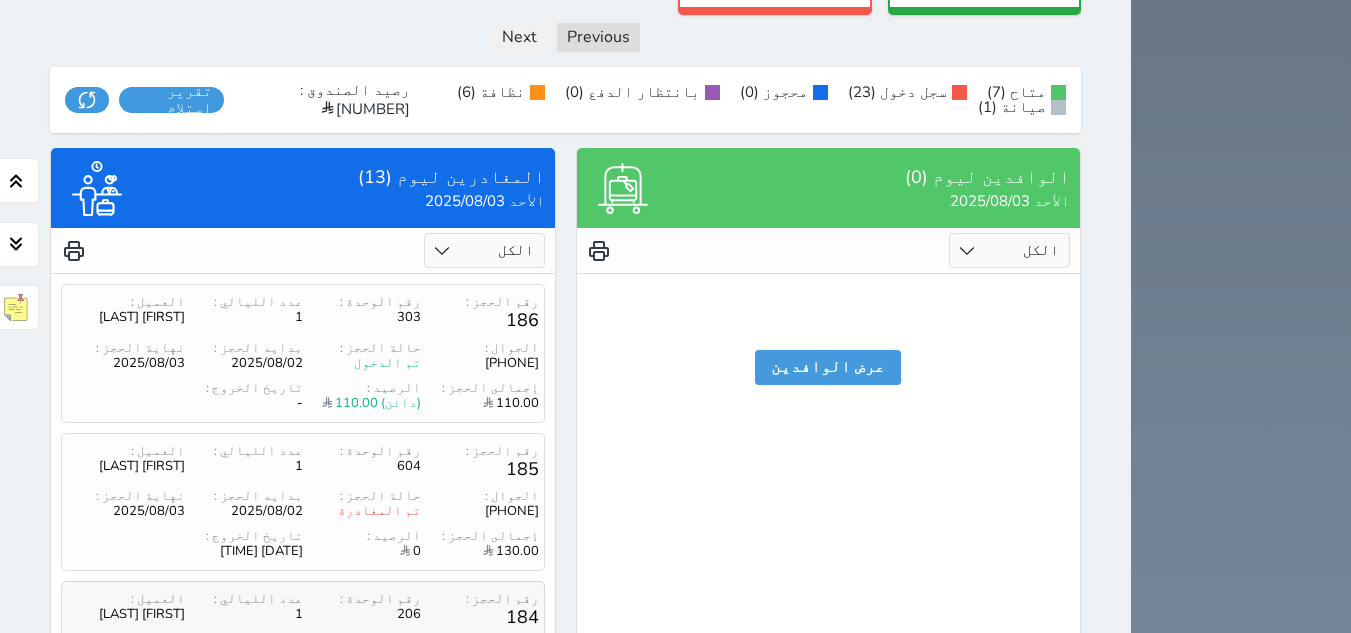 scroll, scrollTop: 2070, scrollLeft: 0, axis: vertical 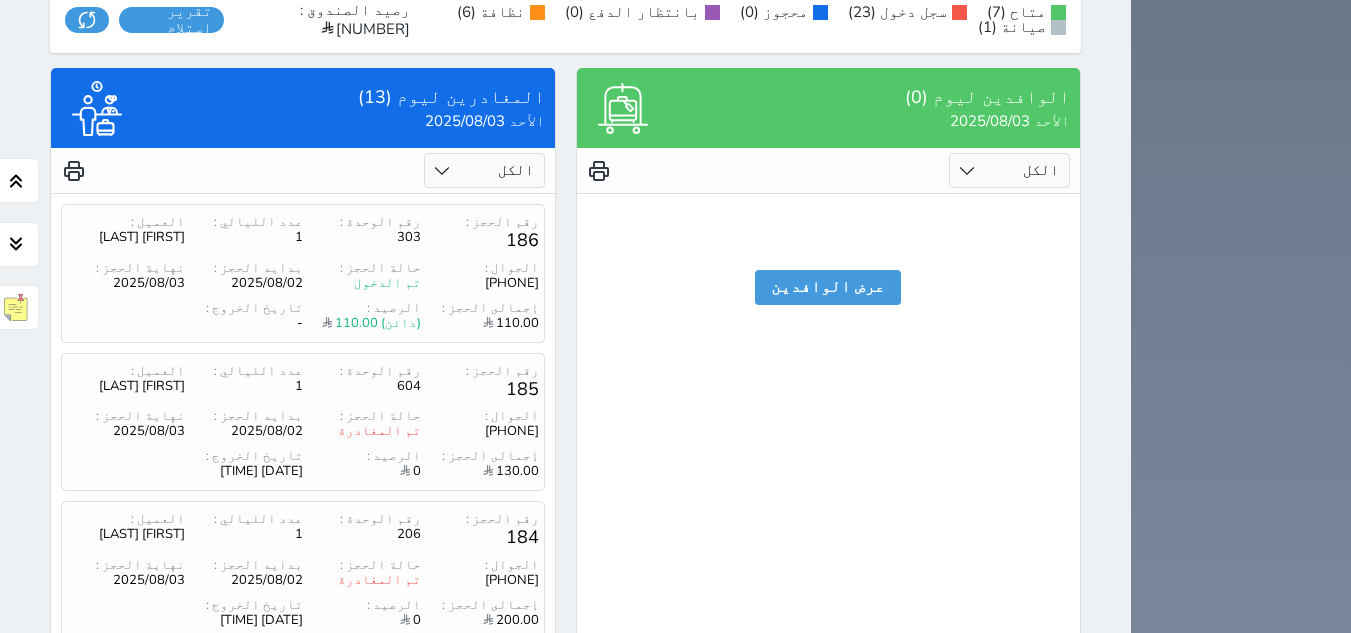 click on "4" at bounding box center (251, 819) 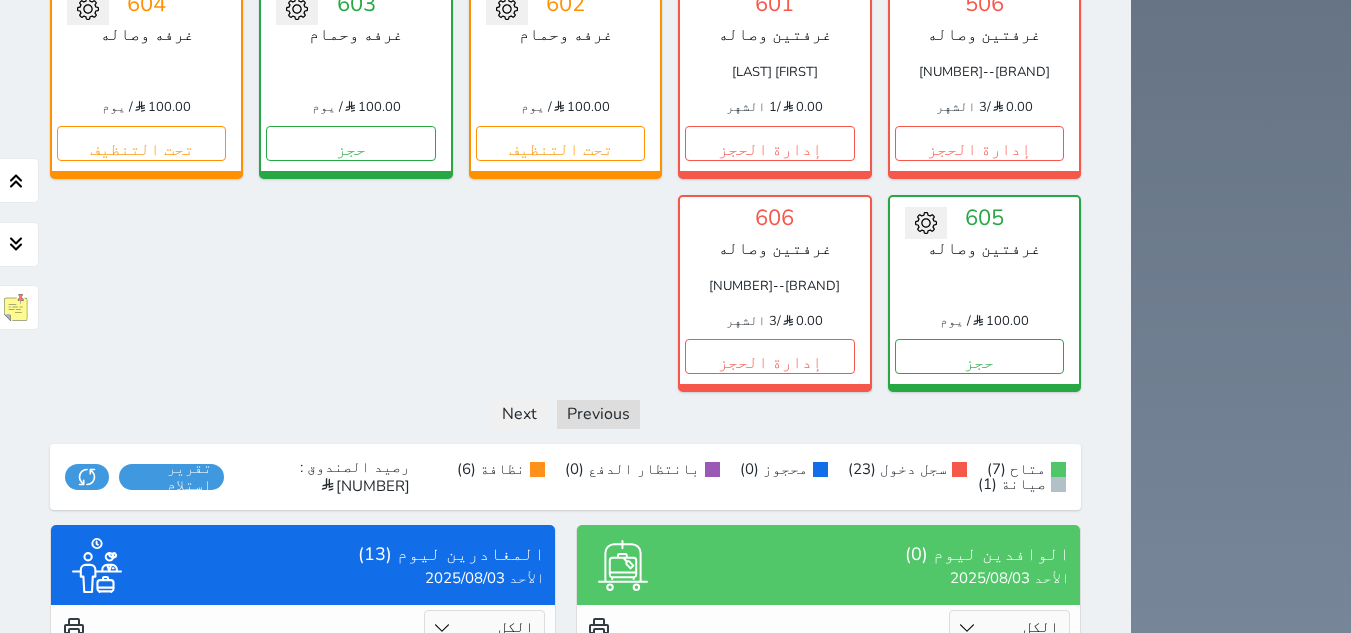 scroll, scrollTop: 1615, scrollLeft: 0, axis: vertical 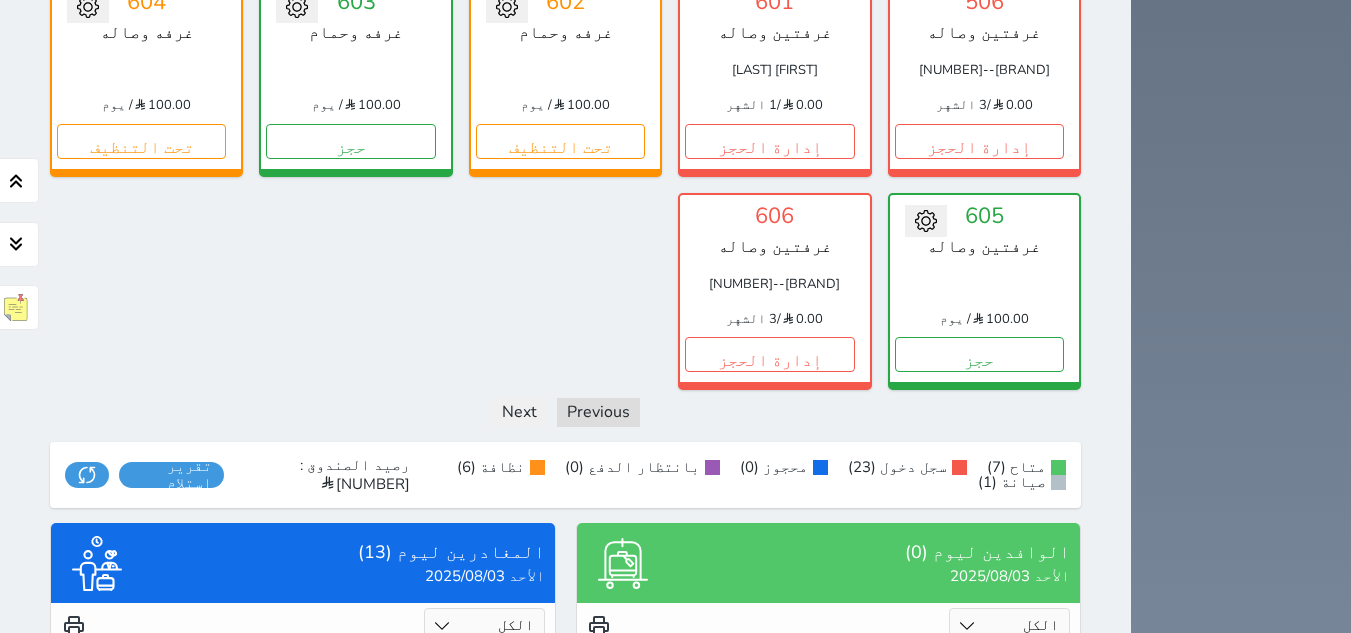 click on "3" at bounding box center [285, 829] 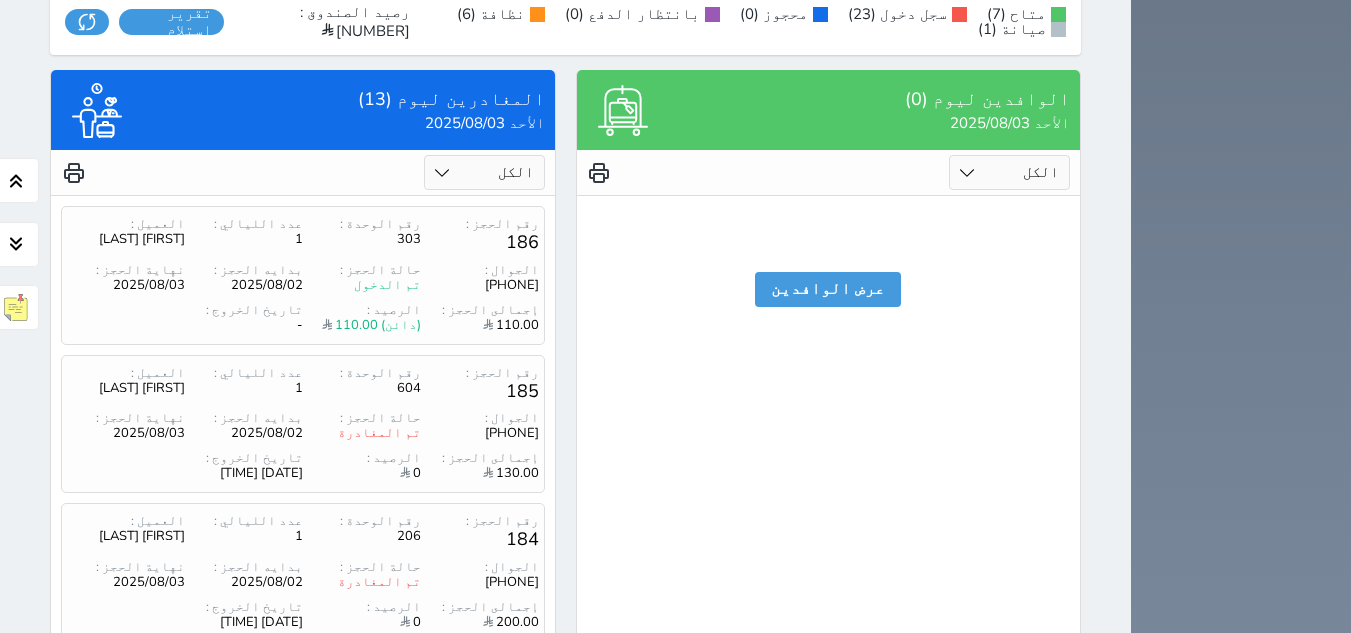 scroll, scrollTop: 2070, scrollLeft: 0, axis: vertical 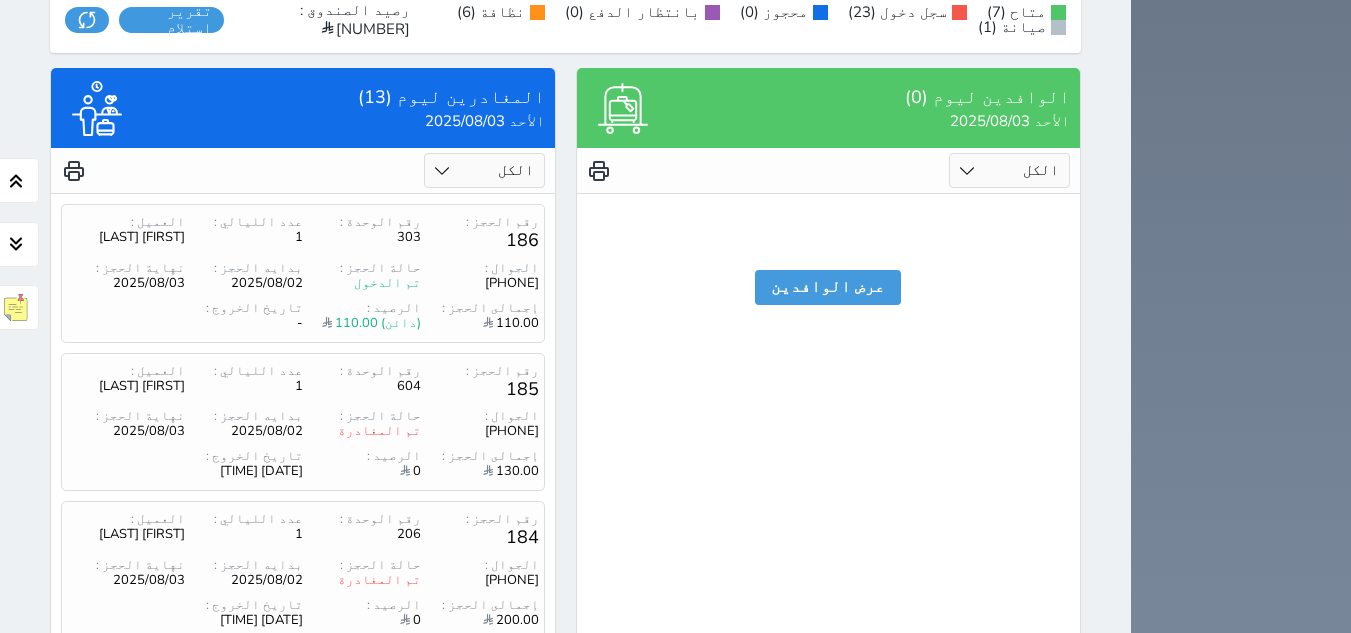 click on "2" at bounding box center (319, 819) 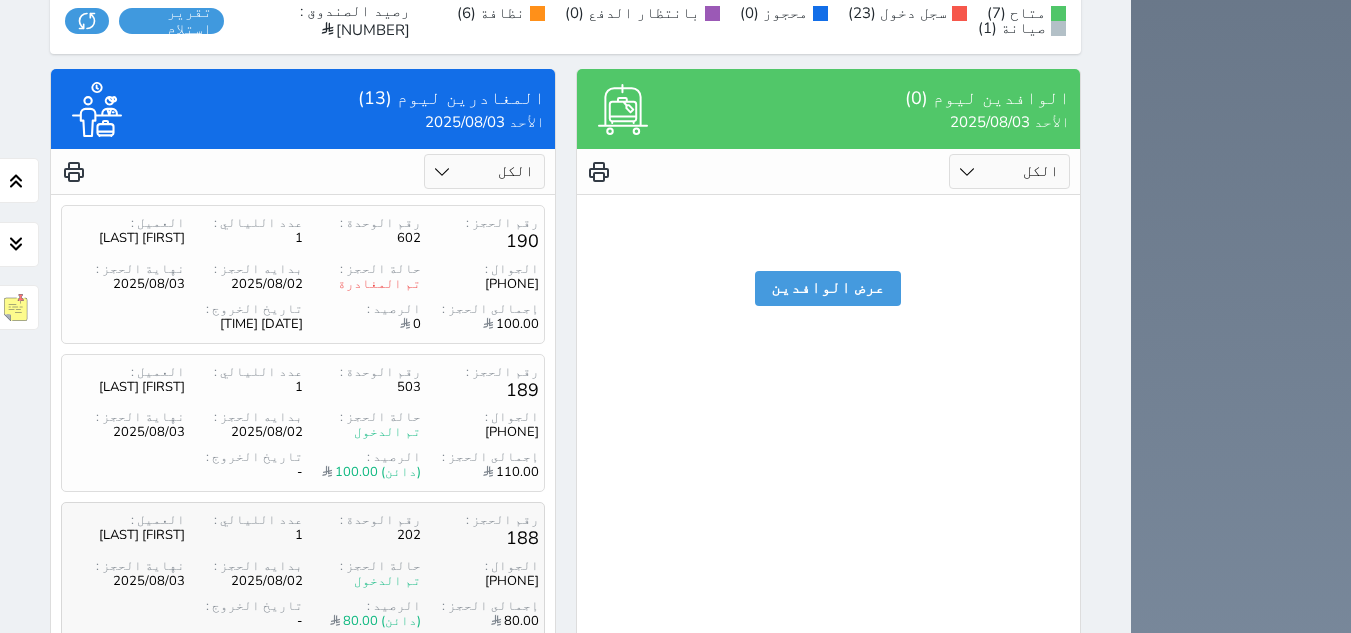scroll, scrollTop: 2070, scrollLeft: 0, axis: vertical 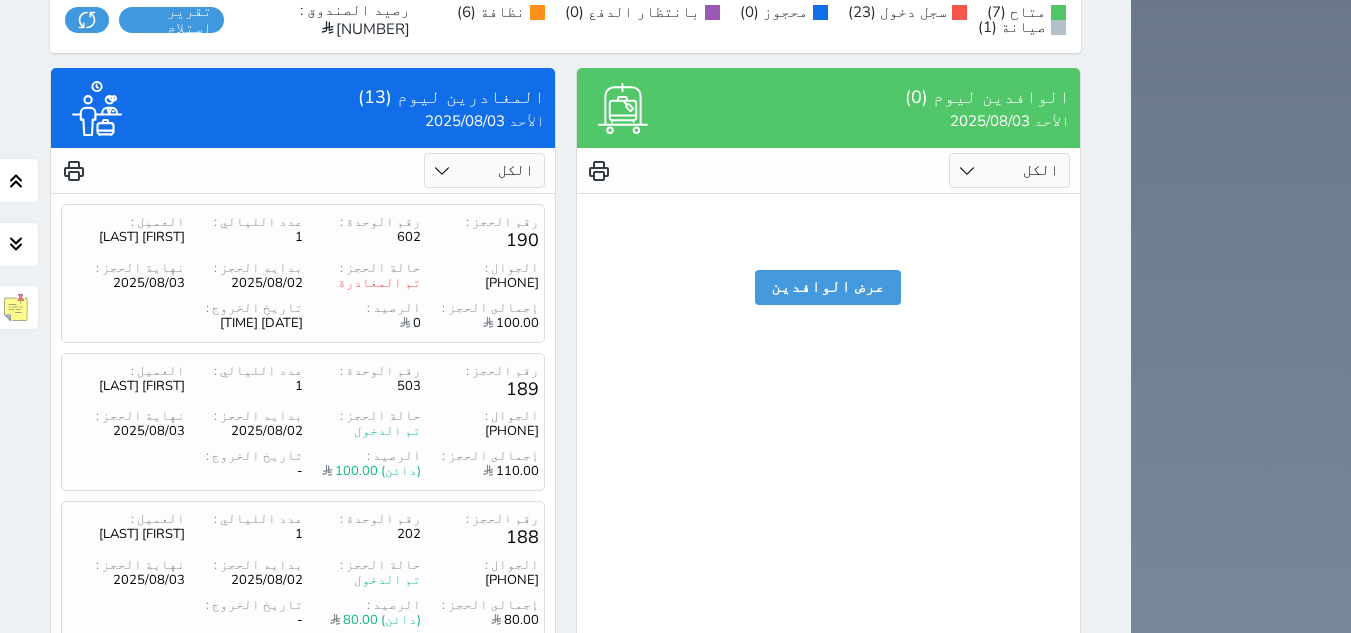 click on "1" at bounding box center [353, 819] 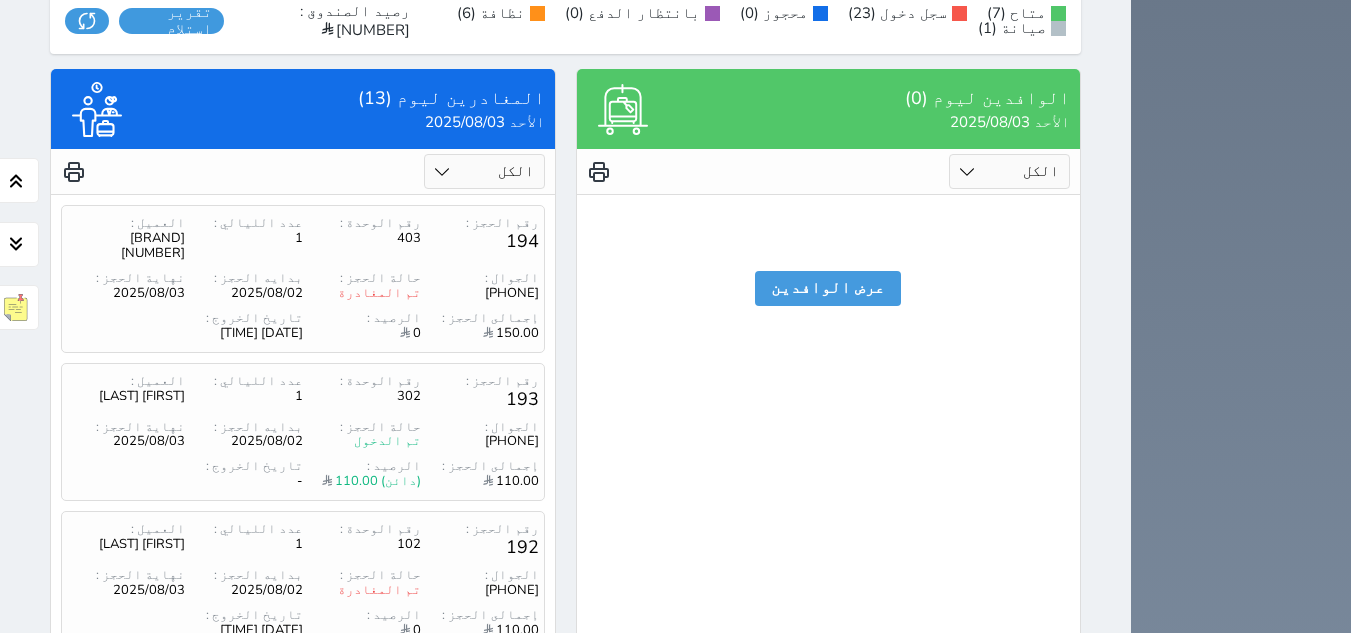 scroll, scrollTop: 2070, scrollLeft: 0, axis: vertical 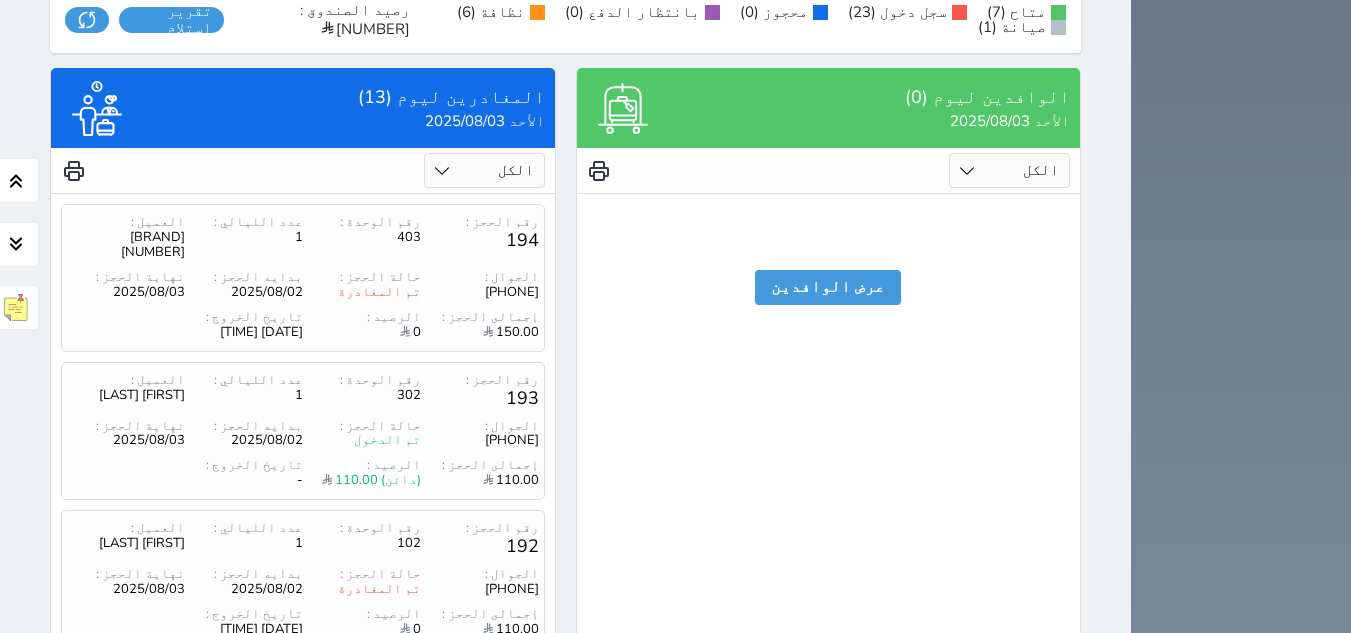 click on "3" at bounding box center [285, 828] 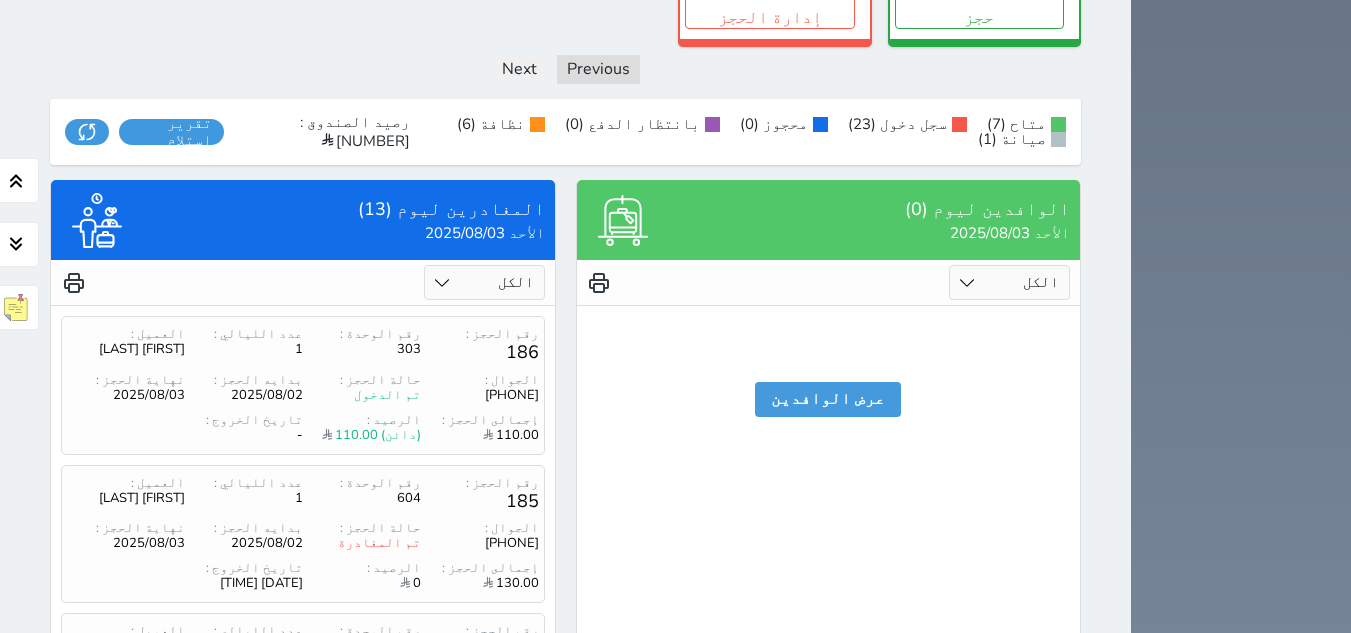 scroll, scrollTop: 2070, scrollLeft: 0, axis: vertical 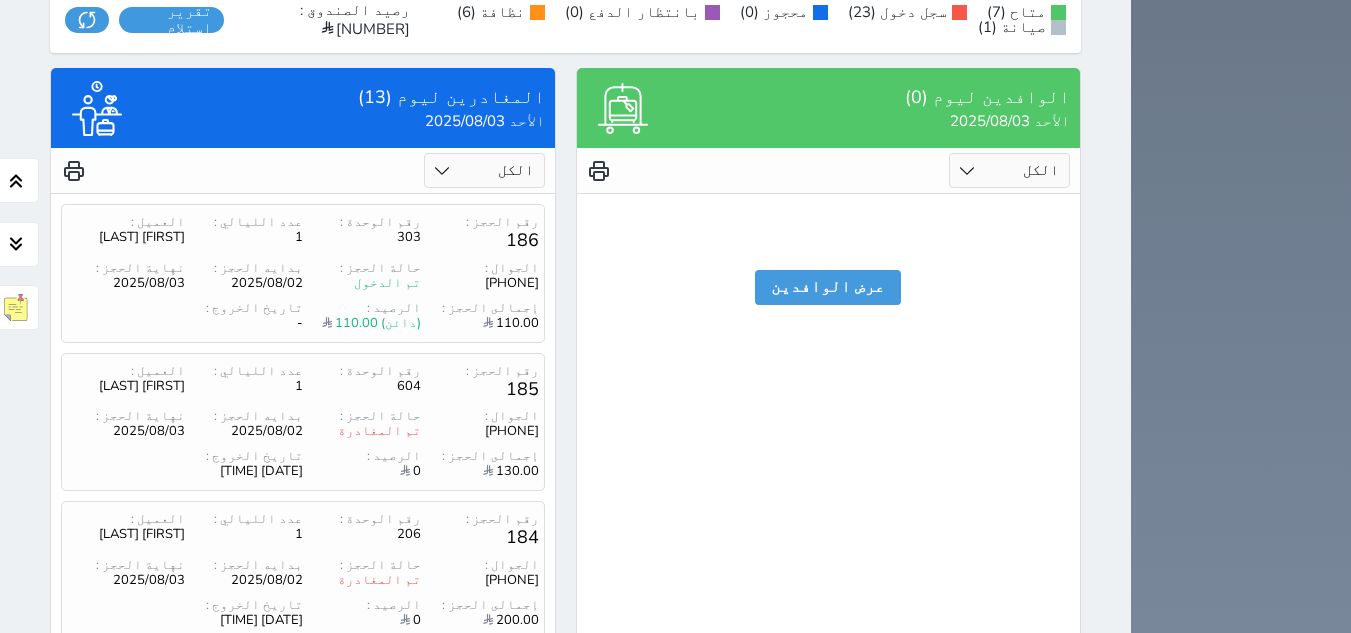 click on "2" at bounding box center [319, 819] 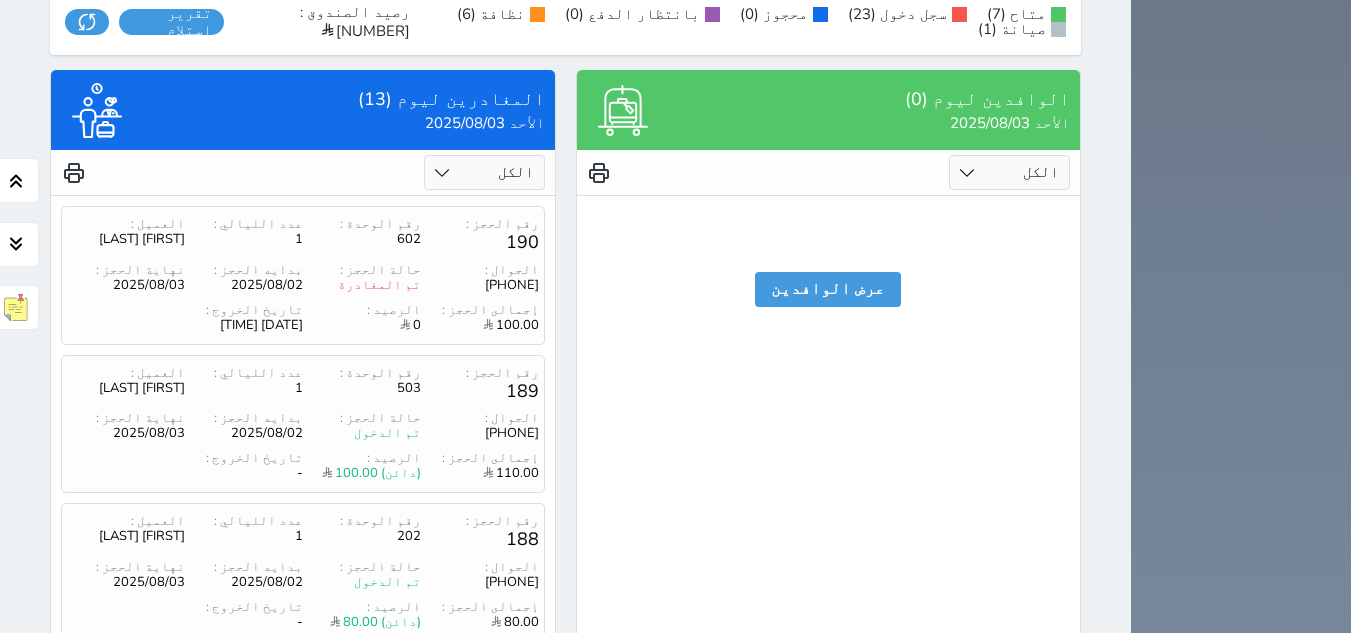 scroll, scrollTop: 2070, scrollLeft: 0, axis: vertical 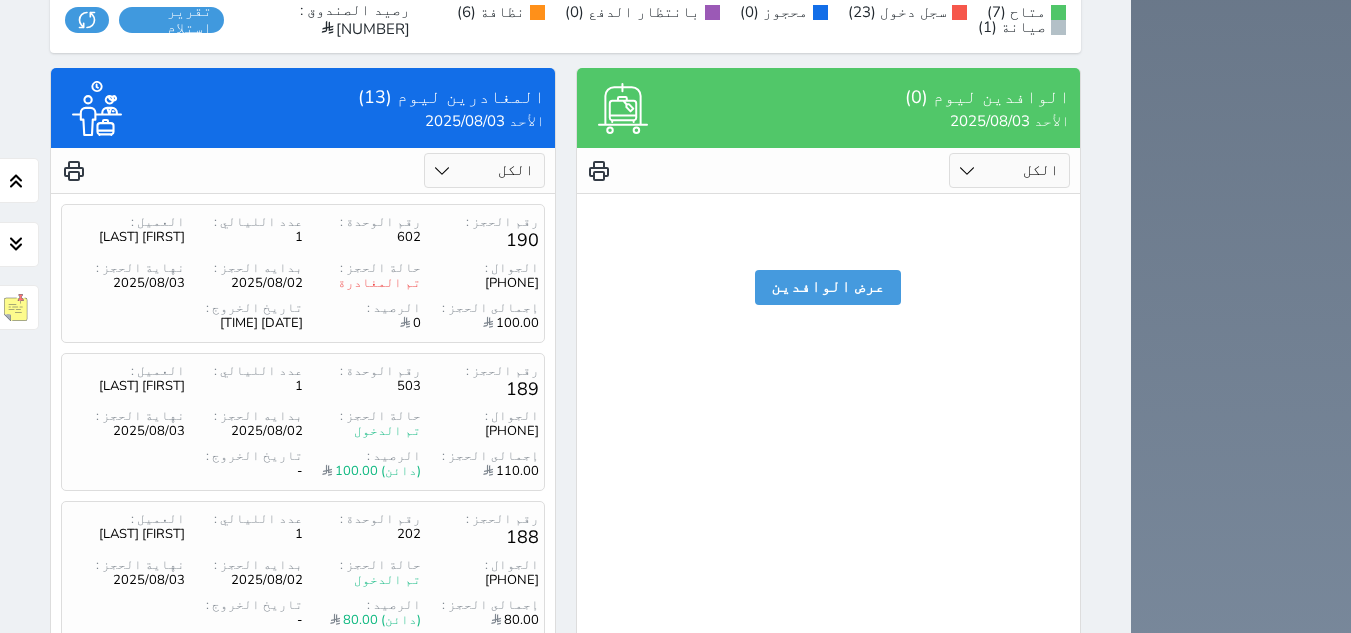 click on "1" at bounding box center [353, 819] 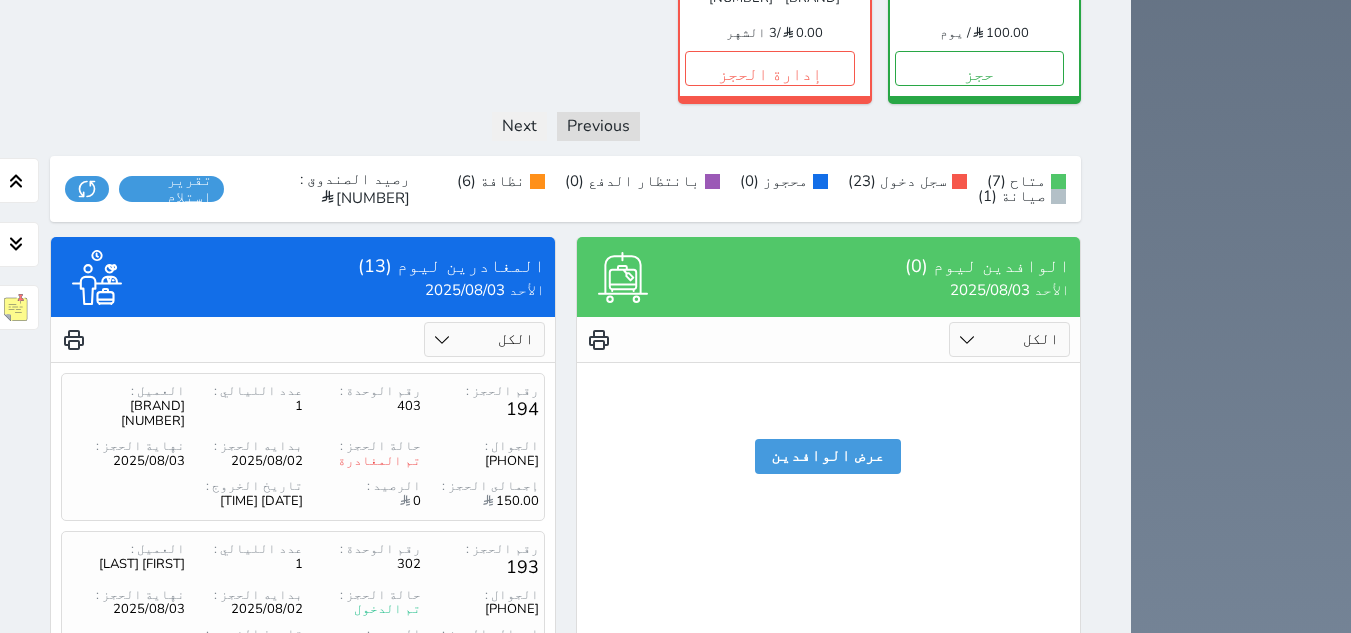 scroll, scrollTop: 2070, scrollLeft: 0, axis: vertical 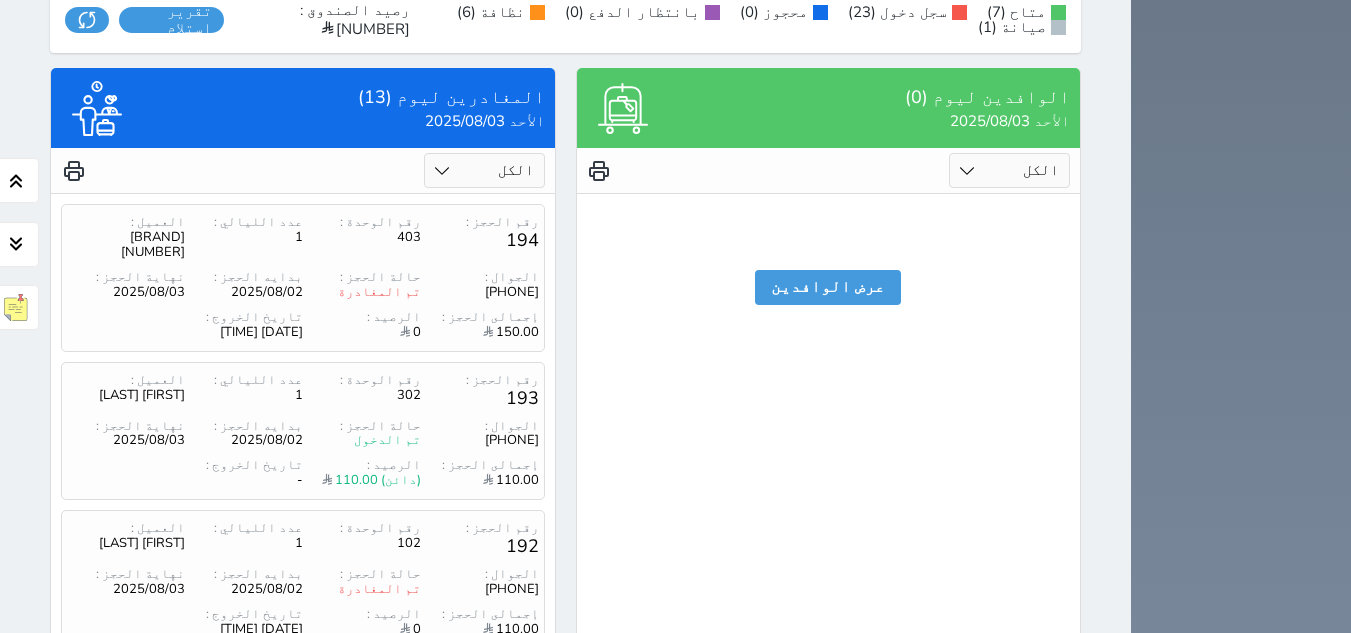 click on "2" at bounding box center (319, 828) 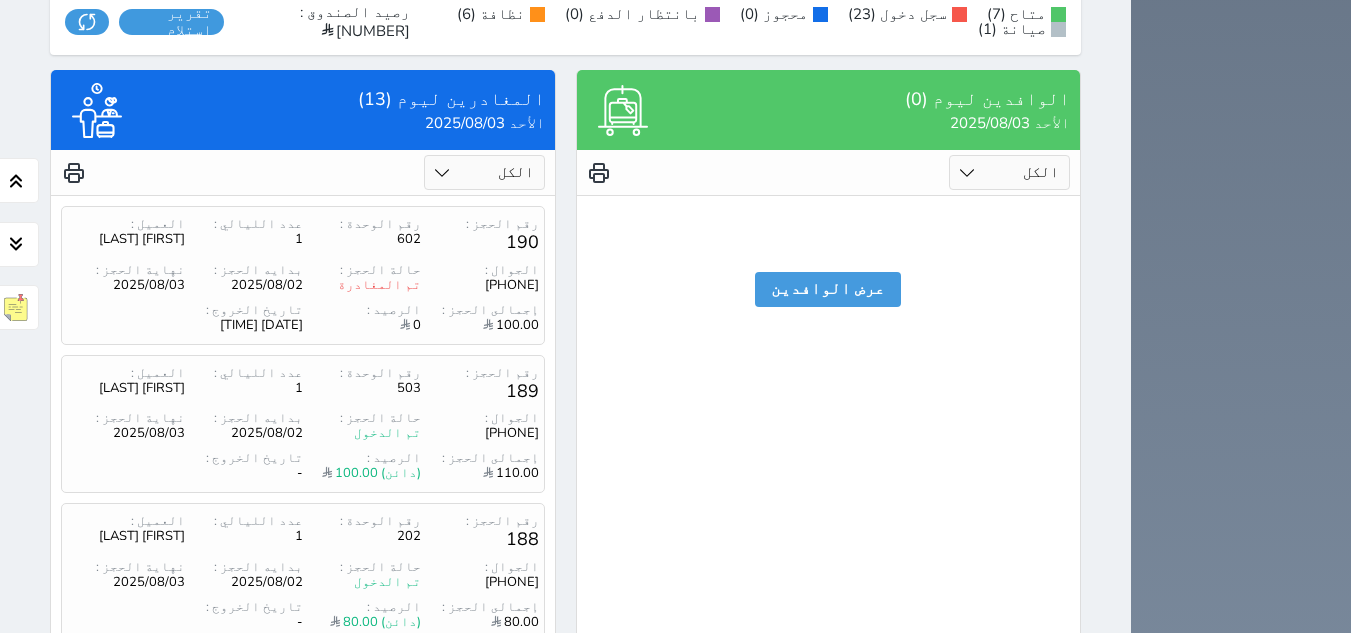 scroll, scrollTop: 2070, scrollLeft: 0, axis: vertical 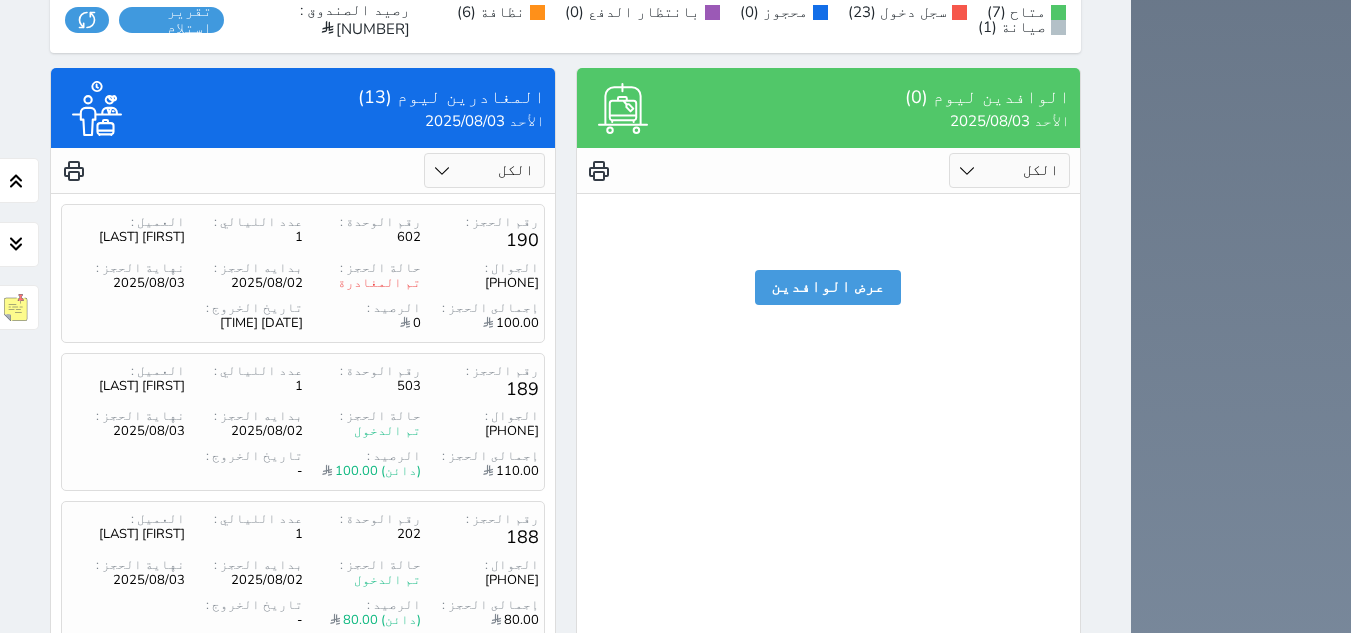 click on "3" at bounding box center (285, 819) 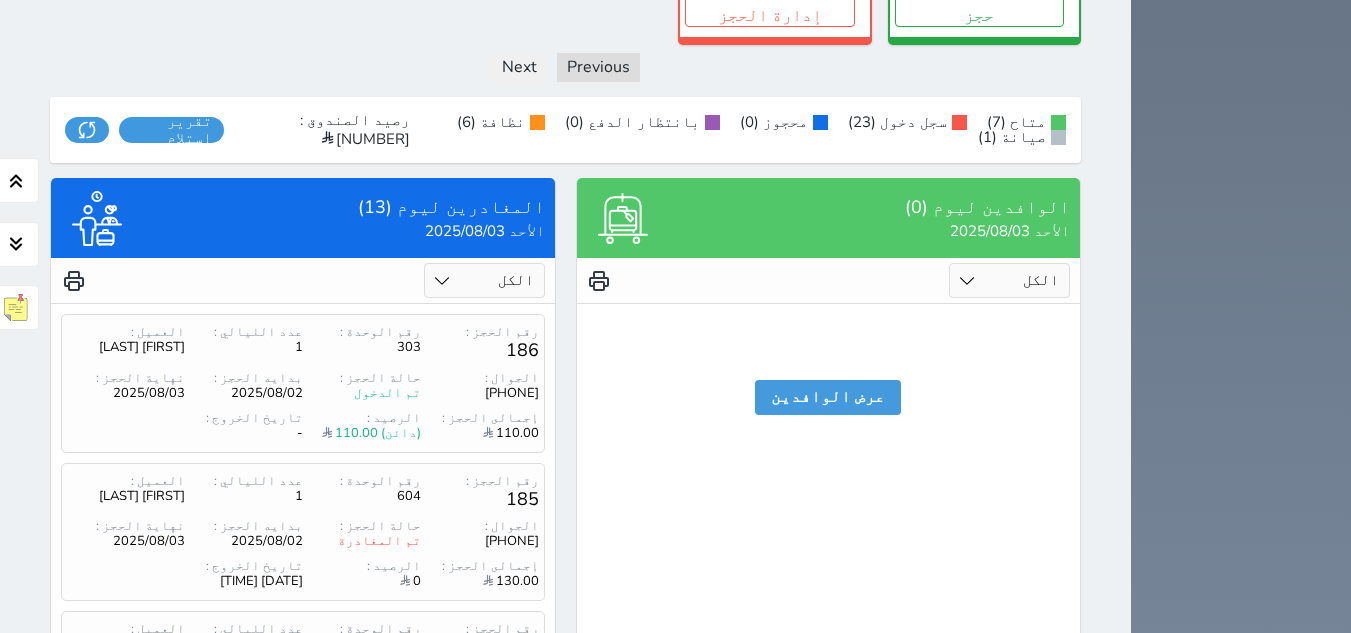 scroll, scrollTop: 2070, scrollLeft: 0, axis: vertical 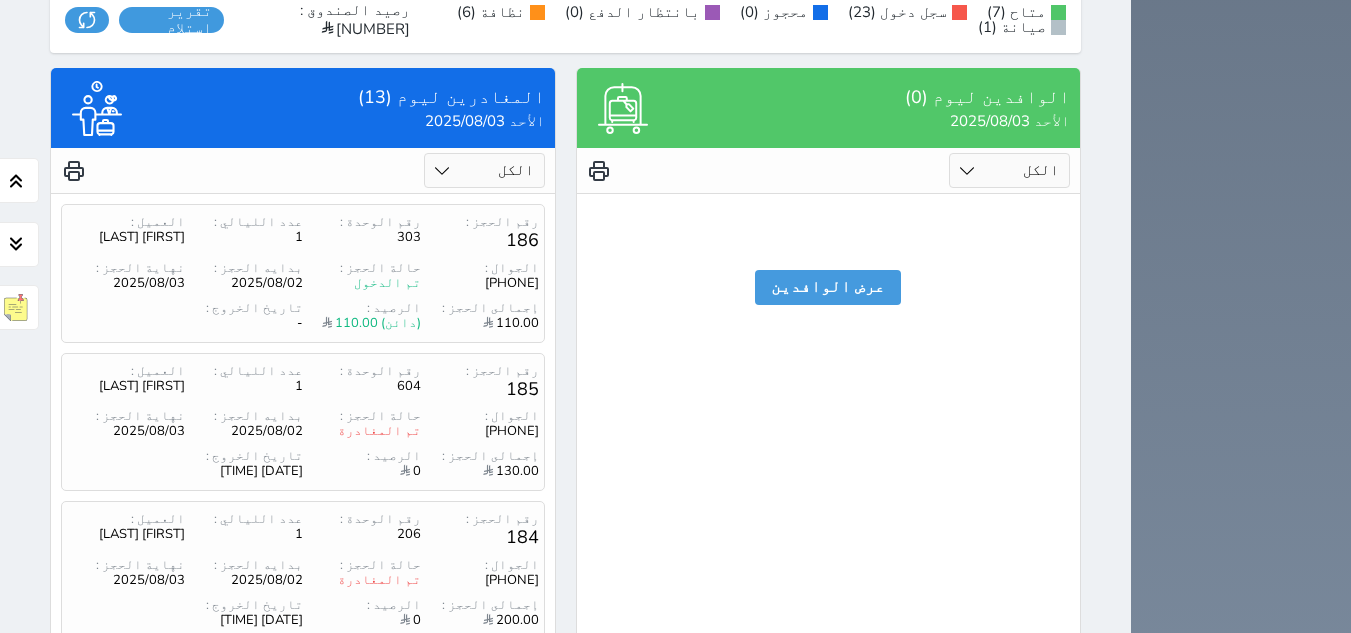 click on "4" at bounding box center (251, 819) 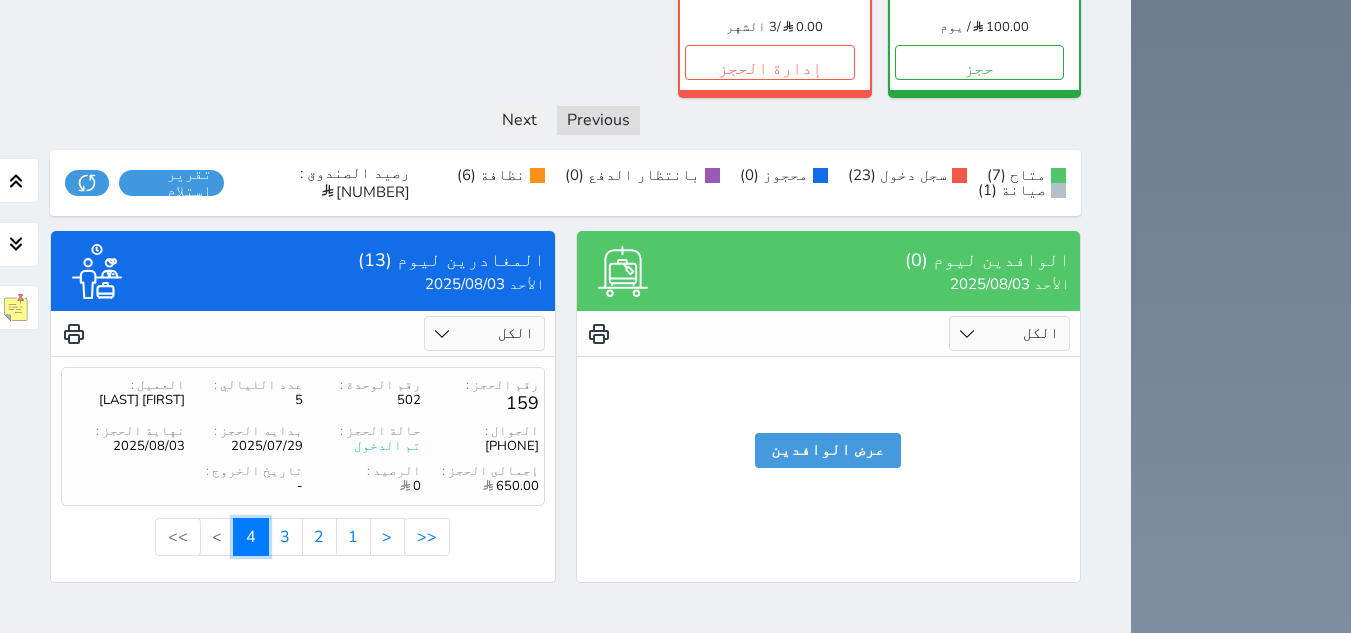 scroll, scrollTop: 1615, scrollLeft: 0, axis: vertical 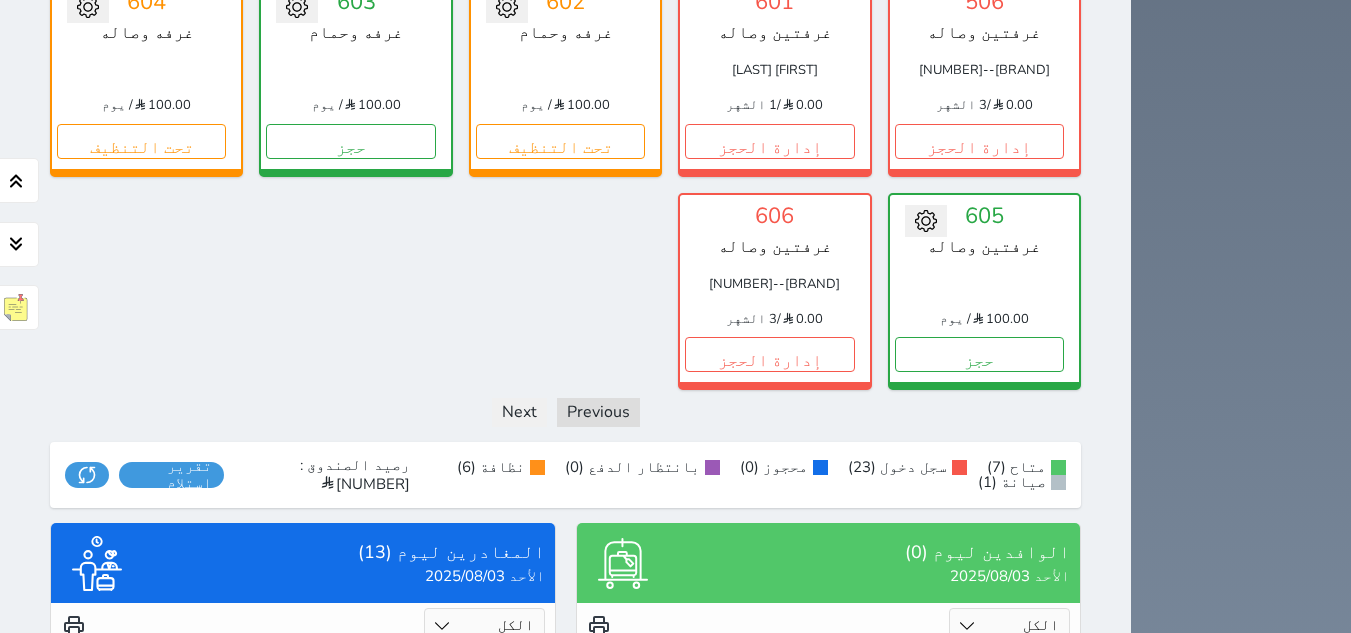 click on "3" at bounding box center (285, 829) 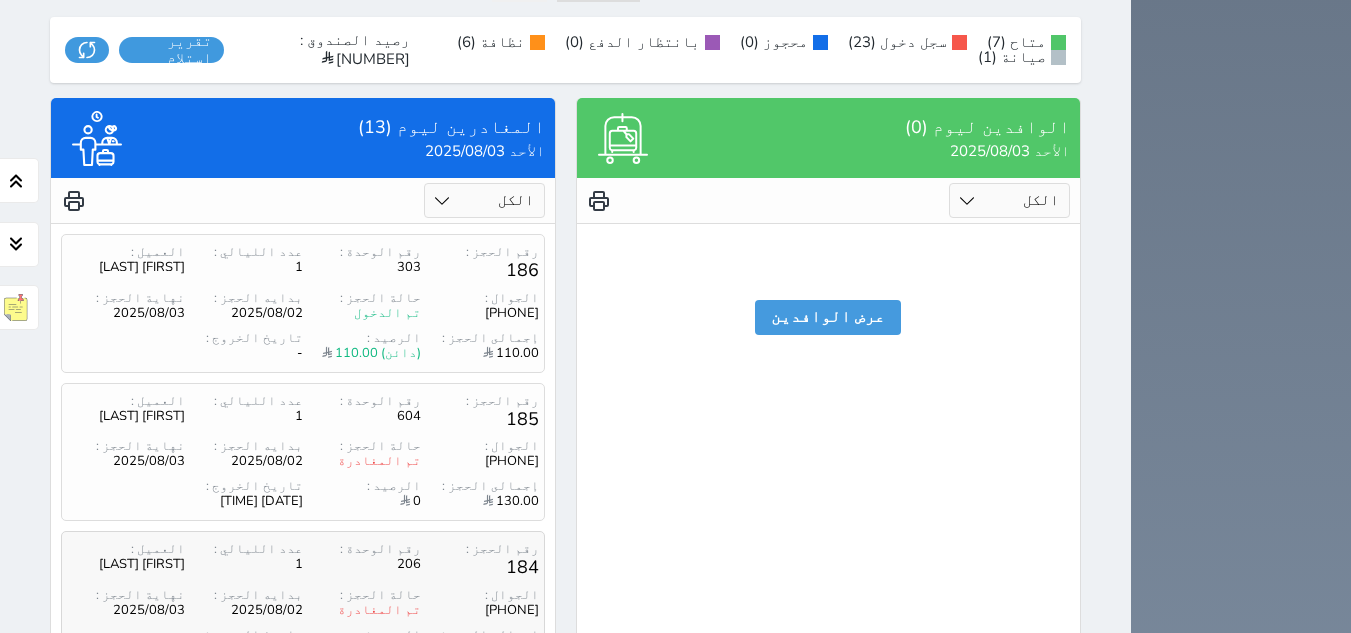 scroll, scrollTop: 2070, scrollLeft: 0, axis: vertical 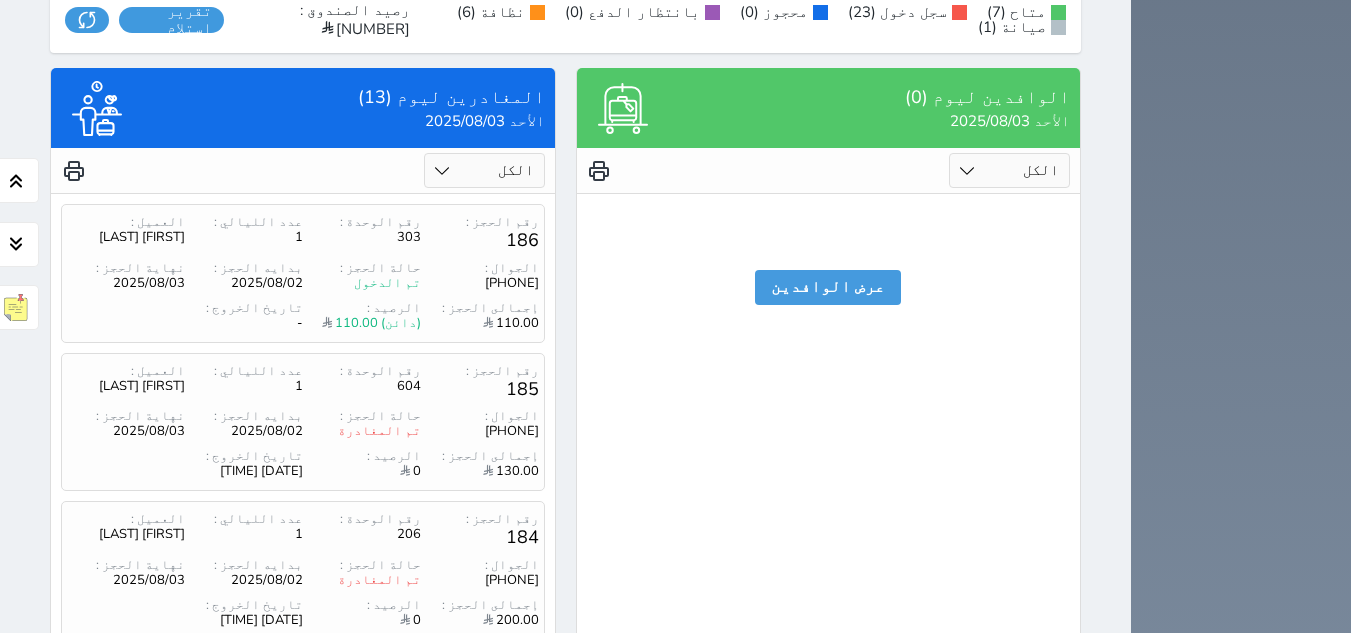 click on "2" at bounding box center (319, 819) 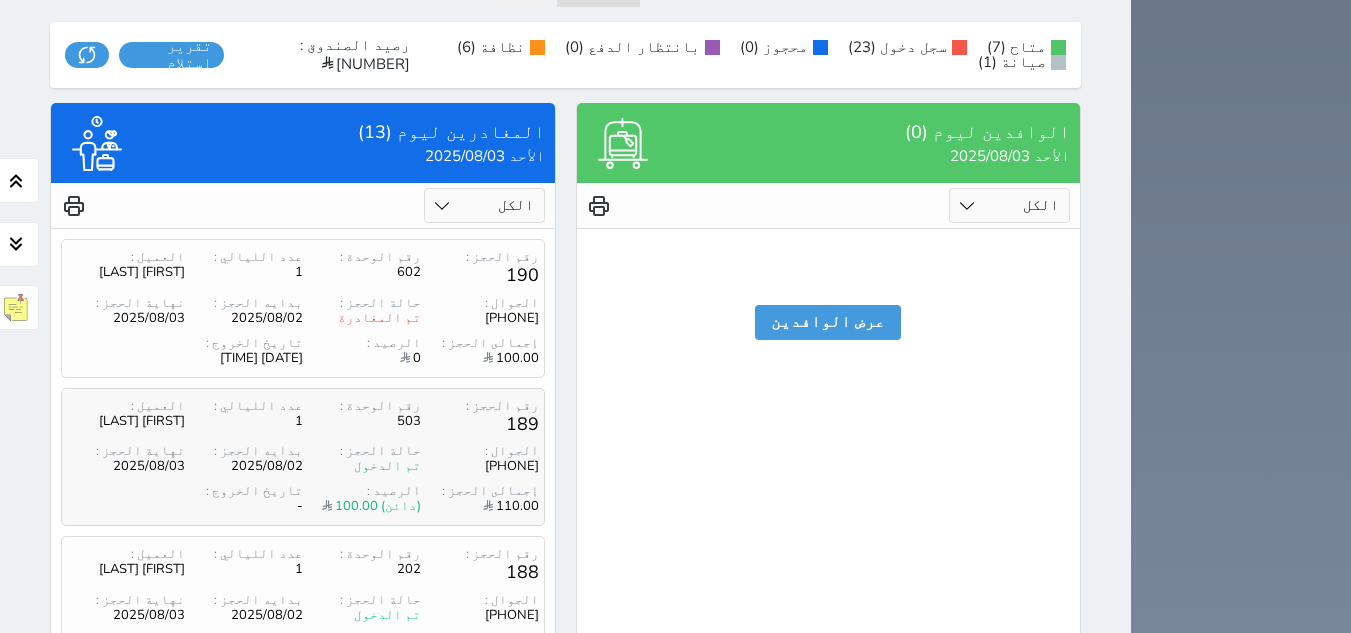 scroll, scrollTop: 2070, scrollLeft: 0, axis: vertical 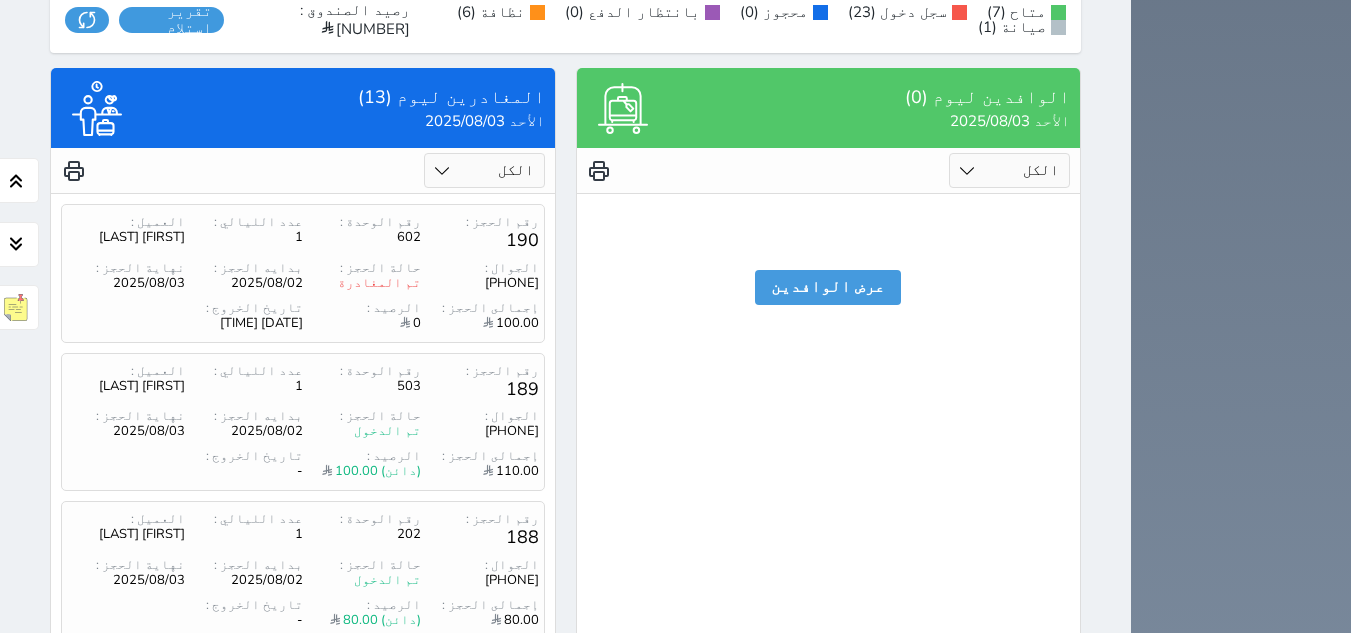 click on "1" at bounding box center [353, 819] 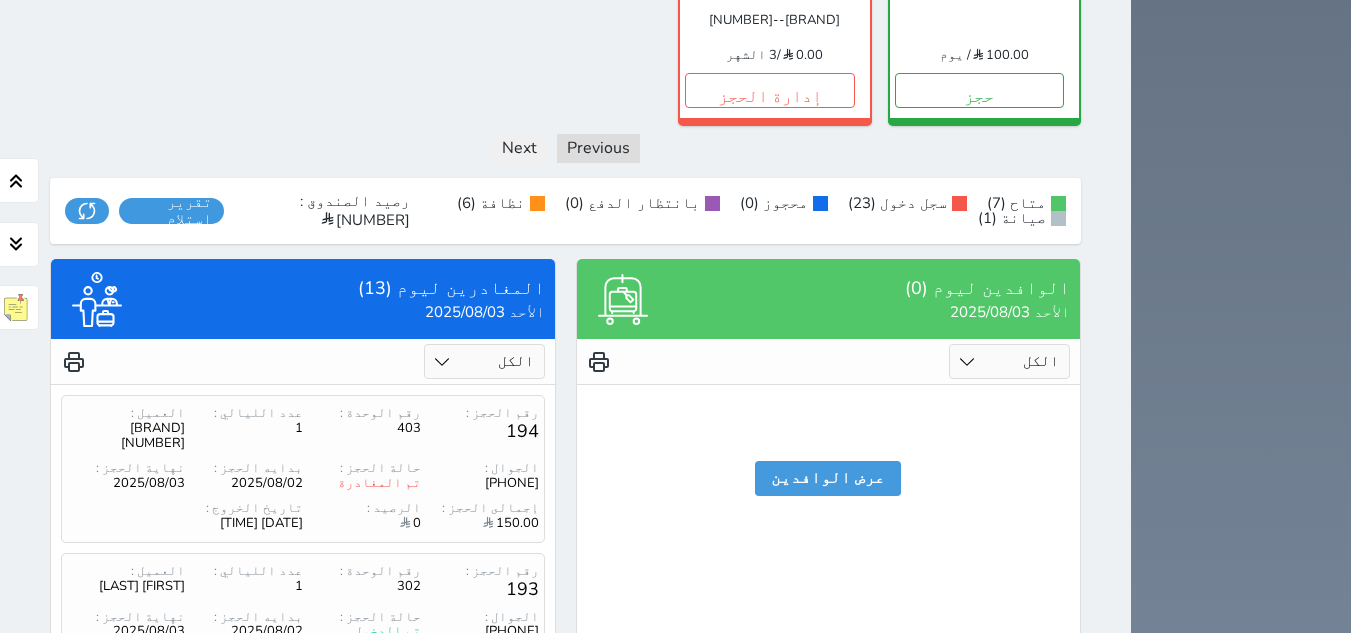 scroll, scrollTop: 1870, scrollLeft: 0, axis: vertical 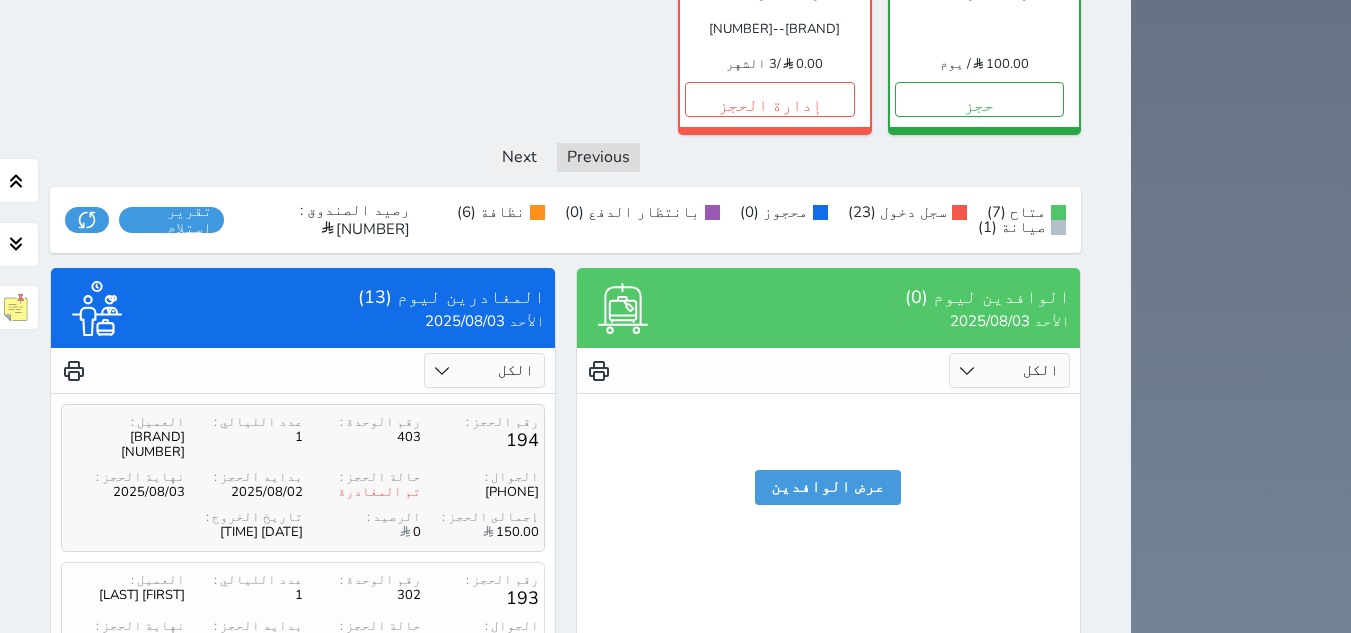 click on "[PHONE]" at bounding box center [480, 492] 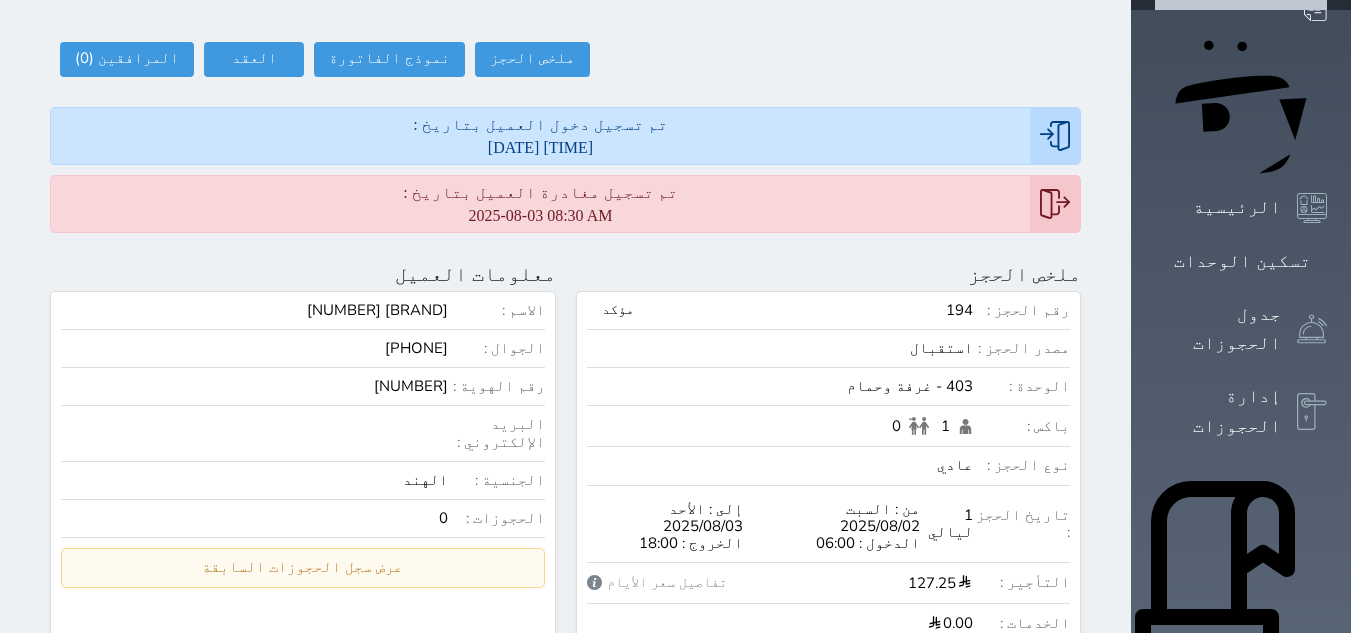scroll, scrollTop: 200, scrollLeft: 0, axis: vertical 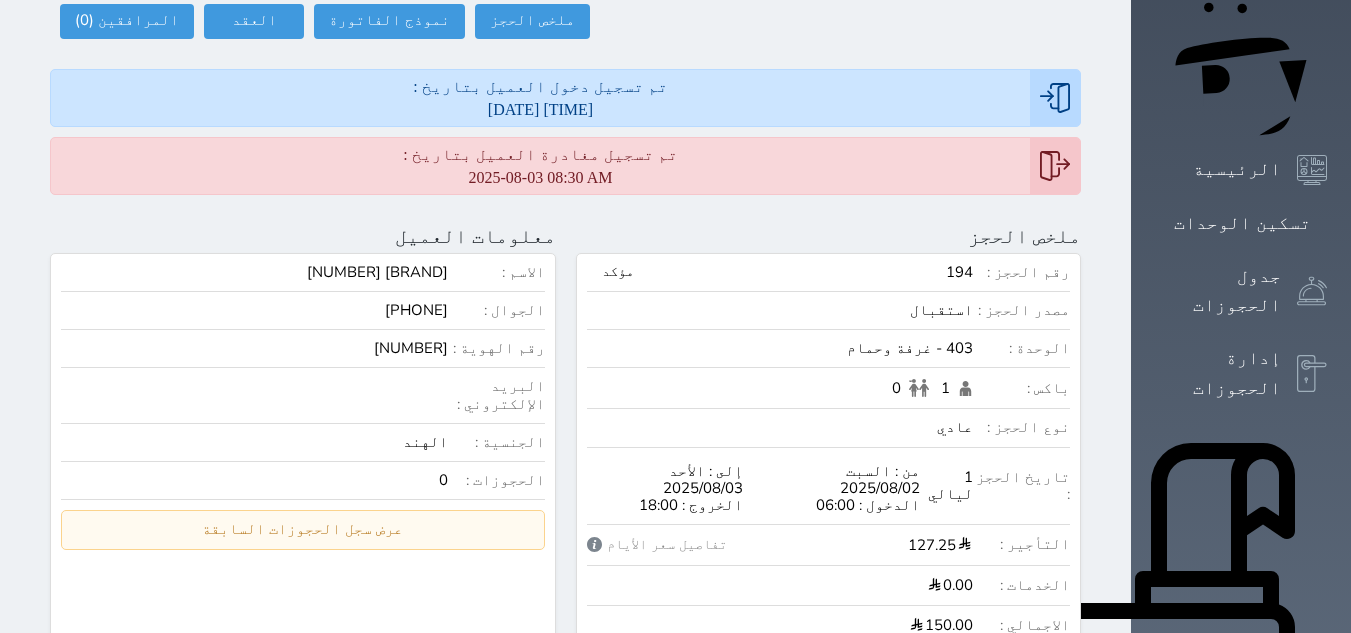 drag, startPoint x: 394, startPoint y: 278, endPoint x: 474, endPoint y: 279, distance: 80.00625 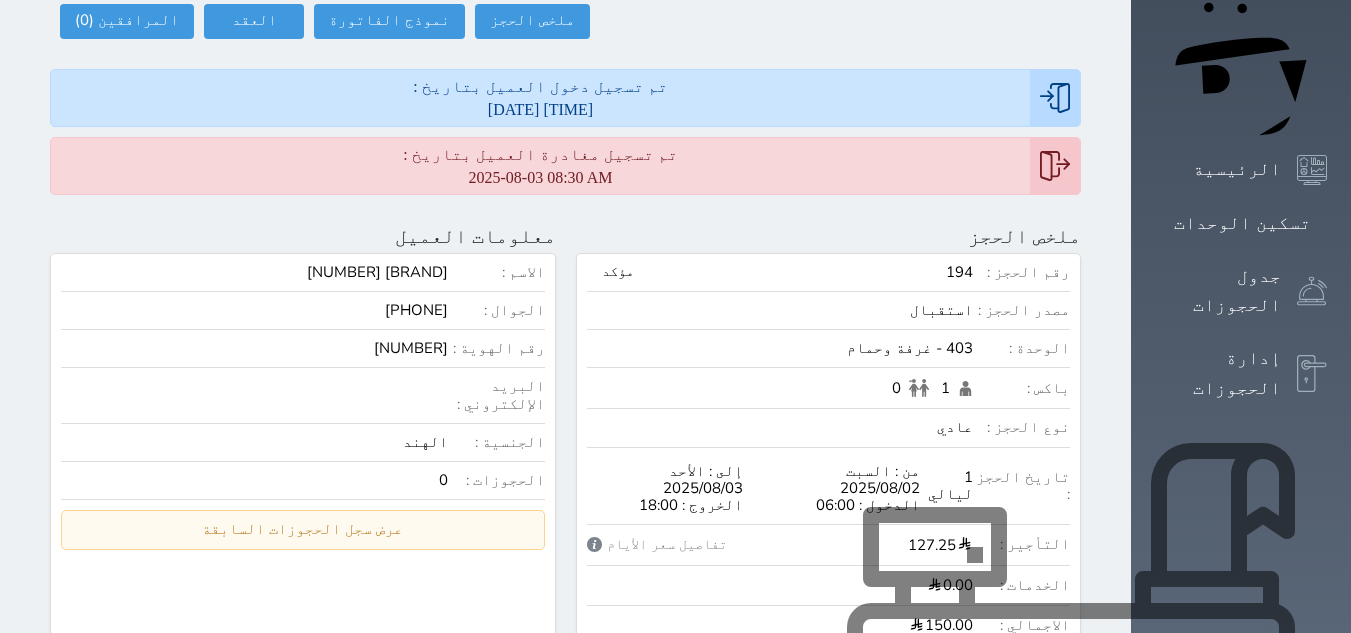 scroll, scrollTop: 0, scrollLeft: 0, axis: both 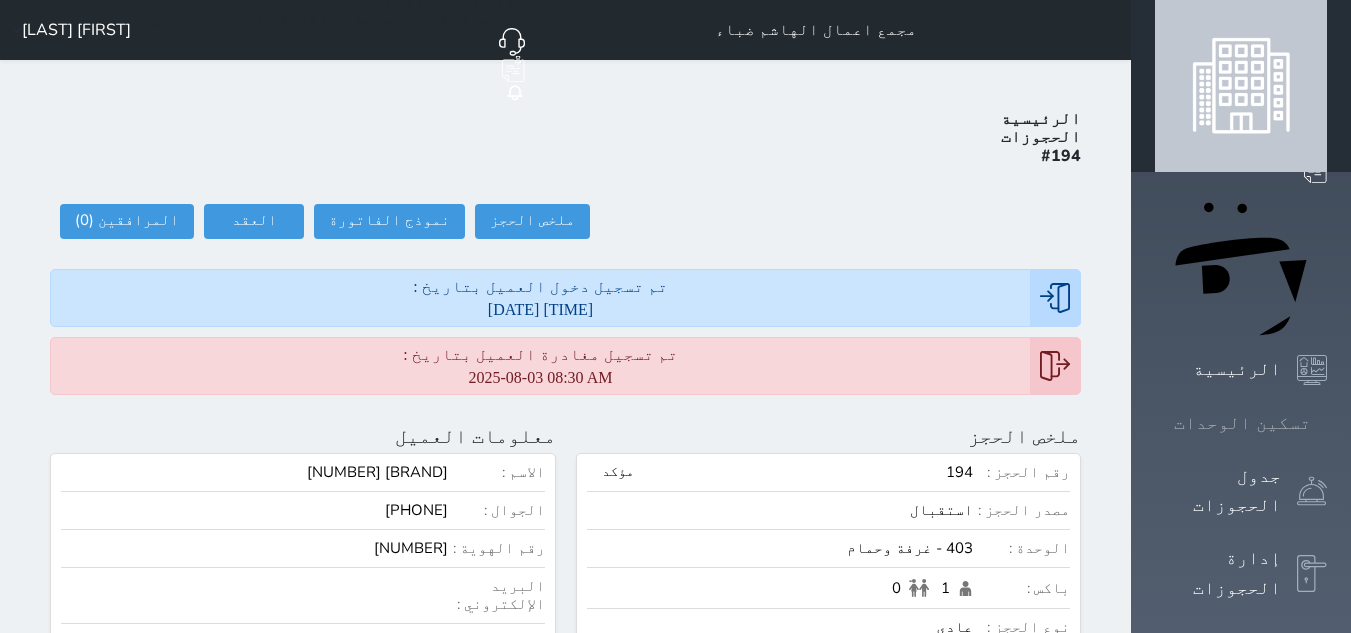 click on "تسكين الوحدات" at bounding box center (1242, 423) 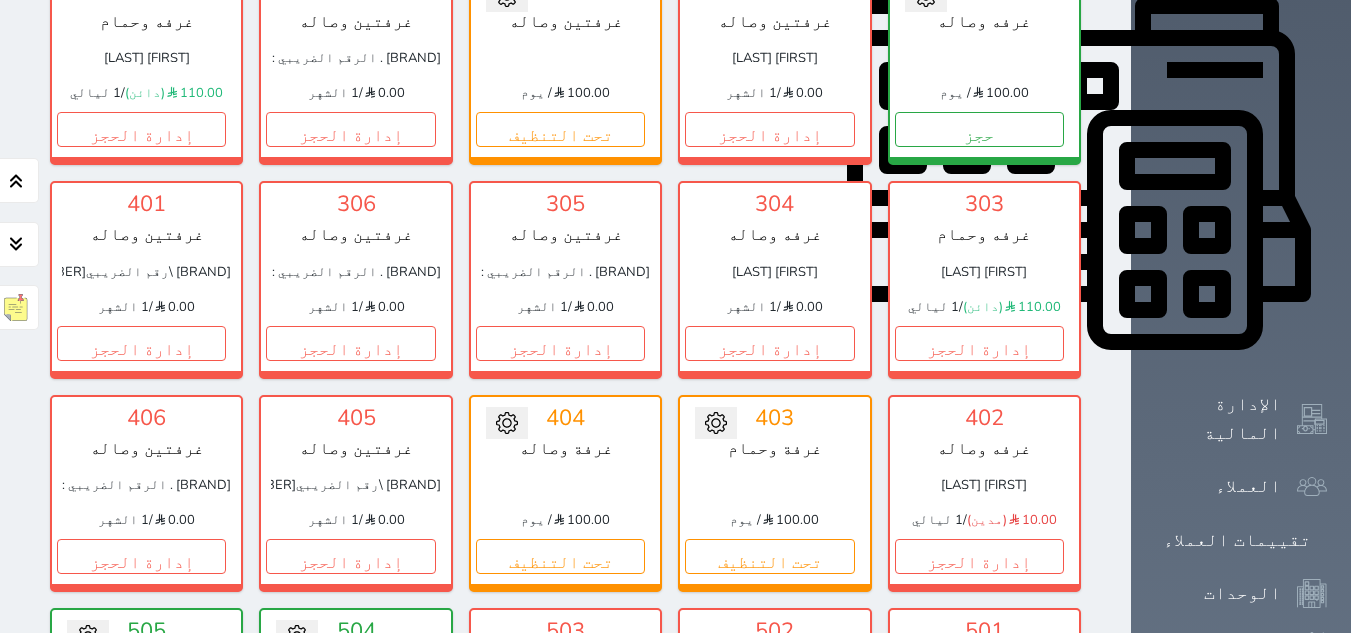 scroll, scrollTop: 778, scrollLeft: 0, axis: vertical 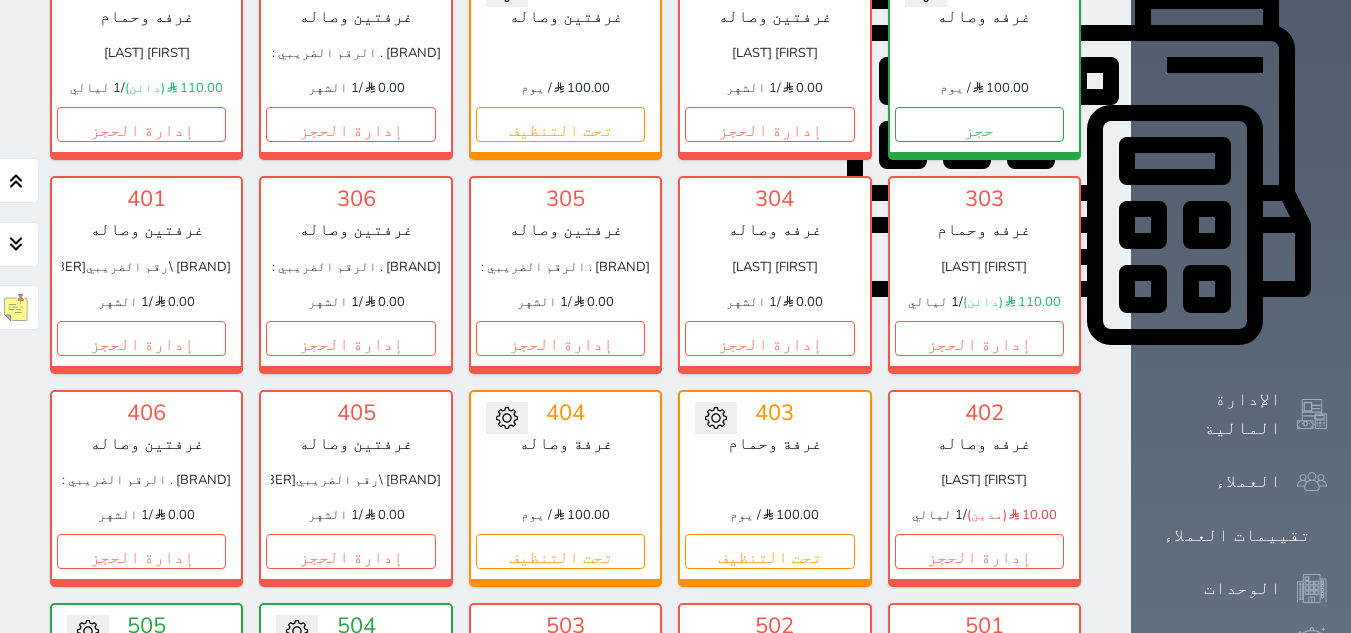 click 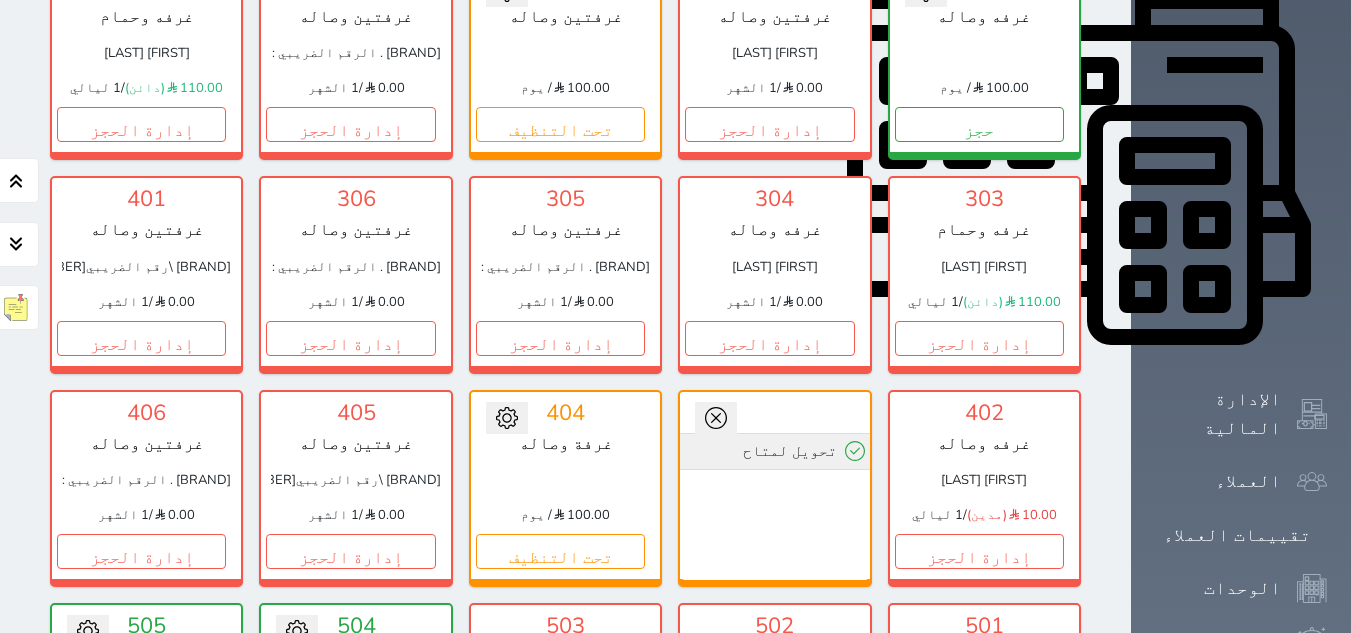 click on "تحويل لمتاح" at bounding box center (774, 451) 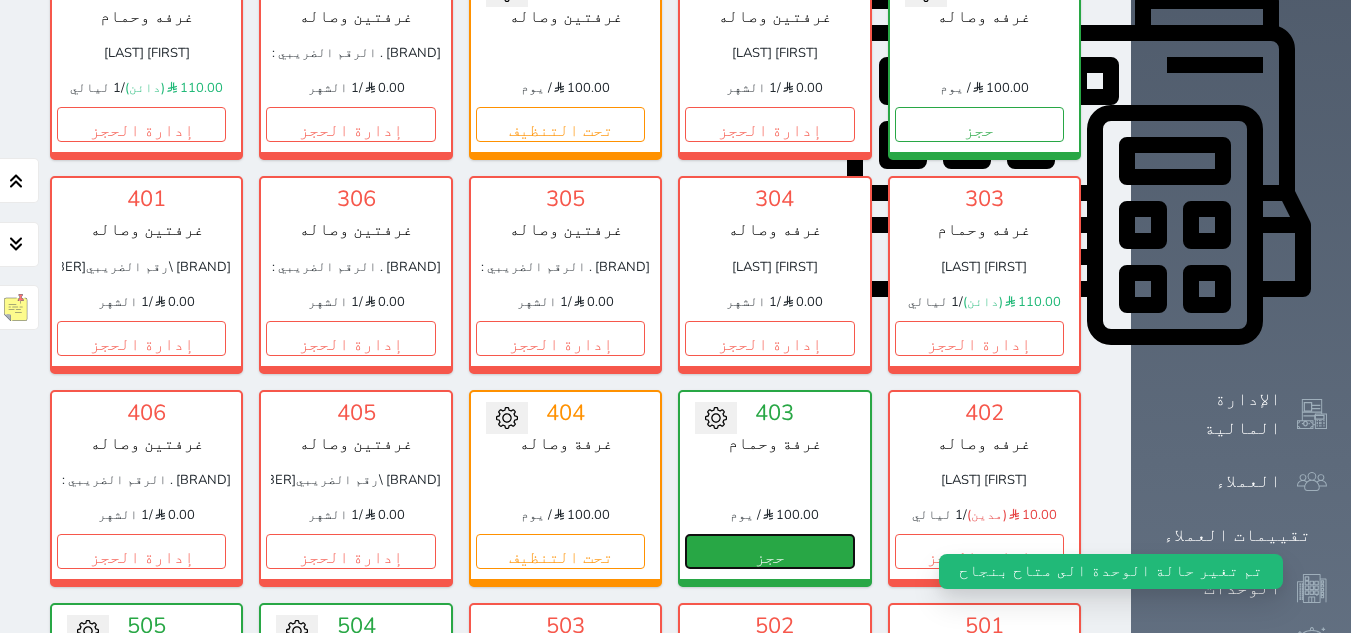 click on "حجز" at bounding box center (769, 551) 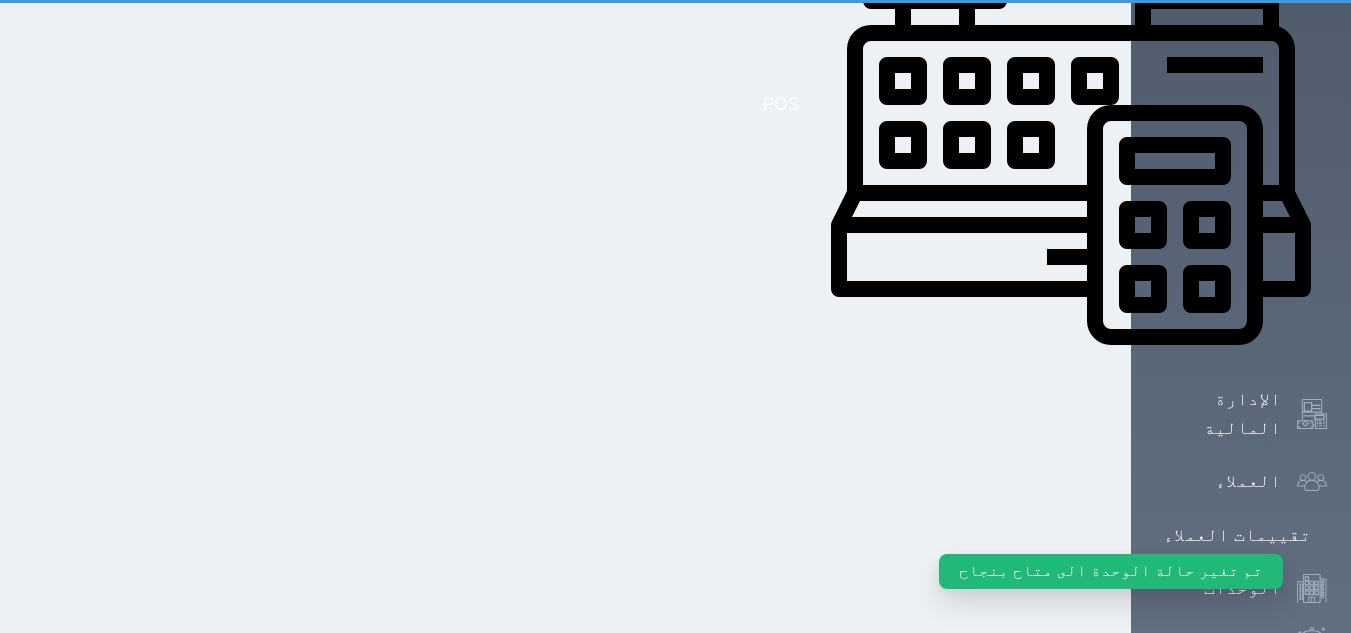scroll, scrollTop: 269, scrollLeft: 0, axis: vertical 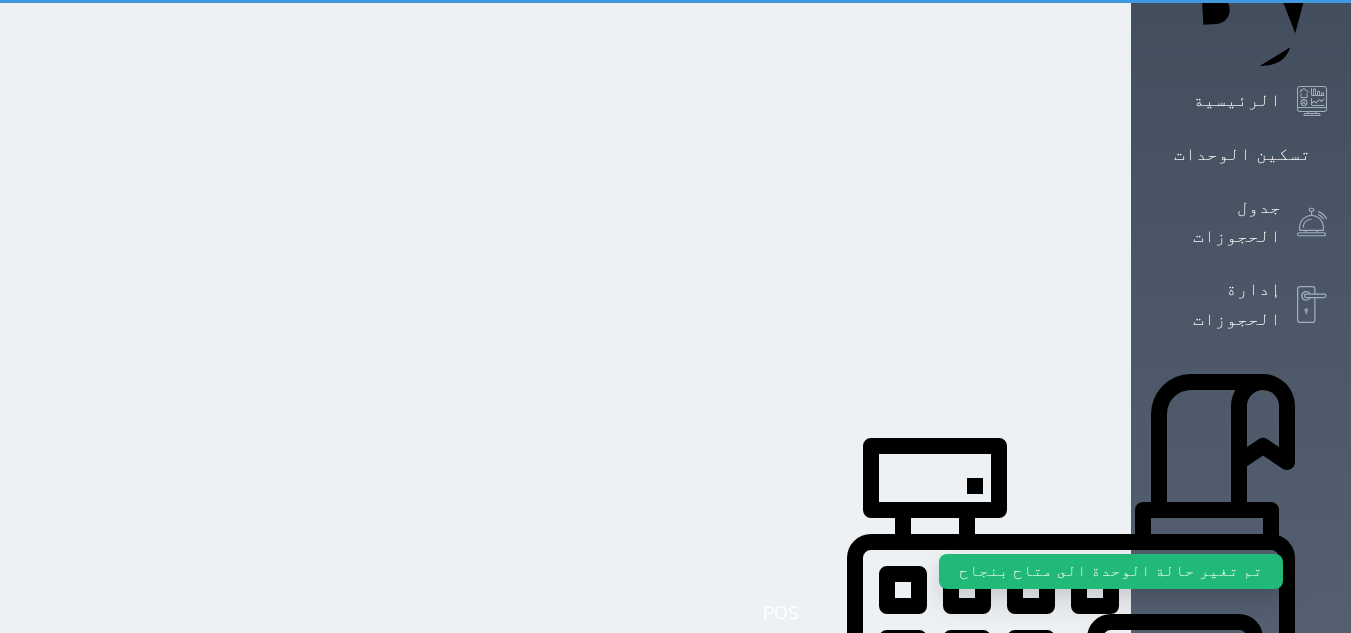 select on "1" 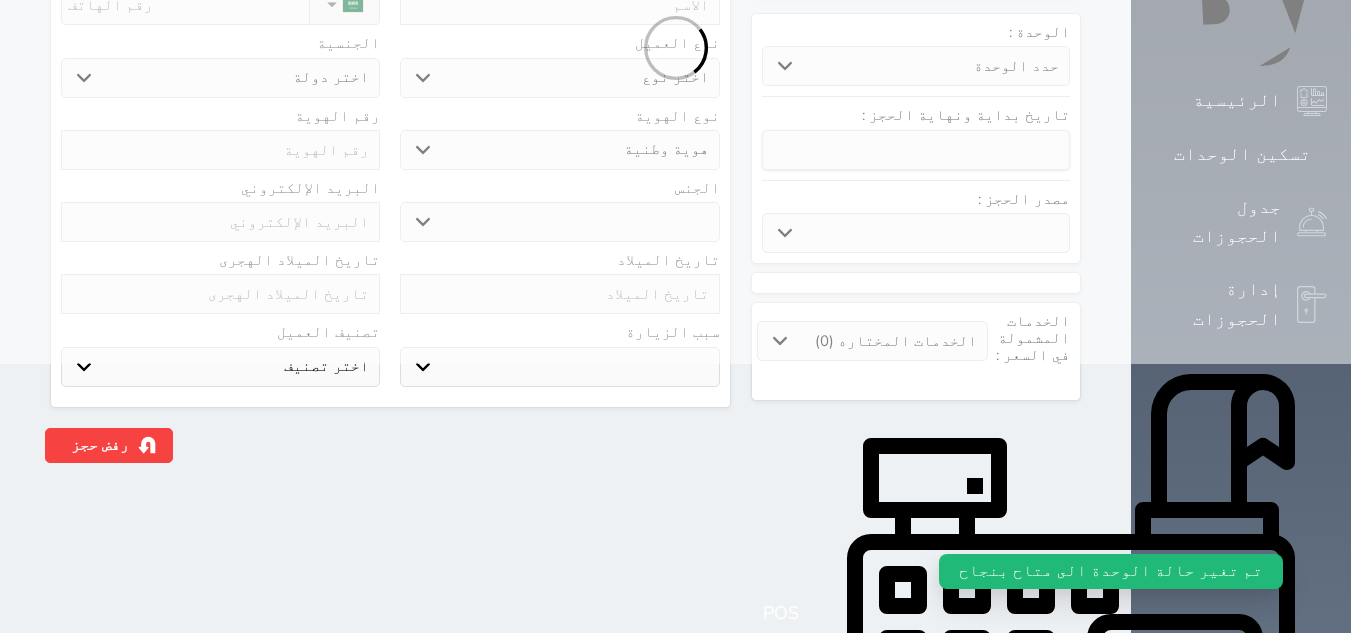 scroll, scrollTop: 0, scrollLeft: 0, axis: both 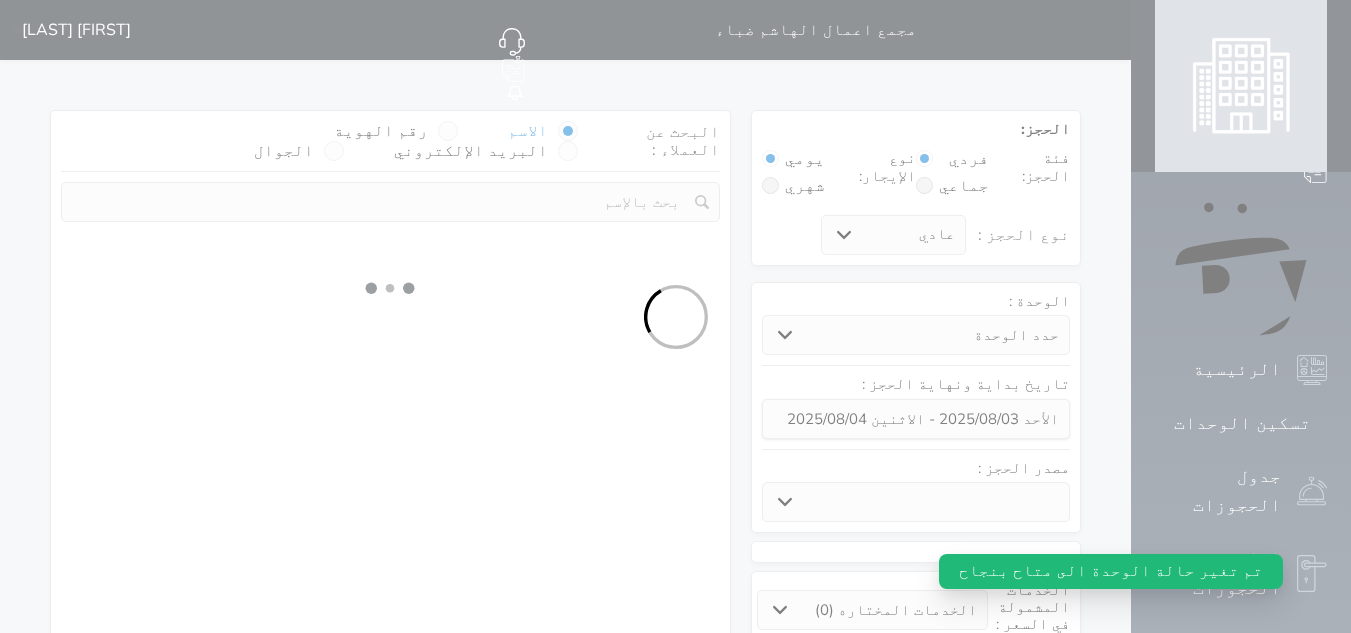 select 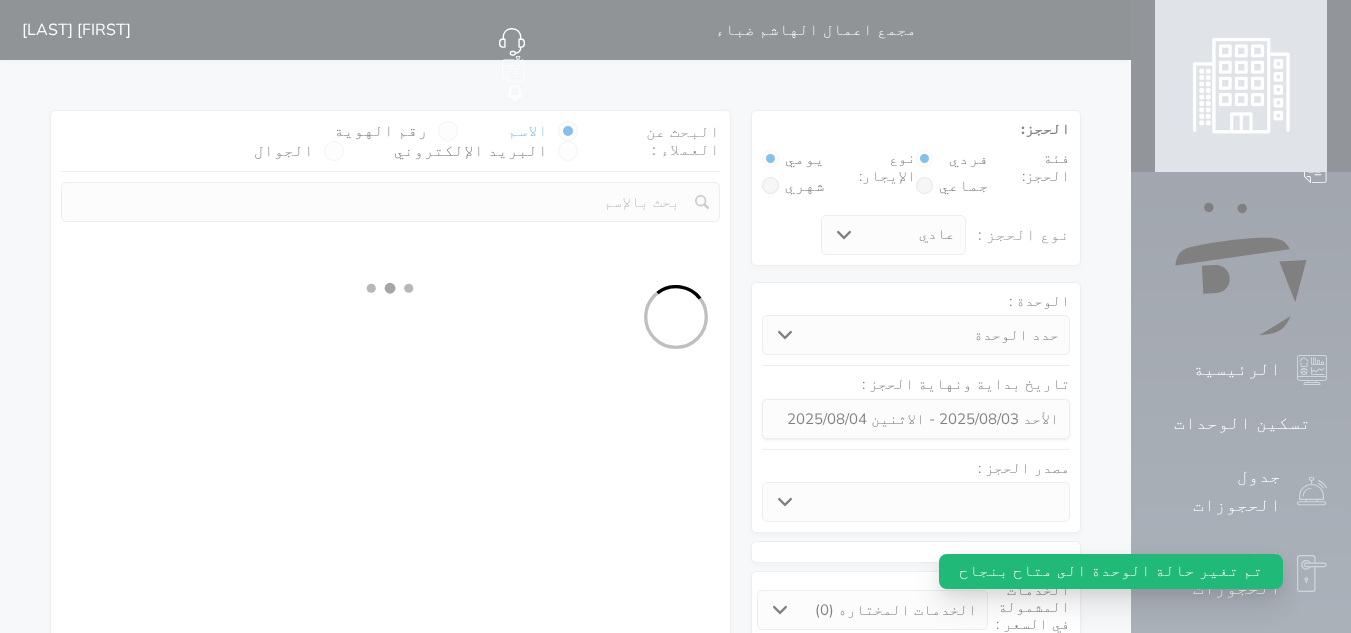 select 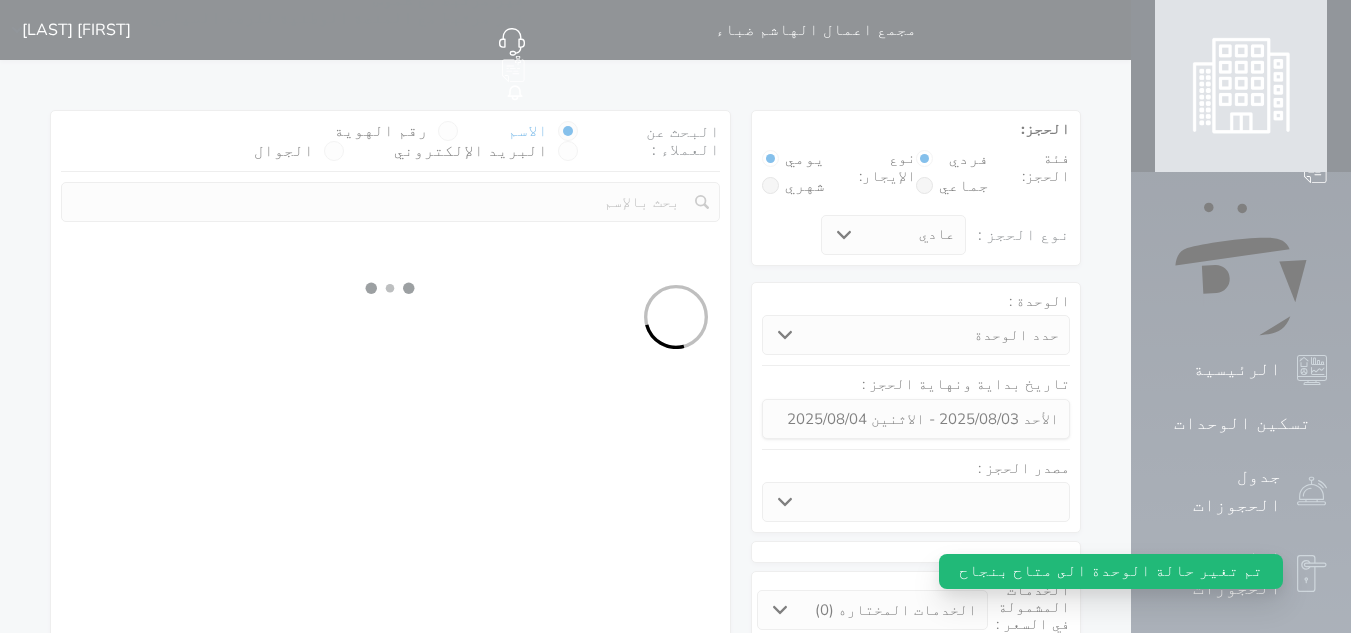 select 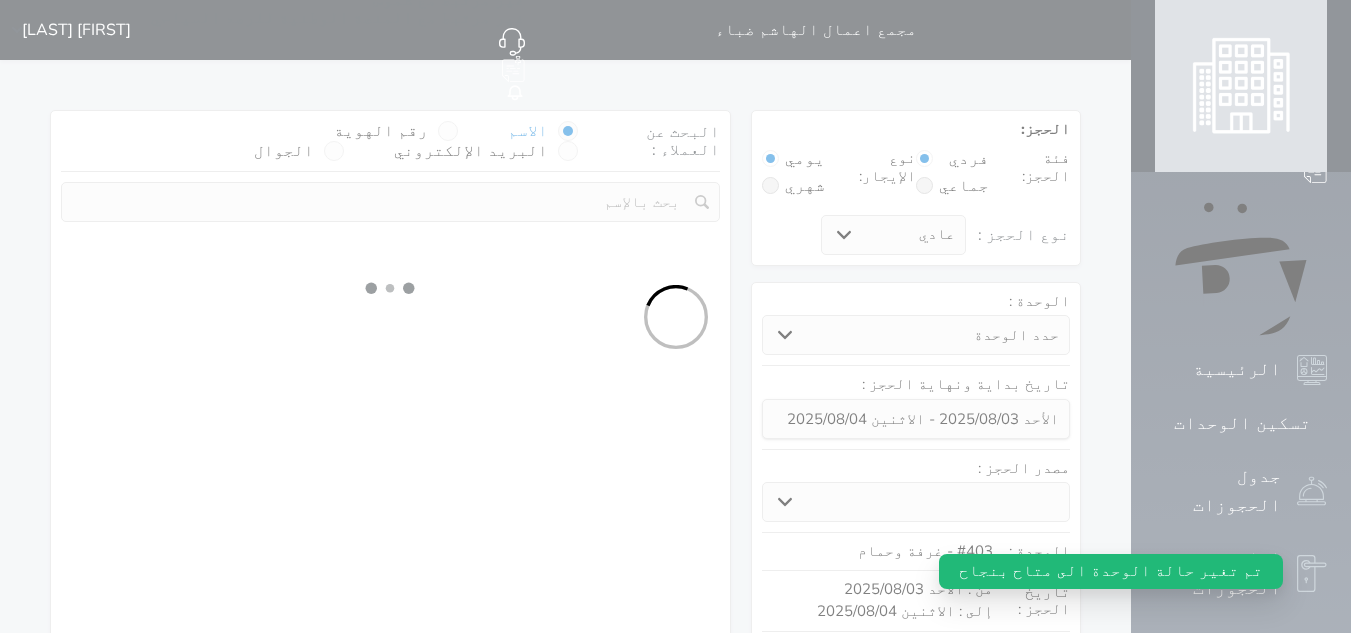 select on "1" 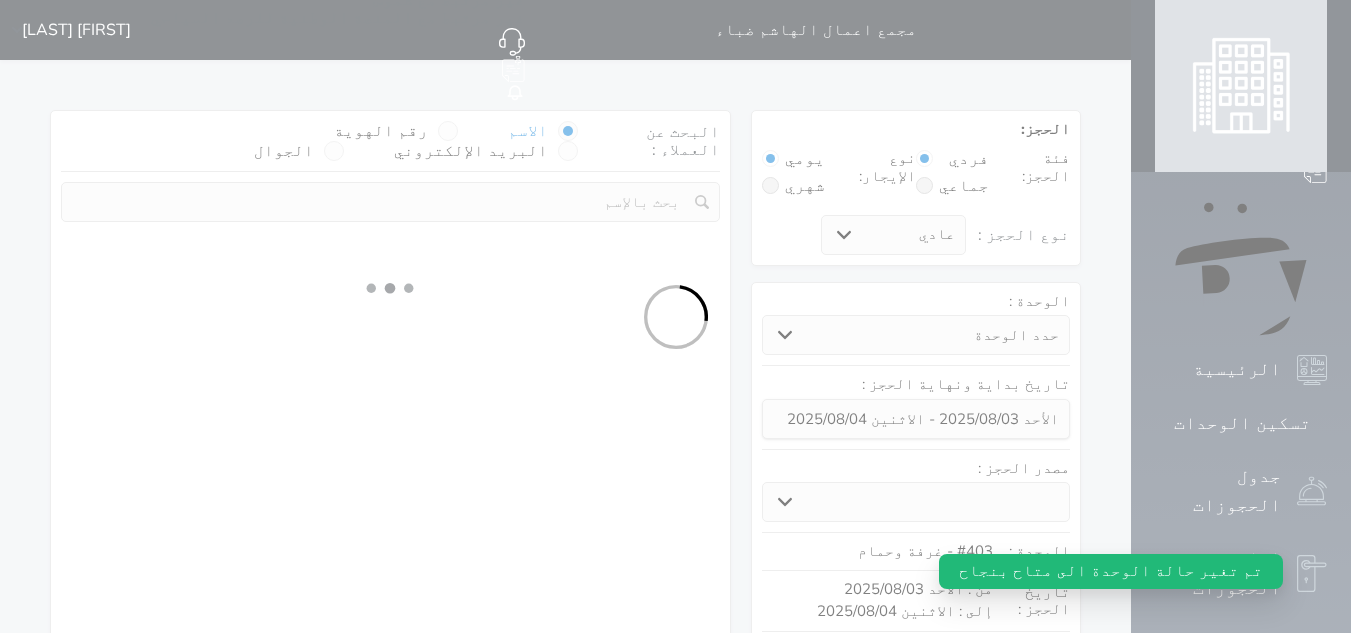 select on "113" 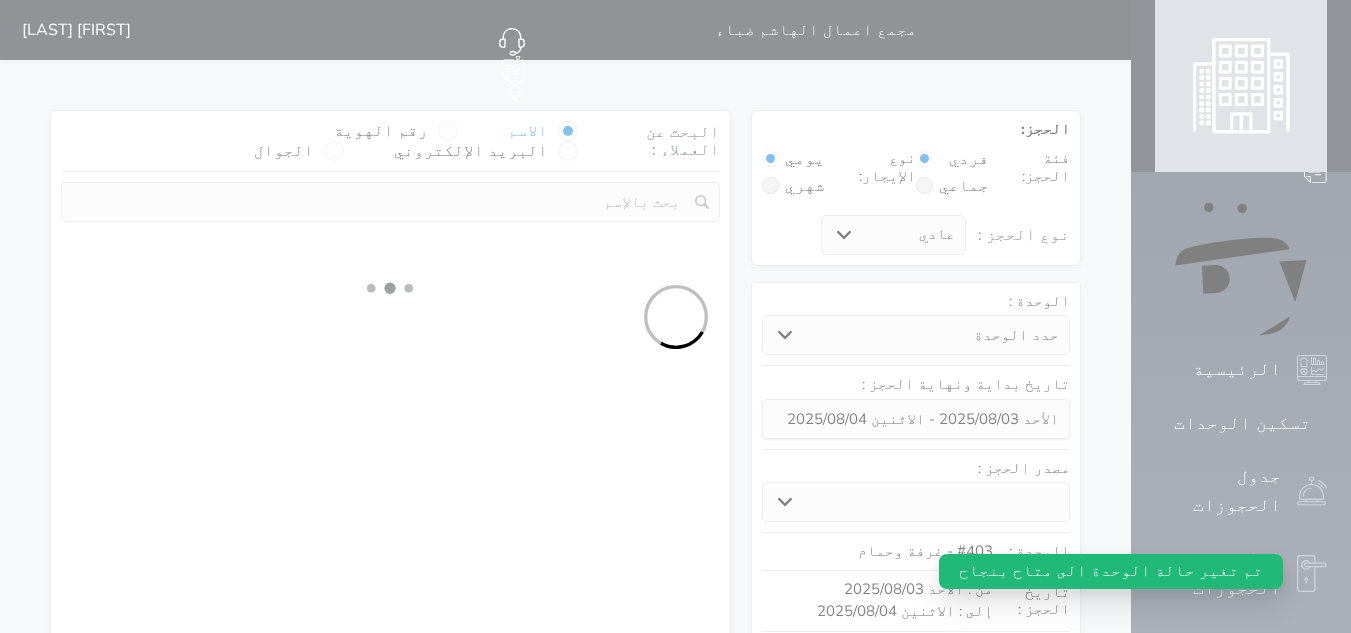 select on "1" 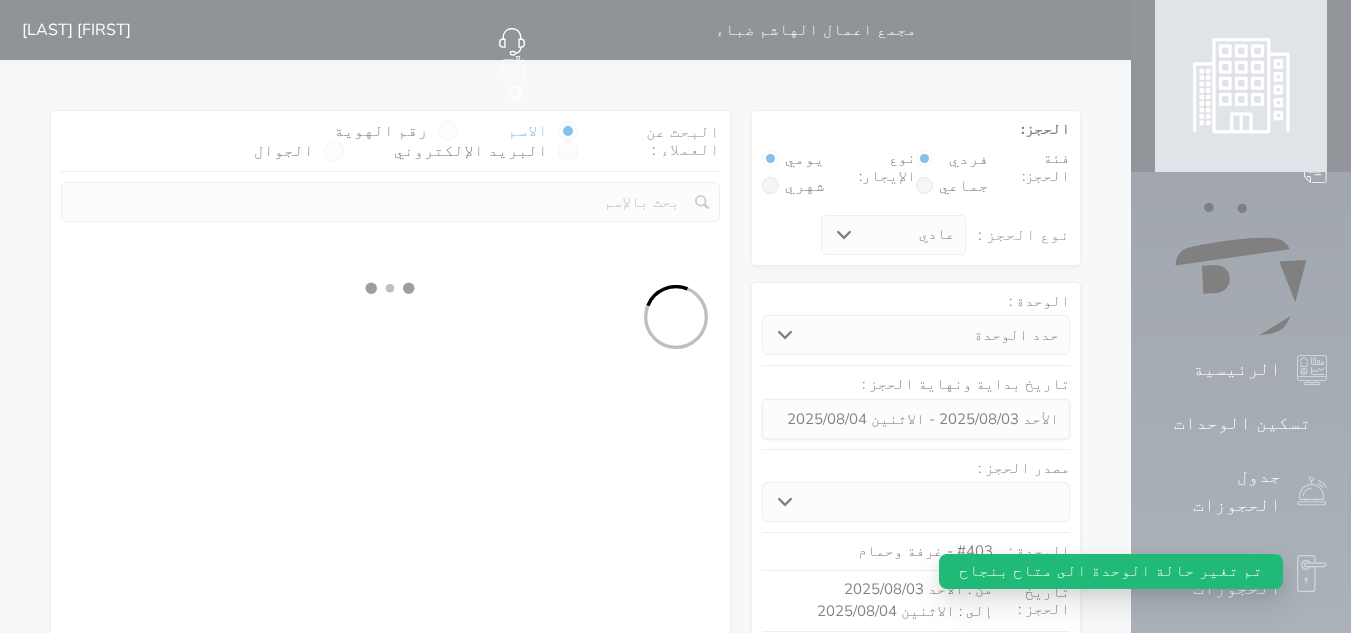 select 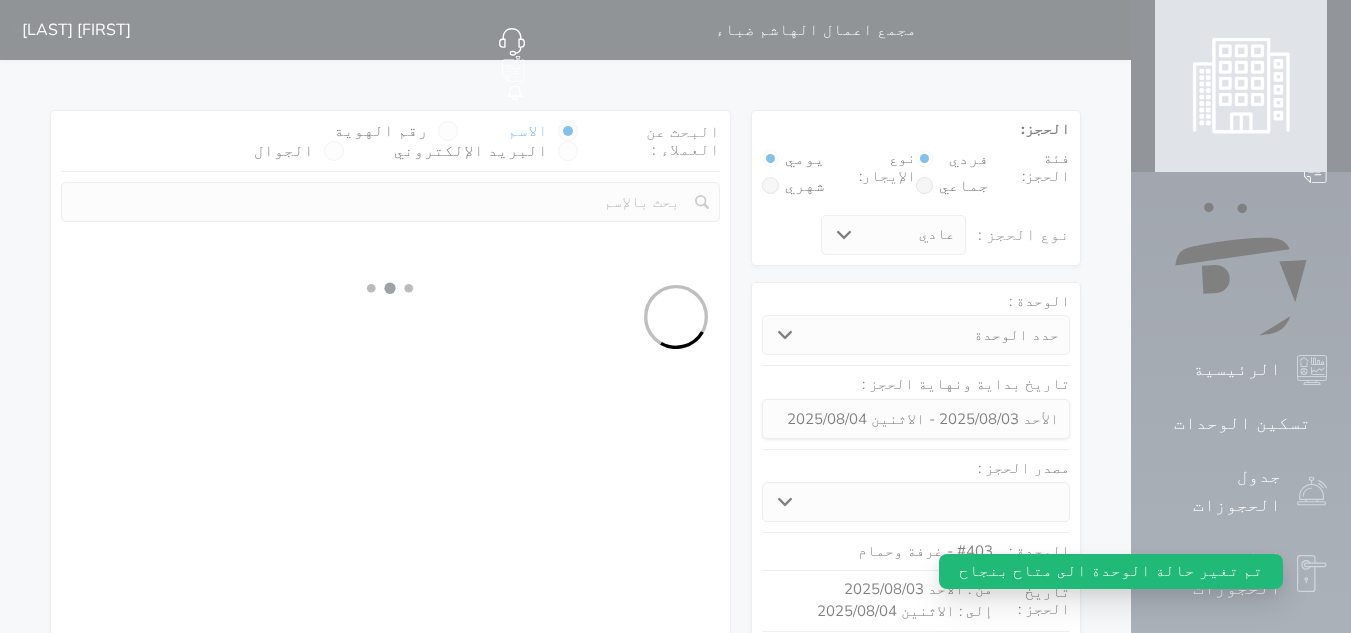 select on "7" 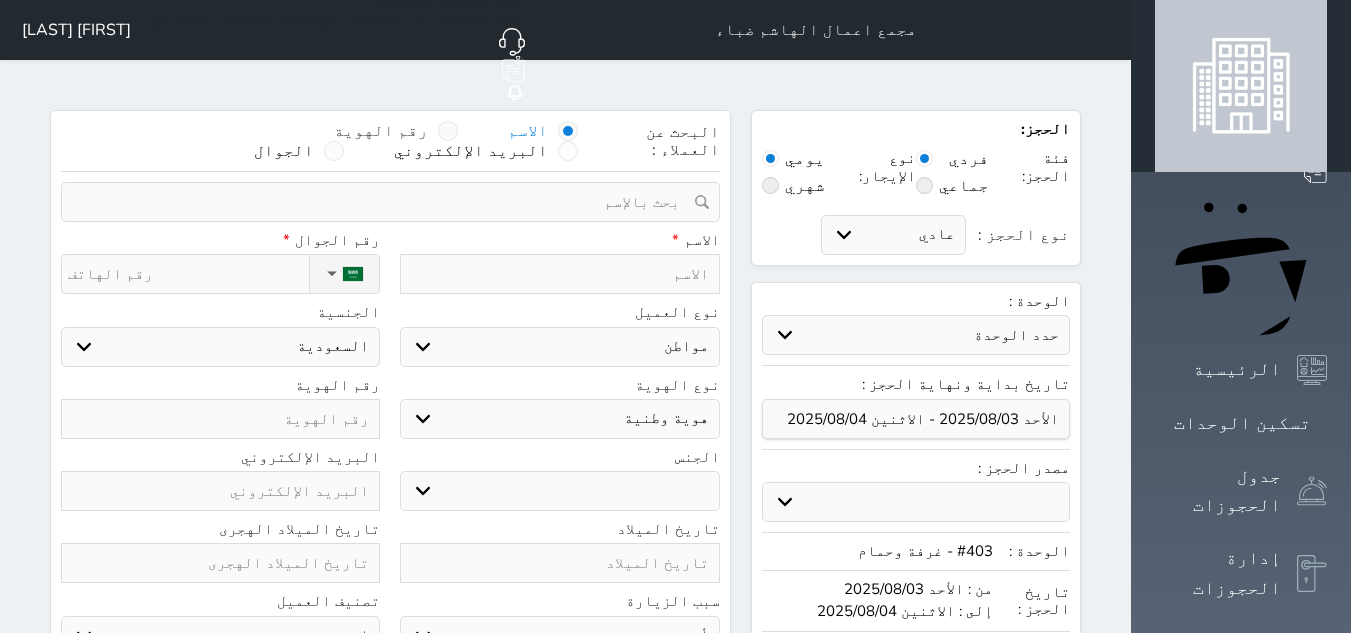 click on "رقم الهوية" at bounding box center [381, 131] 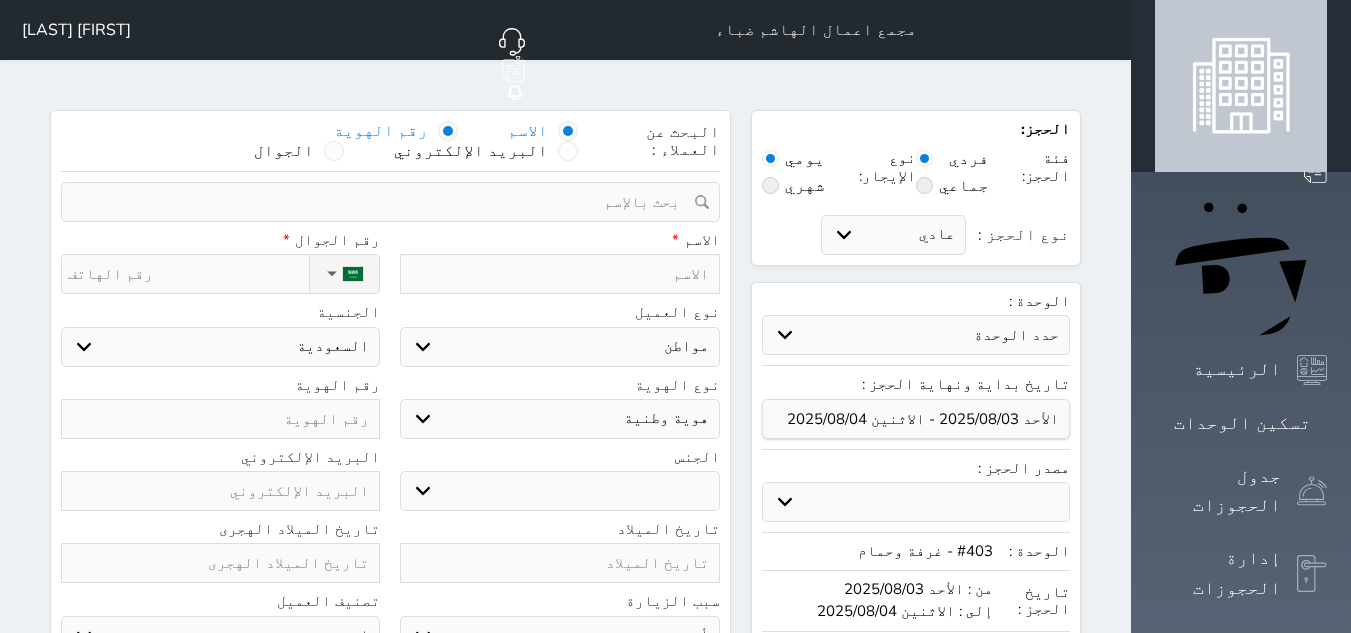 select 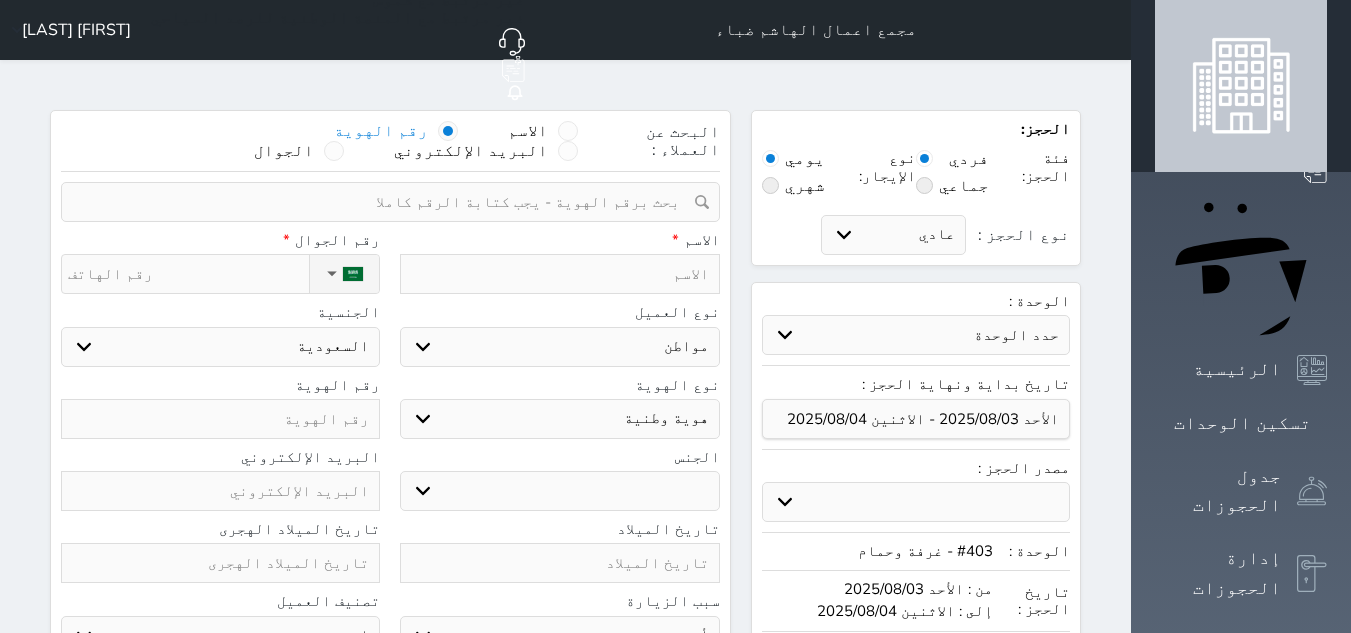 click at bounding box center (383, 202) 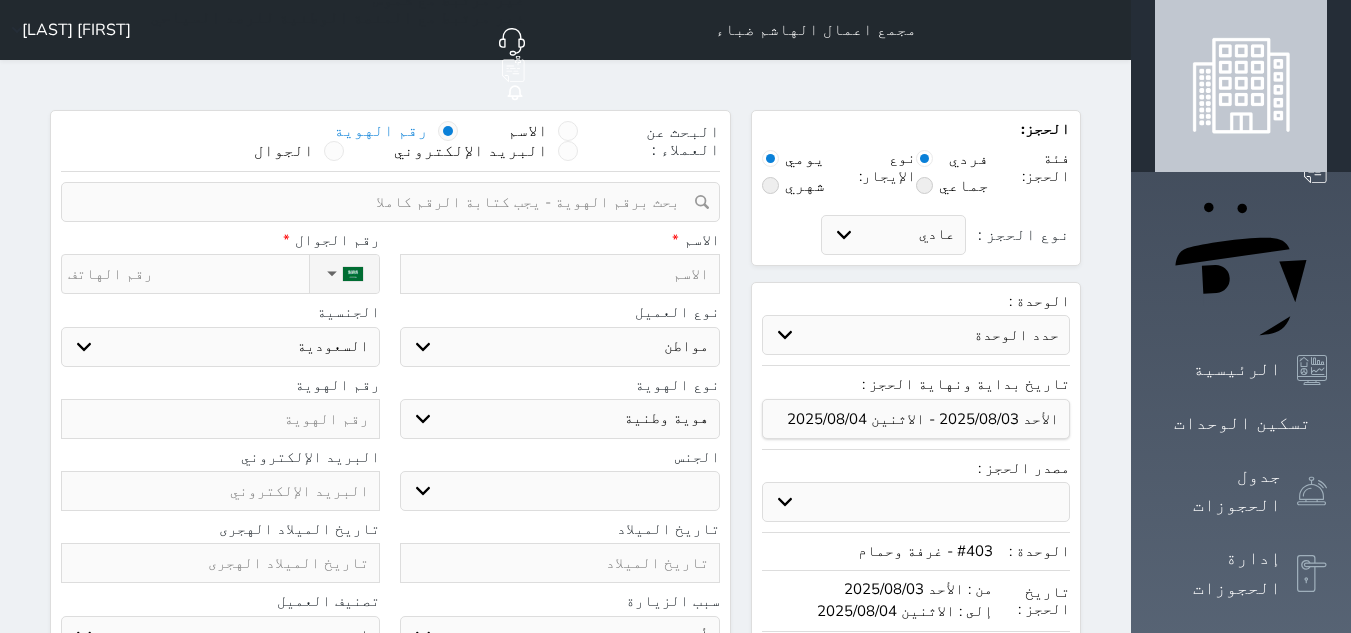 paste on "[NUMBER]" 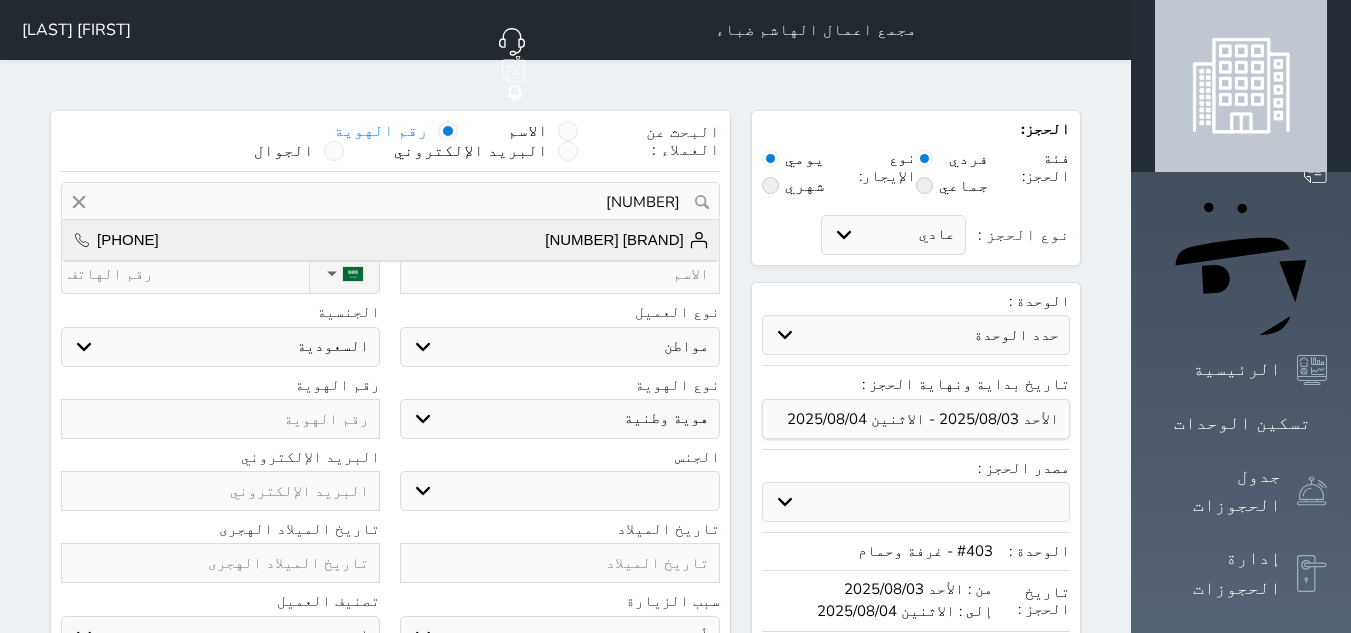 click on "[BRAND] [NUMBER]" at bounding box center (626, 240) 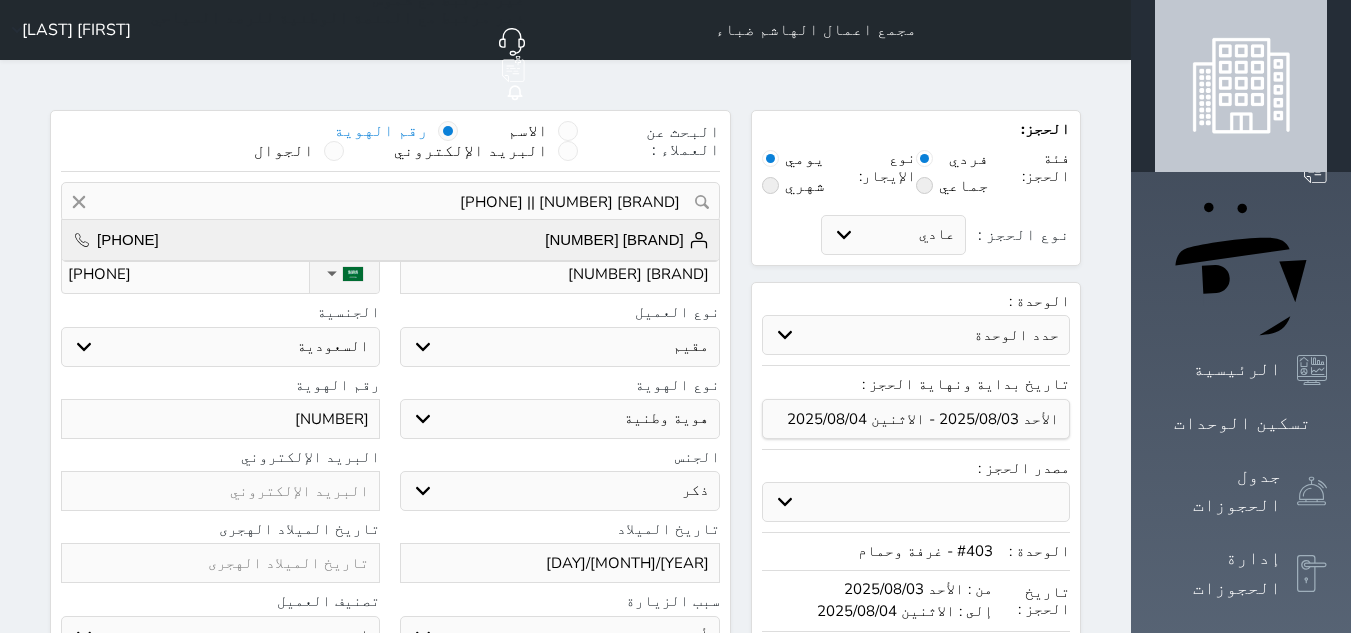 select on "321" 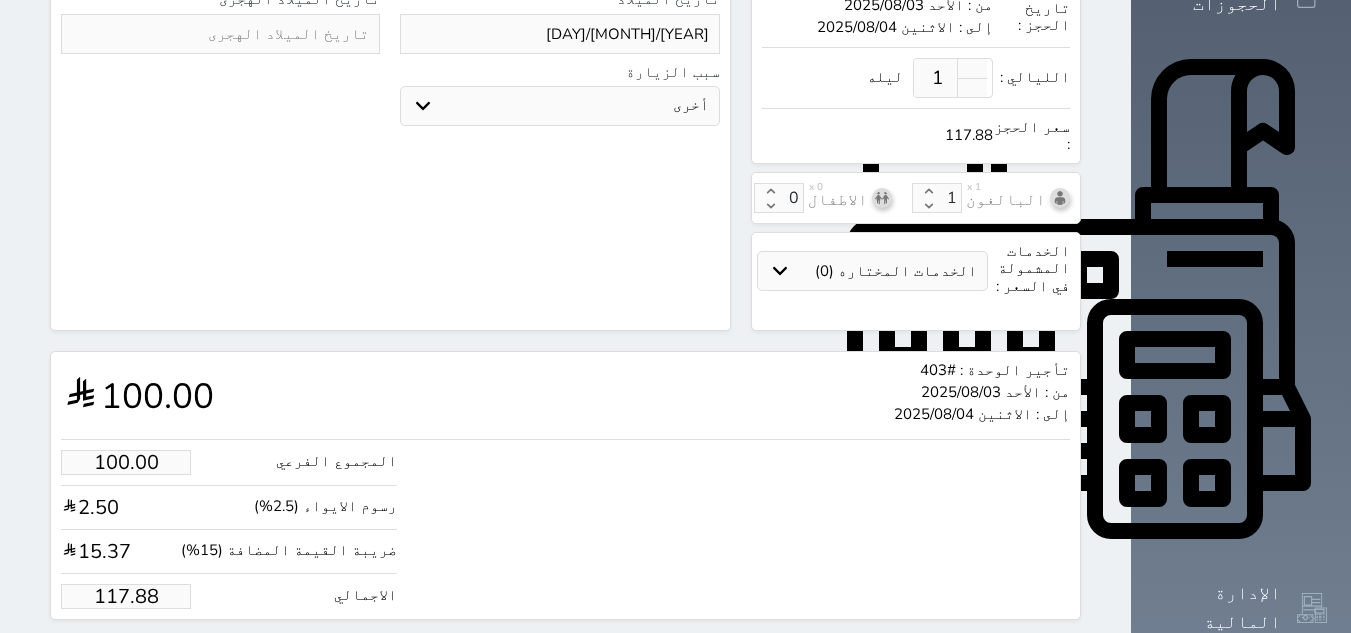 scroll, scrollTop: 594, scrollLeft: 0, axis: vertical 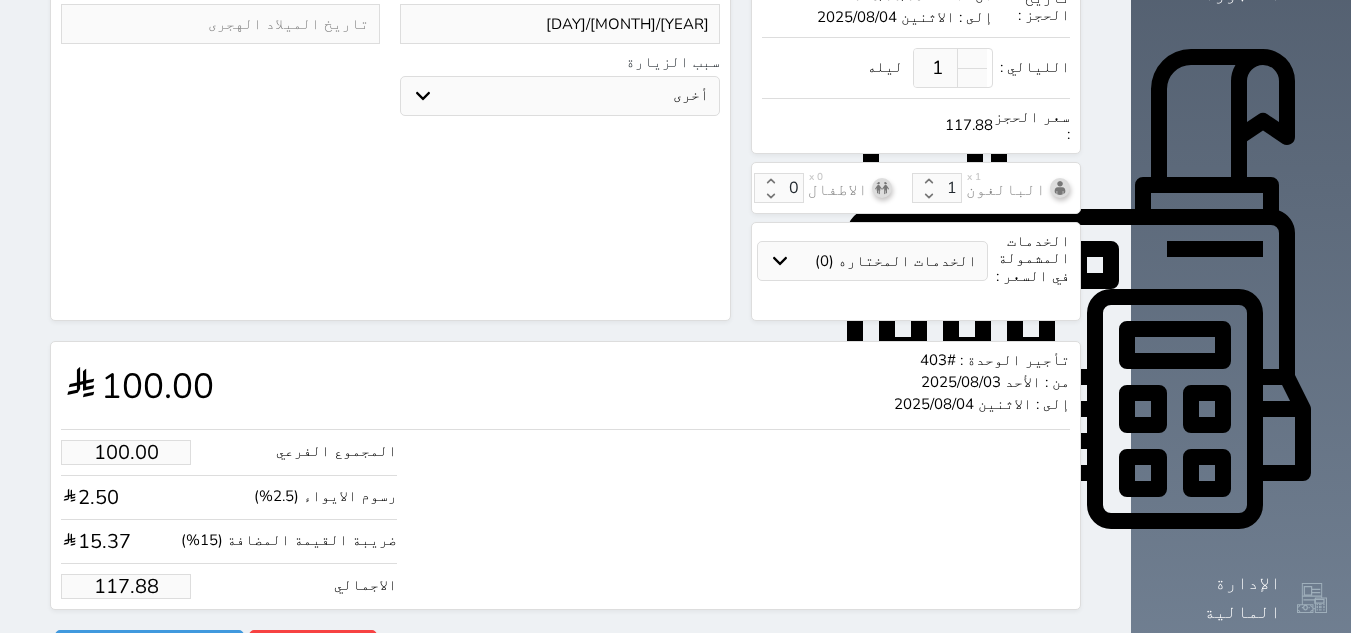 click on "117.88" at bounding box center (126, 586) 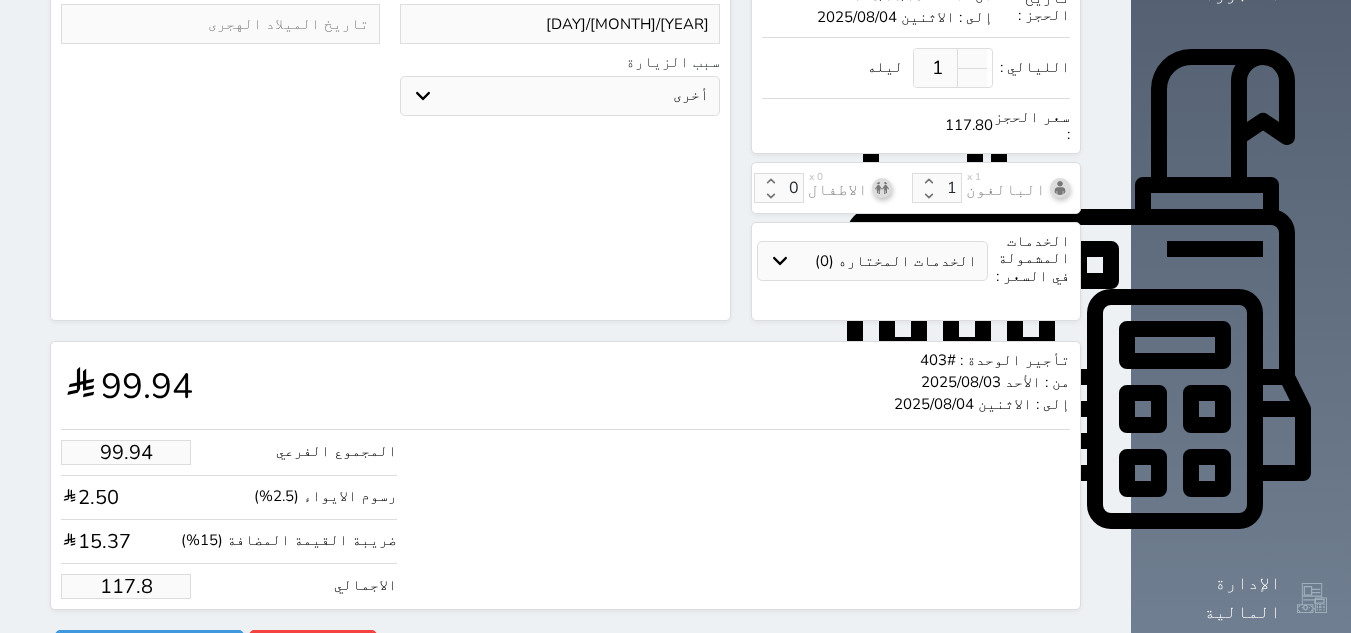 type on "99.26" 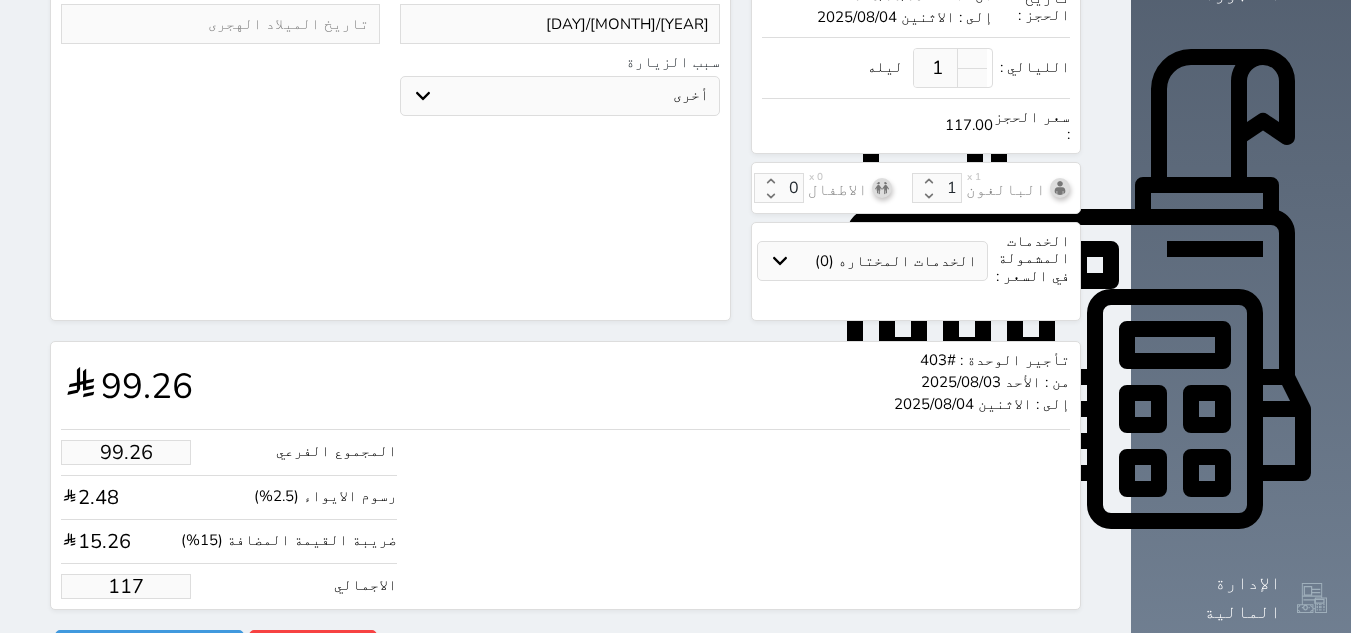 type on "9.33" 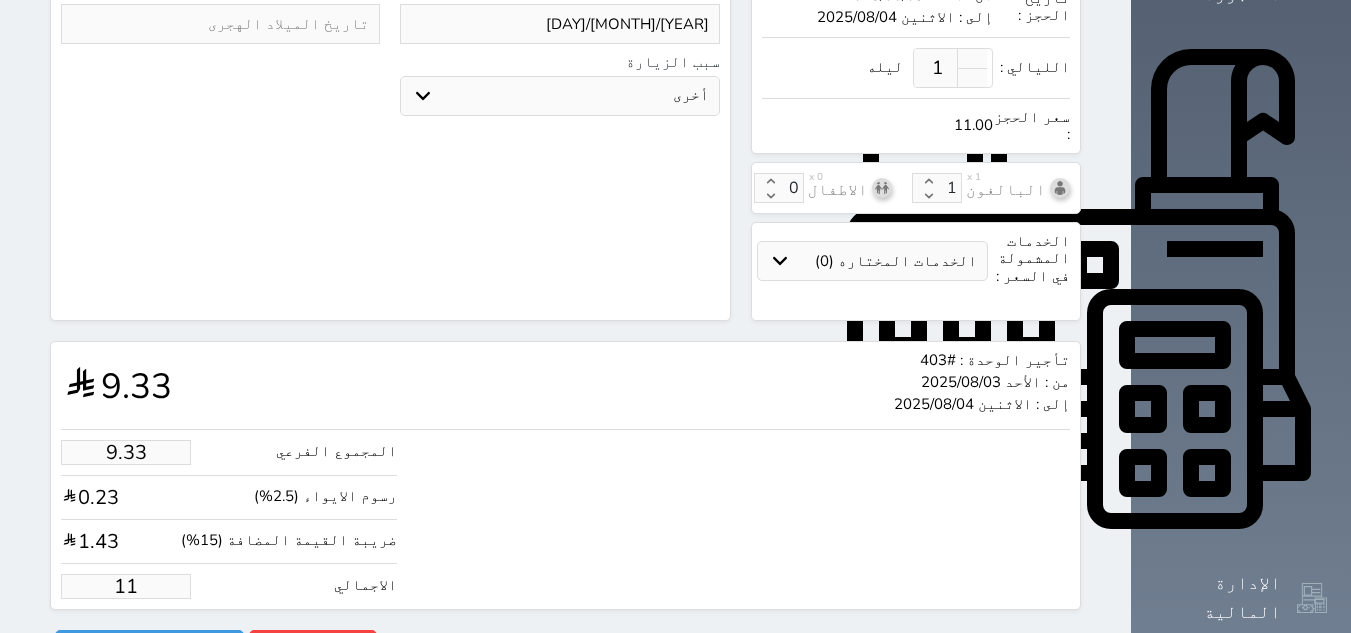 type on "1.00" 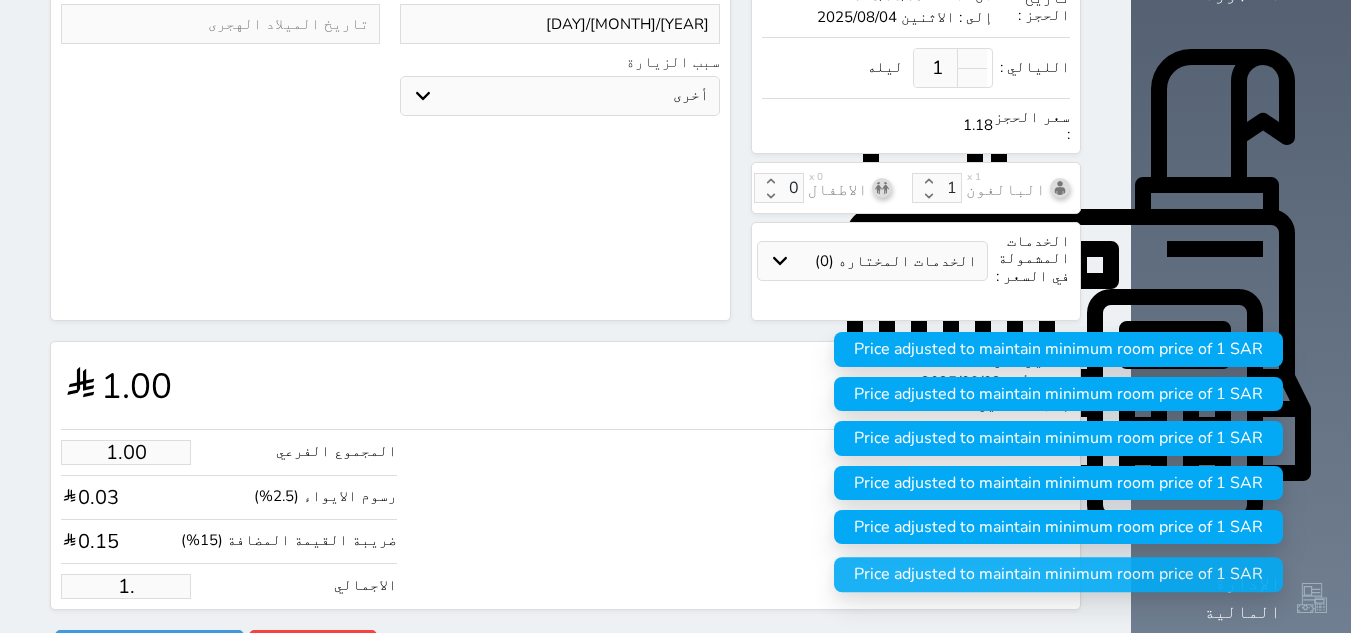 type on "1" 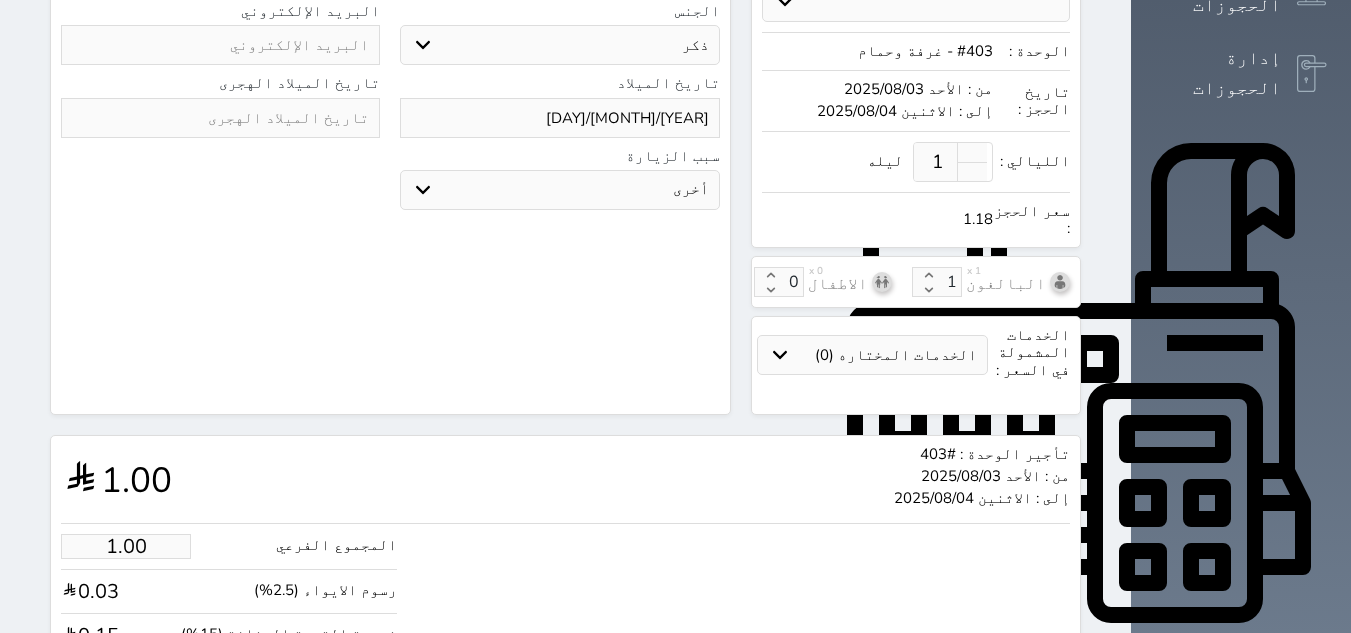 scroll, scrollTop: 594, scrollLeft: 0, axis: vertical 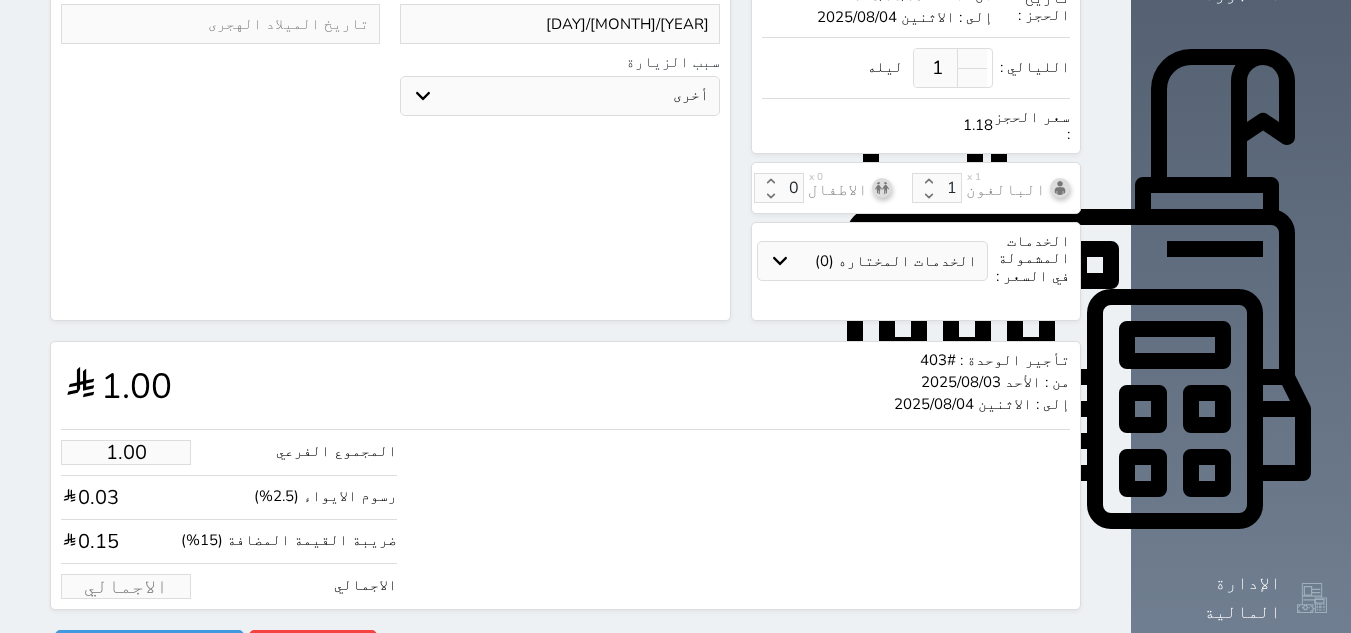 type on "1" 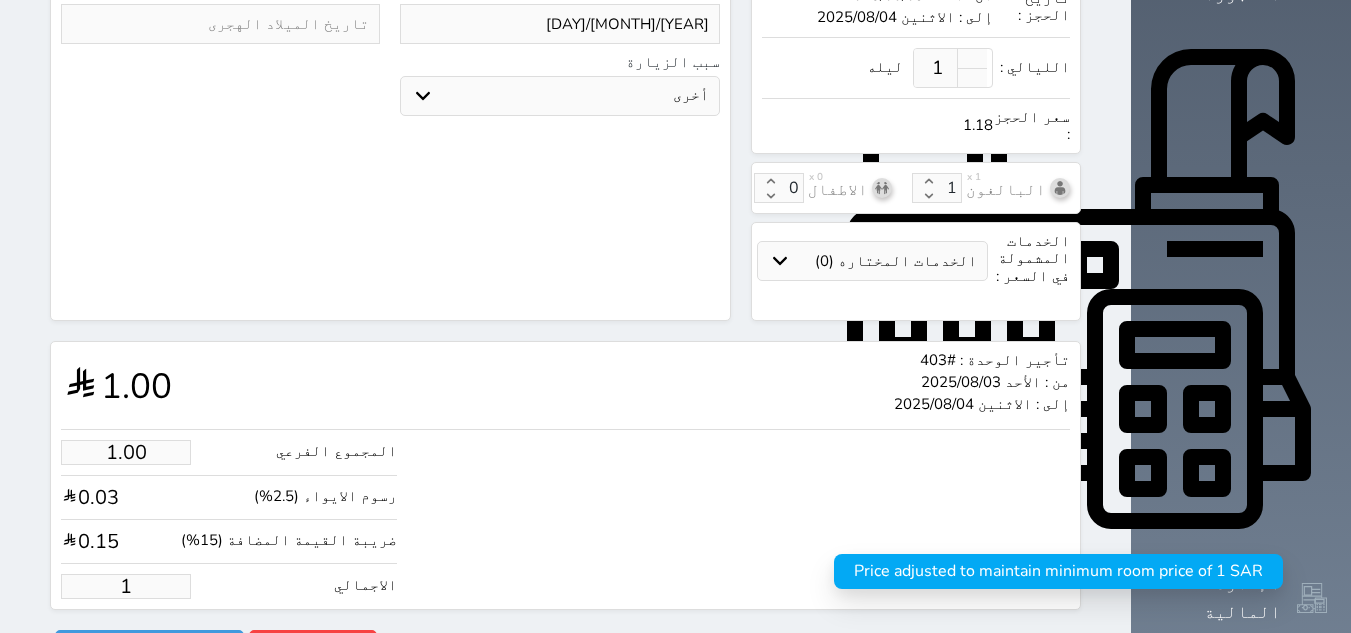 type on "12.73" 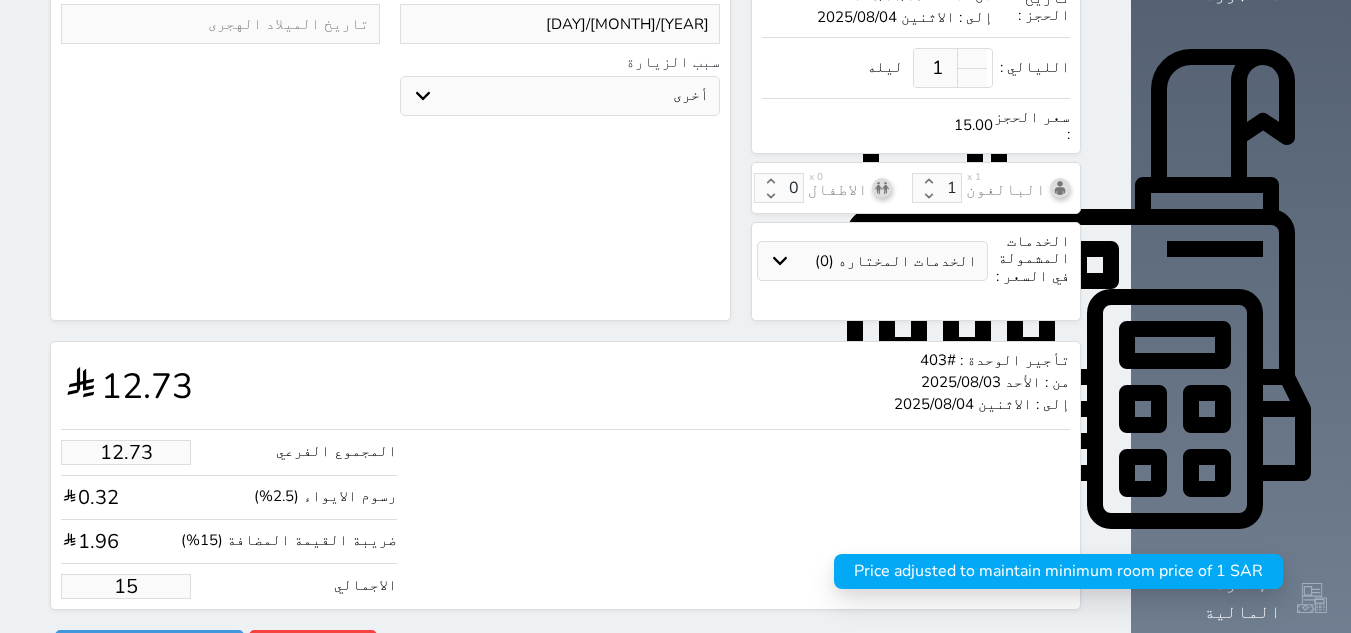 type on "127.25" 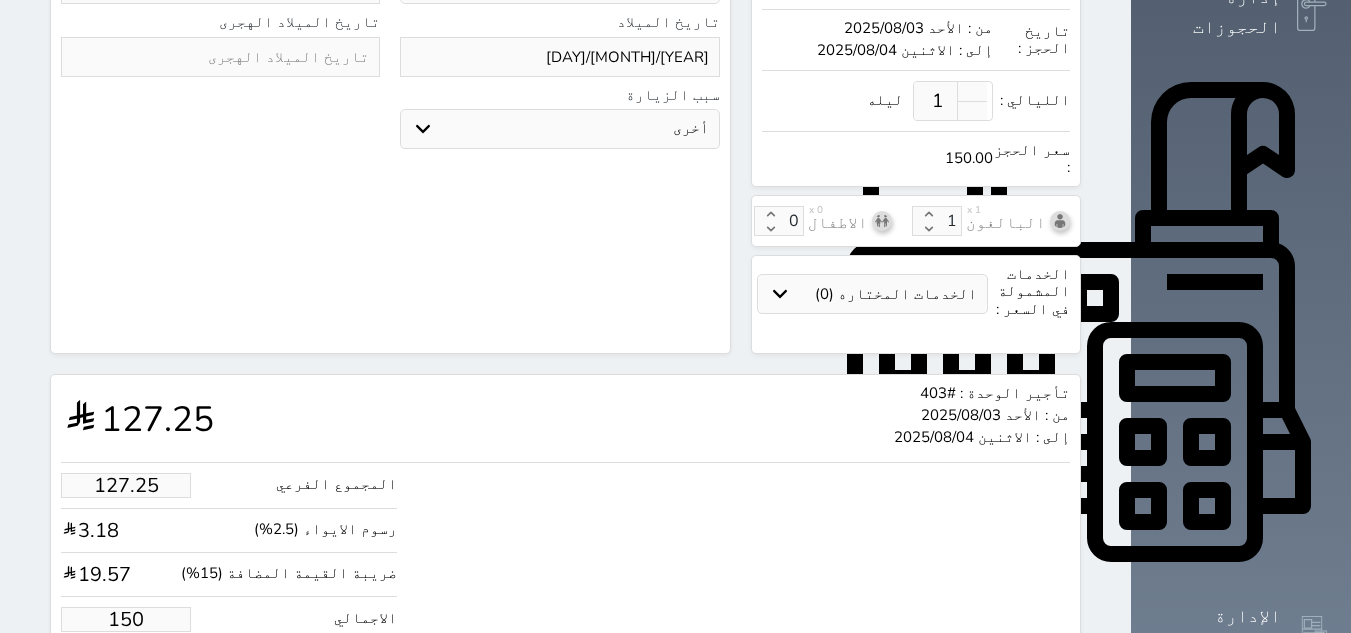 scroll, scrollTop: 594, scrollLeft: 0, axis: vertical 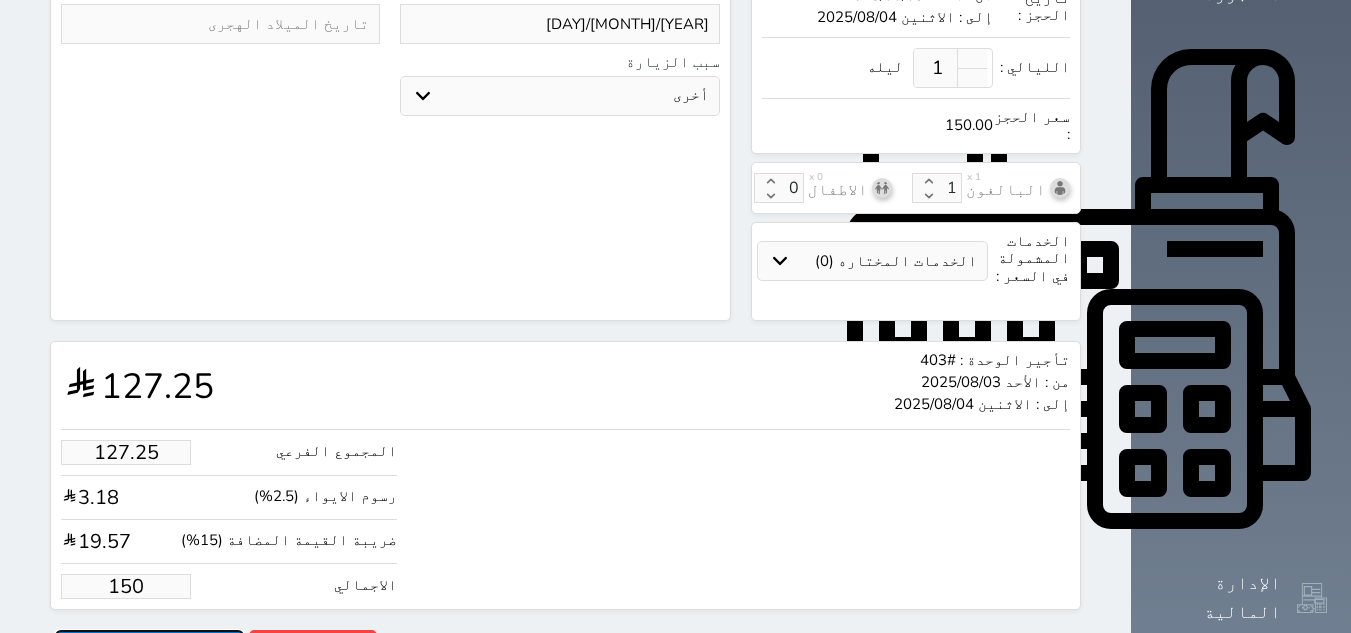 type on "150.00" 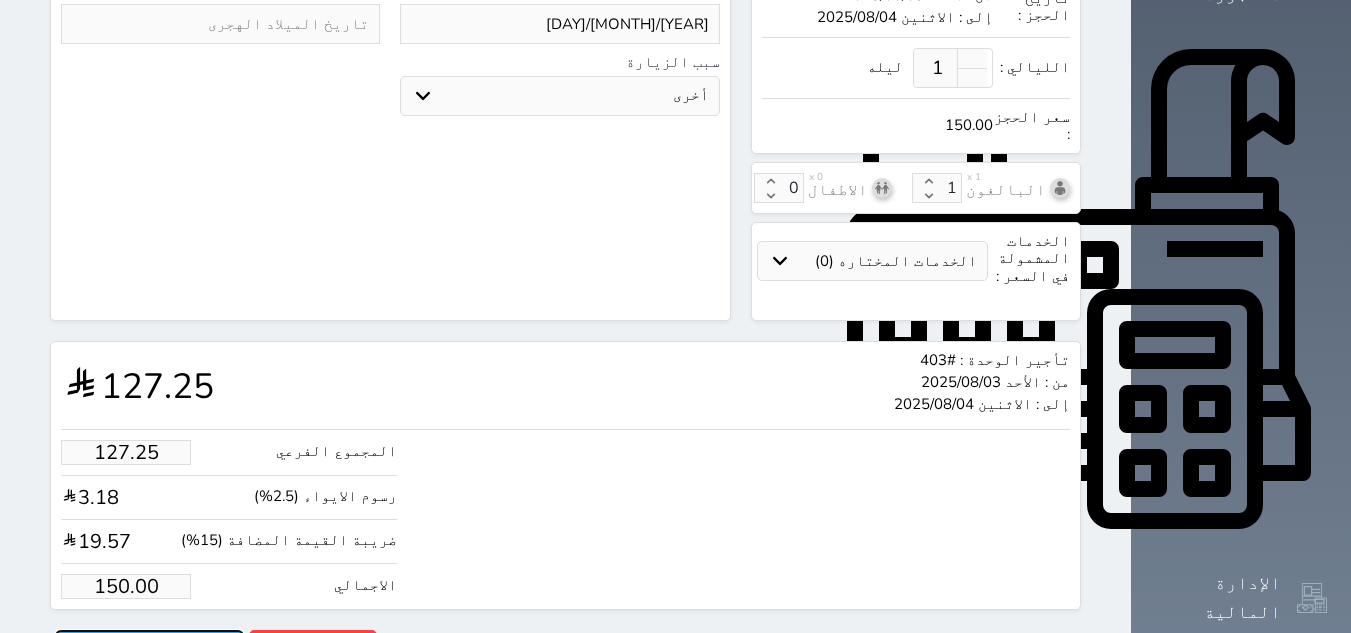 click on "حجز" at bounding box center [149, 647] 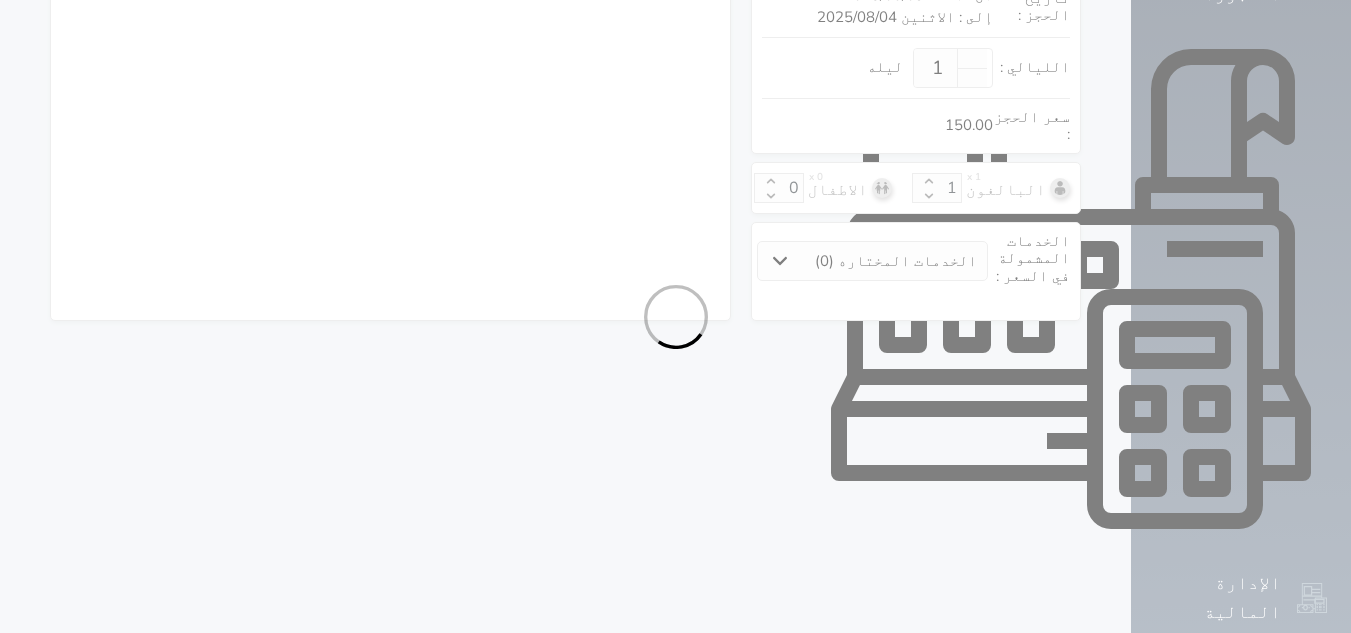 scroll, scrollTop: 470, scrollLeft: 0, axis: vertical 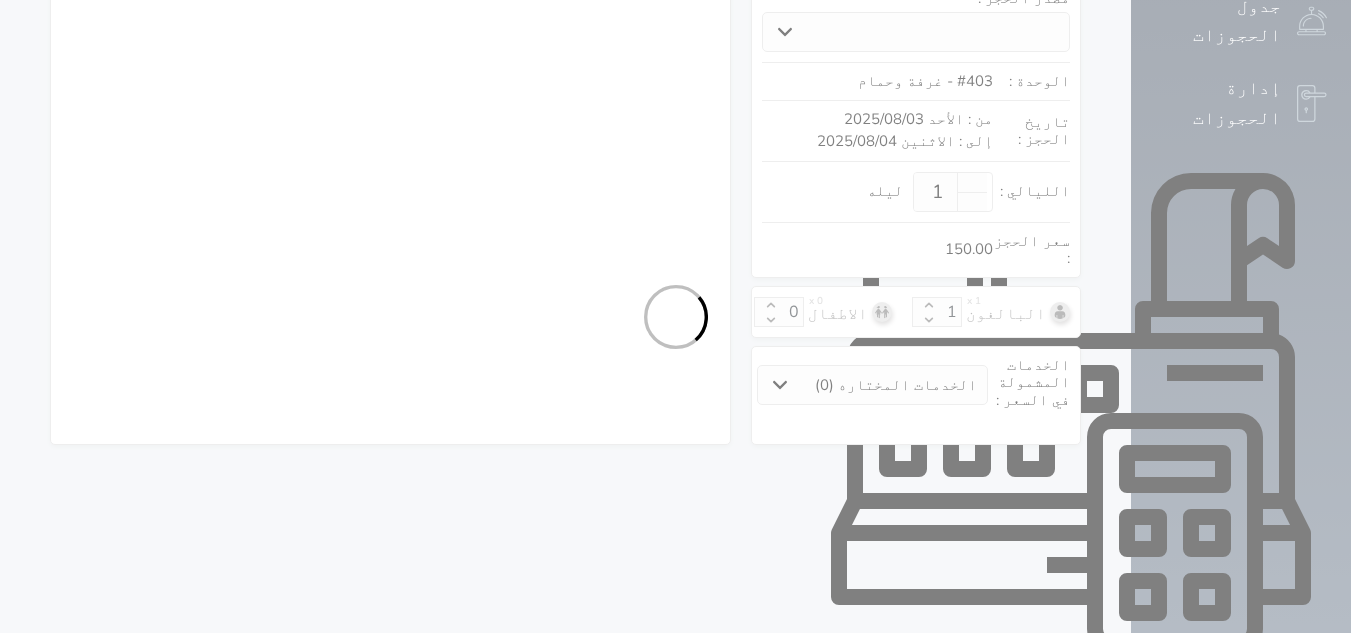 select on "4" 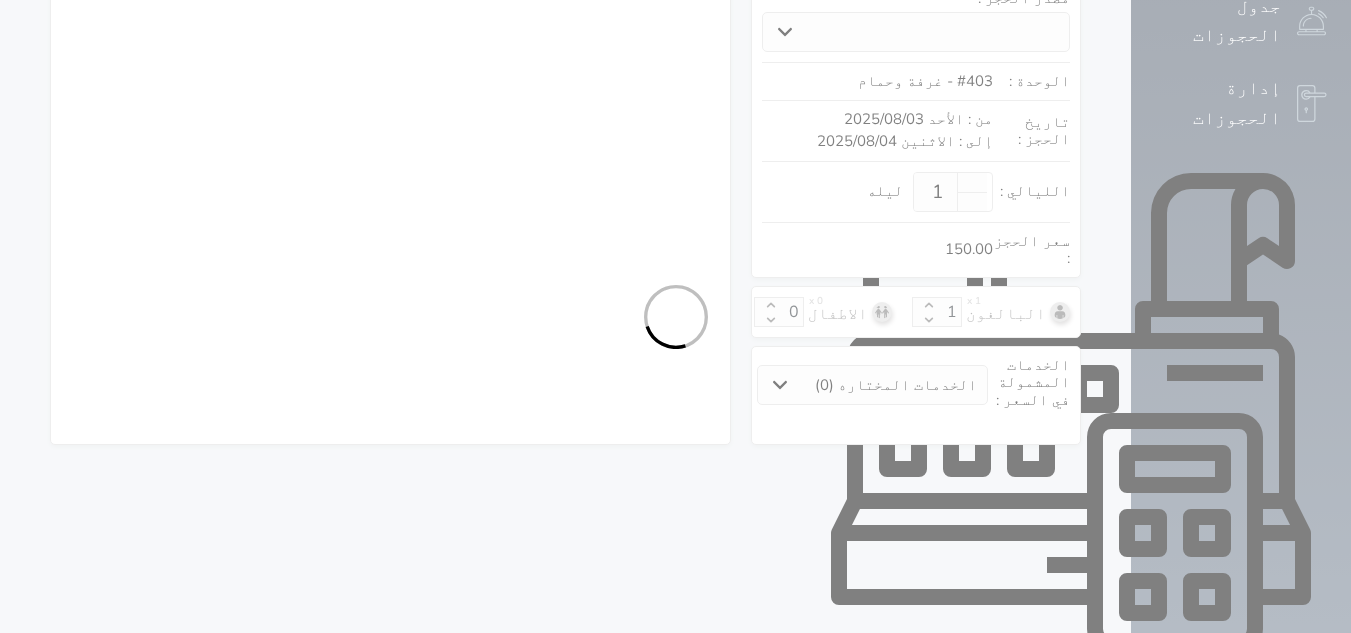 select on "321" 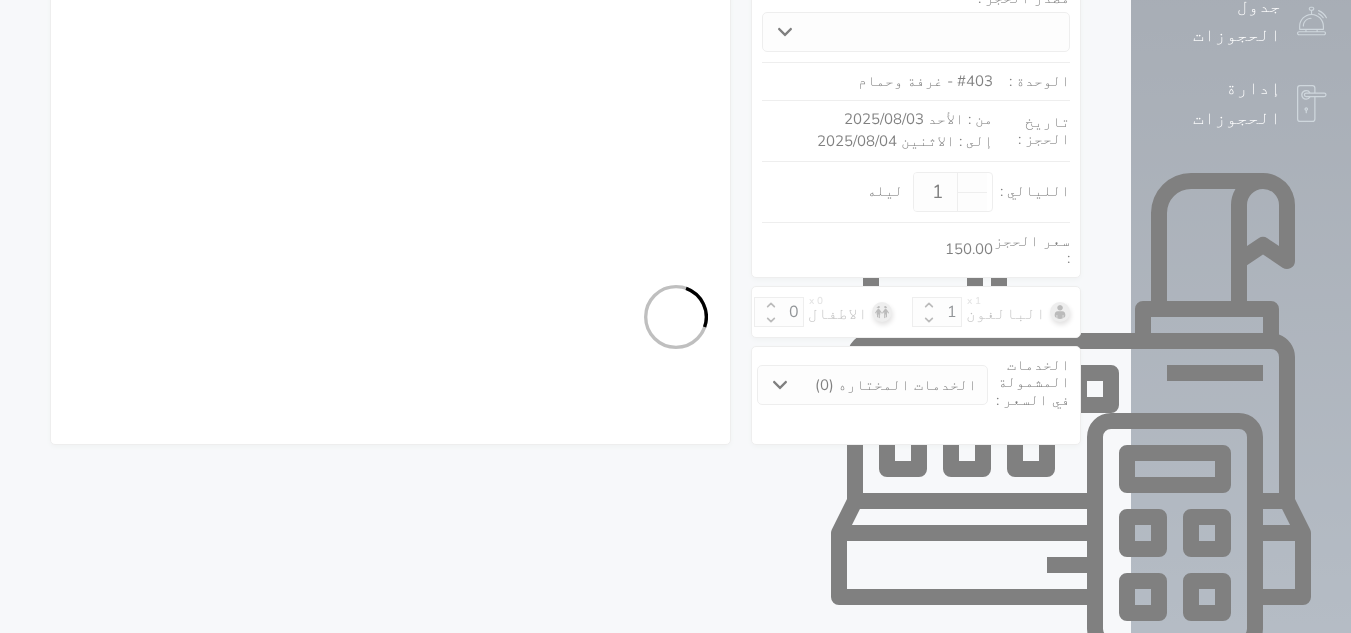 select on "4" 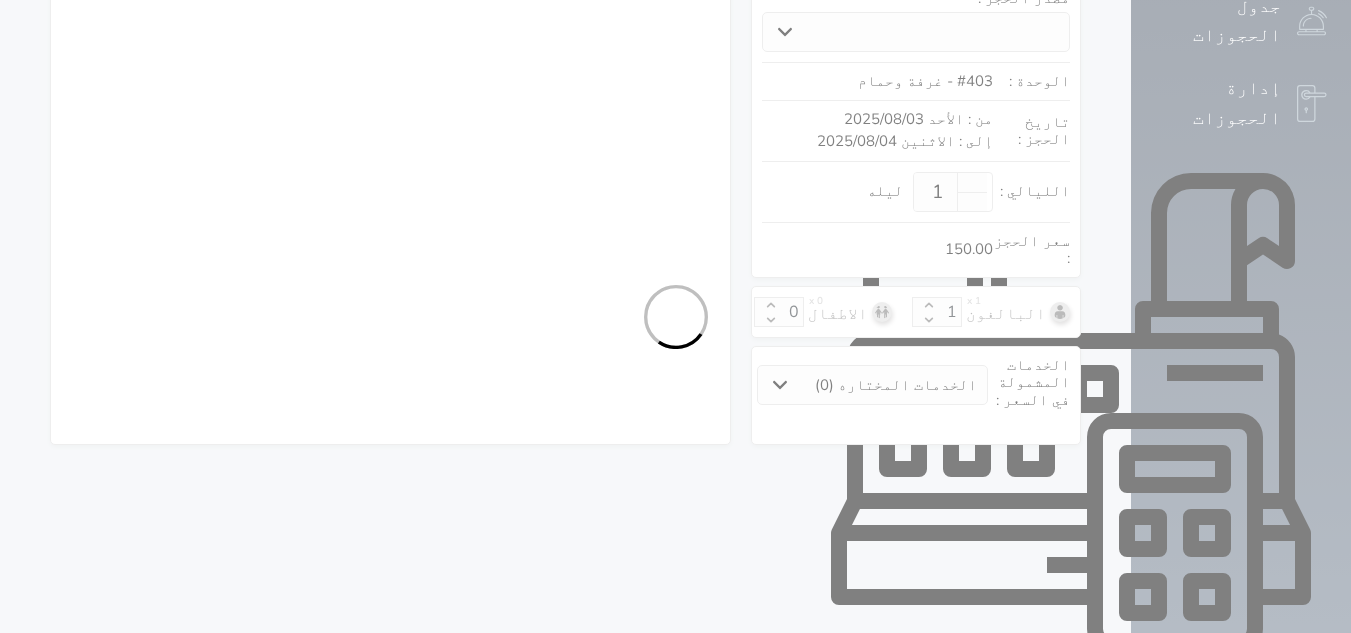 select on "7" 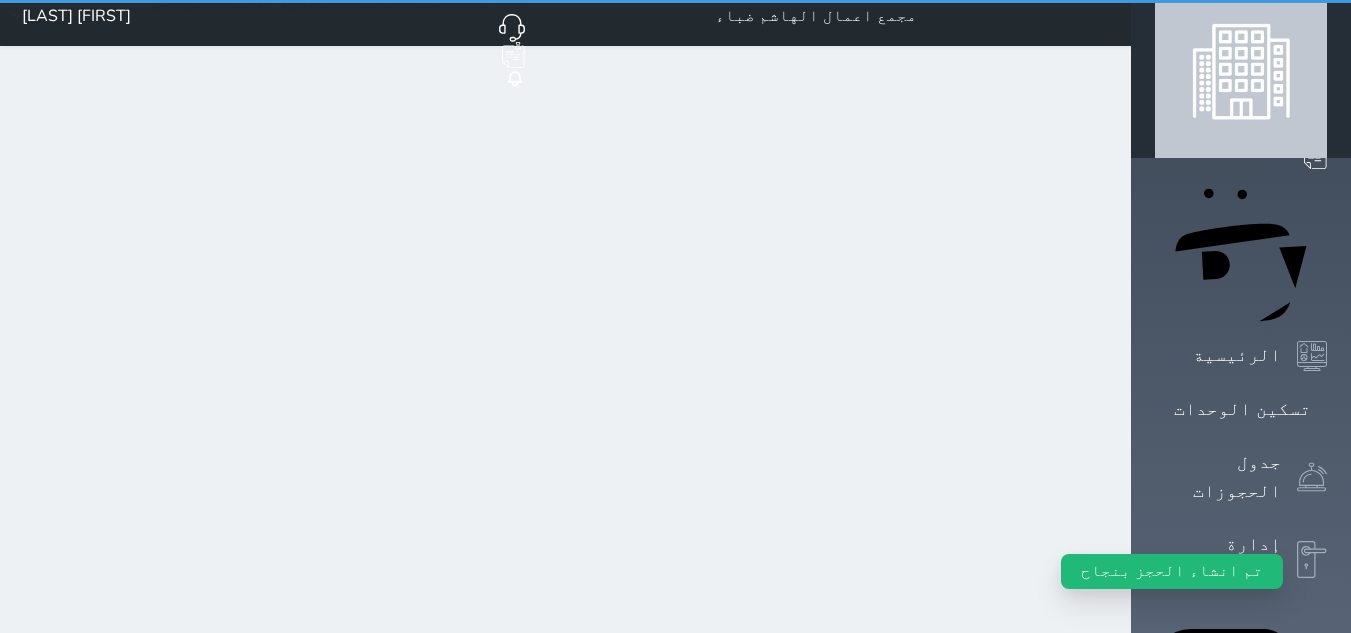 scroll, scrollTop: 0, scrollLeft: 0, axis: both 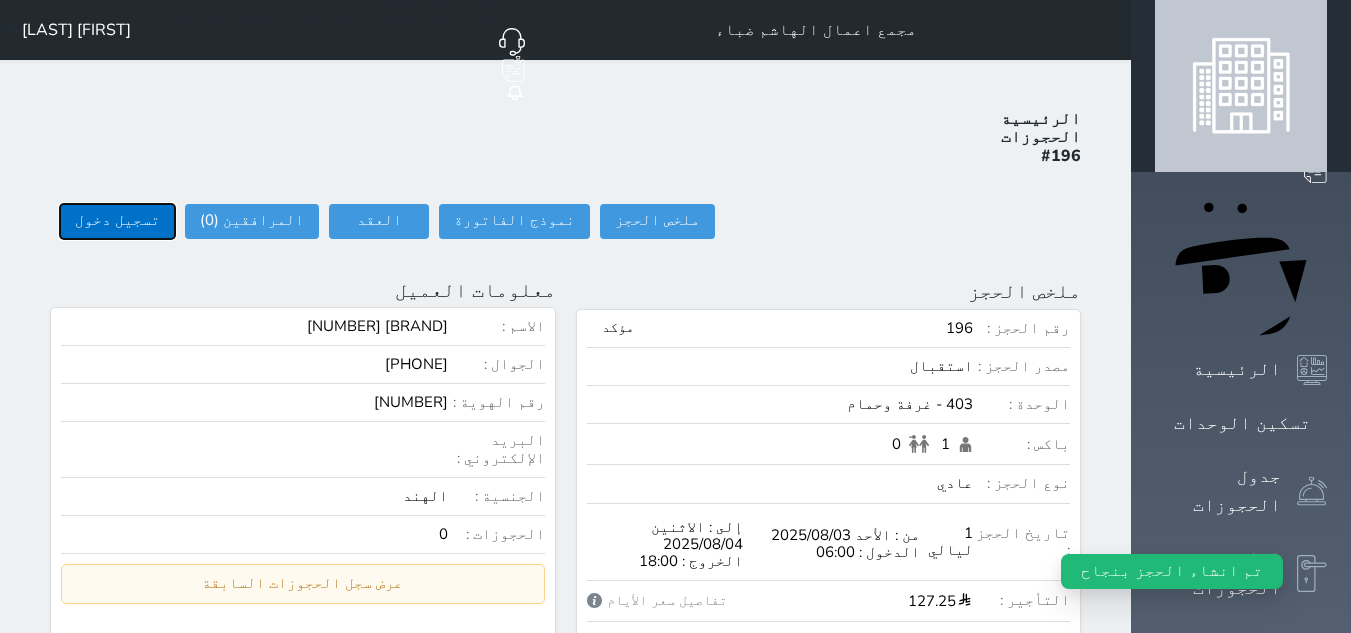 click on "تسجيل دخول" at bounding box center [117, 221] 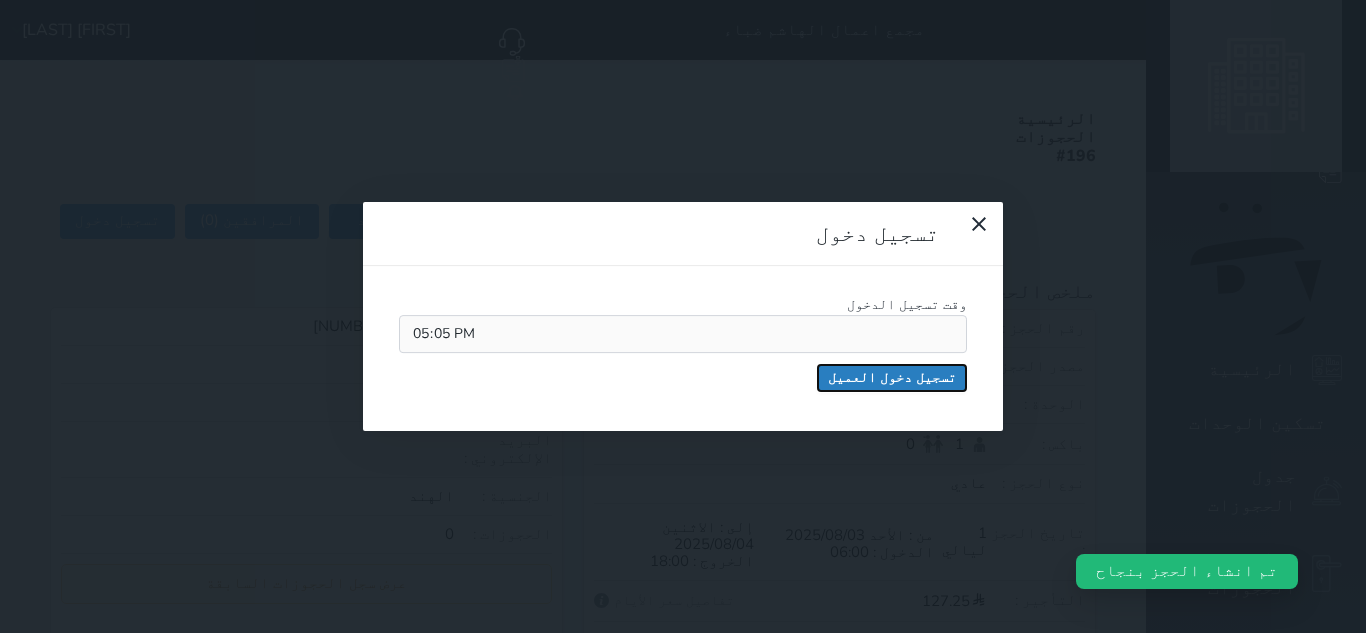 click on "تسجيل دخول العميل" at bounding box center (892, 378) 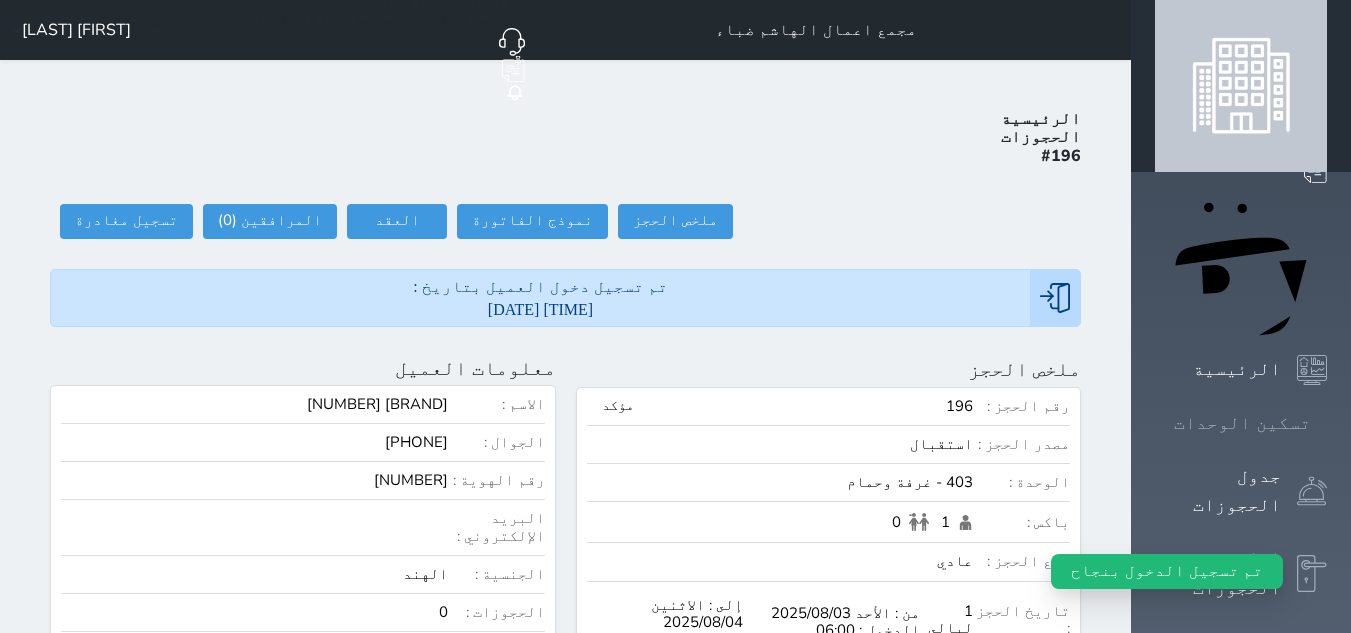 click on "تسكين الوحدات" at bounding box center [1242, 423] 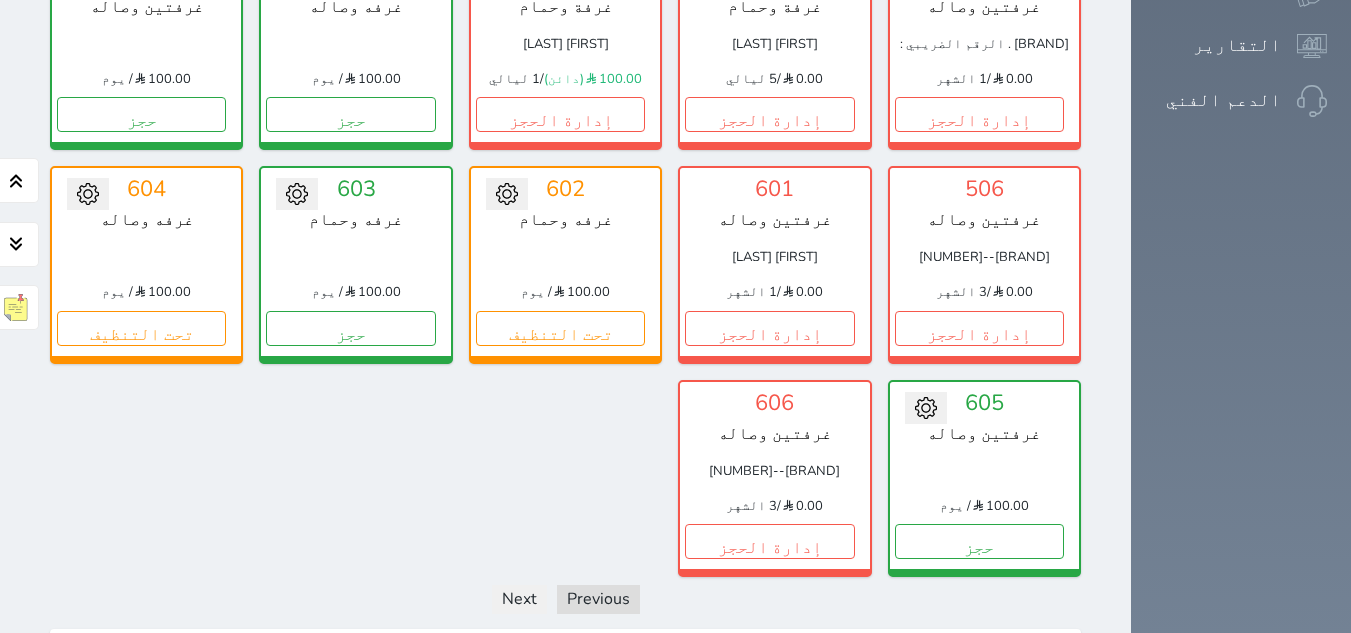 scroll, scrollTop: 1478, scrollLeft: 0, axis: vertical 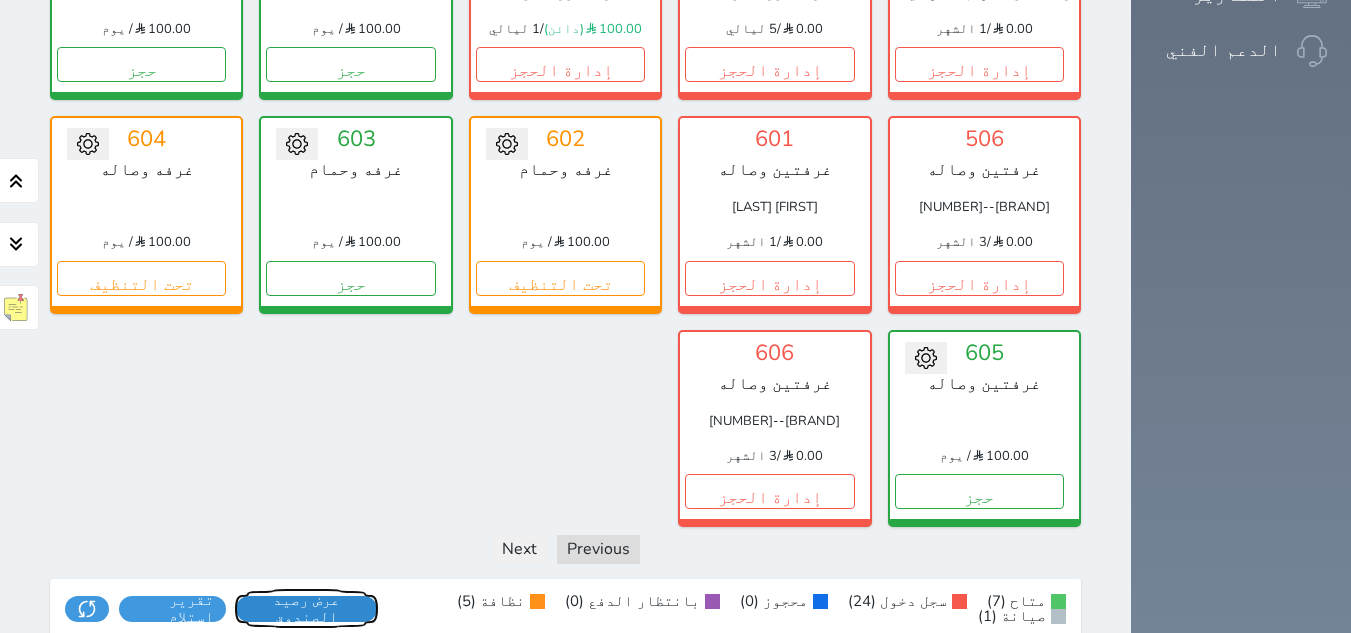 click on "عرض رصيد الصندوق" at bounding box center [307, 609] 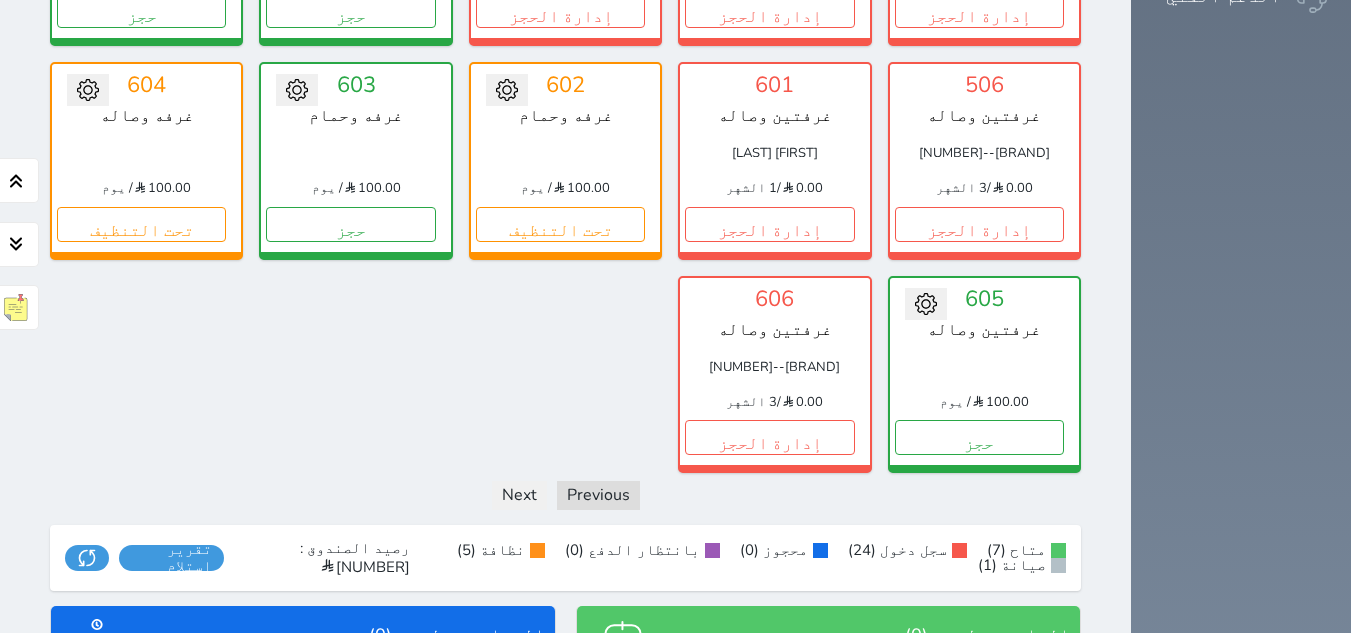 scroll, scrollTop: 1561, scrollLeft: 0, axis: vertical 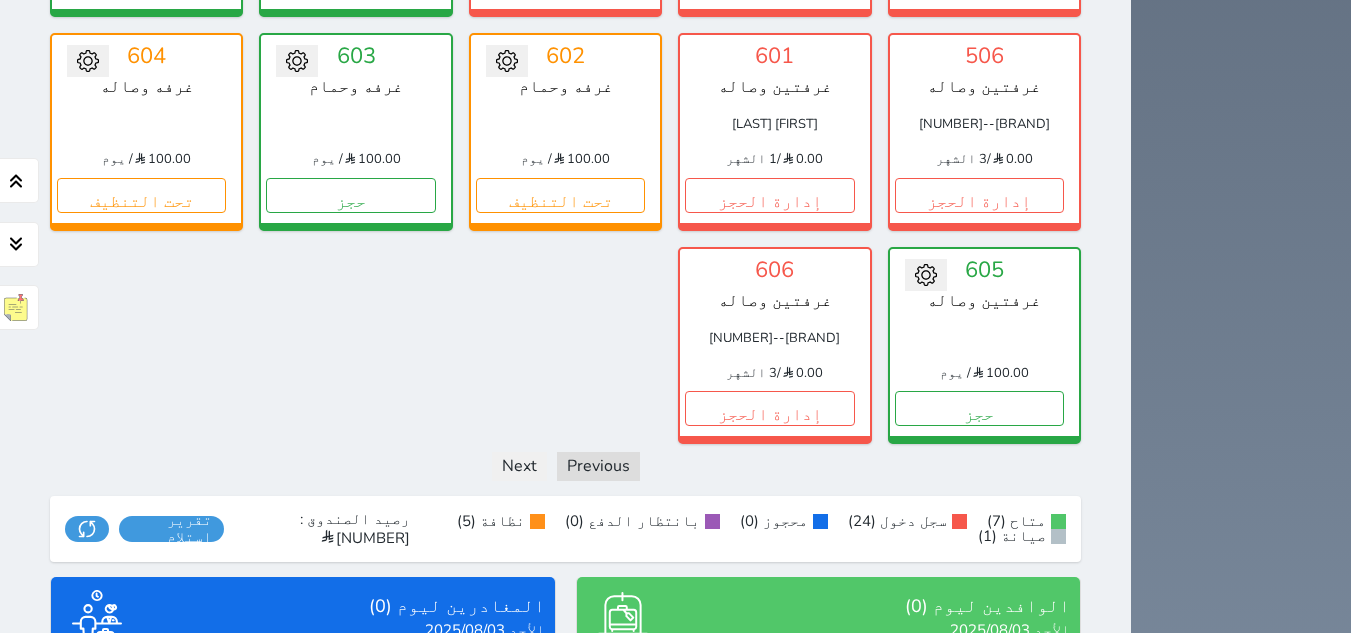 click on "عرض المغادرين" at bounding box center [303, 796] 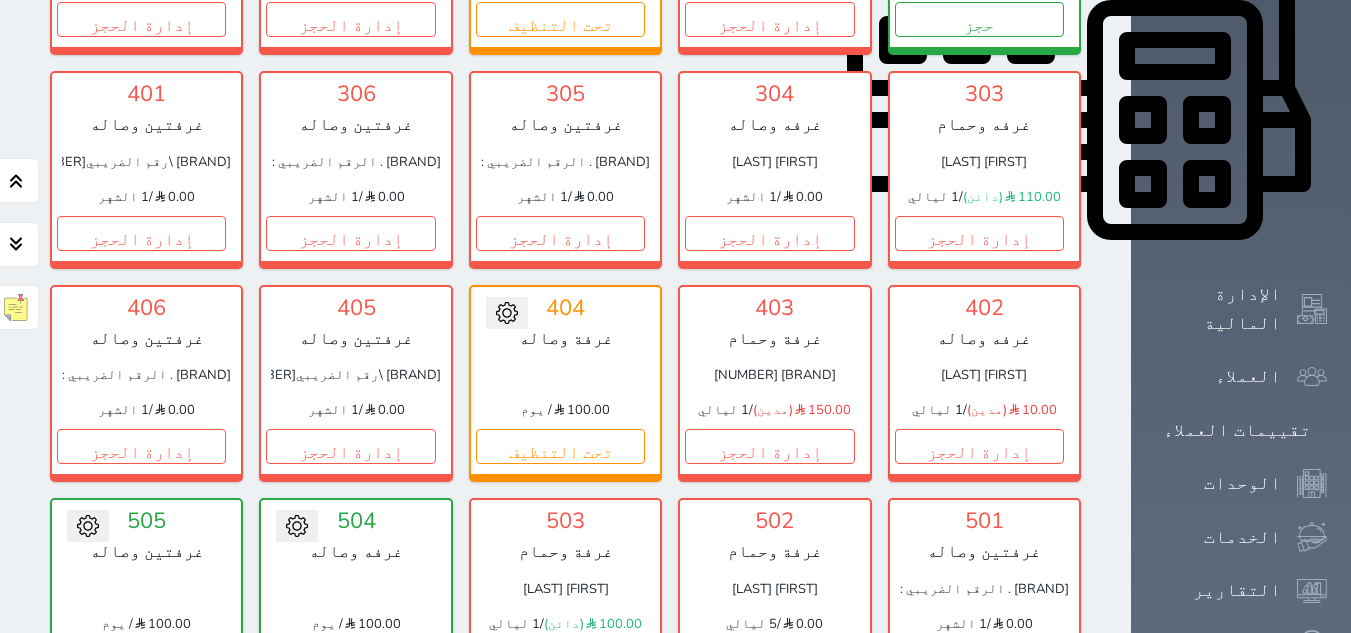 scroll, scrollTop: 861, scrollLeft: 0, axis: vertical 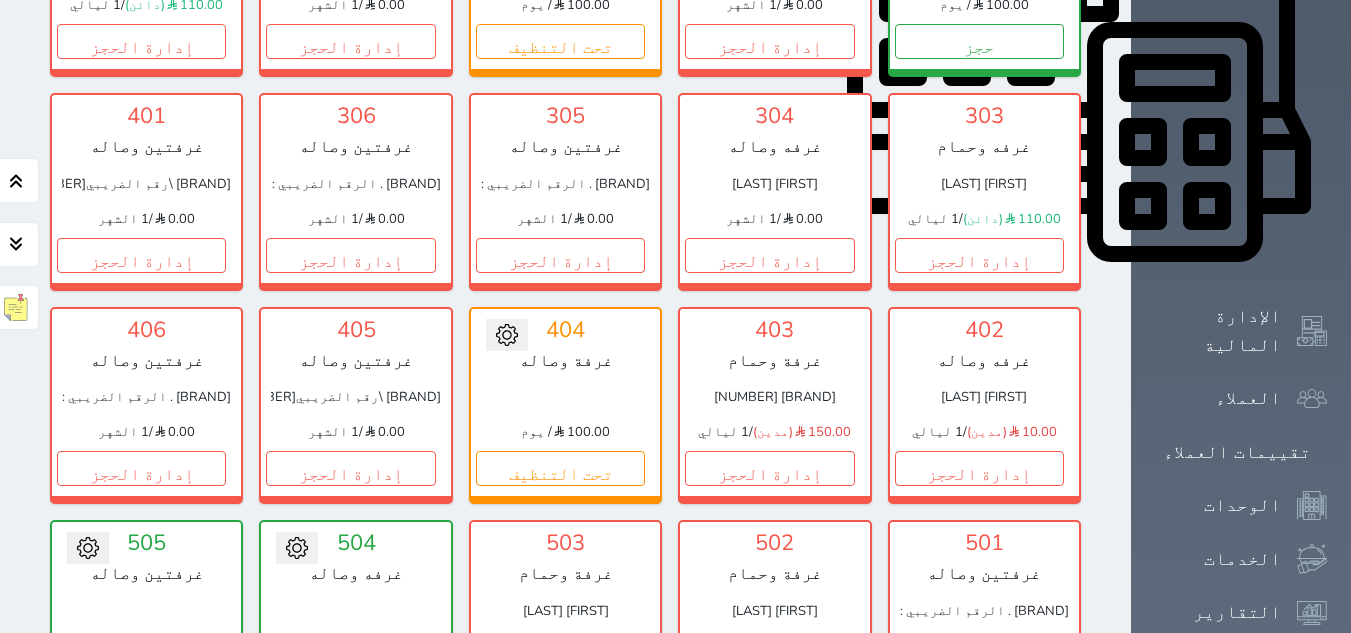 click on "إدارة الحجز" at bounding box center [769, 681] 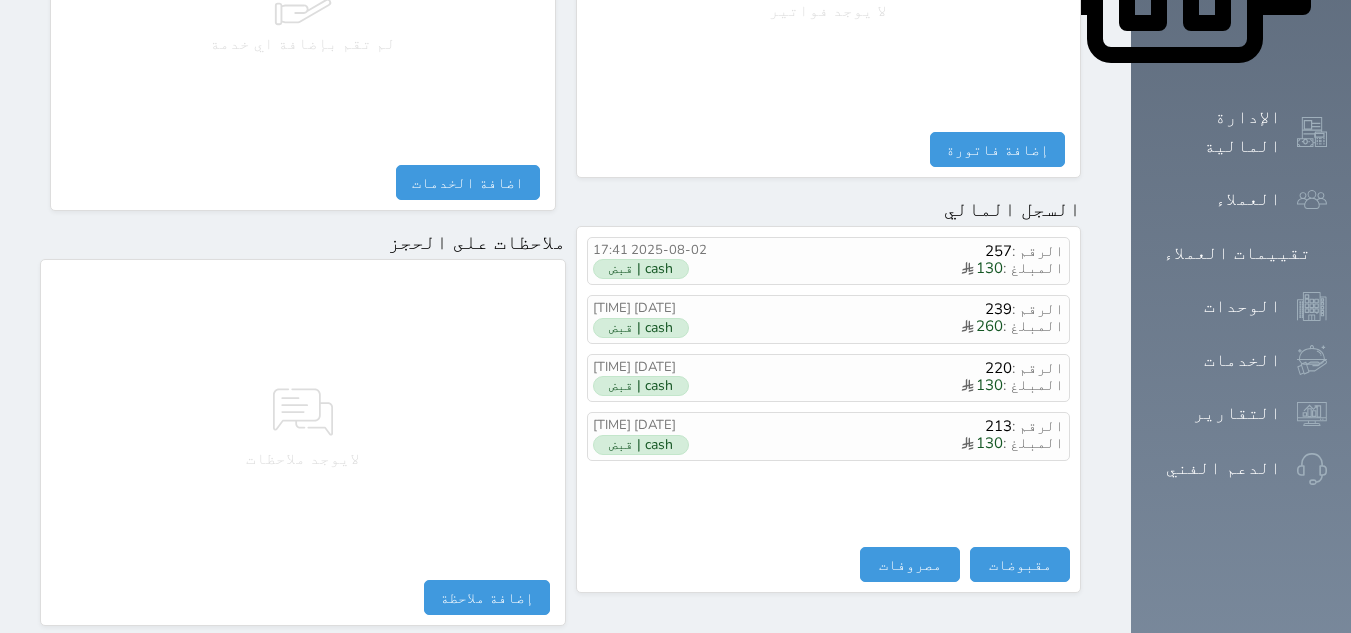 scroll, scrollTop: 1092, scrollLeft: 0, axis: vertical 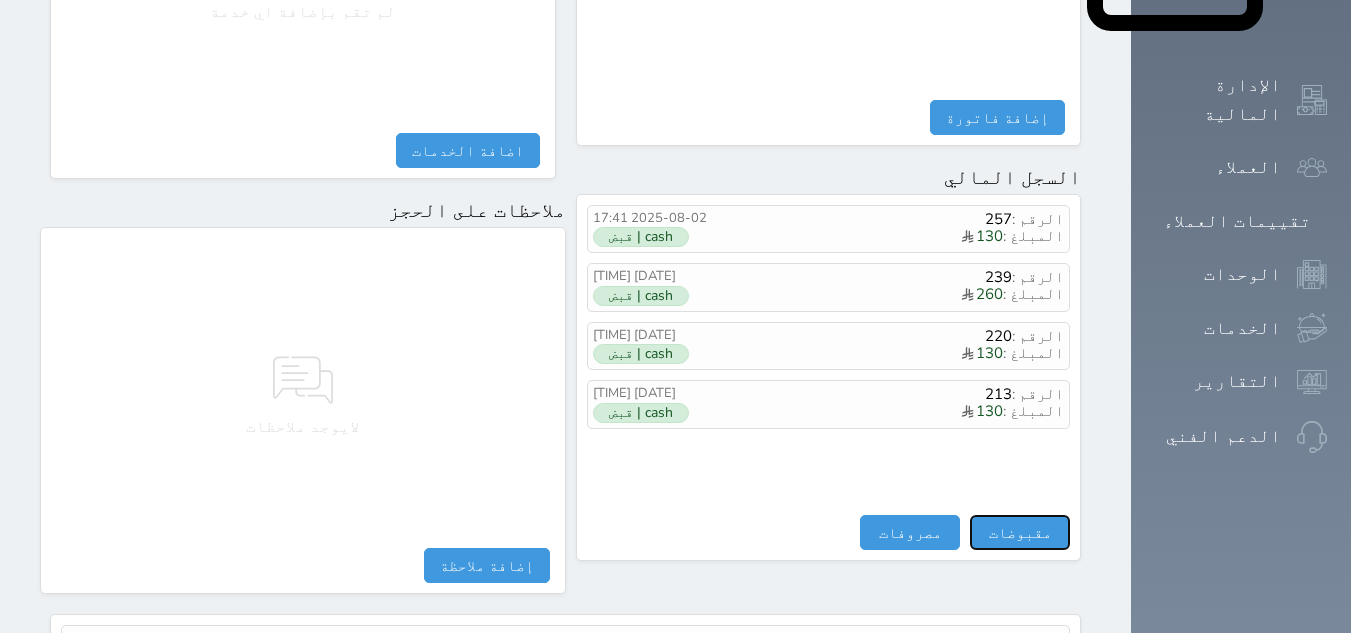 click on "مقبوضات" at bounding box center (1020, 532) 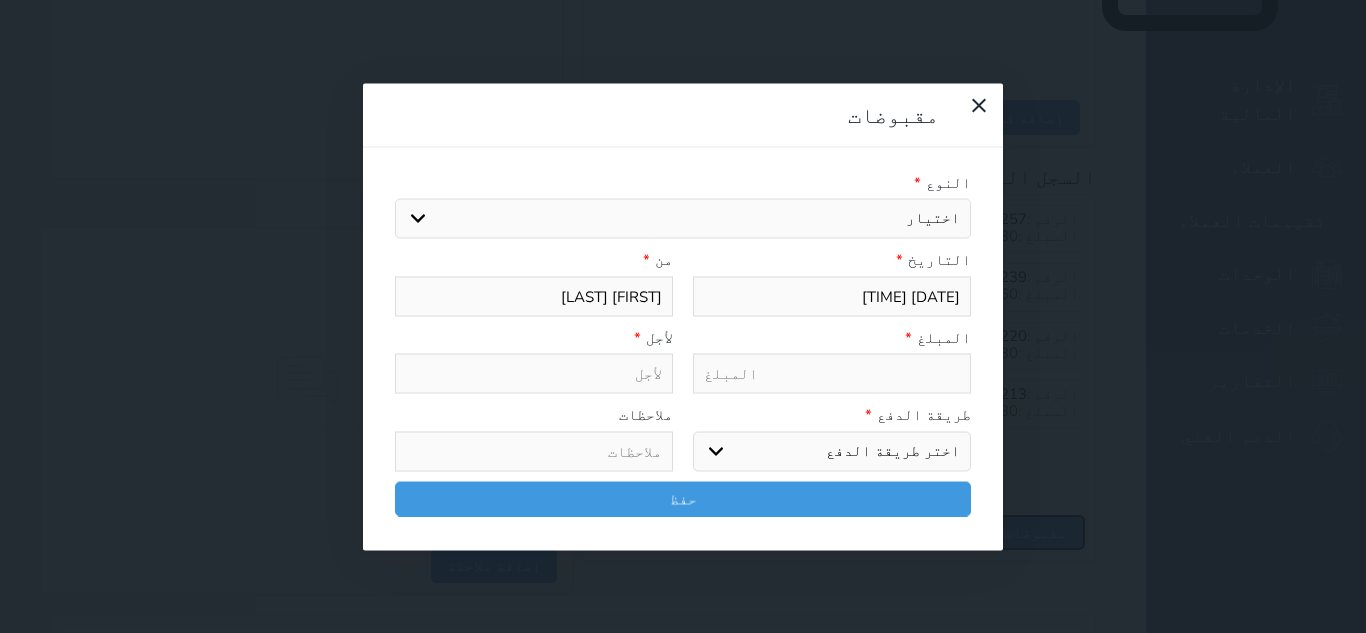 select 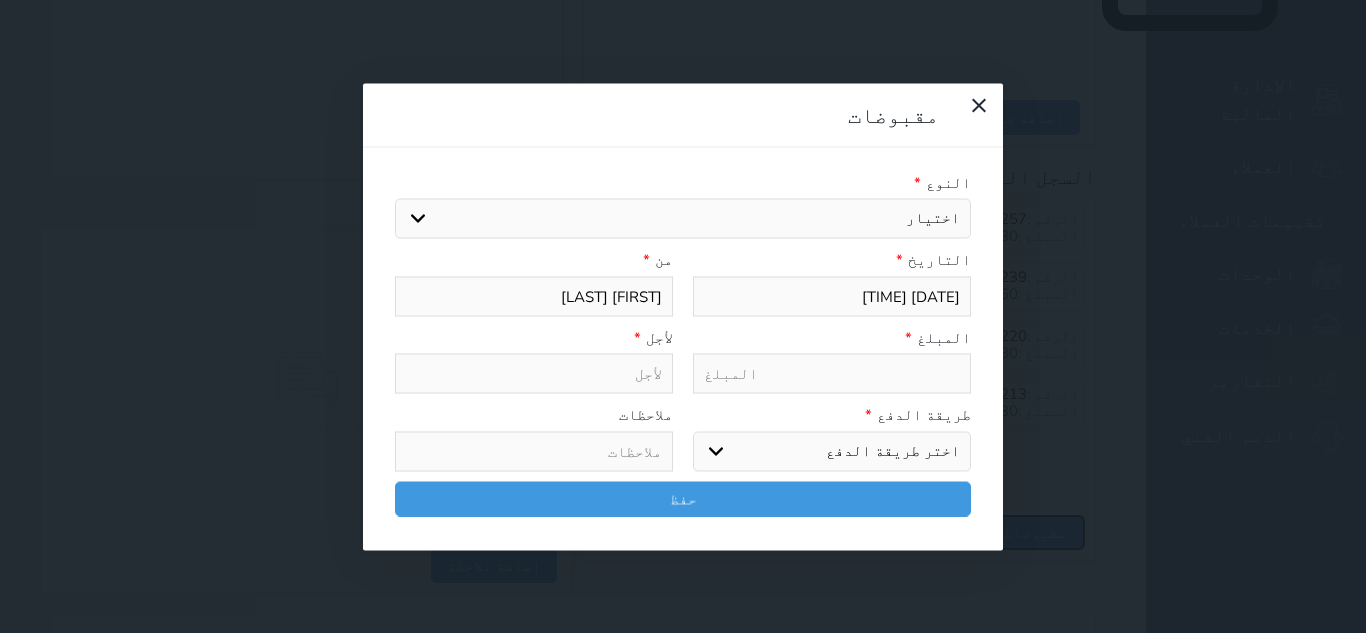 select 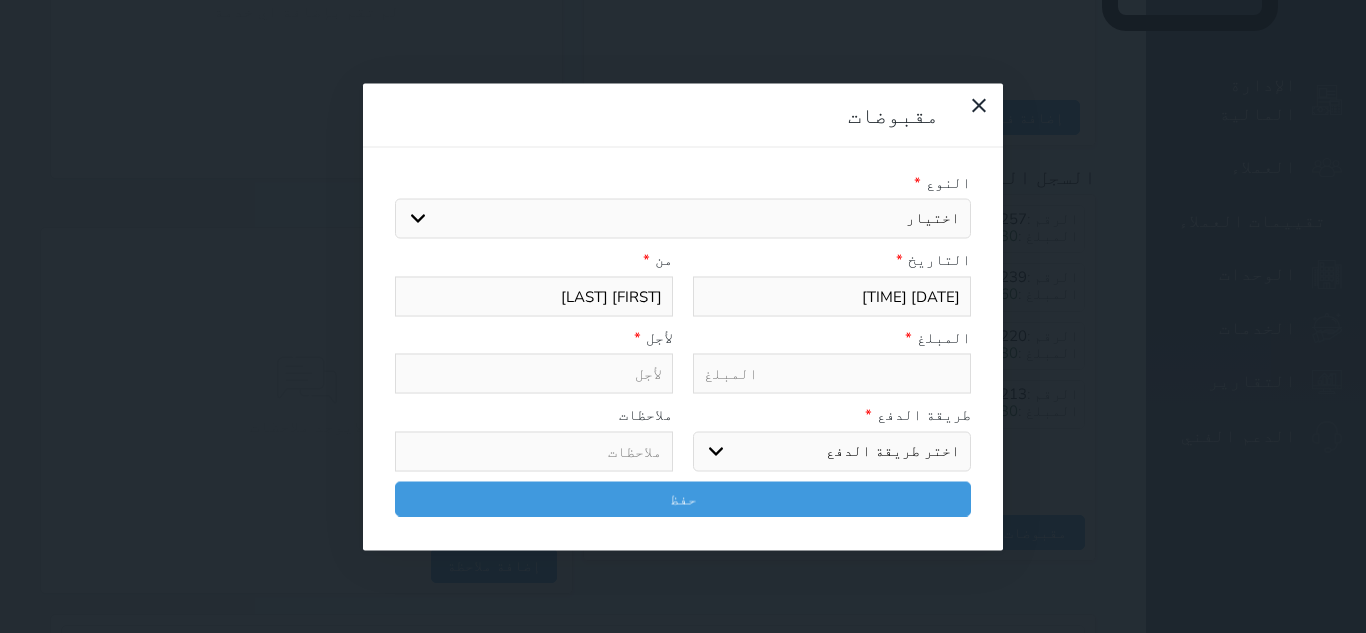 click on "اختيار   مقبوضات عامة قيمة إيجار فواتير تامين عربون لا ينطبق آخر مغسلة واي فاي - الإنترنت مواقف السيارات طعام الأغذية والمشروبات مشروبات المشروبات الباردة المشروبات الساخنة الإفطار غداء عشاء مخبز و كعك حمام سباحة الصالة الرياضية سبا و خدمات الجمال اختيار وإسقاط (خدمات النقل) ميني بار كابل - تلفزيون سرير إضافي تصفيف الشعر التسوق خدمات الجولات السياحية المنظمة خدمات الدليل السياحي" at bounding box center [683, 219] 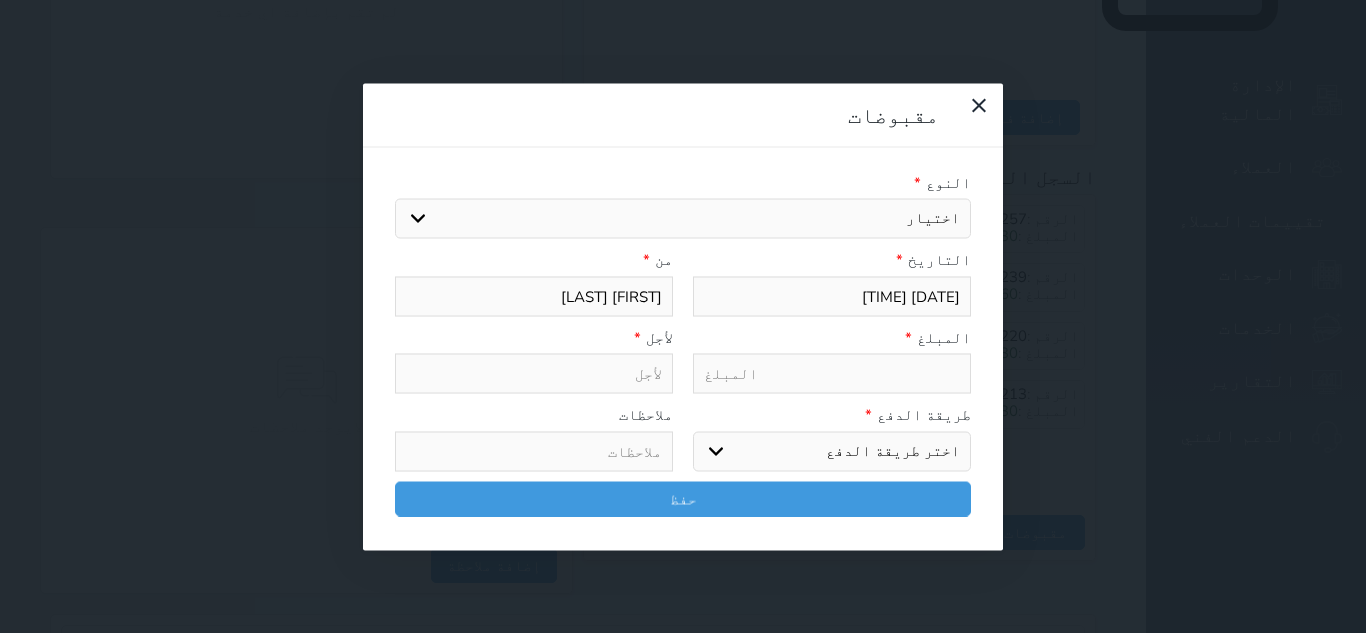 select on "[NUMBER]" 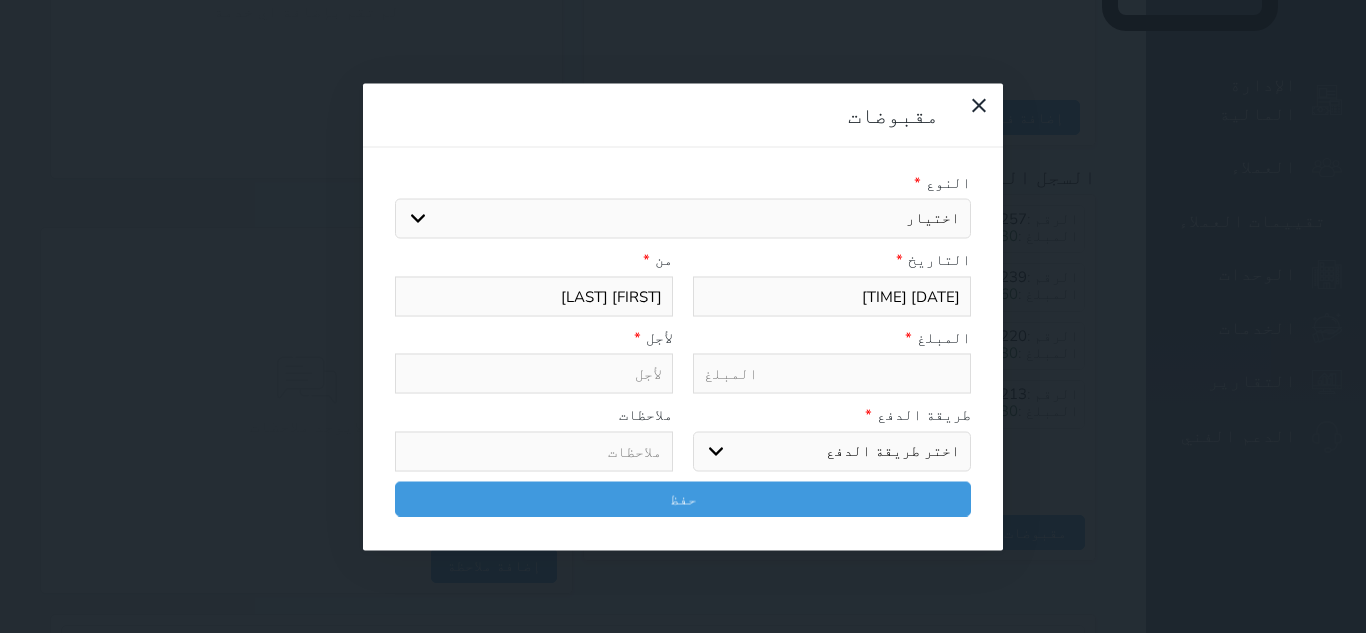 click on "اختيار   مقبوضات عامة قيمة إيجار فواتير تامين عربون لا ينطبق آخر مغسلة واي فاي - الإنترنت مواقف السيارات طعام الأغذية والمشروبات مشروبات المشروبات الباردة المشروبات الساخنة الإفطار غداء عشاء مخبز و كعك حمام سباحة الصالة الرياضية سبا و خدمات الجمال اختيار وإسقاط (خدمات النقل) ميني بار كابل - تلفزيون سرير إضافي تصفيف الشعر التسوق خدمات الجولات السياحية المنظمة خدمات الدليل السياحي" at bounding box center [683, 219] 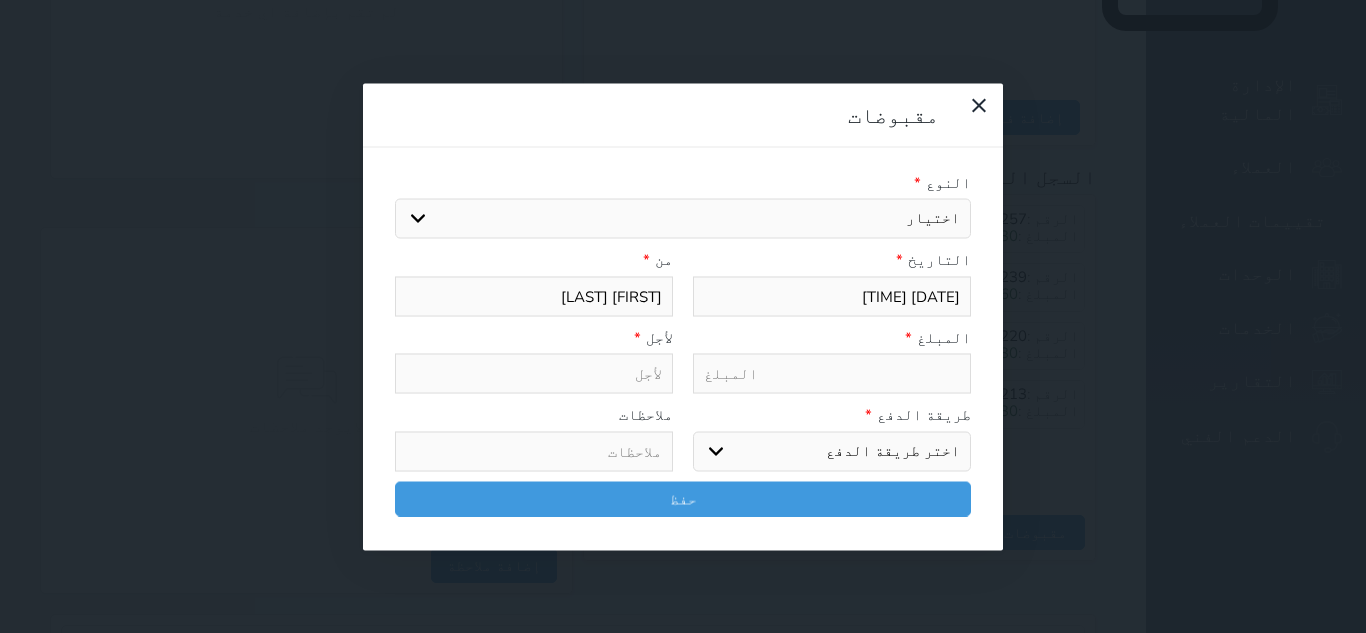 select 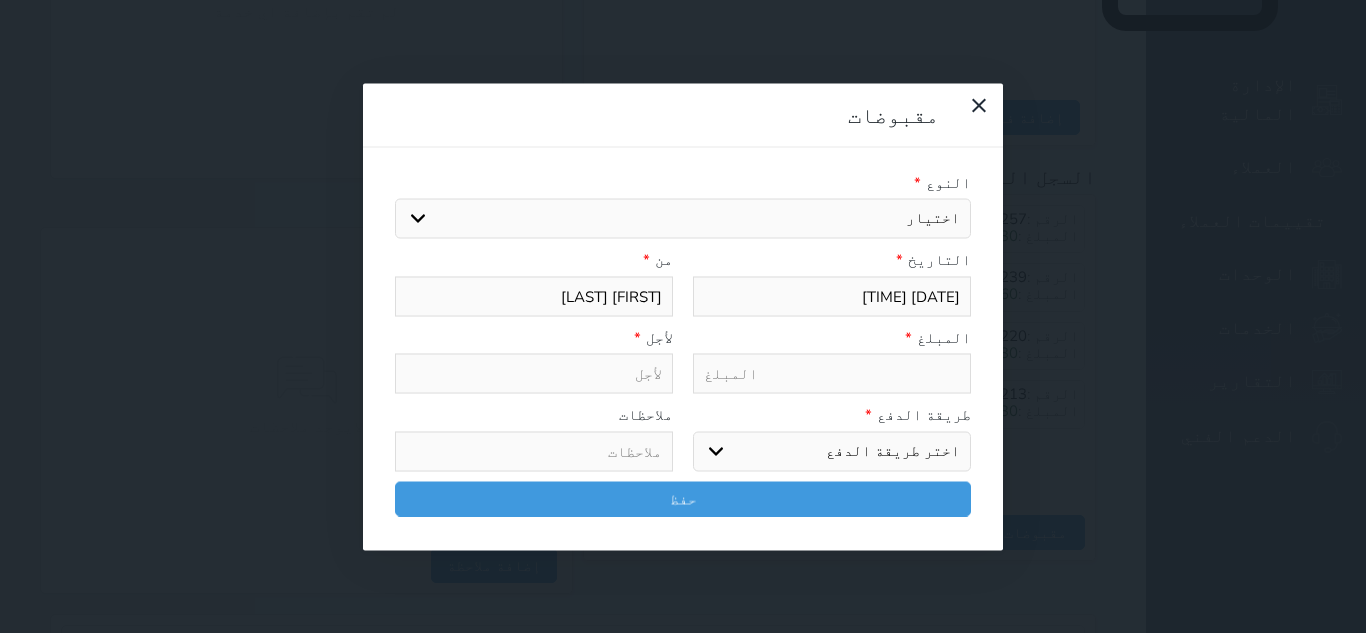 type on "قيمة إيجار - الوحدة - 502" 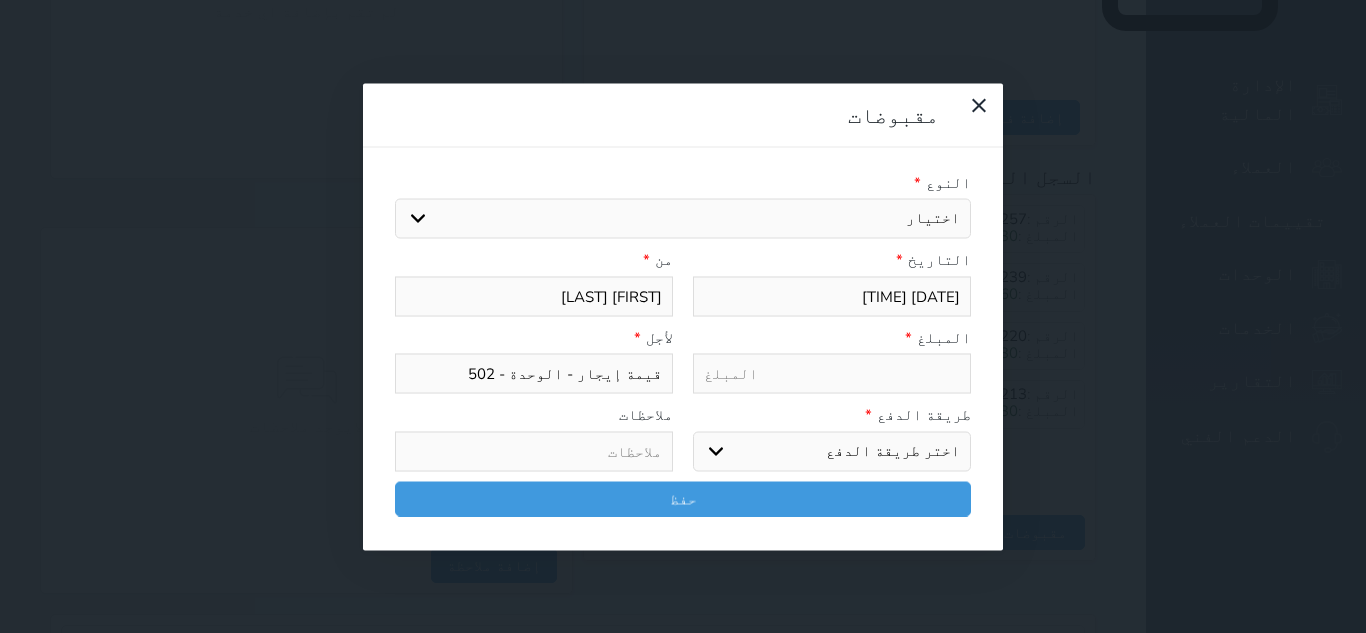 click at bounding box center (832, 374) 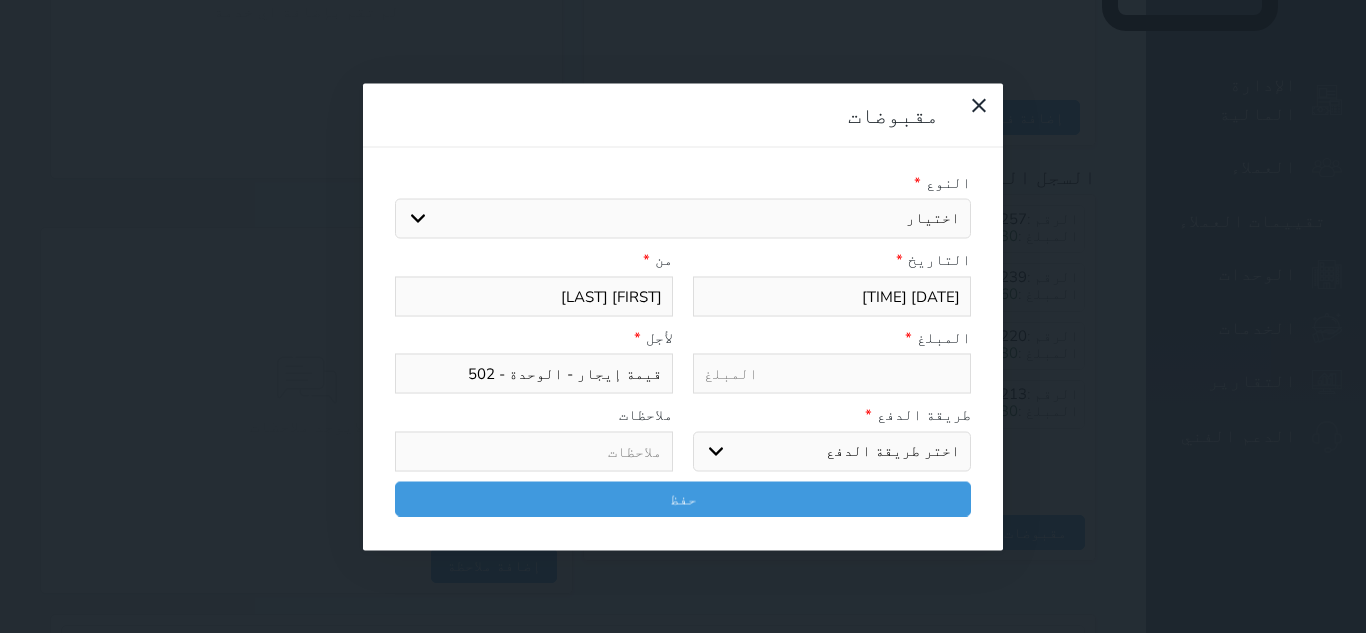 type on "1" 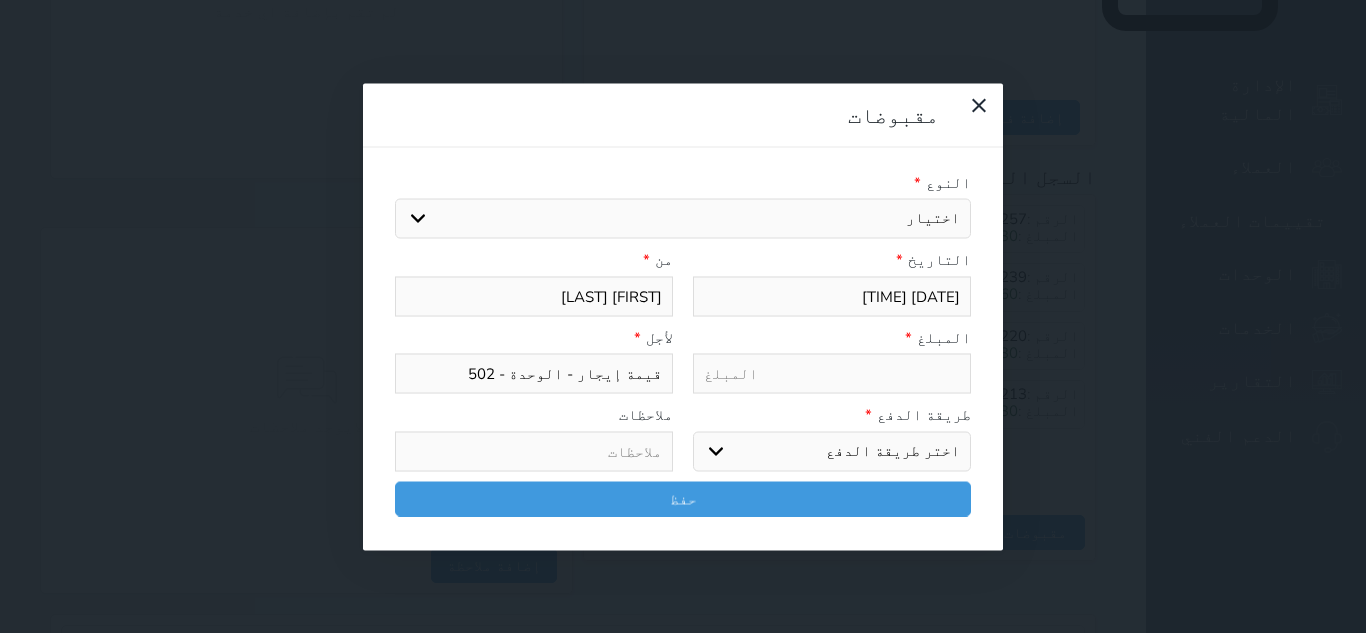 select 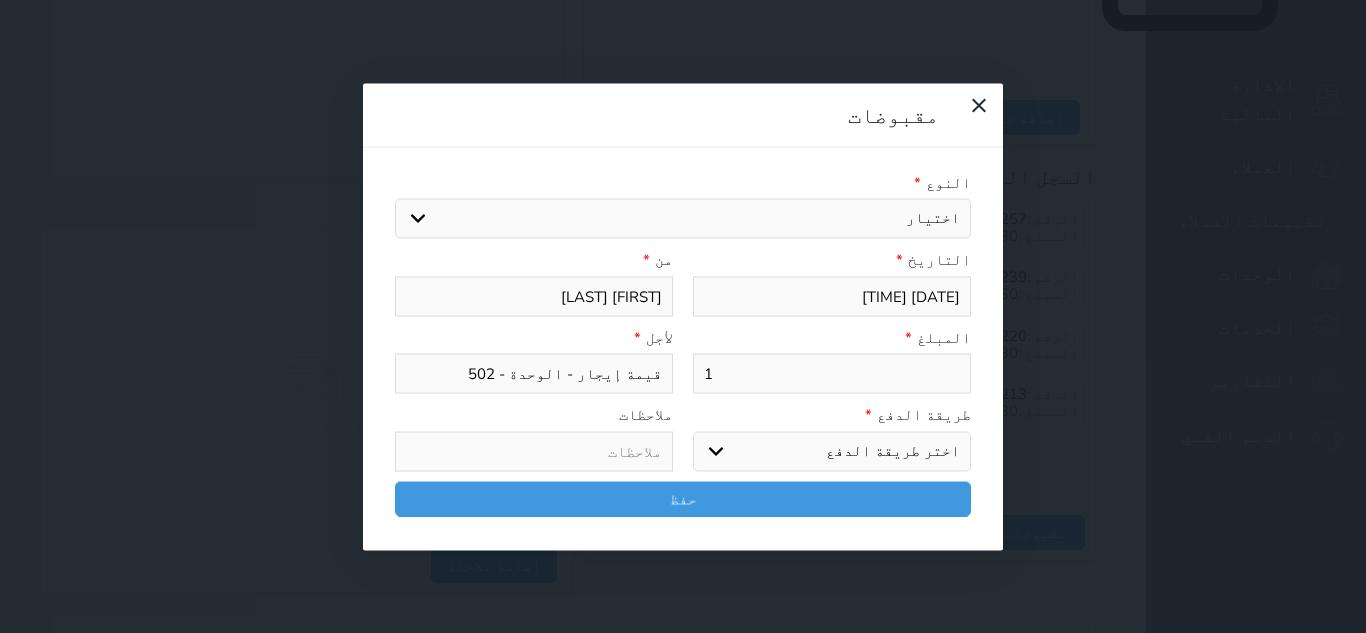 type on "13" 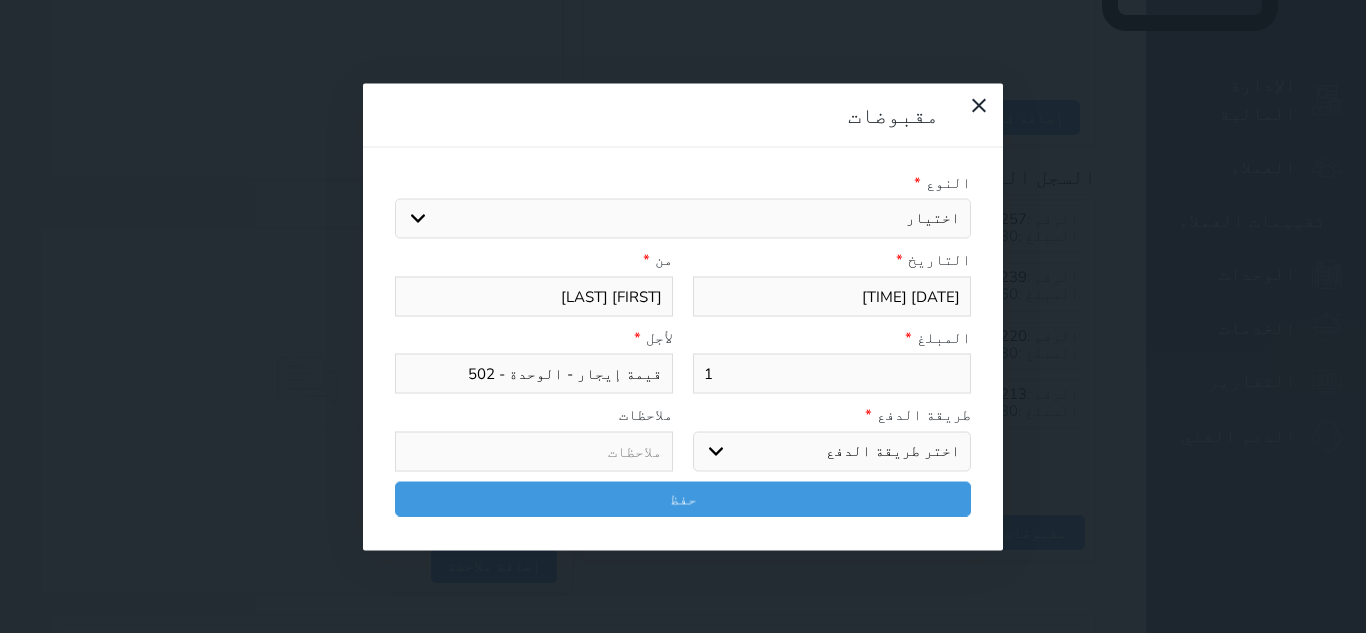 select 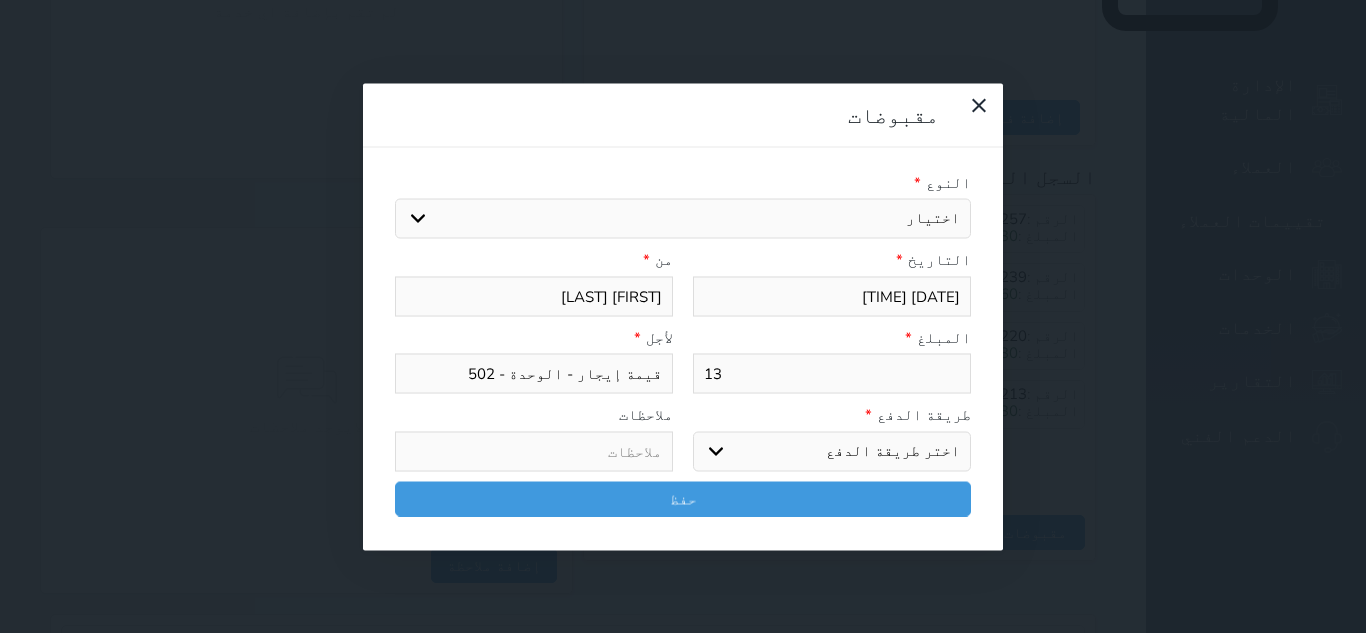 type on "130" 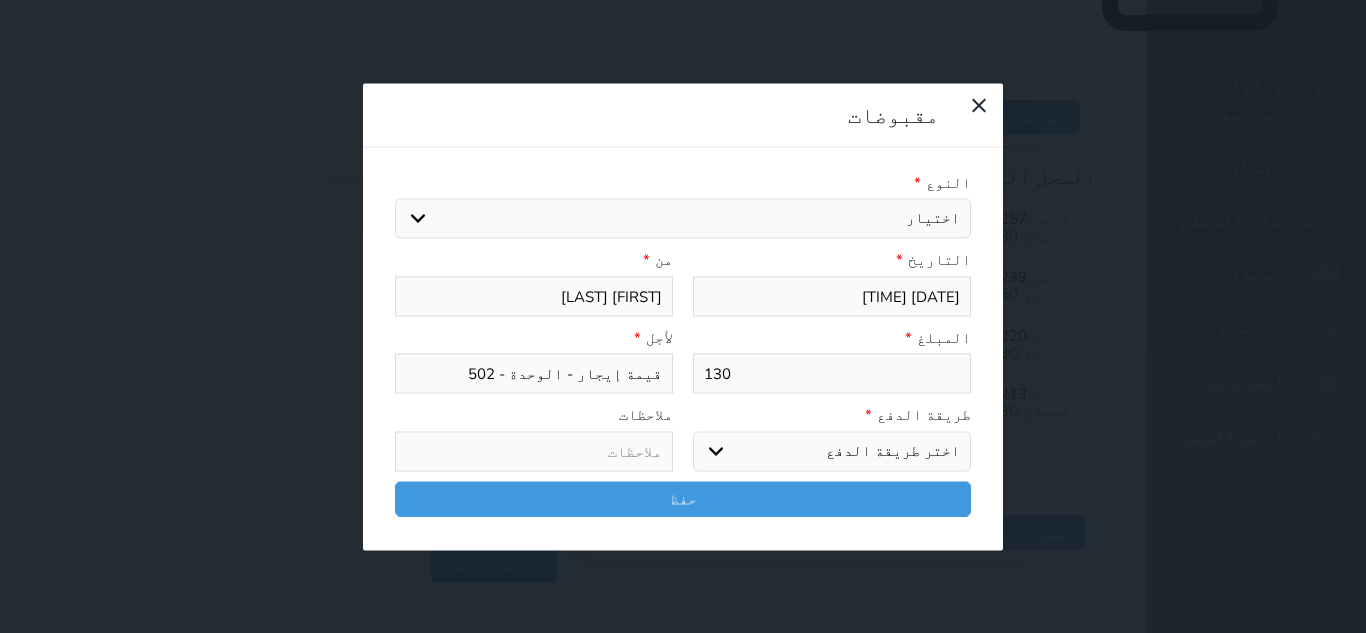 type on "130" 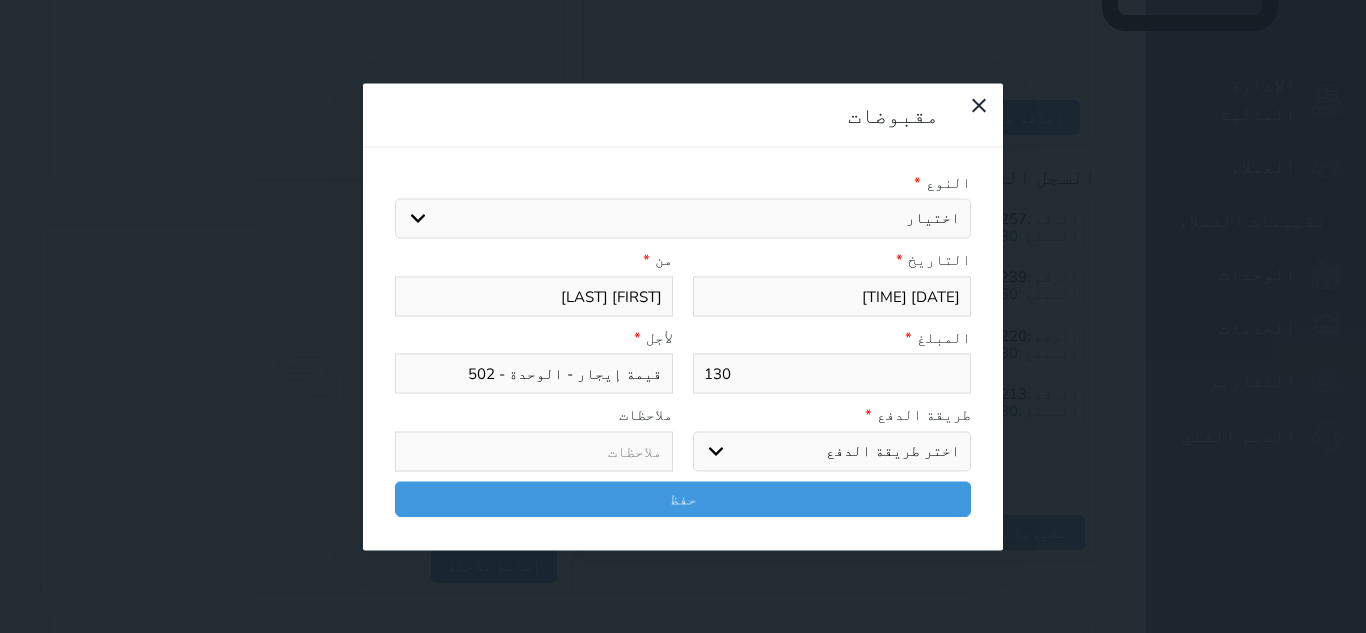 click on "اختر طريقة الدفع   دفع نقدى   تحويل بنكى   مدى   بطاقة ائتمان   آجل" at bounding box center [832, 451] 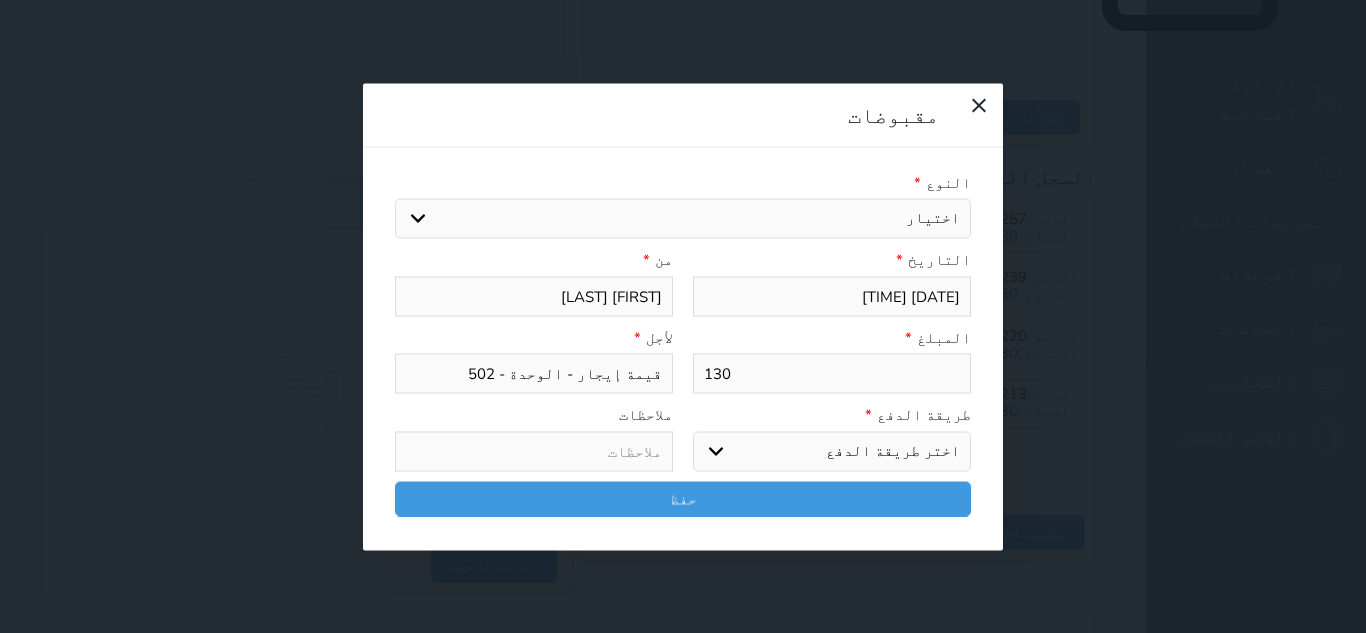 select on "cash" 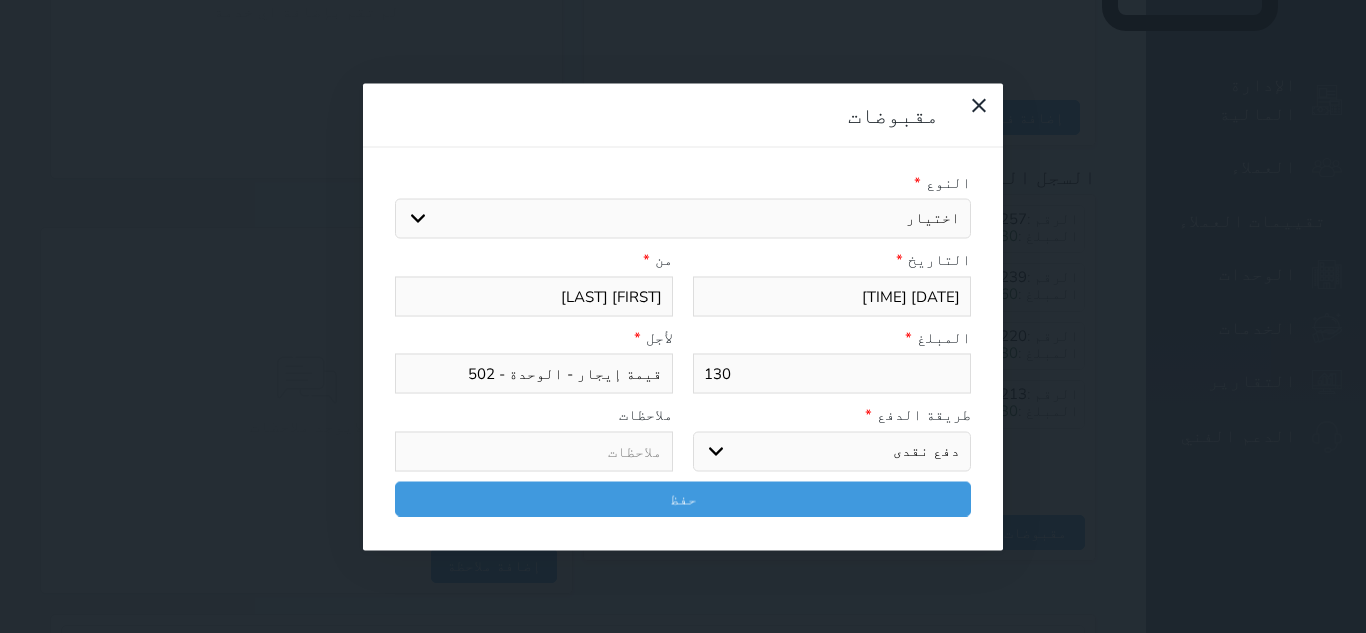 click on "اختر طريقة الدفع   دفع نقدى   تحويل بنكى   مدى   بطاقة ائتمان   آجل" at bounding box center (832, 451) 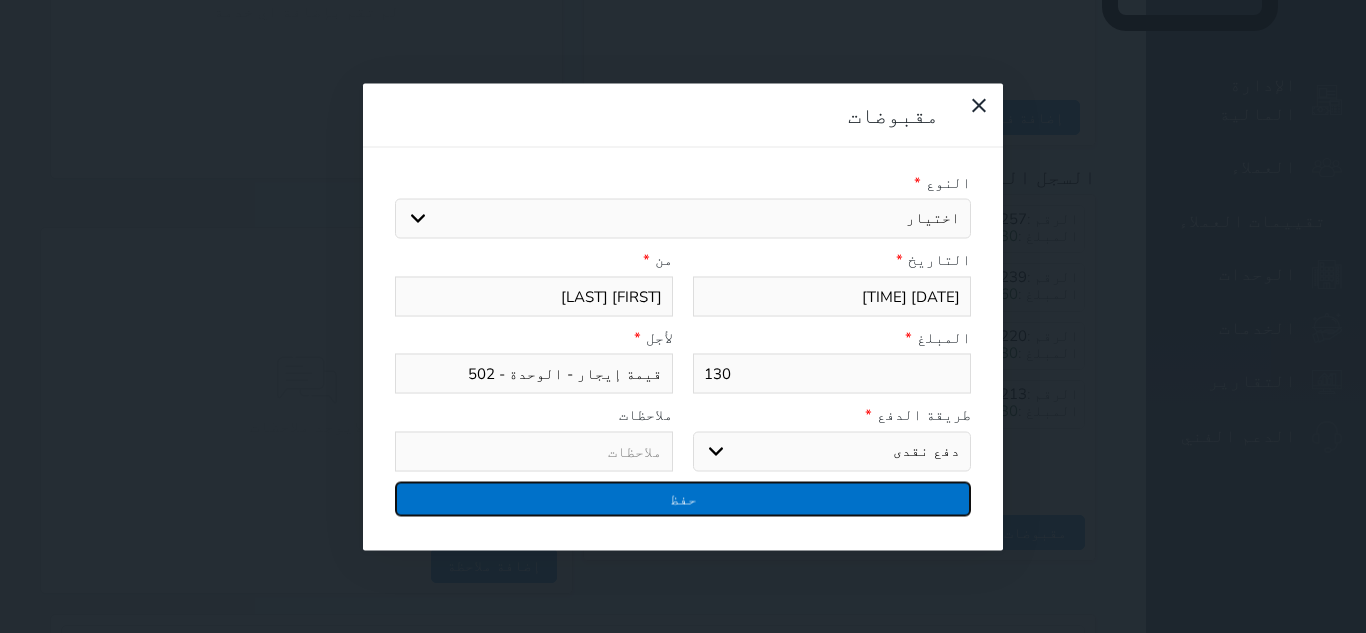 click on "حفظ" at bounding box center (683, 498) 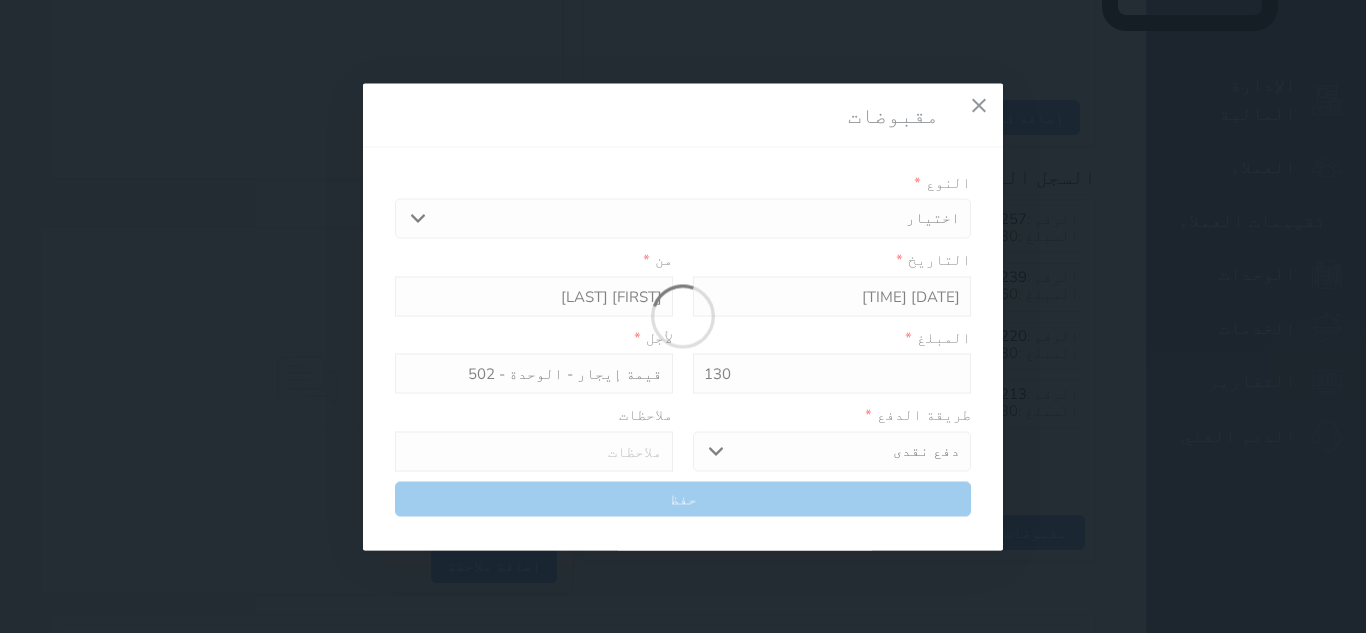 select 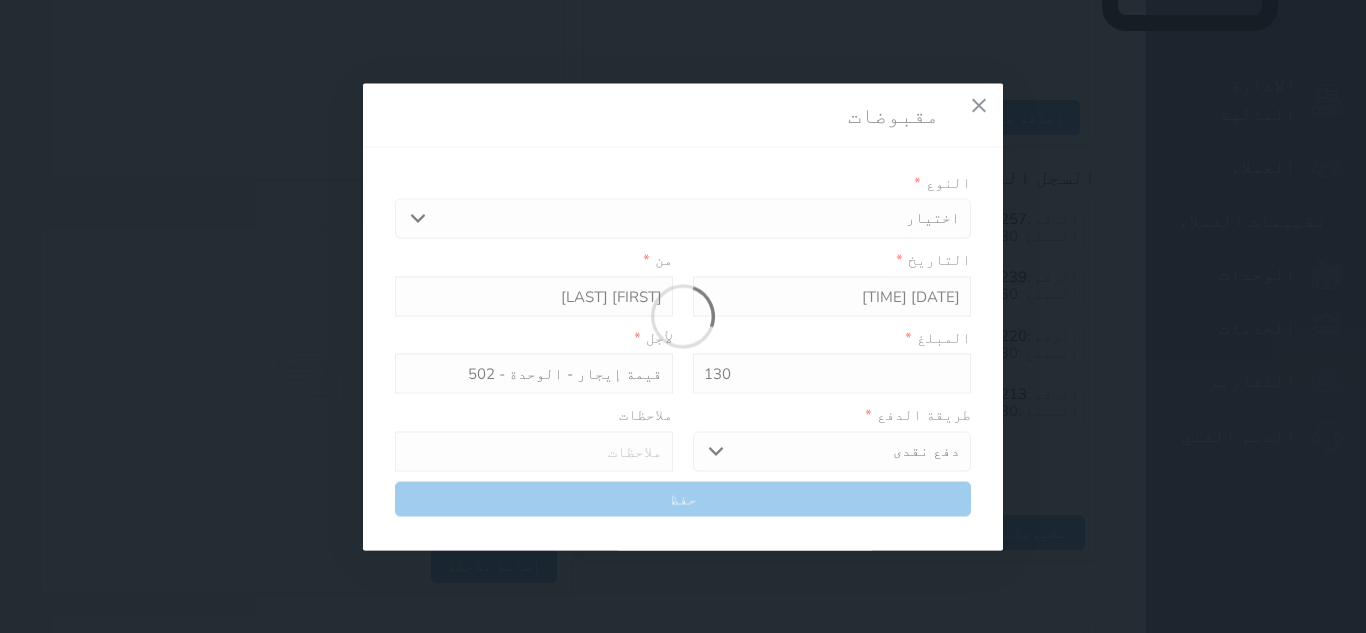 type 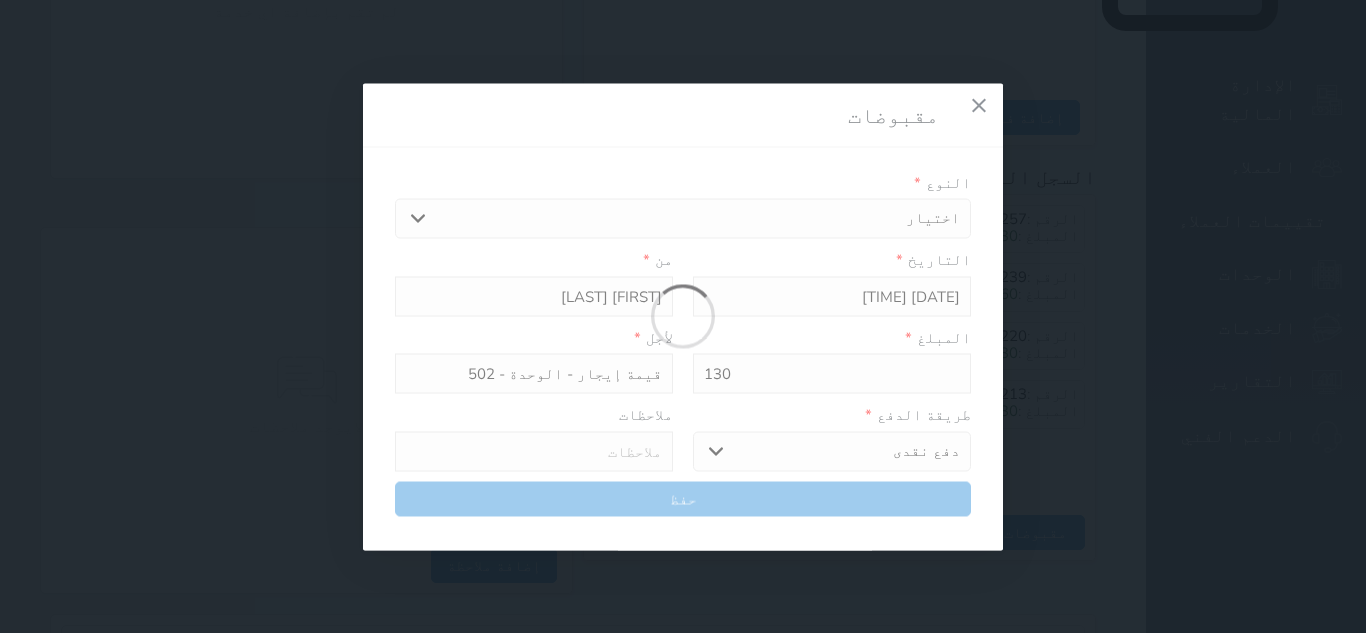 type on "0" 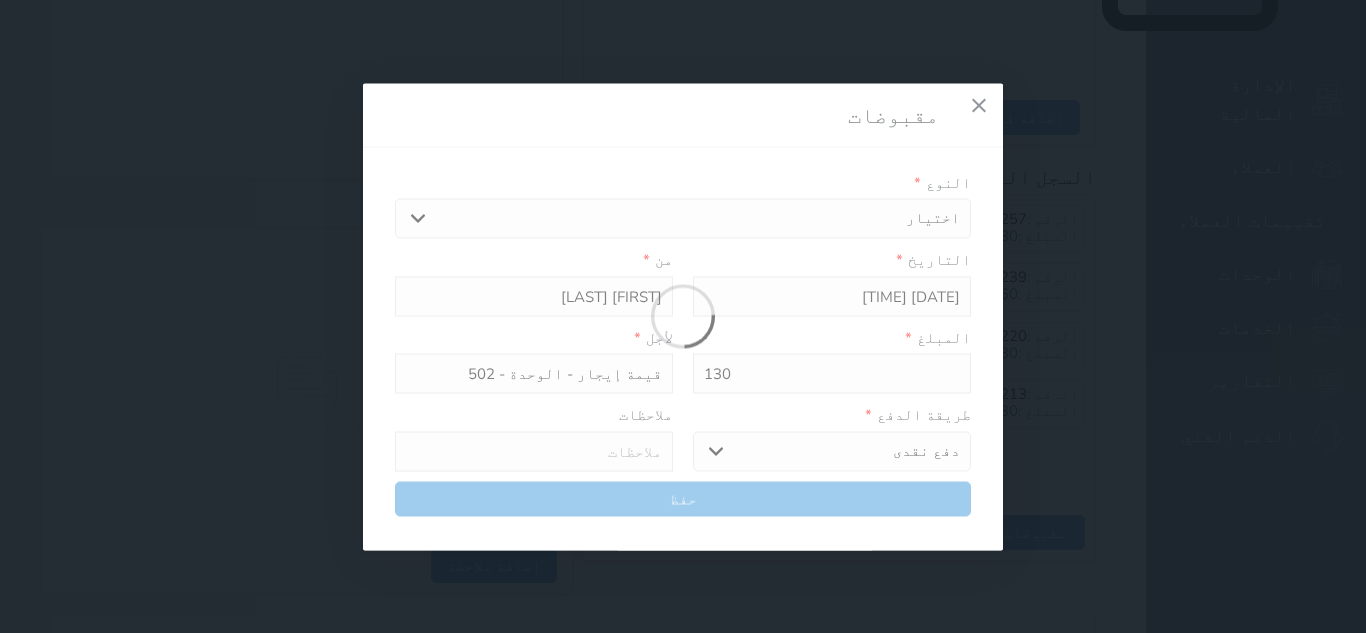 select 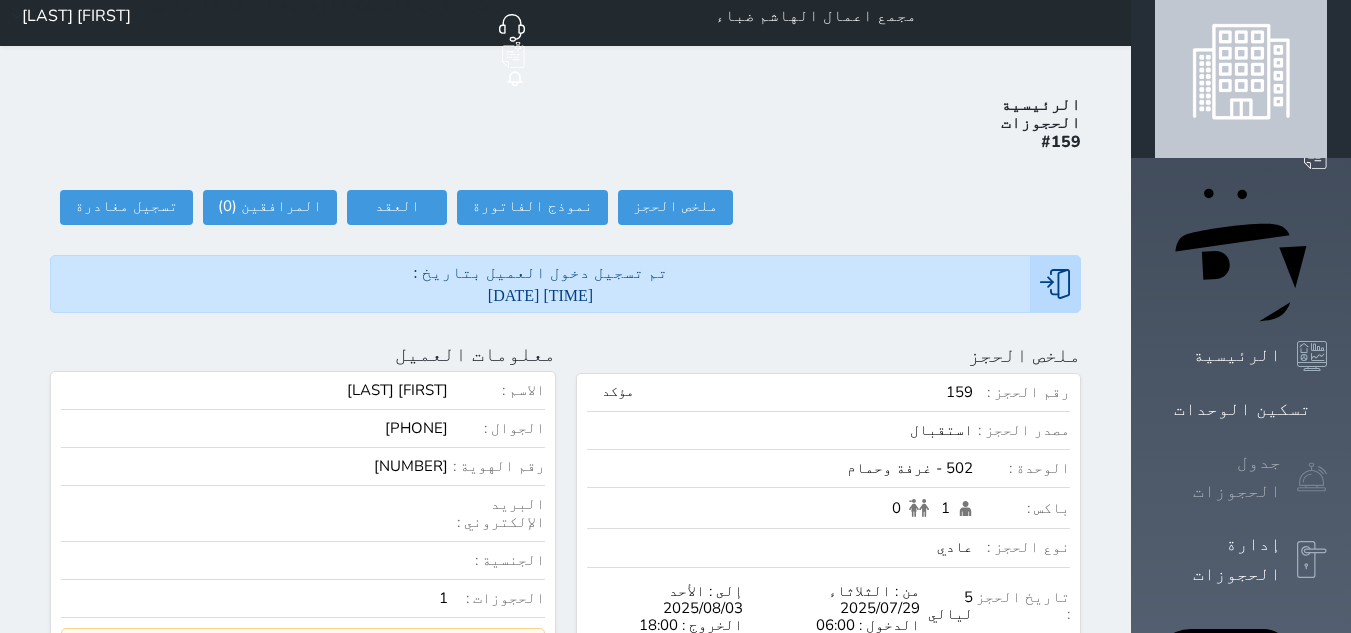scroll, scrollTop: 0, scrollLeft: 0, axis: both 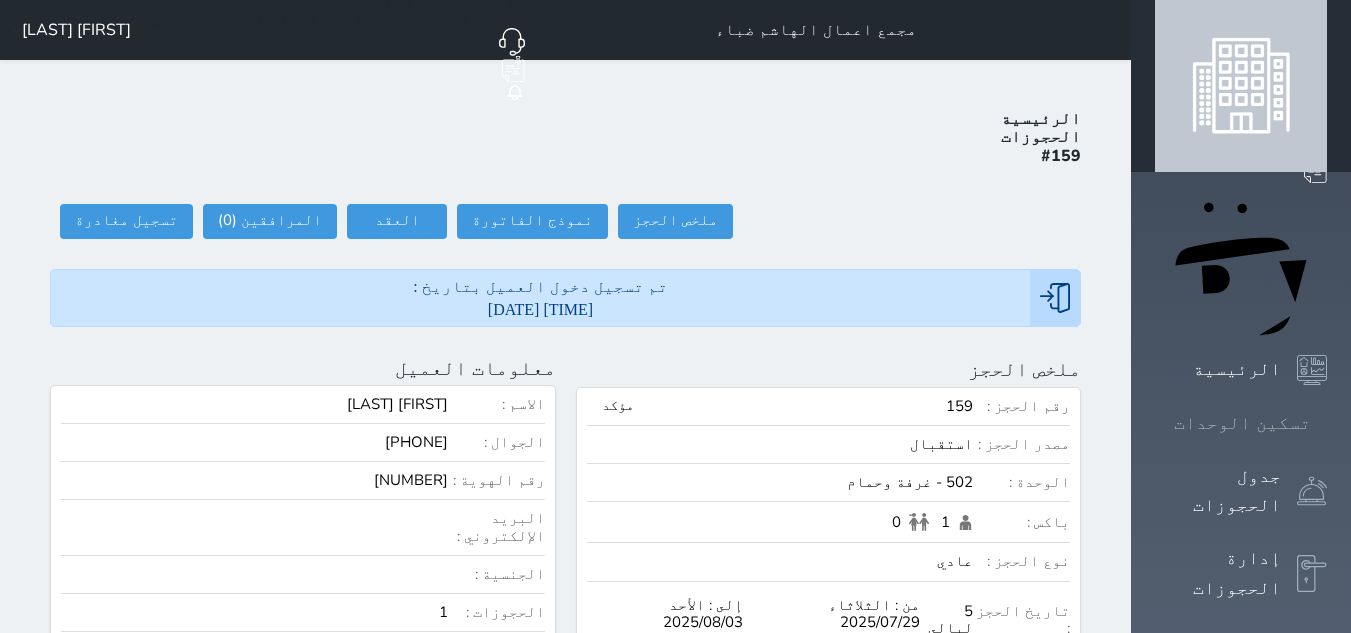 click on "تسكين الوحدات" at bounding box center [1242, 423] 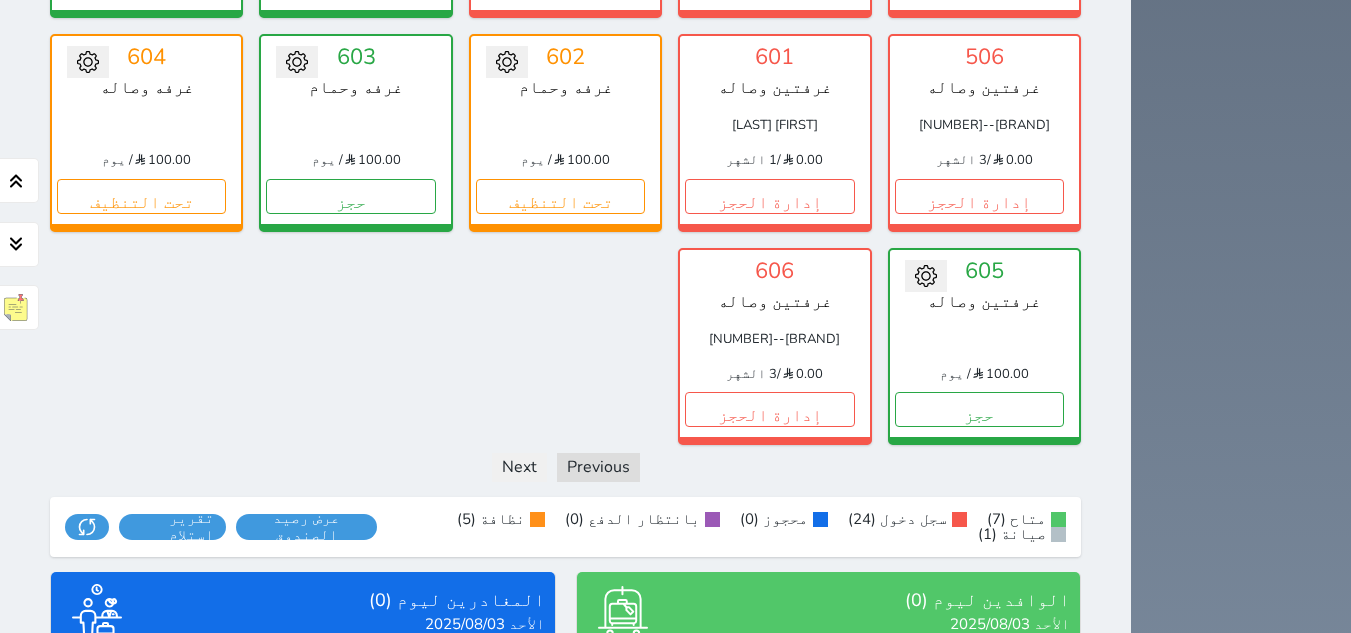 scroll, scrollTop: 1561, scrollLeft: 0, axis: vertical 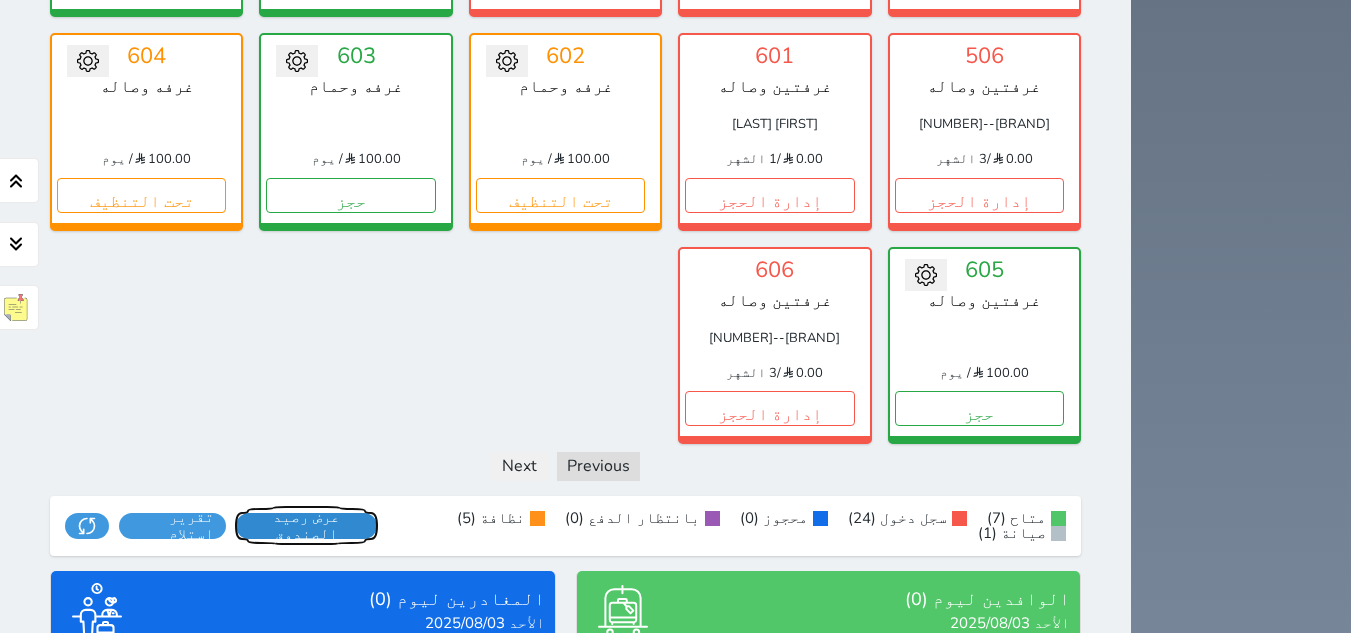 click on "عرض رصيد الصندوق" at bounding box center (307, 526) 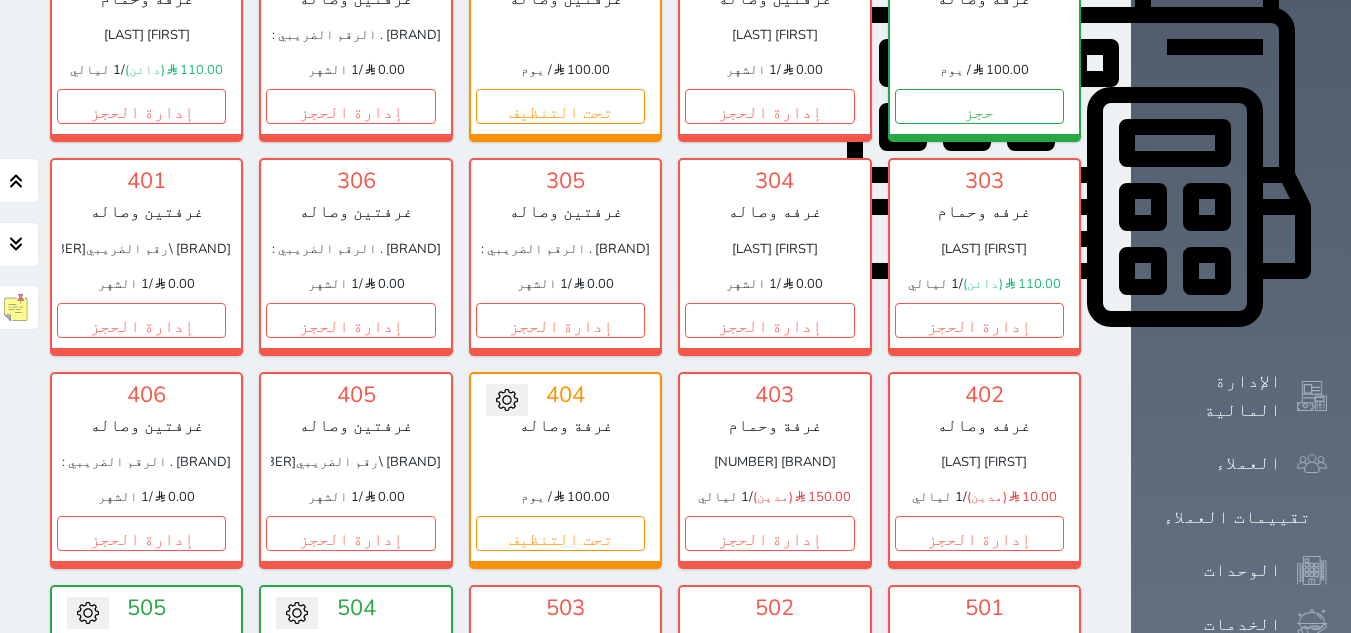 scroll, scrollTop: 761, scrollLeft: 0, axis: vertical 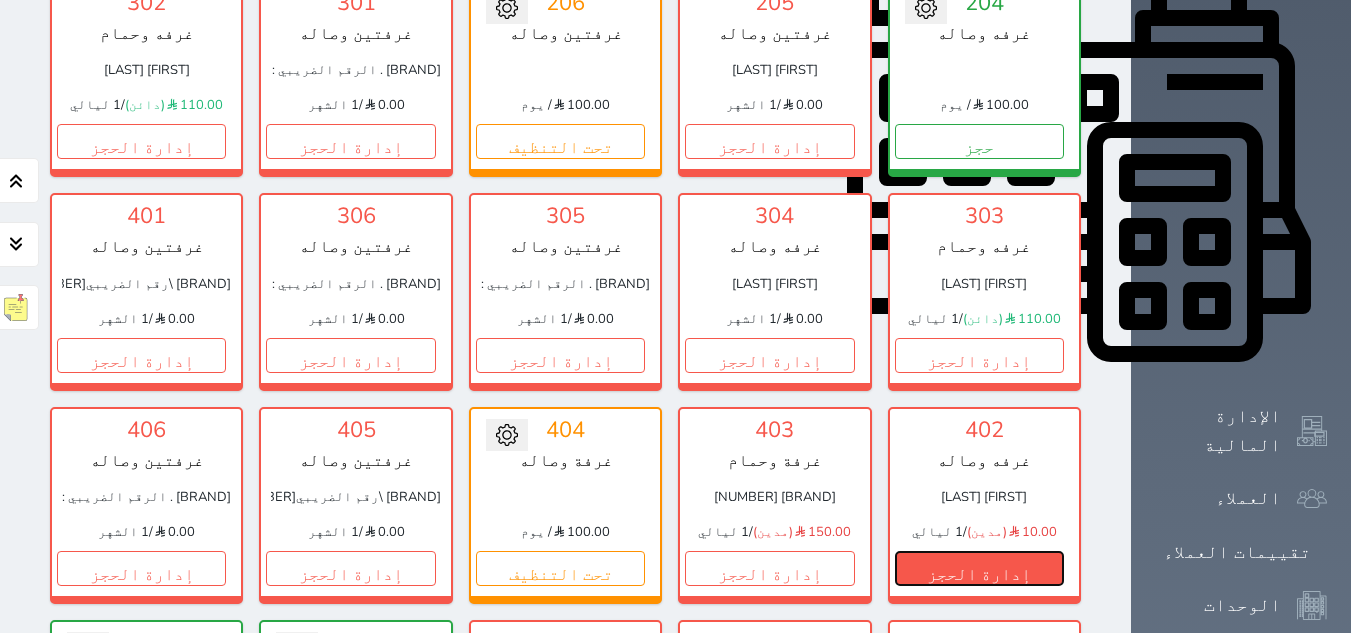 click on "إدارة الحجز" at bounding box center [979, 568] 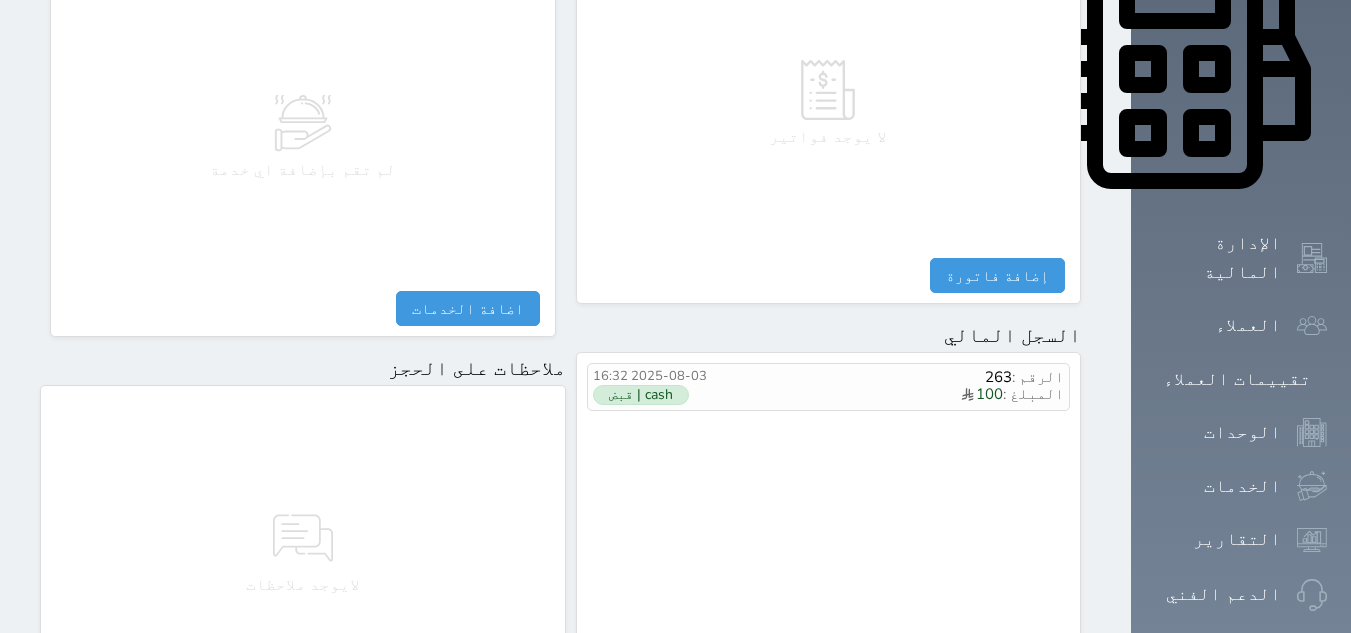 scroll, scrollTop: 1092, scrollLeft: 0, axis: vertical 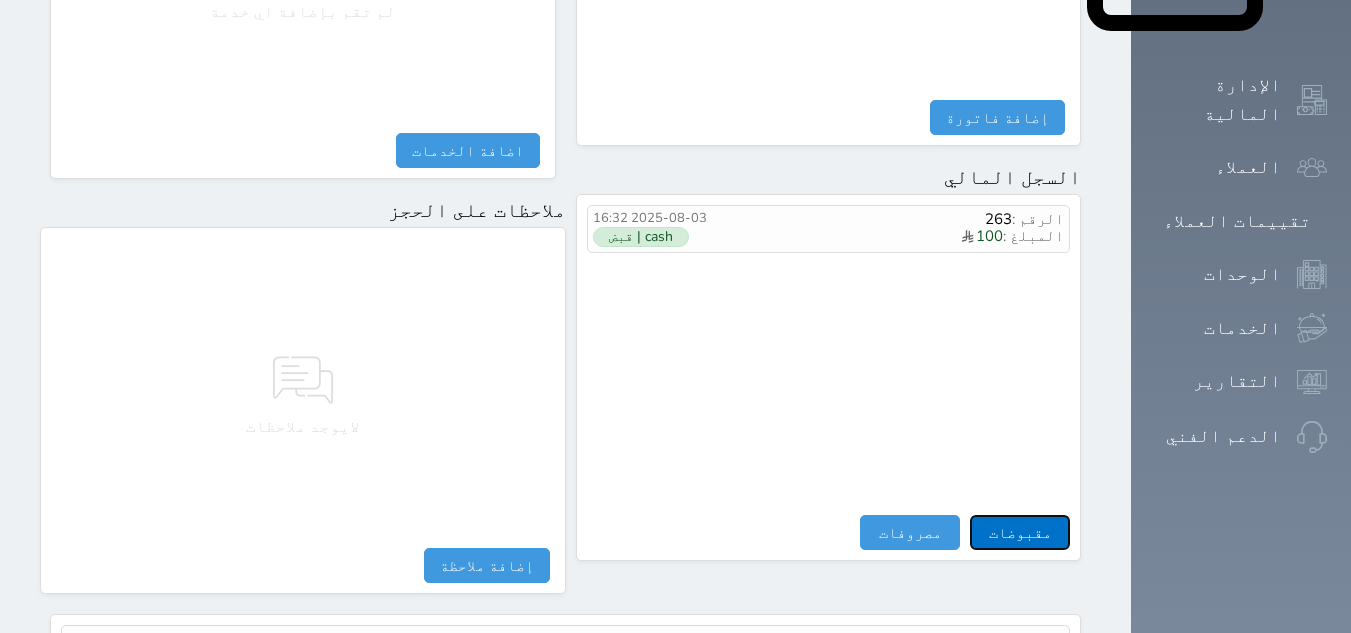 click on "مقبوضات" at bounding box center (1020, 532) 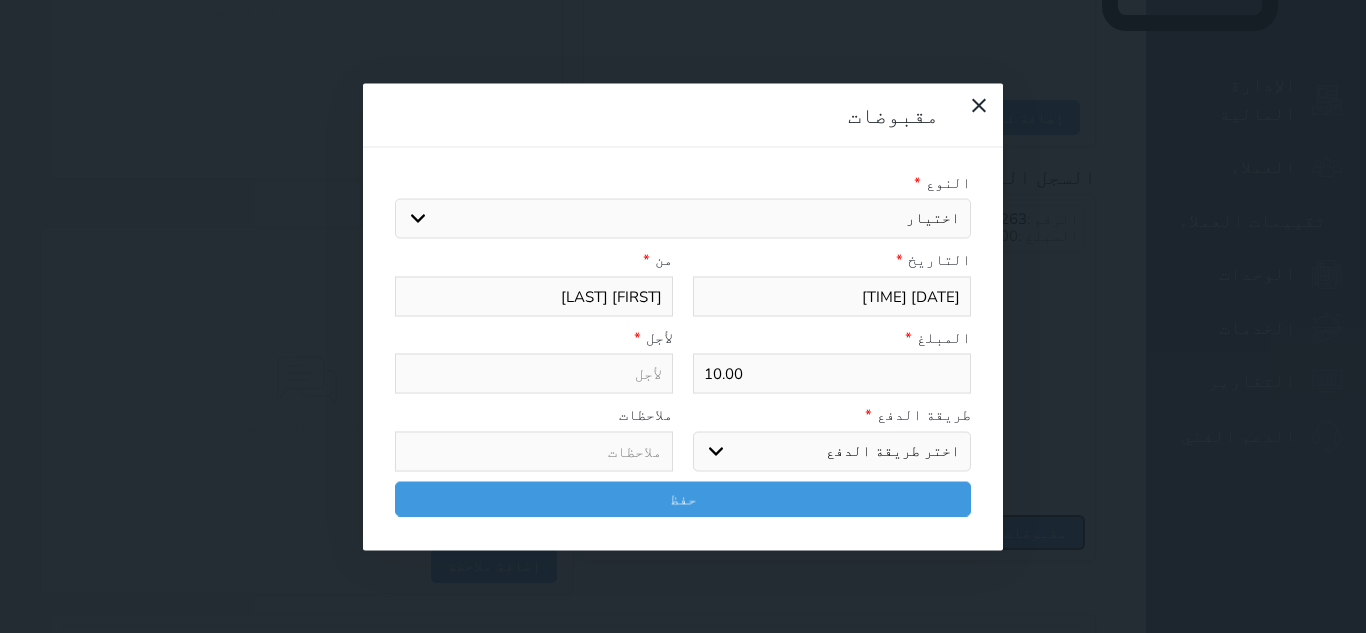select 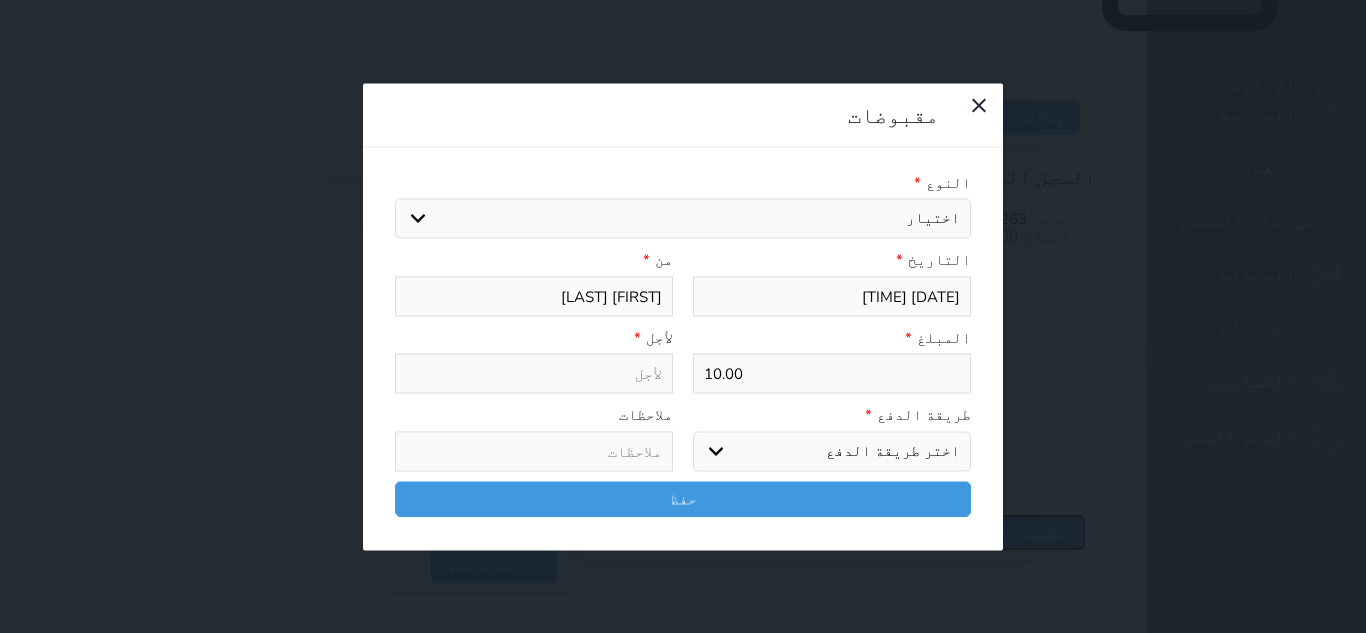 select 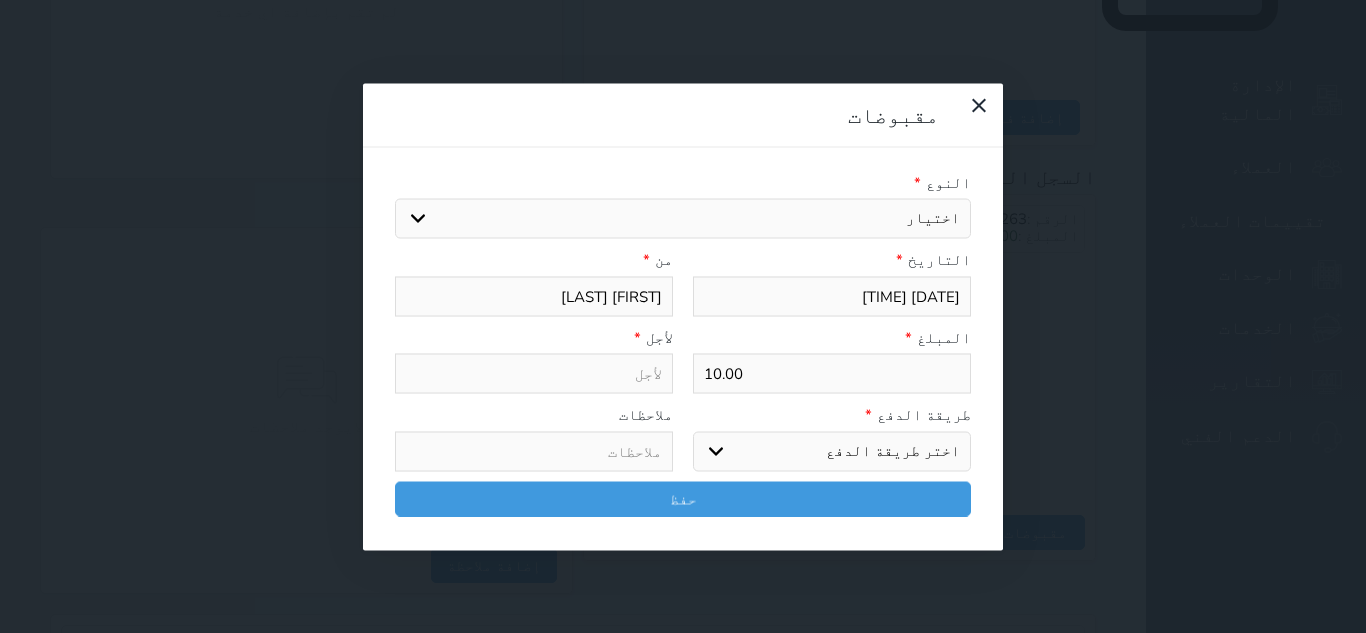 click on "اختيار   مقبوضات عامة قيمة إيجار فواتير تامين عربون لا ينطبق آخر مغسلة واي فاي - الإنترنت مواقف السيارات طعام الأغذية والمشروبات مشروبات المشروبات الباردة المشروبات الساخنة الإفطار غداء عشاء مخبز و كعك حمام سباحة الصالة الرياضية سبا و خدمات الجمال اختيار وإسقاط (خدمات النقل) ميني بار كابل - تلفزيون سرير إضافي تصفيف الشعر التسوق خدمات الجولات السياحية المنظمة خدمات الدليل السياحي" at bounding box center [683, 219] 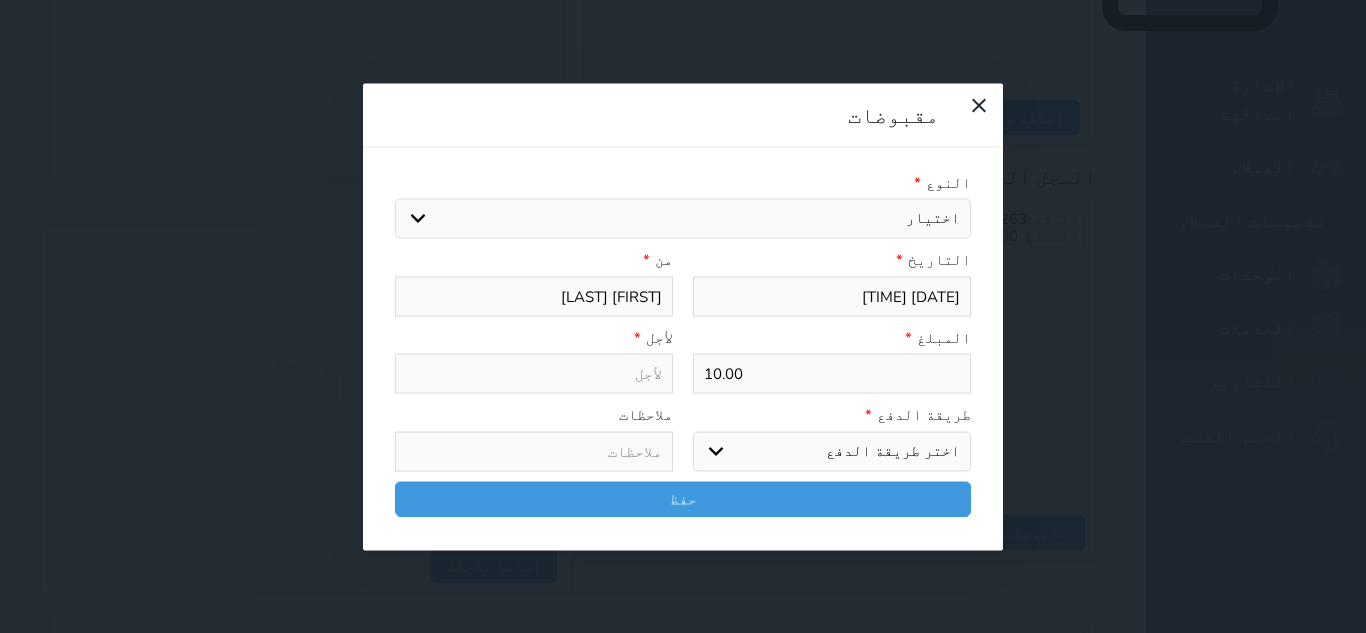 select on "[NUMBER]" 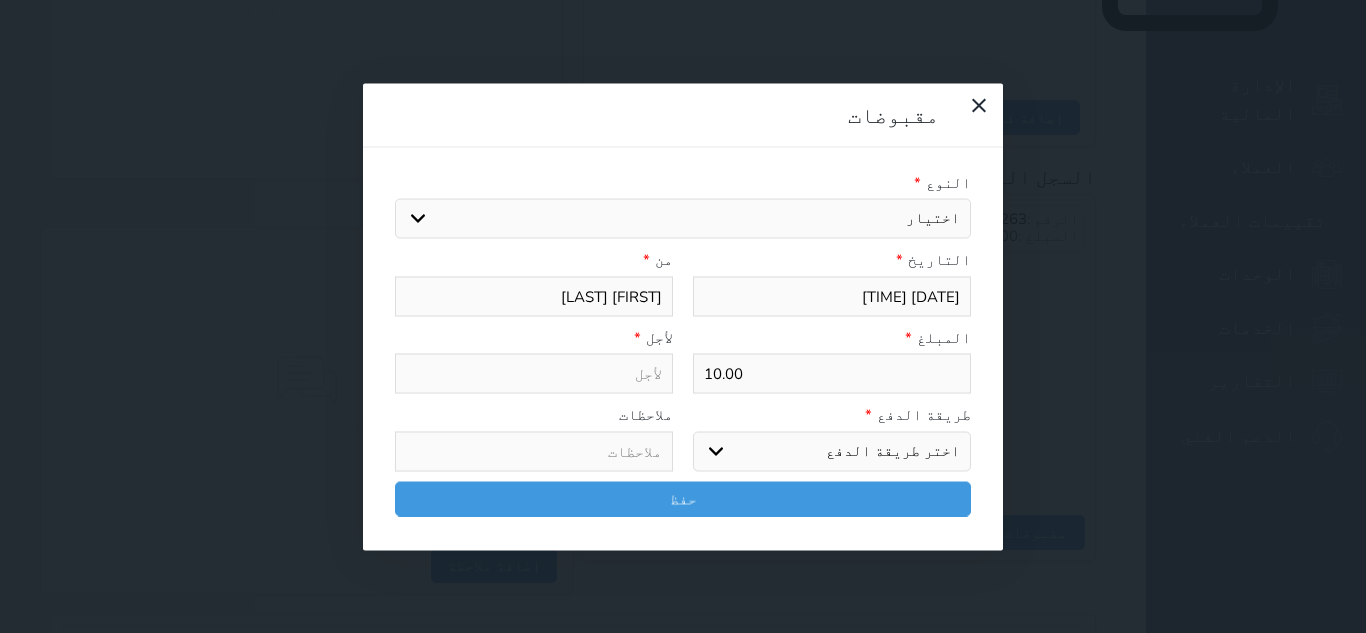 click on "اختيار   مقبوضات عامة قيمة إيجار فواتير تامين عربون لا ينطبق آخر مغسلة واي فاي - الإنترنت مواقف السيارات طعام الأغذية والمشروبات مشروبات المشروبات الباردة المشروبات الساخنة الإفطار غداء عشاء مخبز و كعك حمام سباحة الصالة الرياضية سبا و خدمات الجمال اختيار وإسقاط (خدمات النقل) ميني بار كابل - تلفزيون سرير إضافي تصفيف الشعر التسوق خدمات الجولات السياحية المنظمة خدمات الدليل السياحي" at bounding box center (683, 219) 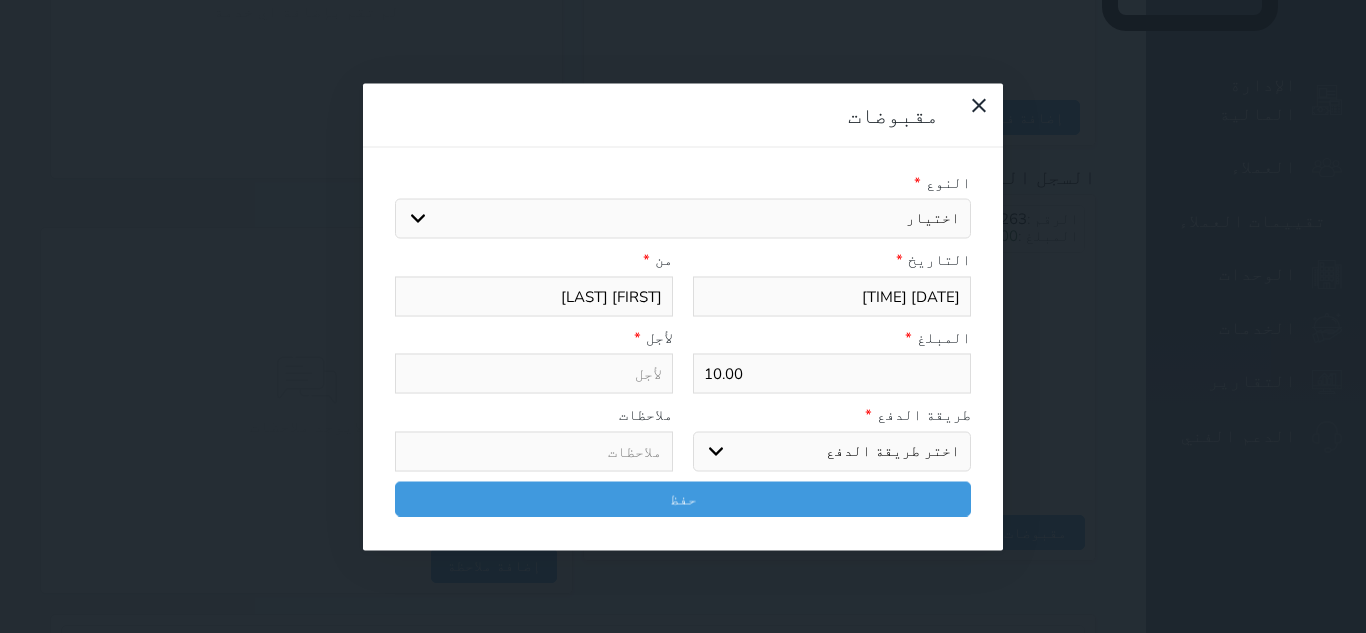 type on "قيمة إيجار - الوحدة - 402" 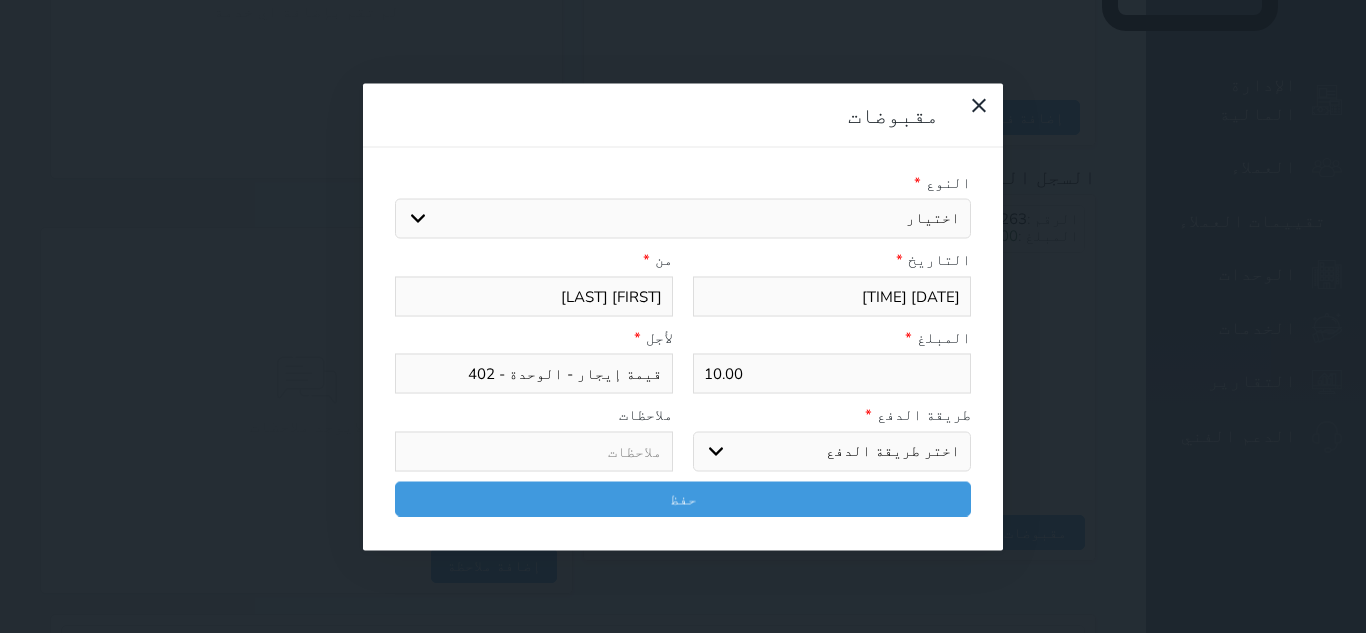 click on "اختر طريقة الدفع   دفع نقدى   تحويل بنكى   مدى   بطاقة ائتمان   آجل" at bounding box center [832, 451] 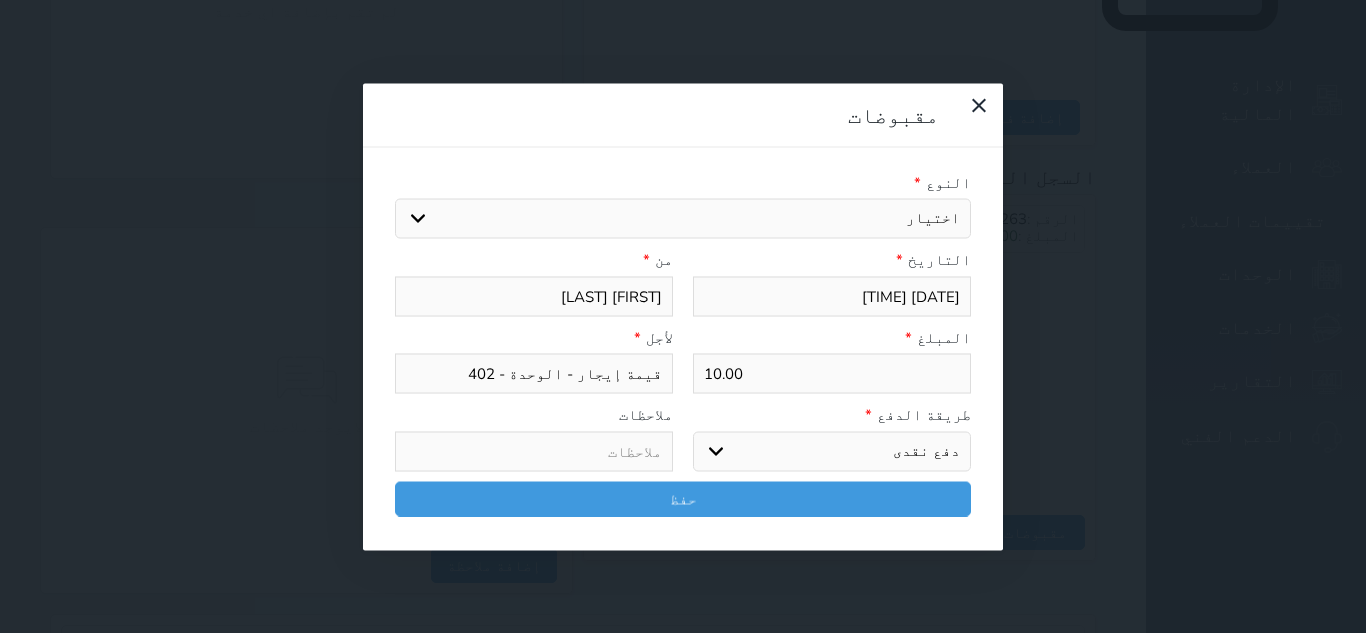 click on "اختر طريقة الدفع   دفع نقدى   تحويل بنكى   مدى   بطاقة ائتمان   آجل" at bounding box center (832, 451) 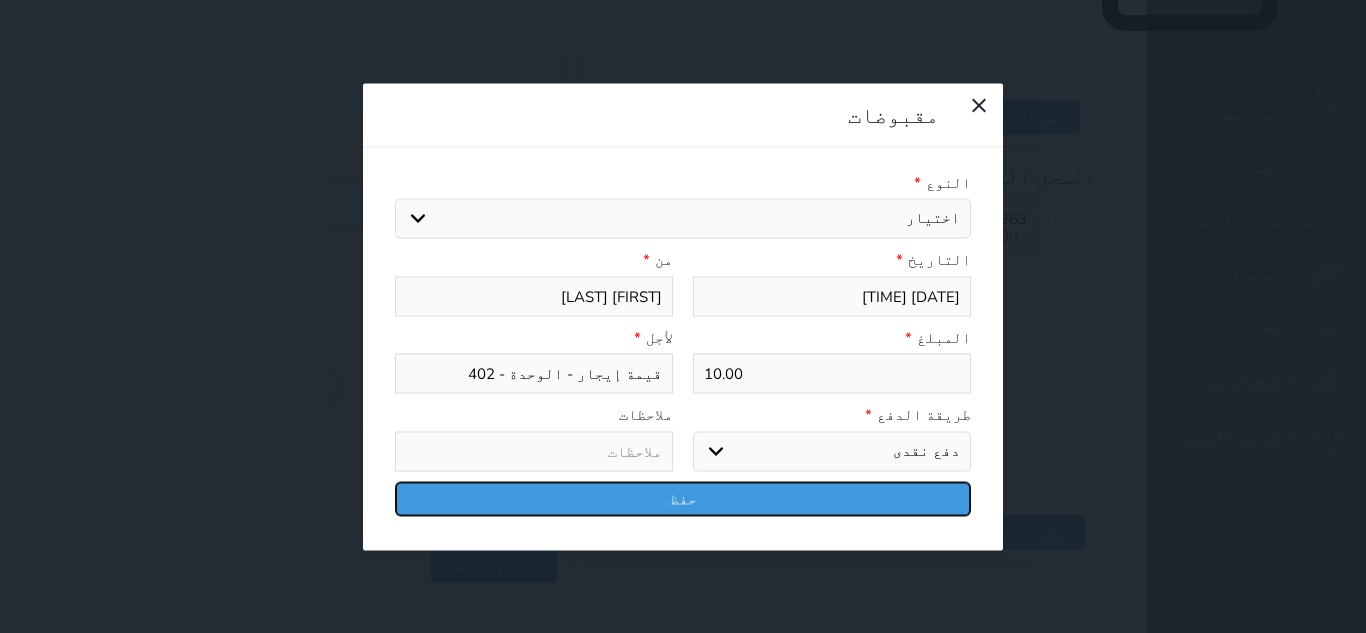 click on "حفظ" at bounding box center (683, 498) 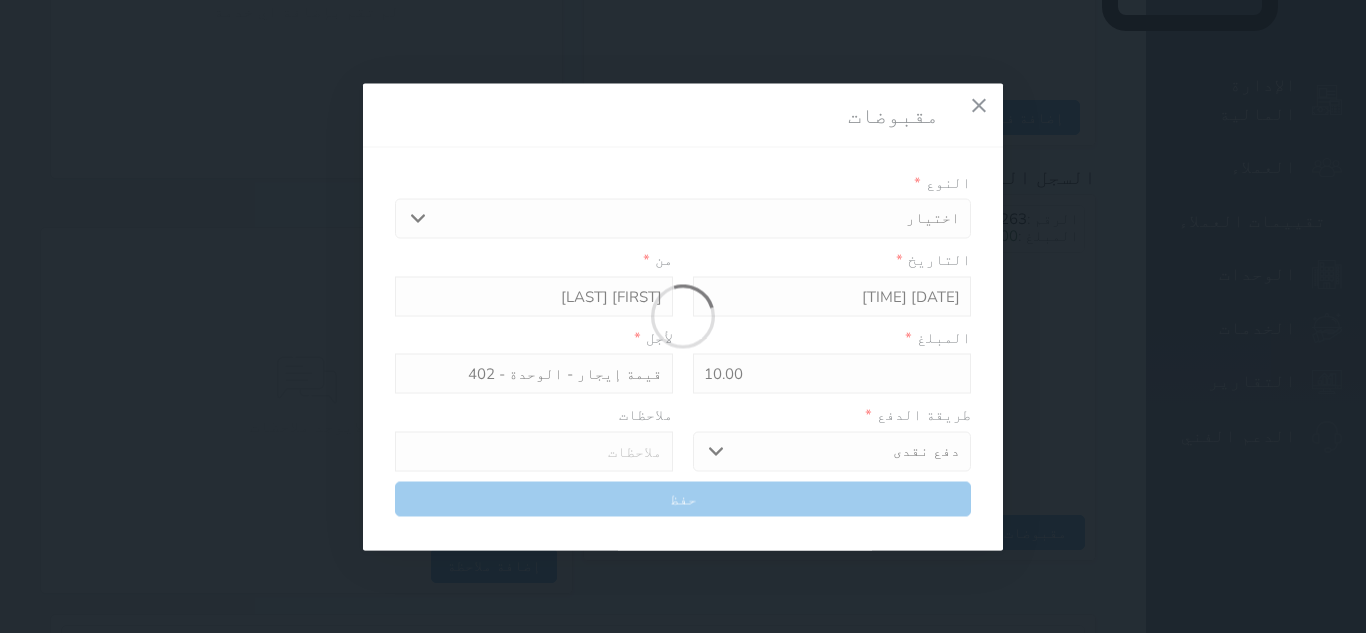 select 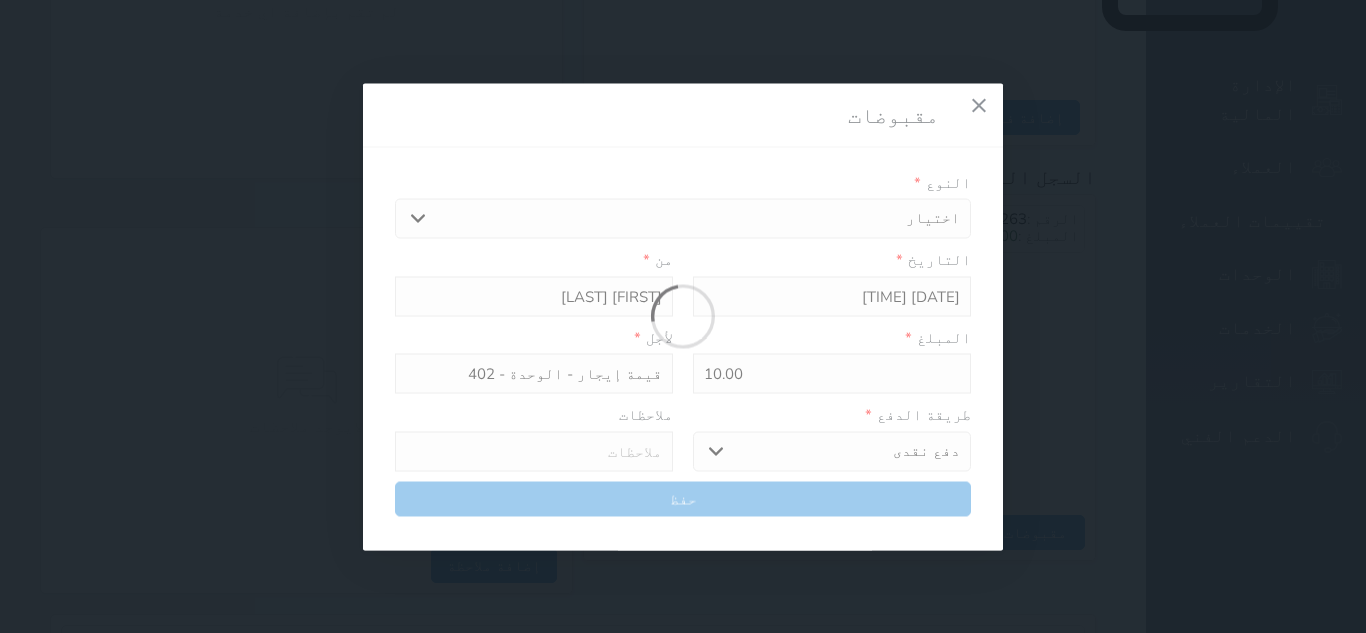 type 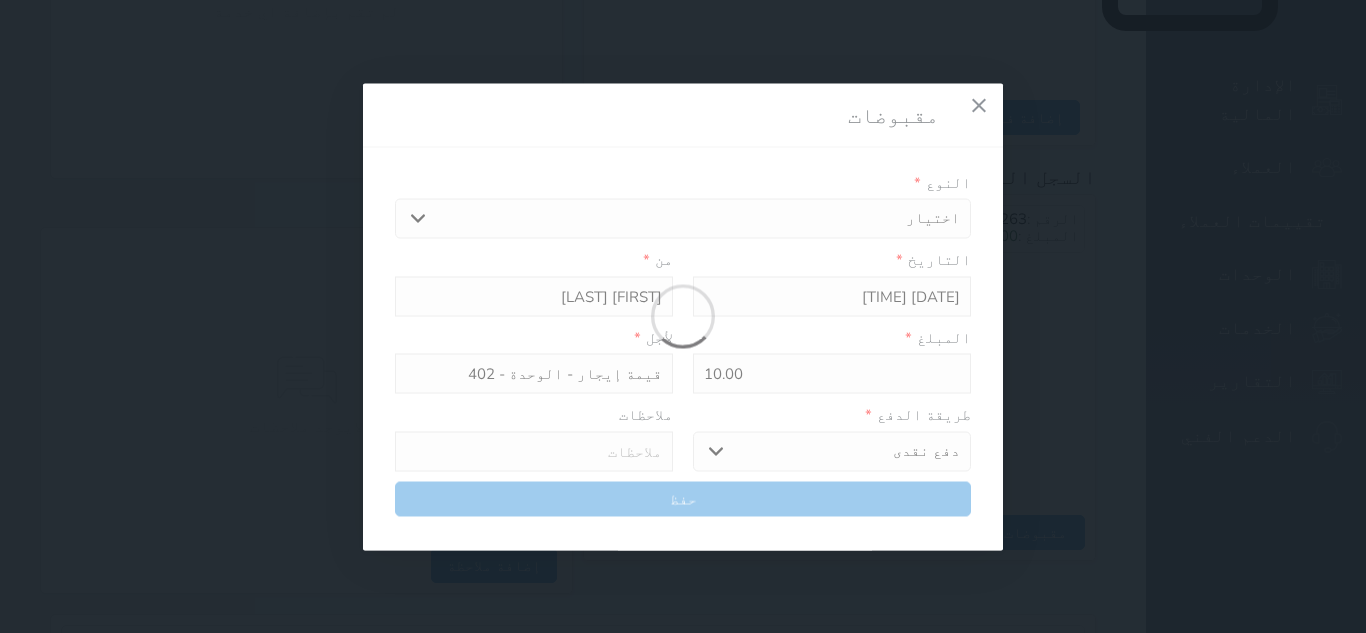 type on "0" 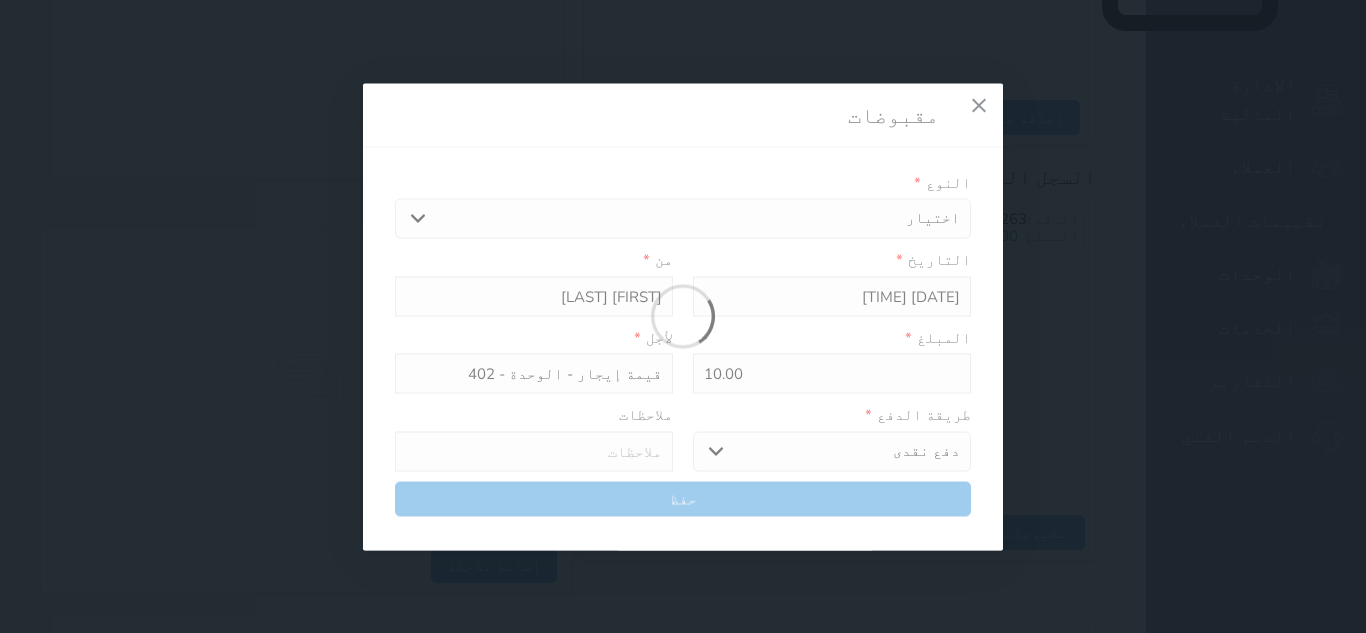select 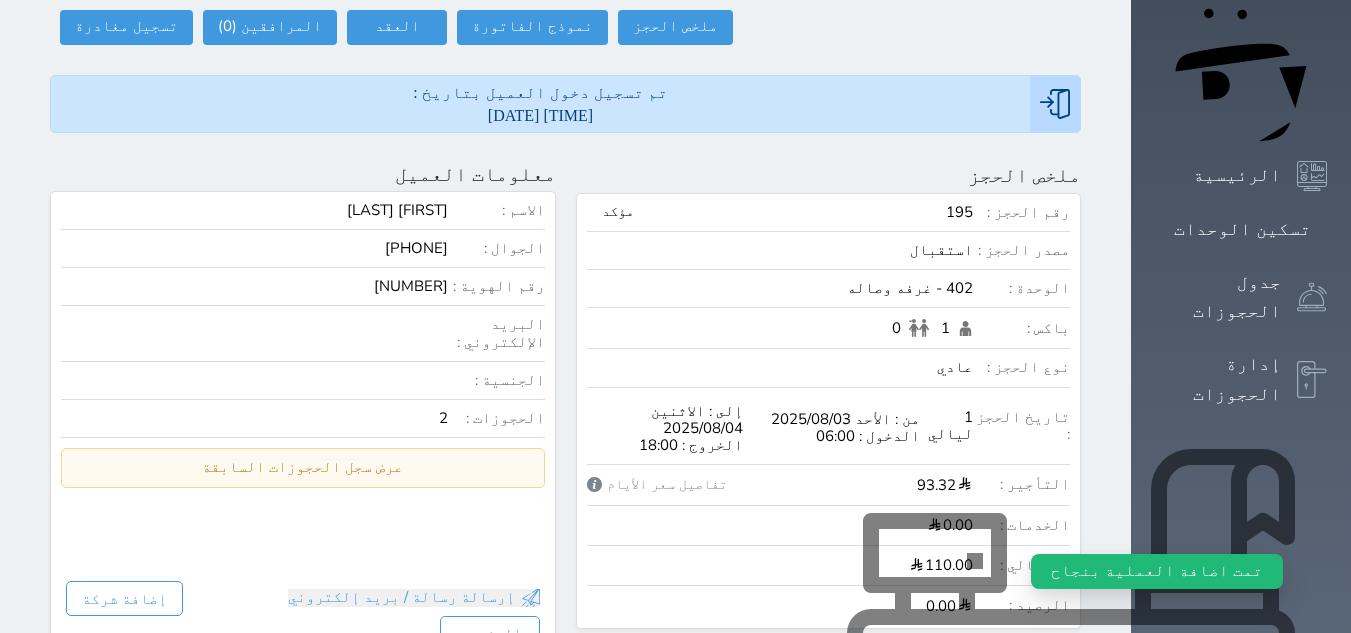 scroll, scrollTop: 192, scrollLeft: 0, axis: vertical 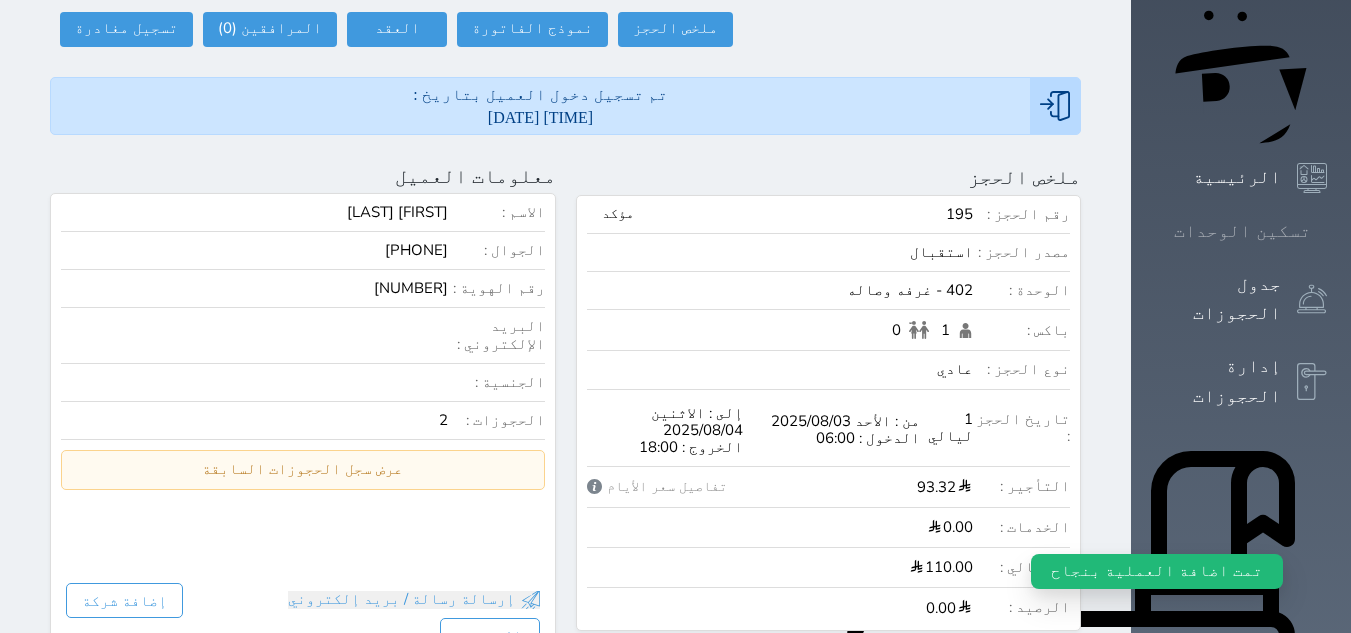 click on "تسكين الوحدات" at bounding box center [1242, 231] 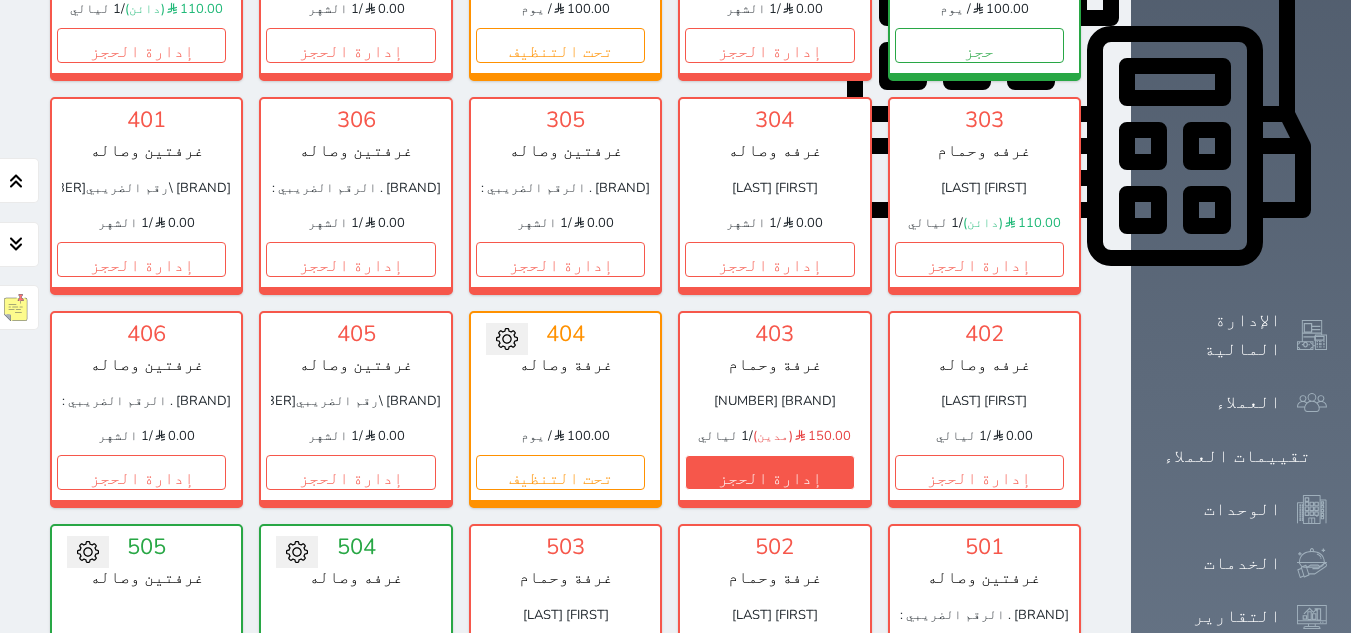 scroll, scrollTop: 878, scrollLeft: 0, axis: vertical 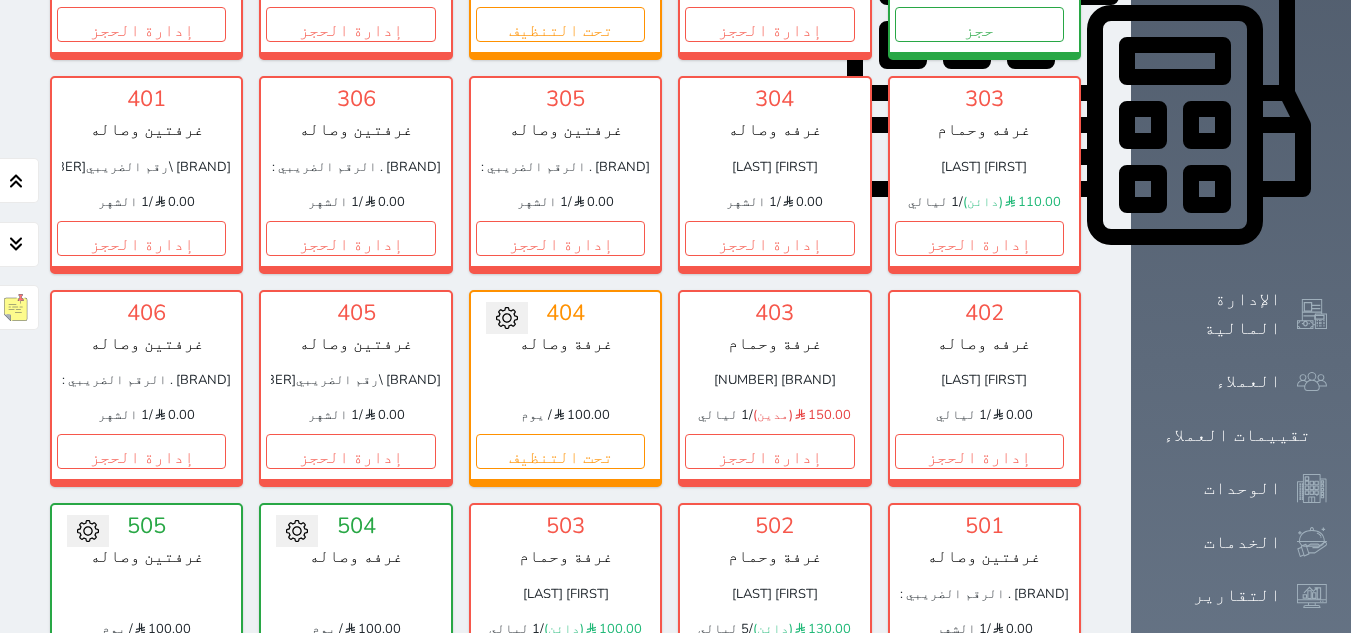 drag, startPoint x: 543, startPoint y: 408, endPoint x: 867, endPoint y: 412, distance: 324.0247 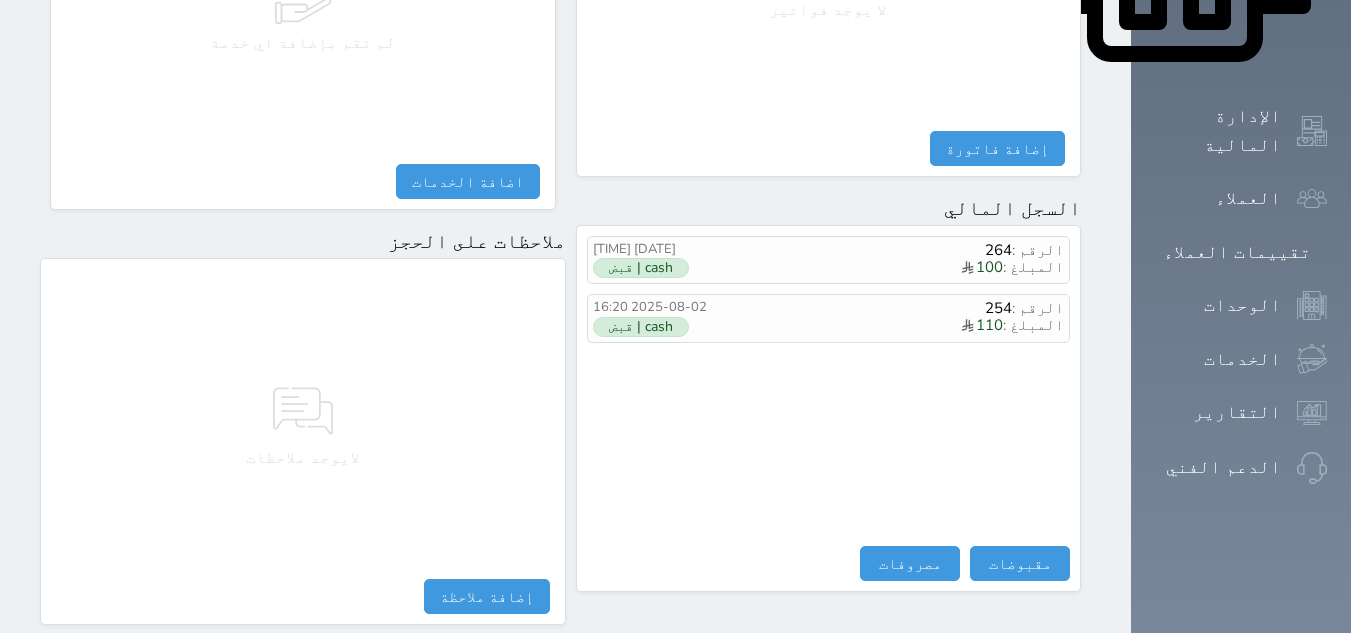 scroll, scrollTop: 1092, scrollLeft: 0, axis: vertical 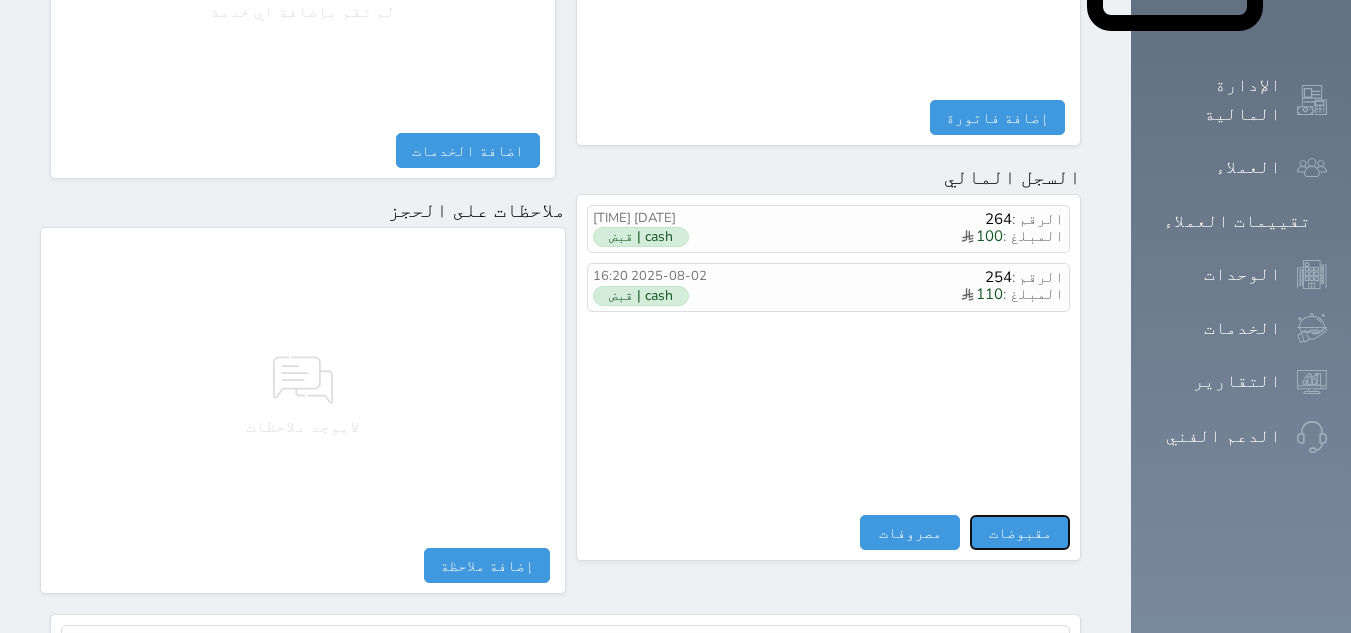 click on "مقبوضات" at bounding box center [1020, 532] 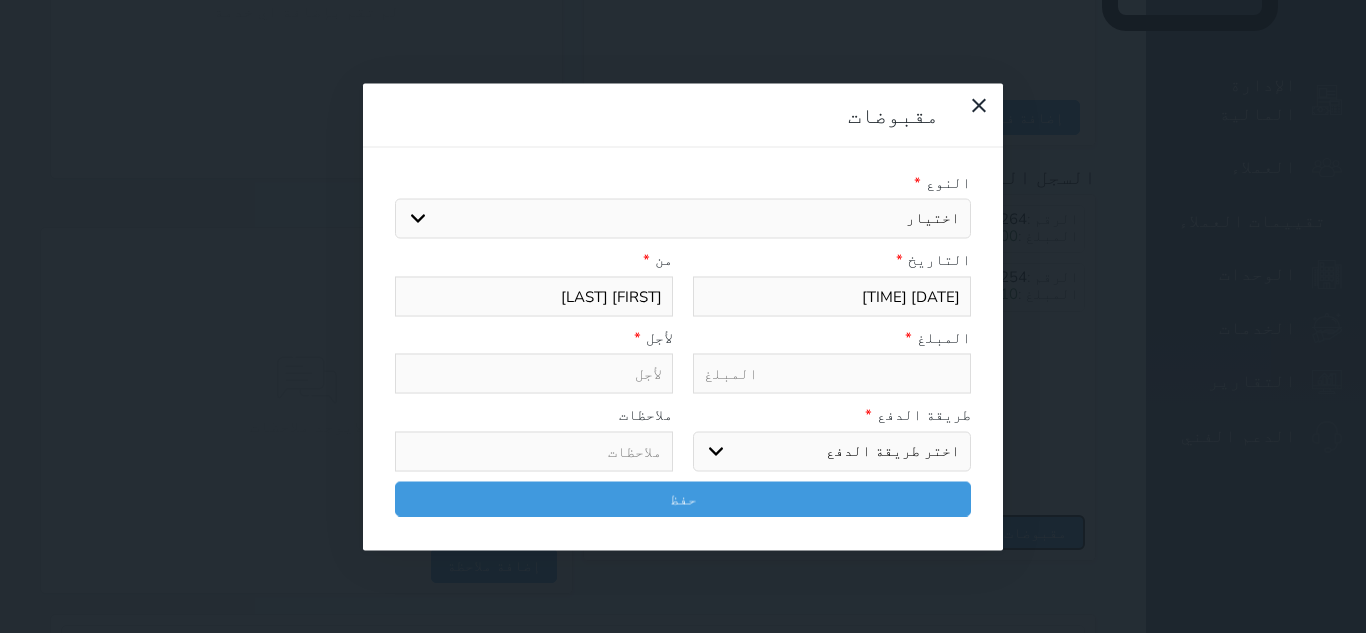 select 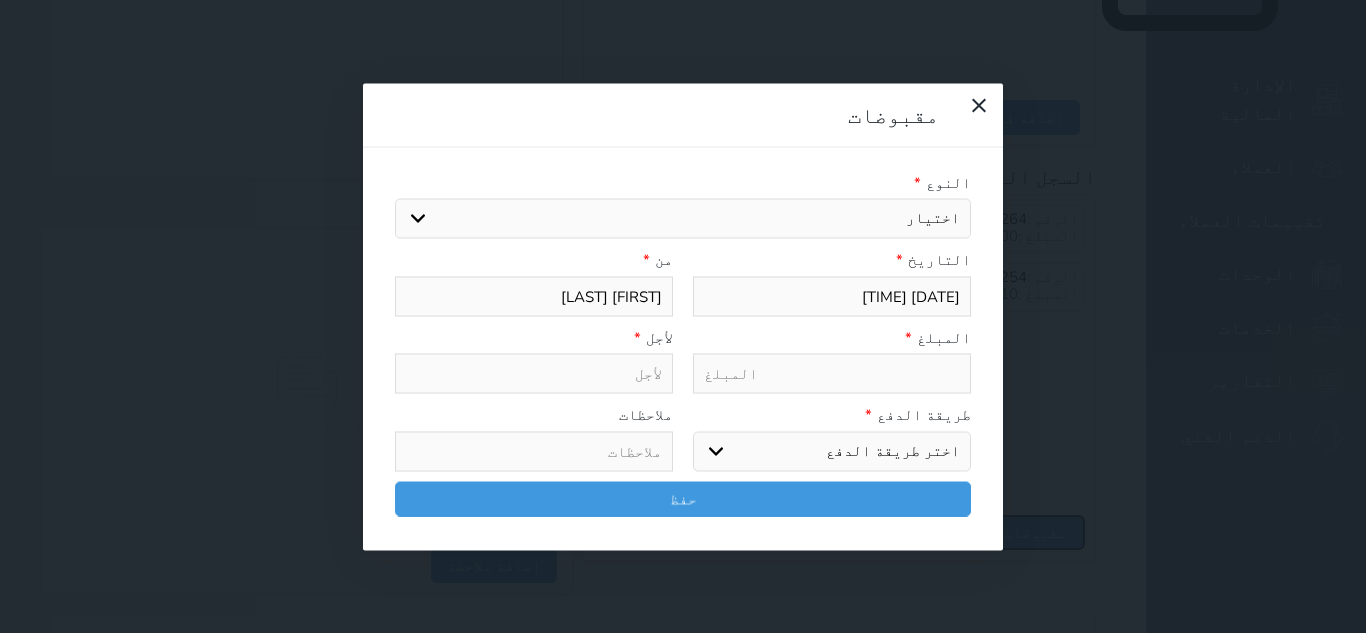 type on "[DATE] [TIME]" 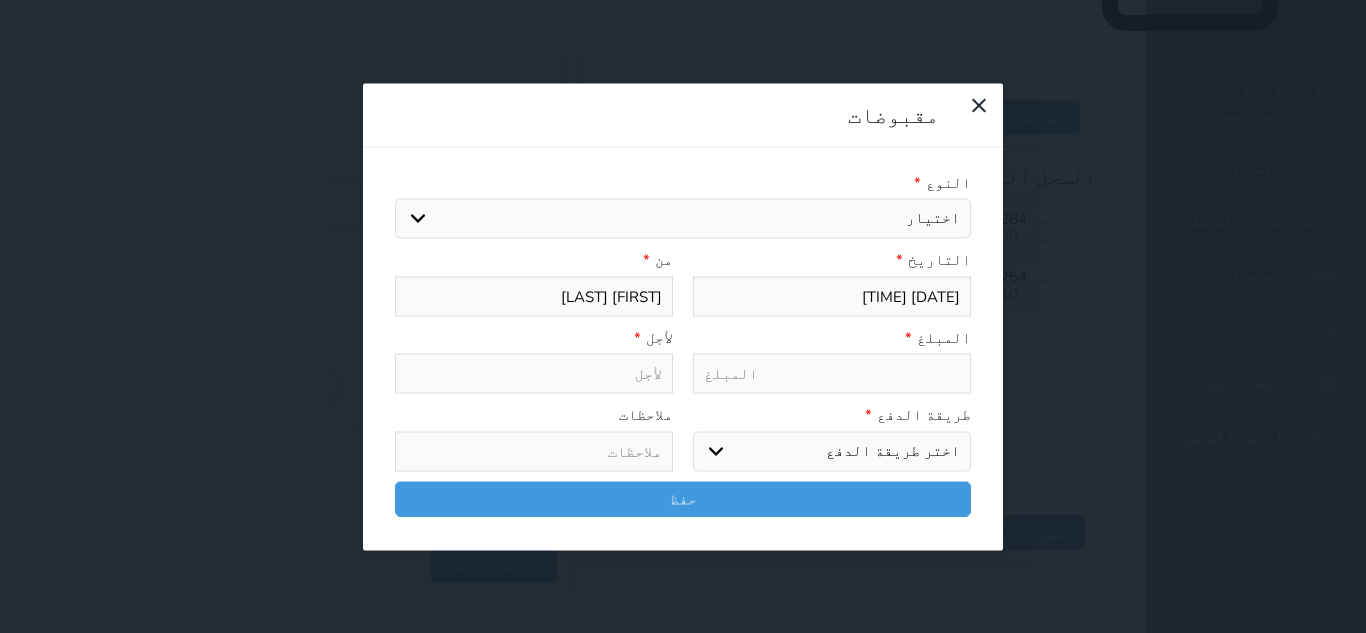 click at bounding box center [832, 374] 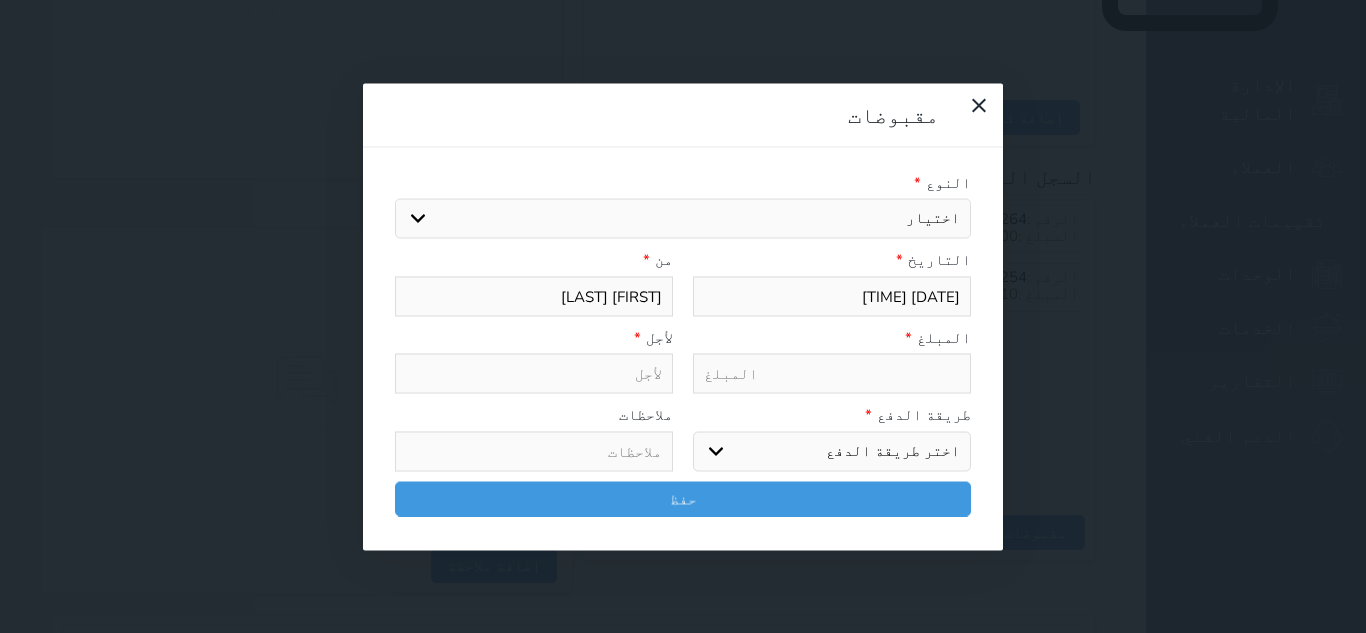 select 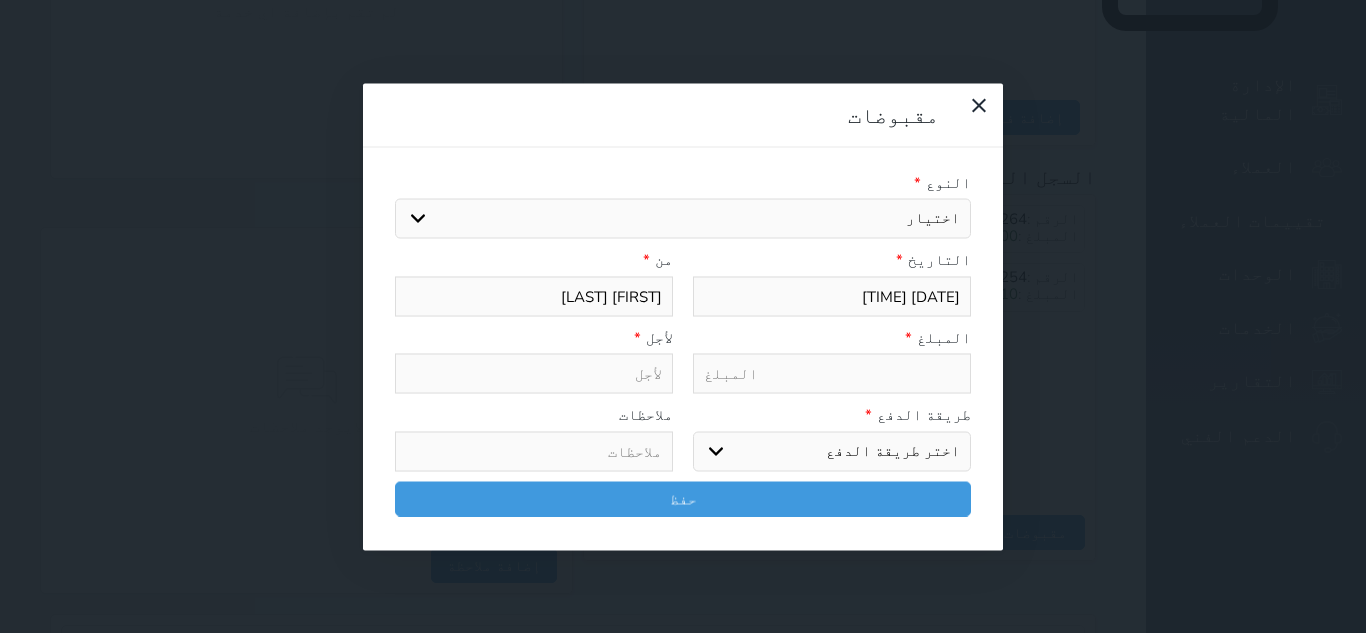 type on "1" 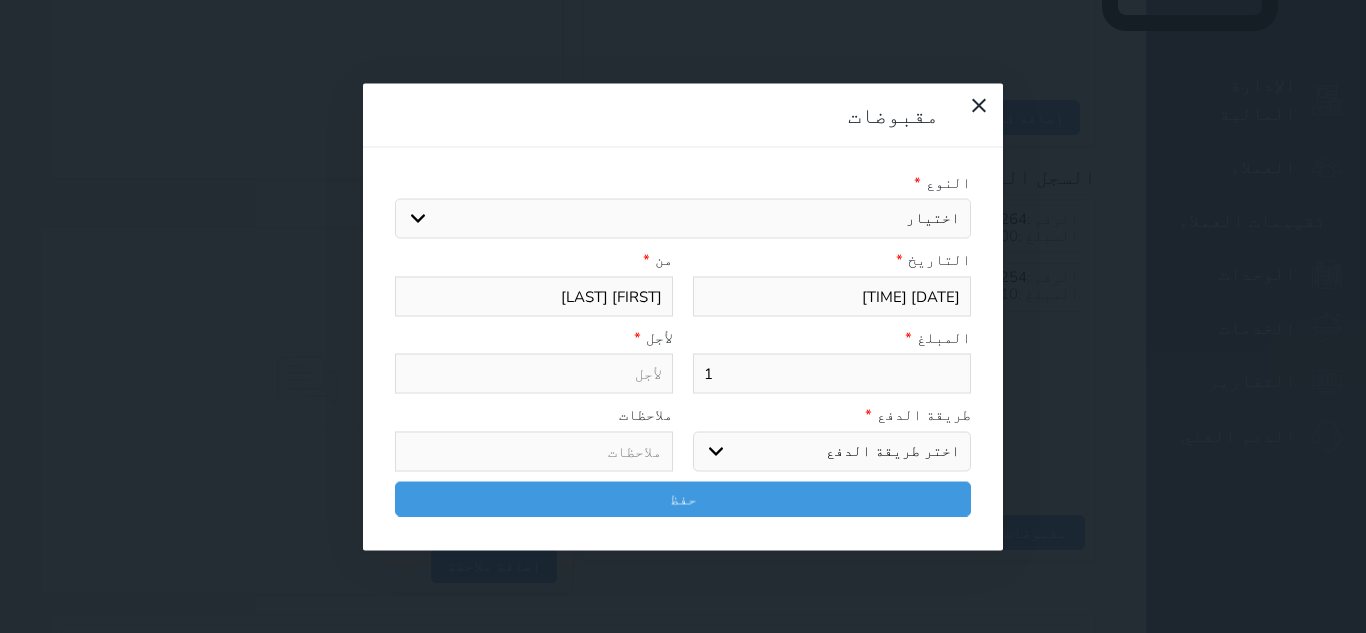 select 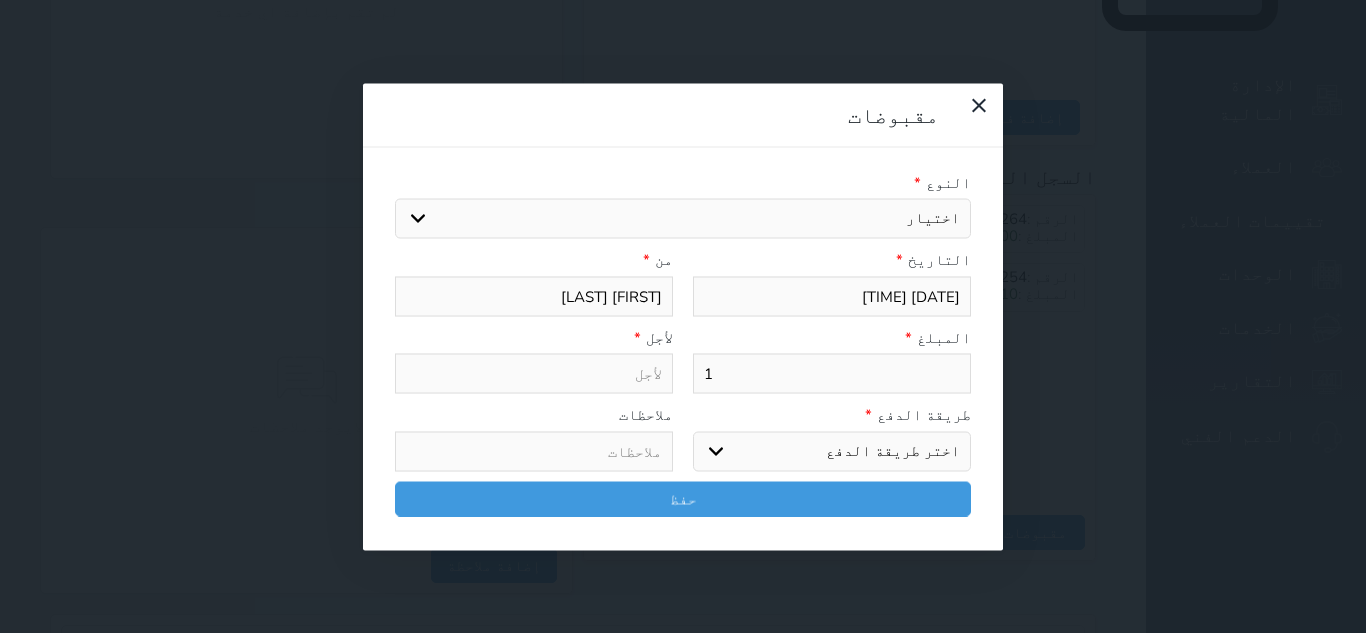 type on "10" 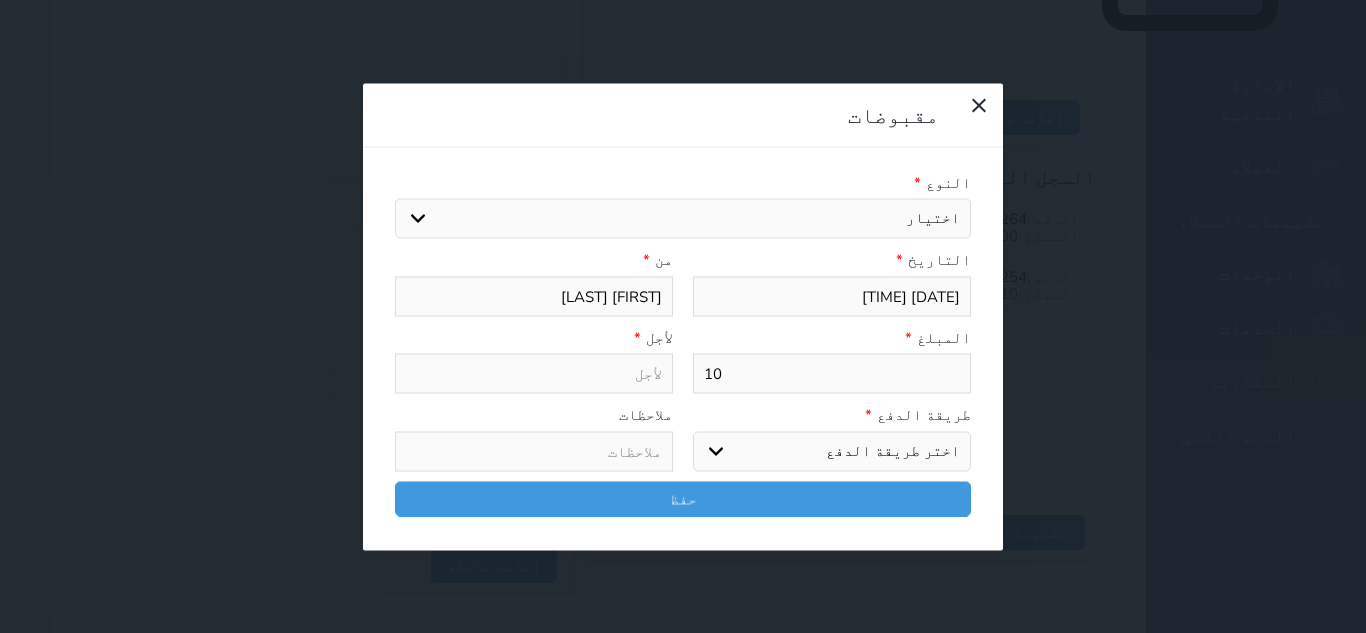 type on "10" 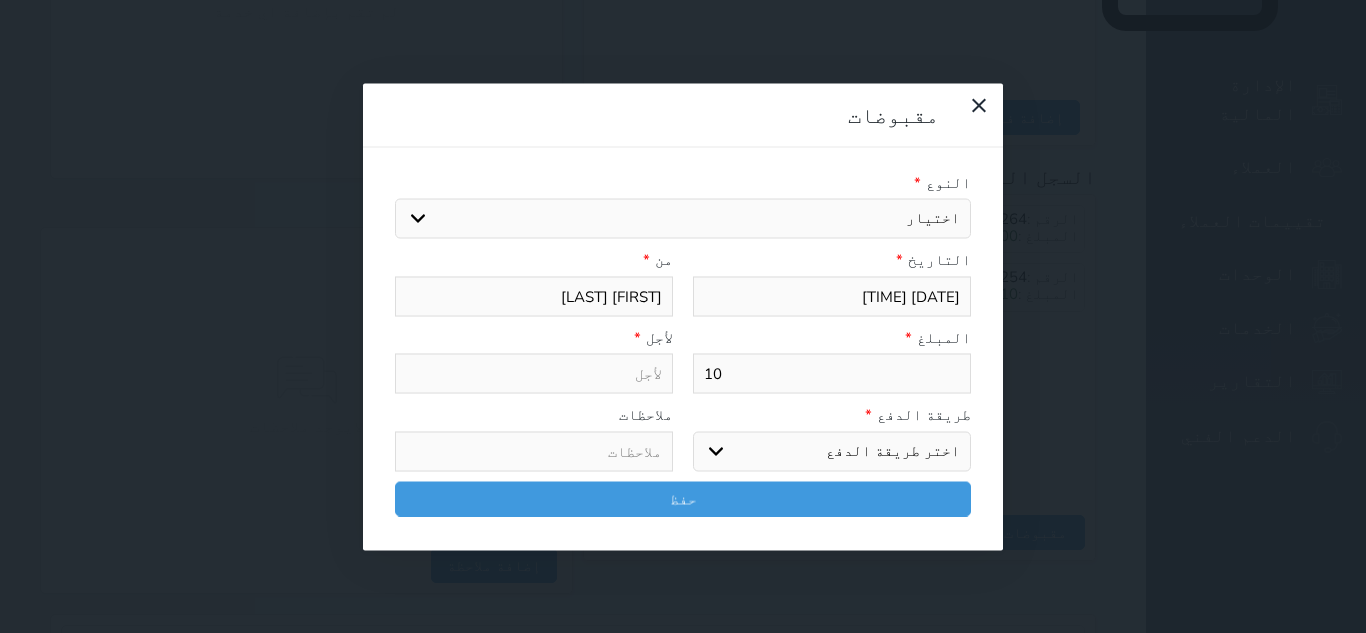 select on "[NUMBER]" 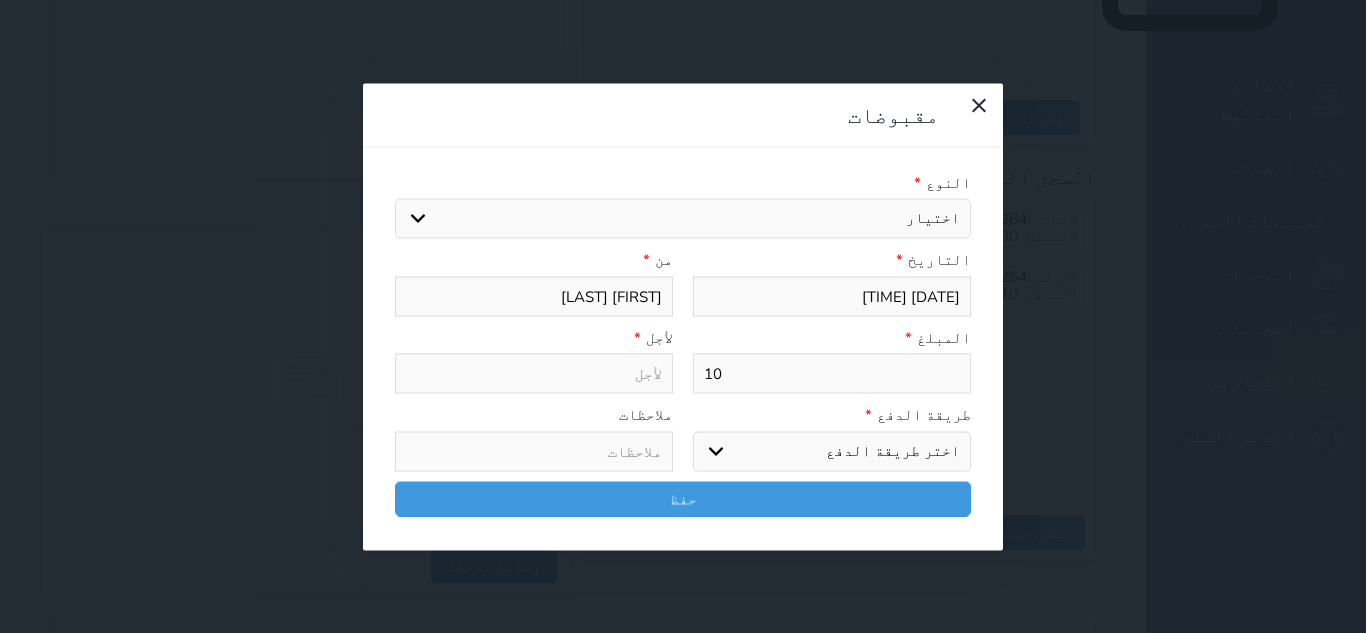 click on "اختيار   مقبوضات عامة قيمة إيجار فواتير تامين عربون لا ينطبق آخر مغسلة واي فاي - الإنترنت مواقف السيارات طعام الأغذية والمشروبات مشروبات المشروبات الباردة المشروبات الساخنة الإفطار غداء عشاء مخبز و كعك حمام سباحة الصالة الرياضية سبا و خدمات الجمال اختيار وإسقاط (خدمات النقل) ميني بار كابل - تلفزيون سرير إضافي تصفيف الشعر التسوق خدمات الجولات السياحية المنظمة خدمات الدليل السياحي" at bounding box center [683, 219] 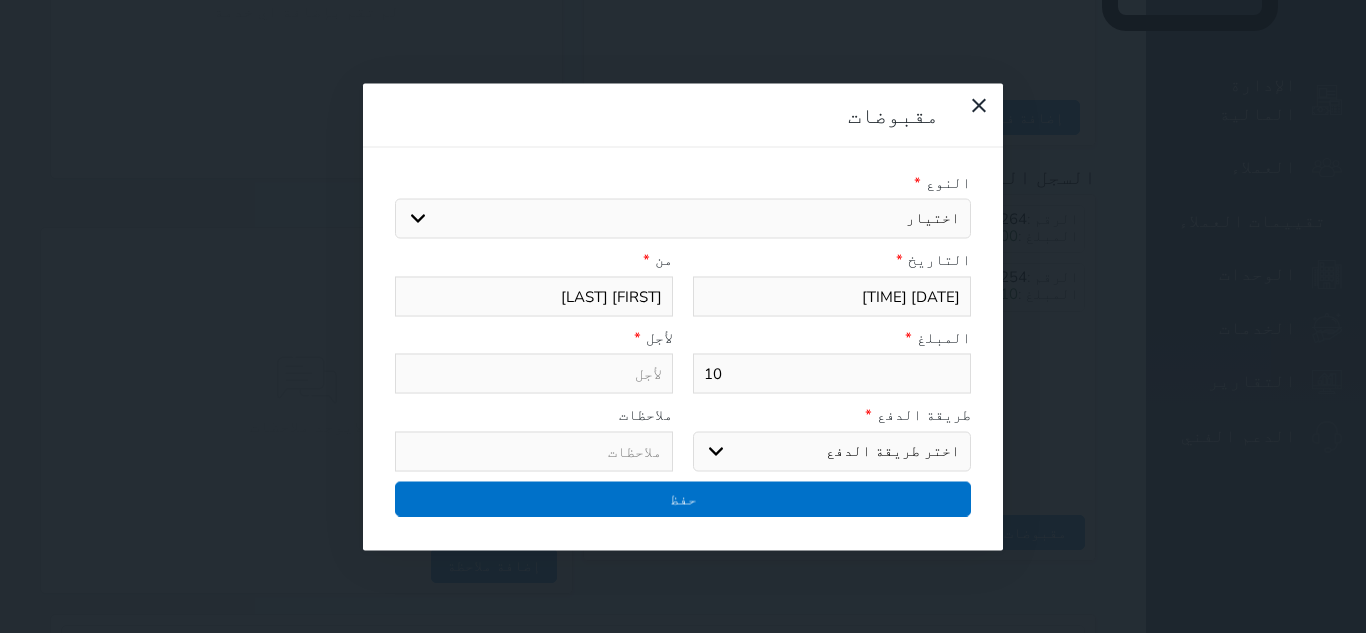 type on "قيمة إيجار - الوحدة - 503" 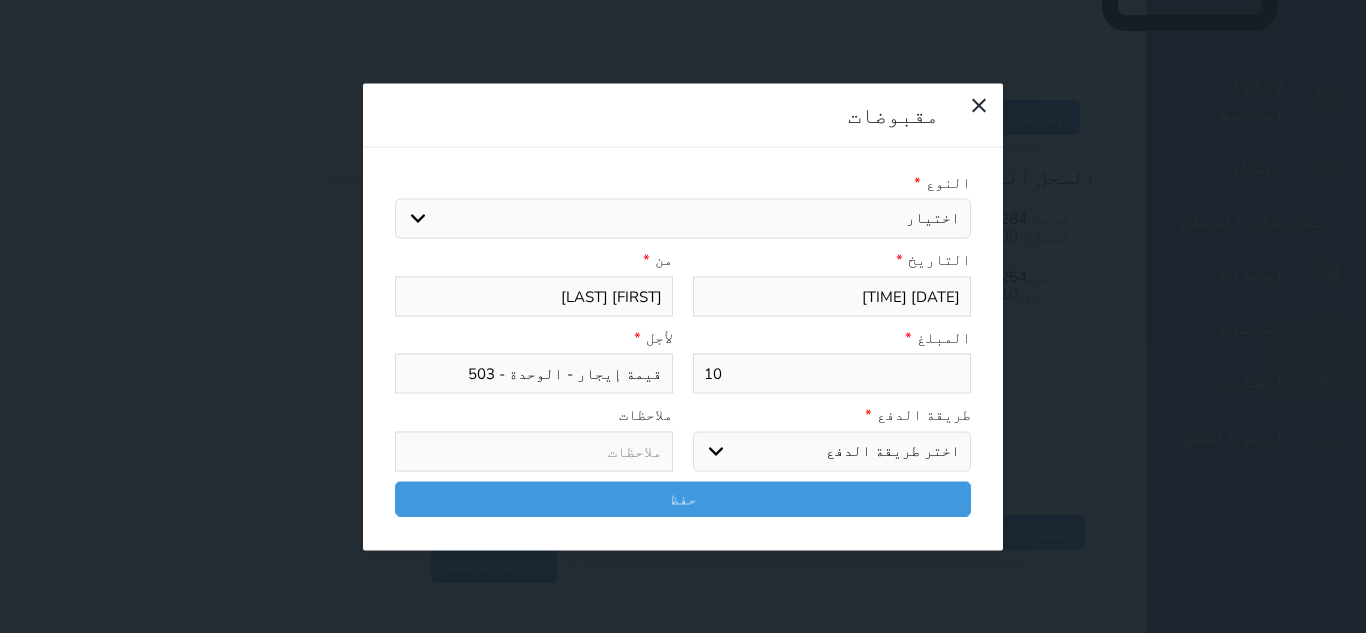 click on "اختر طريقة الدفع   دفع نقدى   تحويل بنكى   مدى   بطاقة ائتمان   آجل" at bounding box center [832, 451] 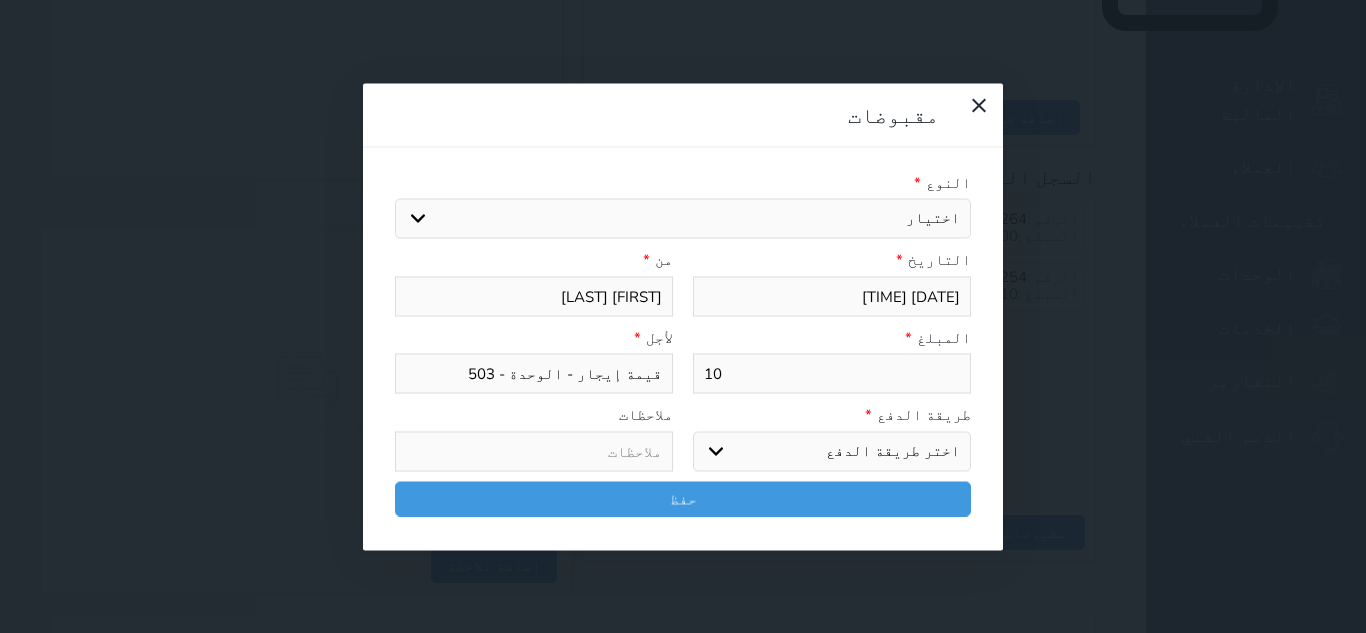 select on "cash" 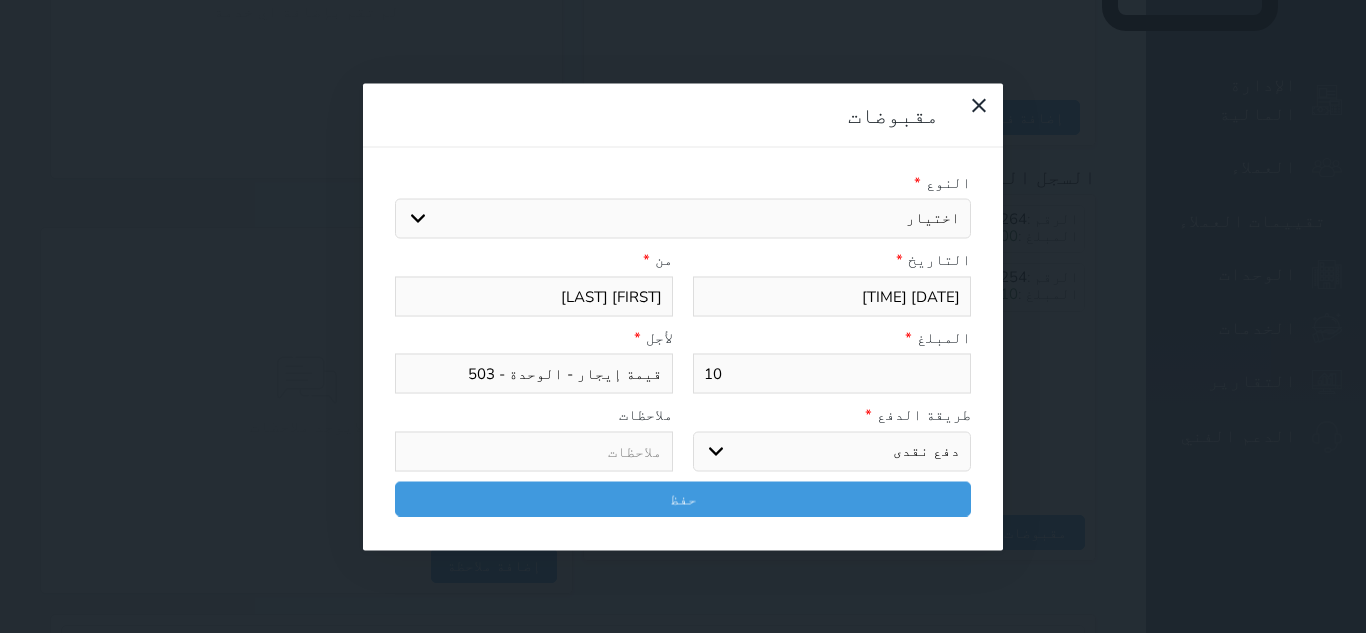 click on "اختر طريقة الدفع   دفع نقدى   تحويل بنكى   مدى   بطاقة ائتمان   آجل" at bounding box center (832, 451) 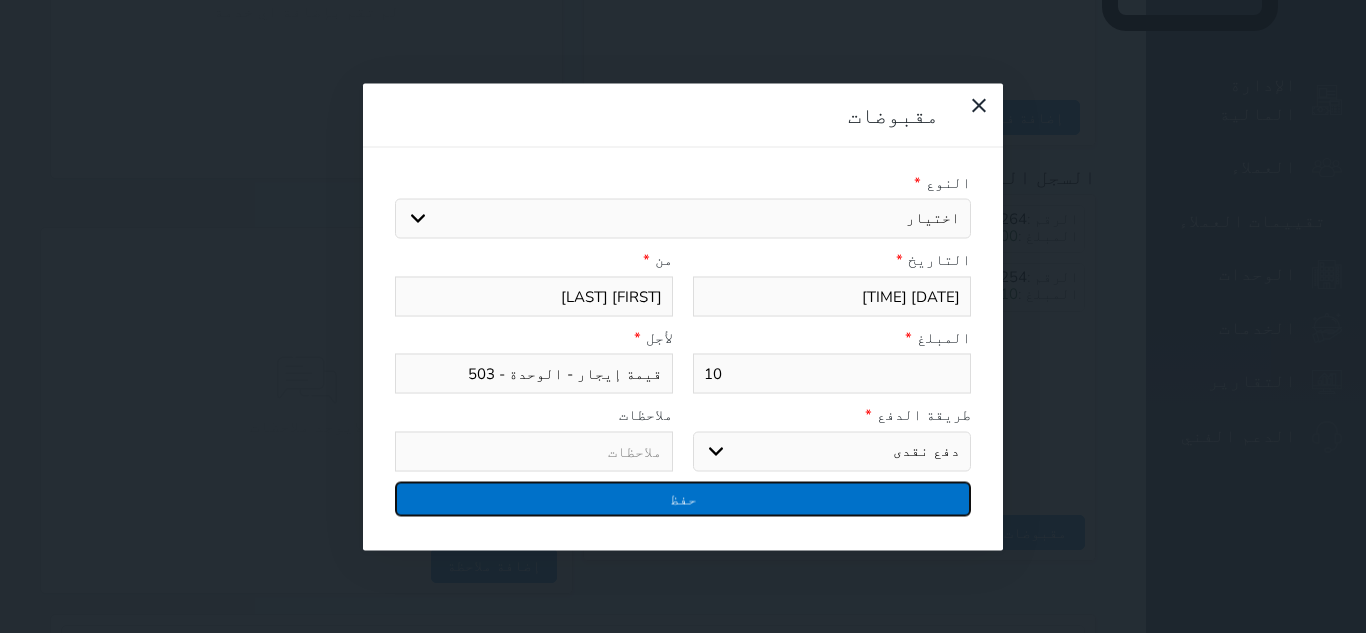 click on "حفظ" at bounding box center (683, 498) 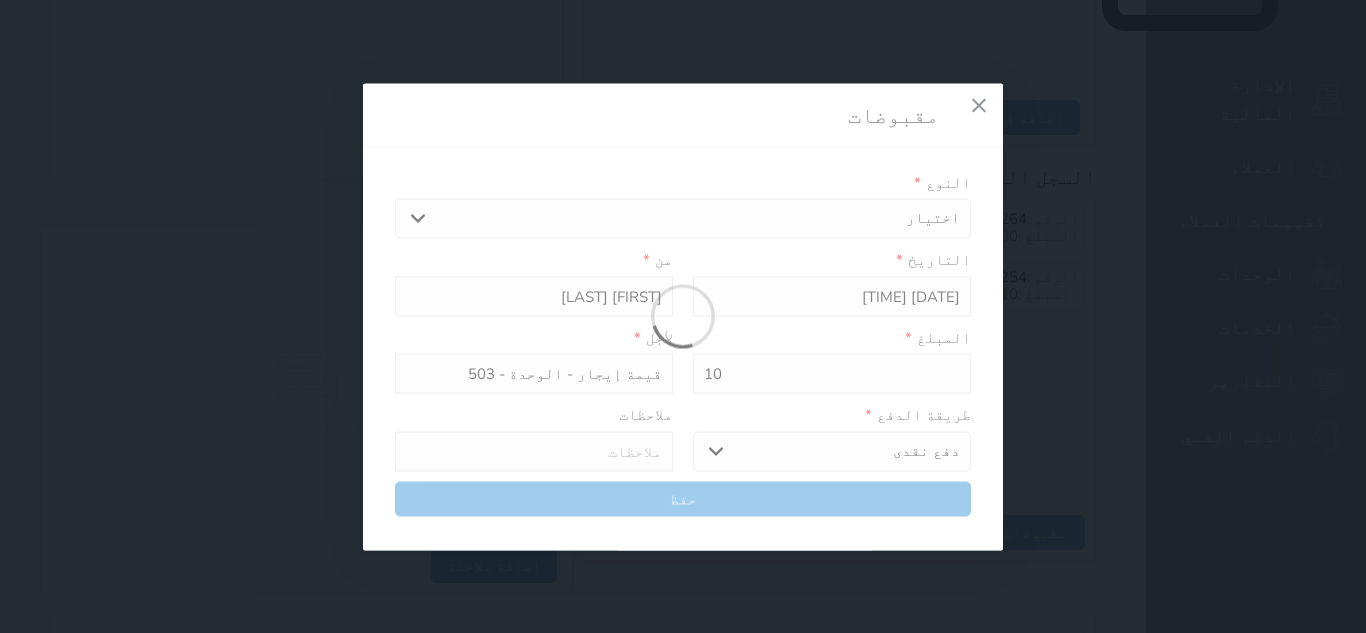 select 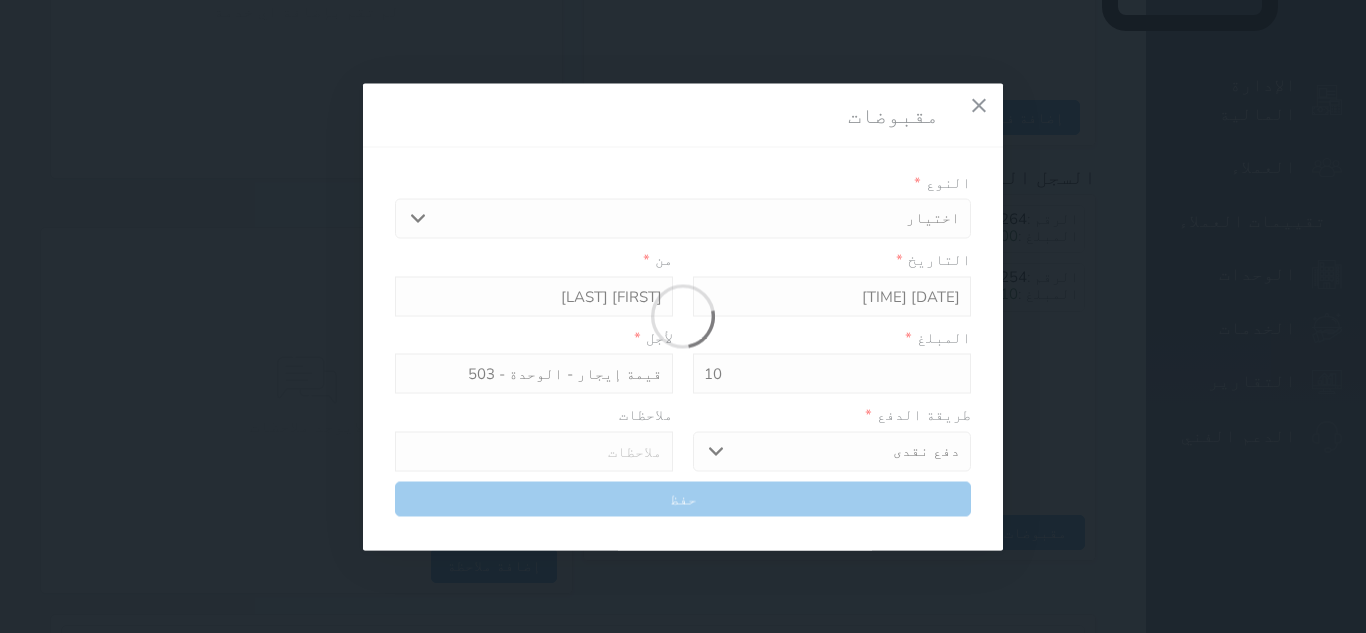 type 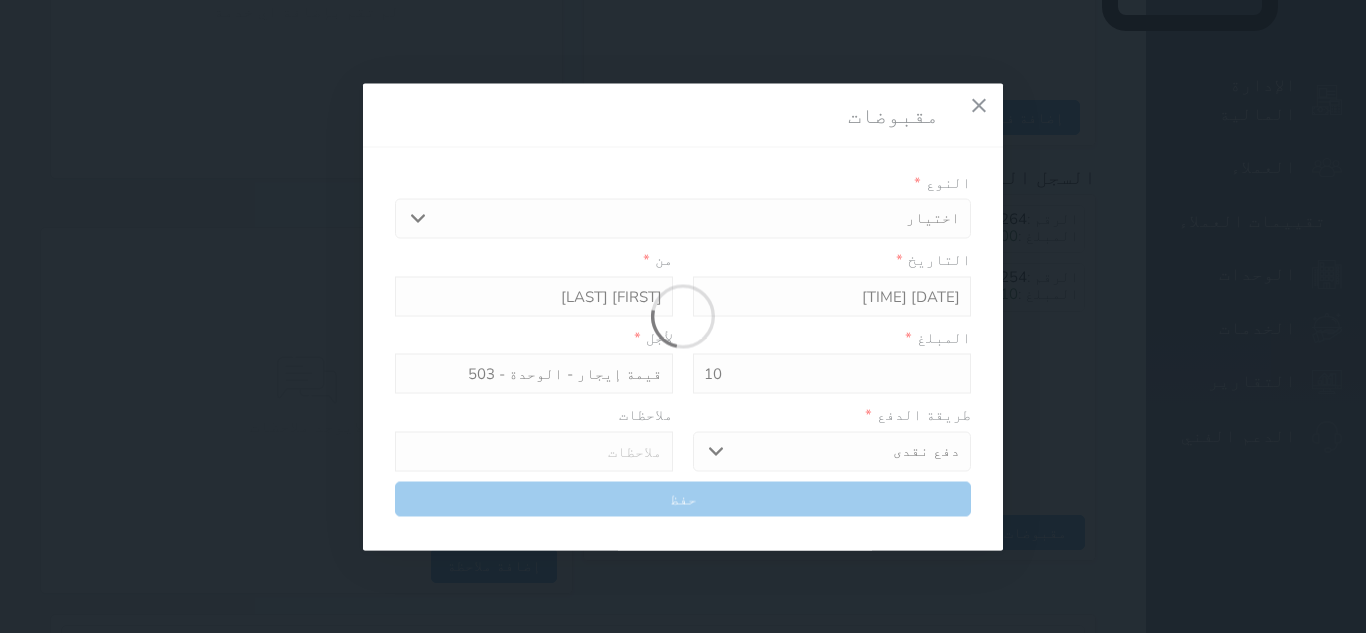 type on "0" 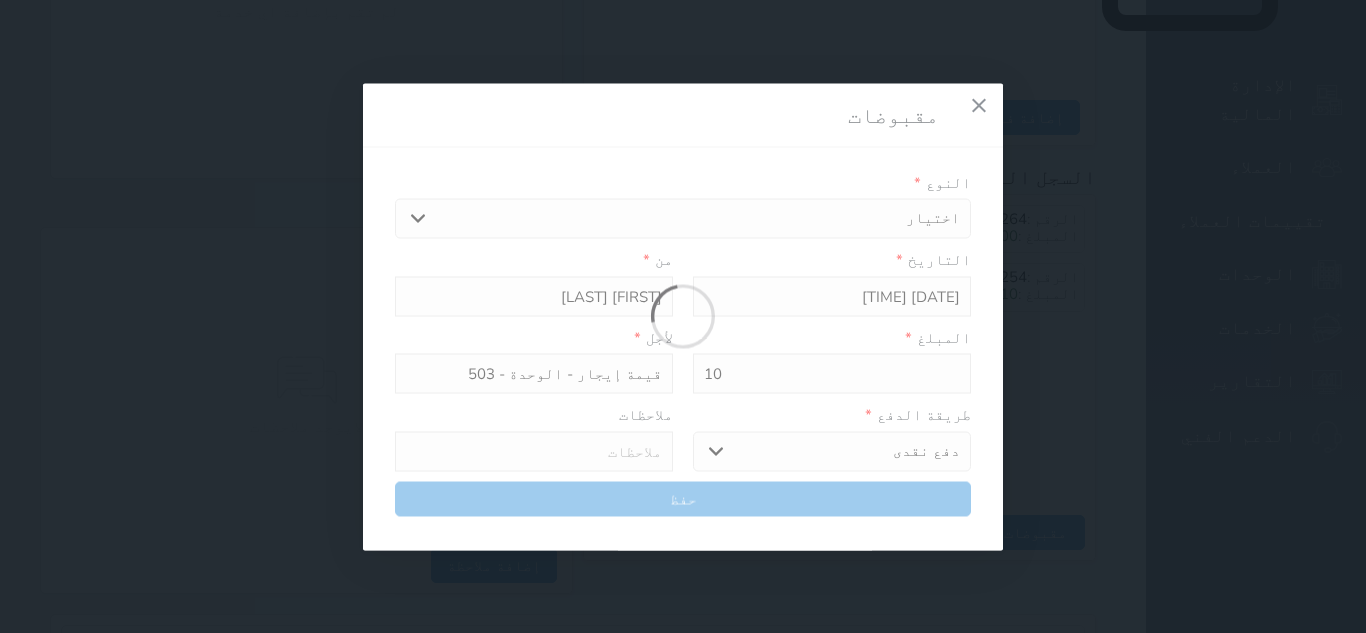 select 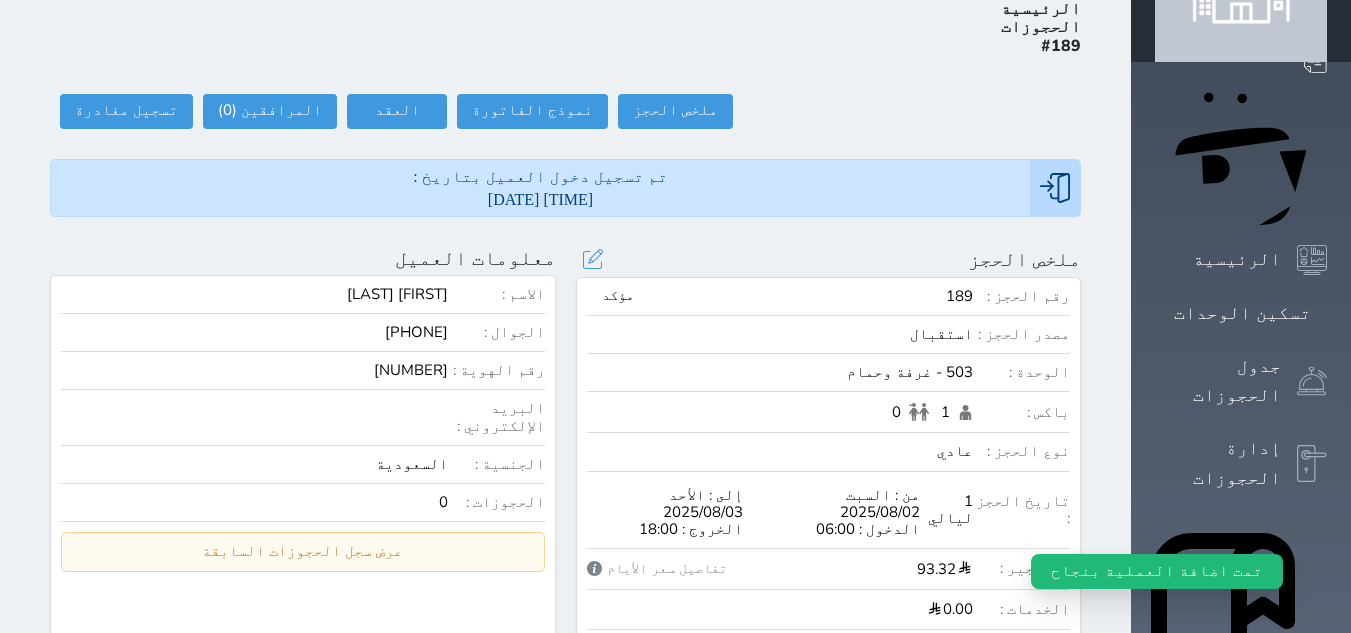 scroll, scrollTop: 92, scrollLeft: 0, axis: vertical 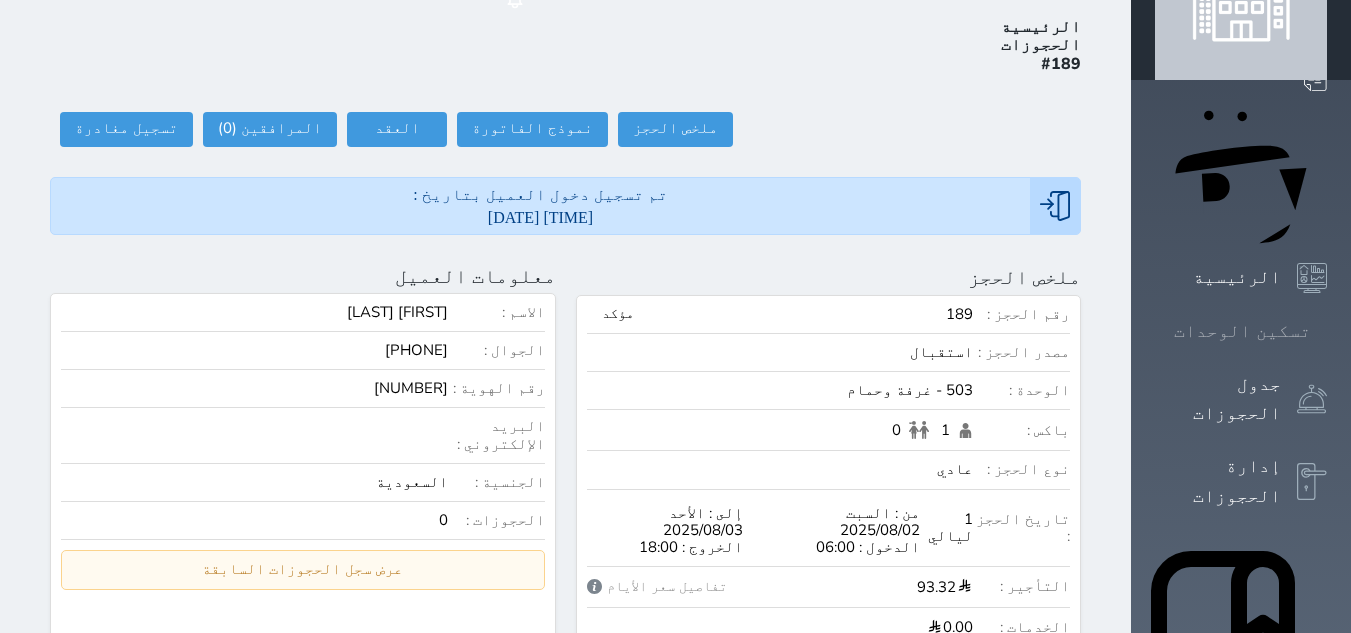 click on "تسكين الوحدات" at bounding box center [1242, 331] 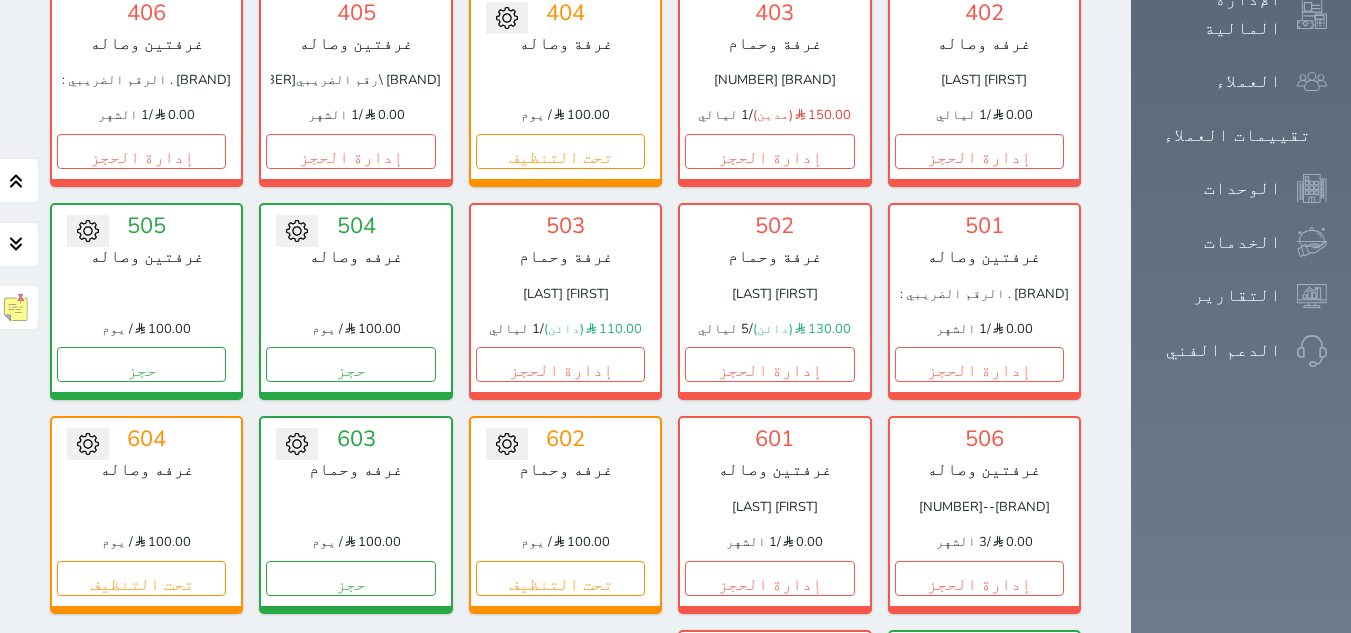 scroll, scrollTop: 1378, scrollLeft: 0, axis: vertical 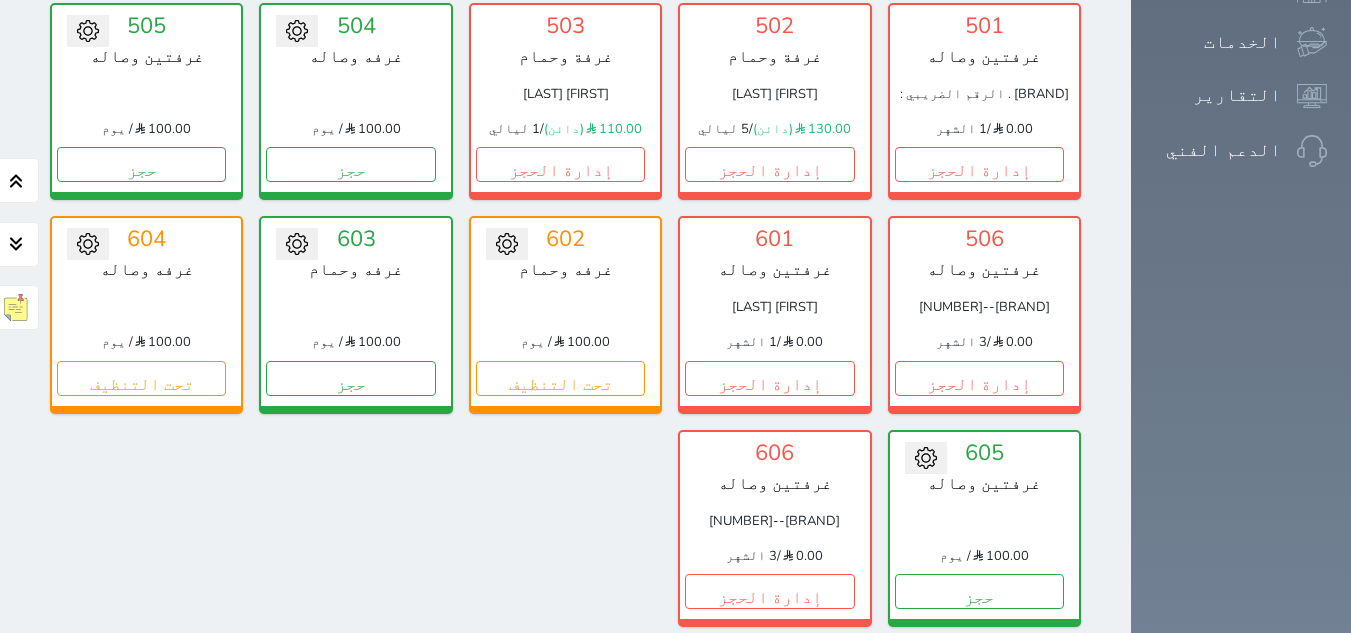 click on "عرض رصيد الصندوق" at bounding box center [307, 709] 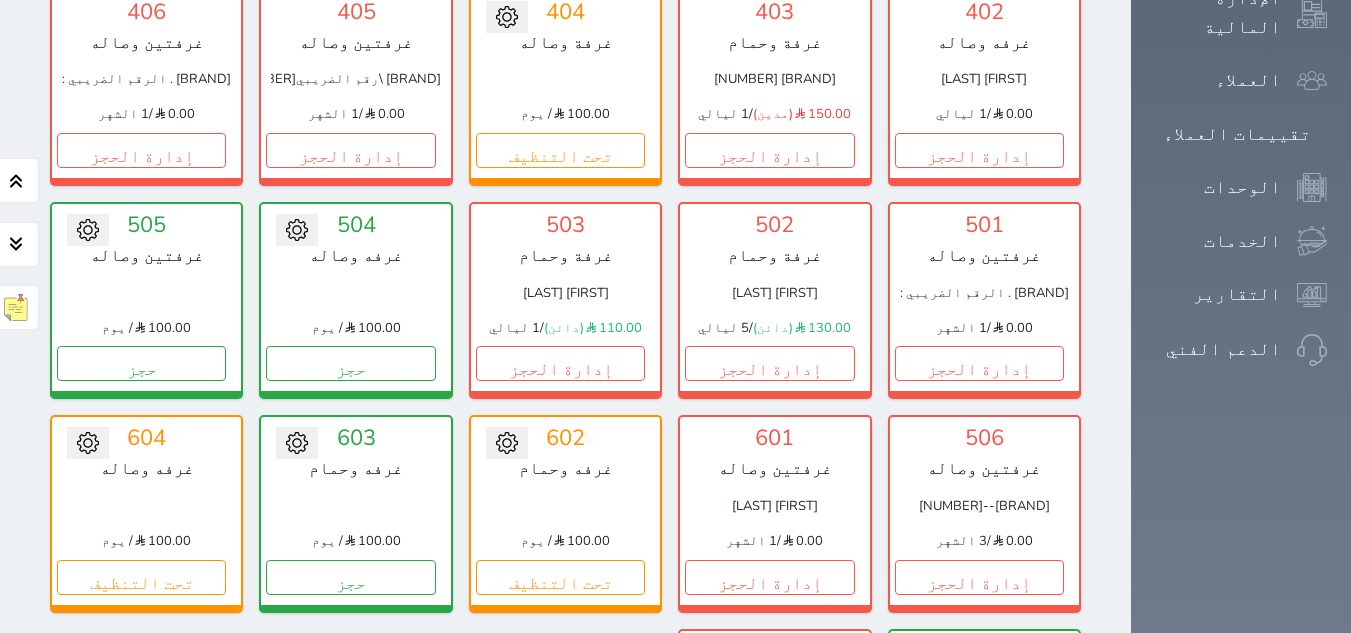 scroll, scrollTop: 1061, scrollLeft: 0, axis: vertical 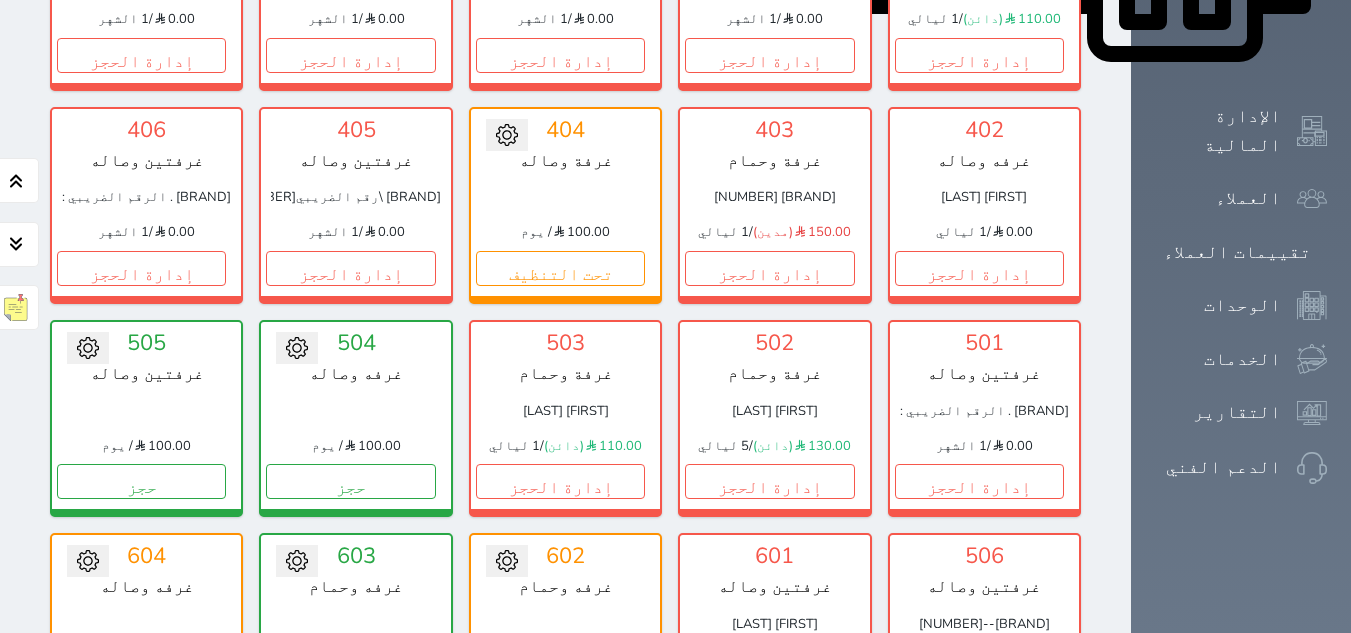 click at bounding box center [88, 561] 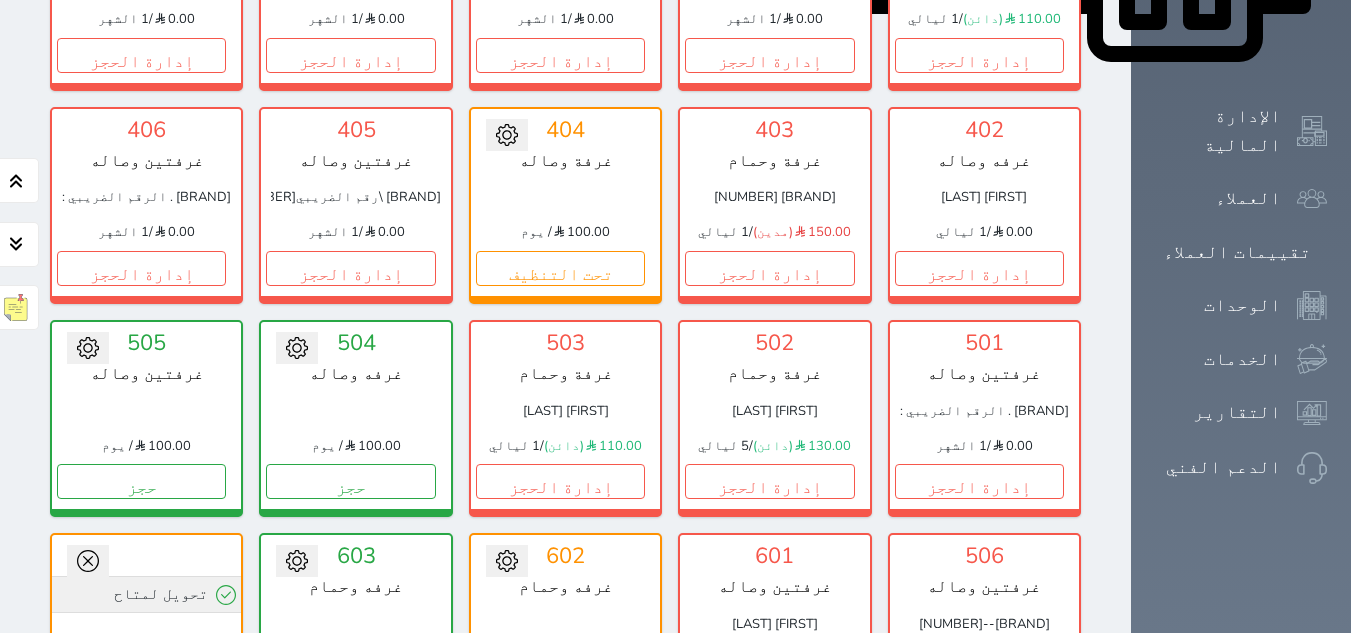 click on "تحويل لمتاح" at bounding box center [146, 594] 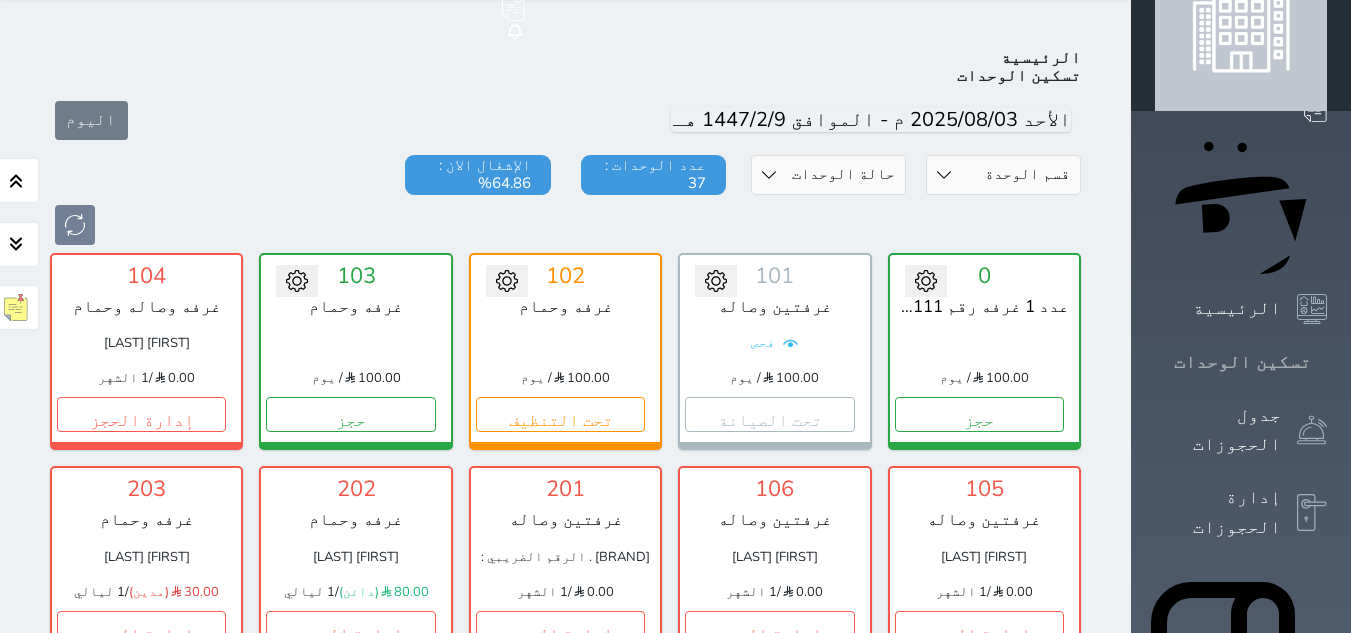 scroll, scrollTop: 0, scrollLeft: 0, axis: both 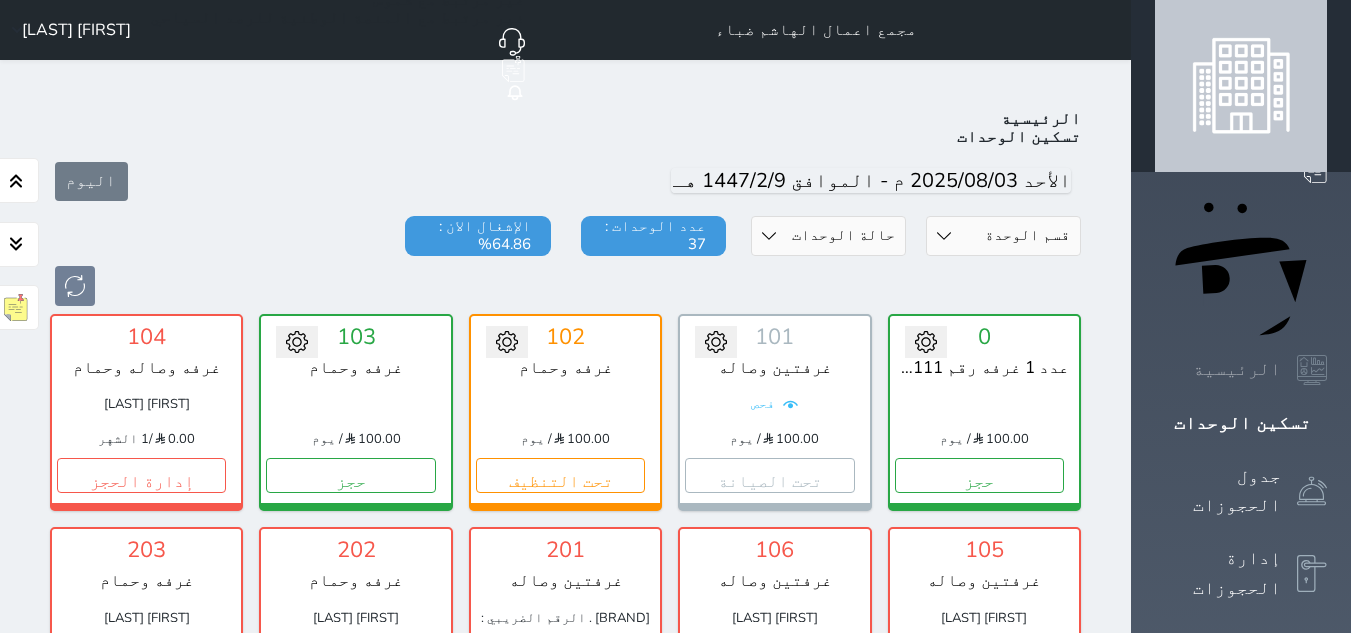click on "الرئيسية" at bounding box center [1237, 369] 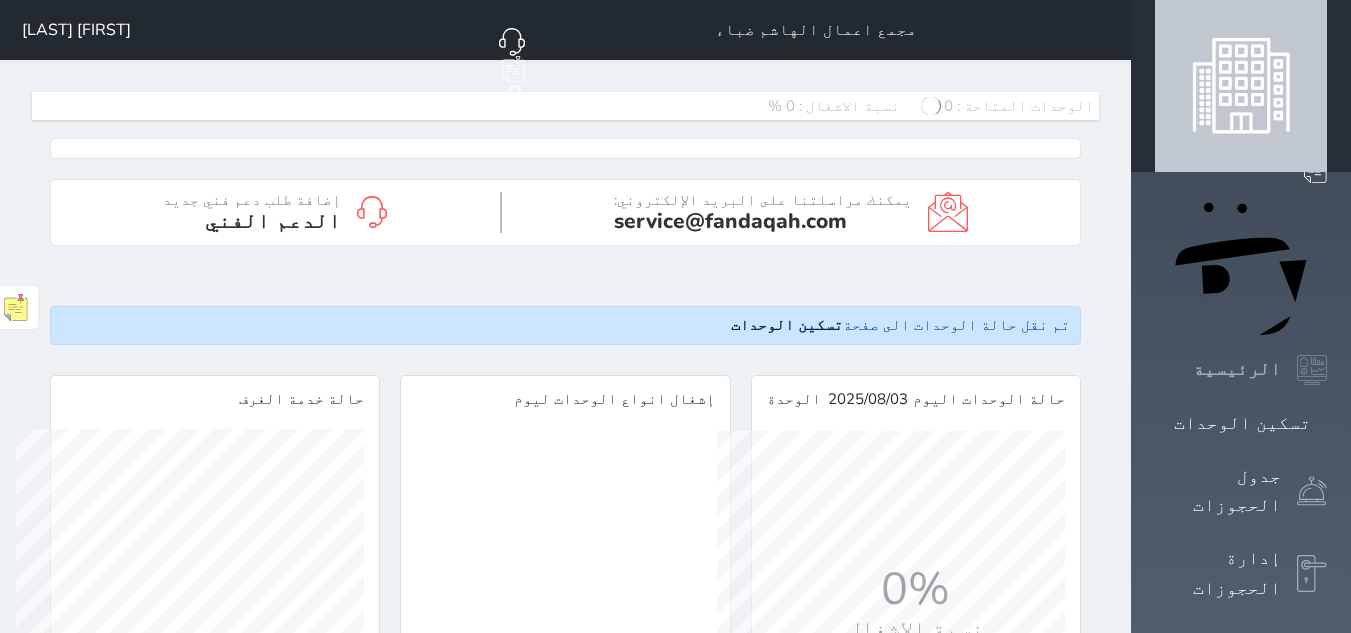scroll, scrollTop: 999652, scrollLeft: 999652, axis: both 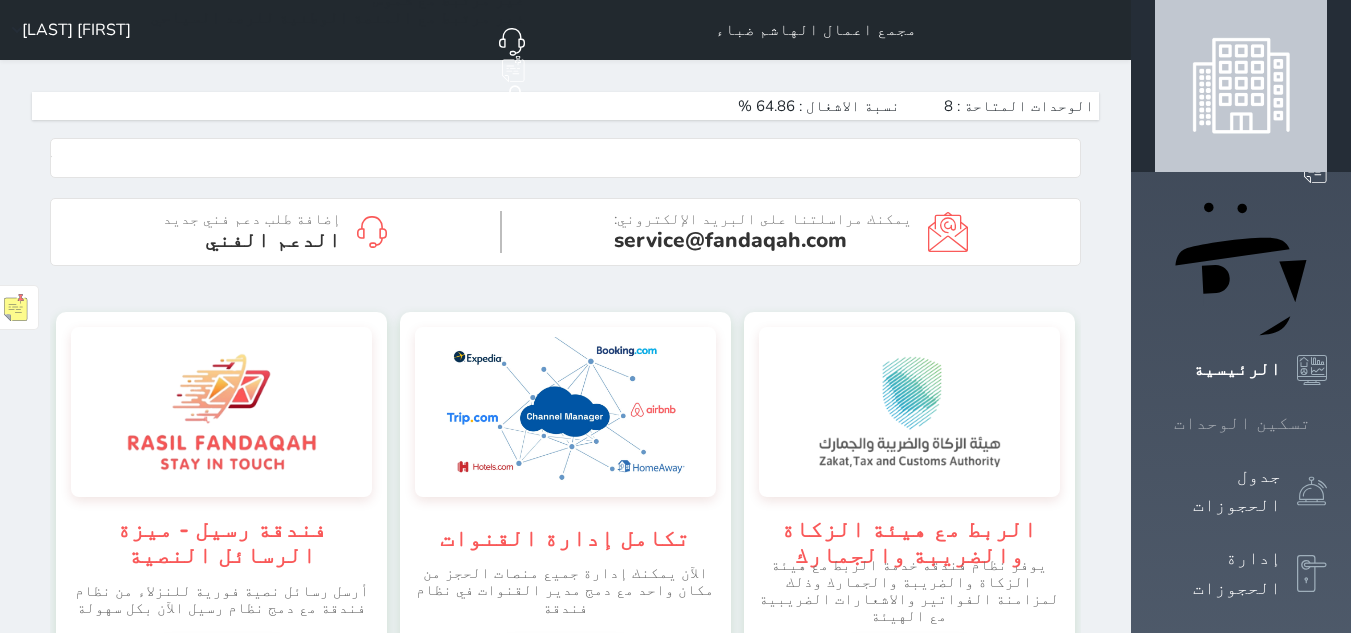 click on "تسكين الوحدات" at bounding box center [1241, 423] 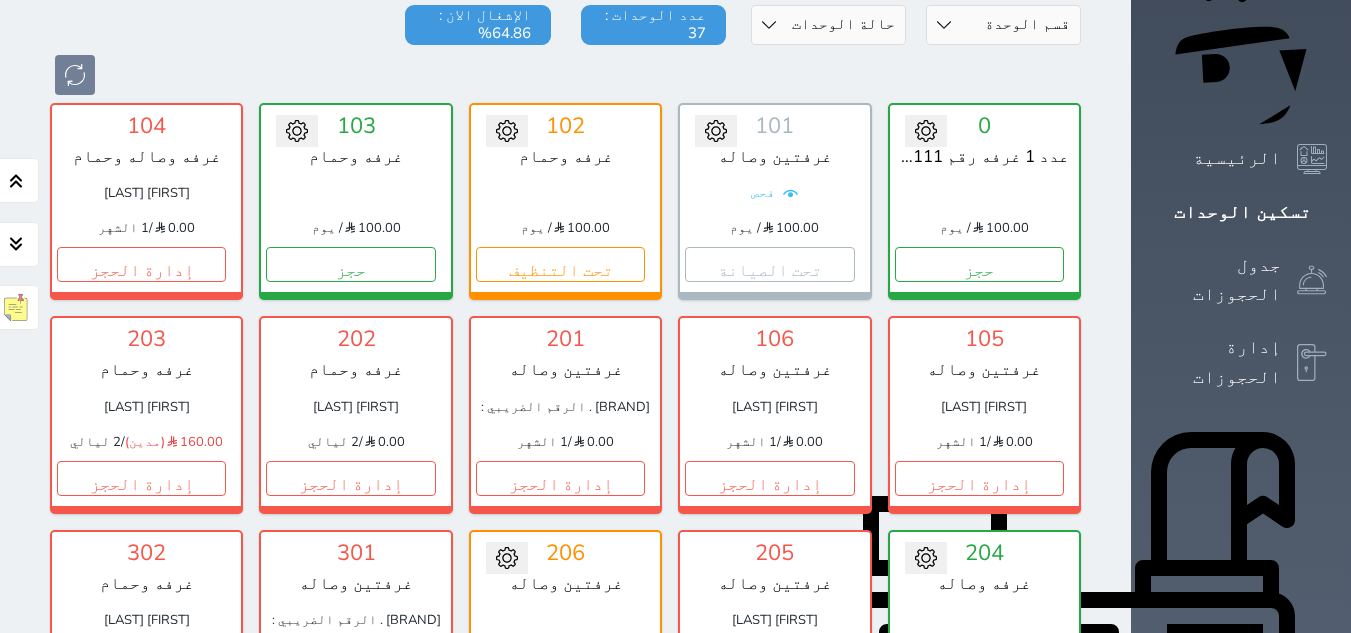 scroll, scrollTop: 200, scrollLeft: 0, axis: vertical 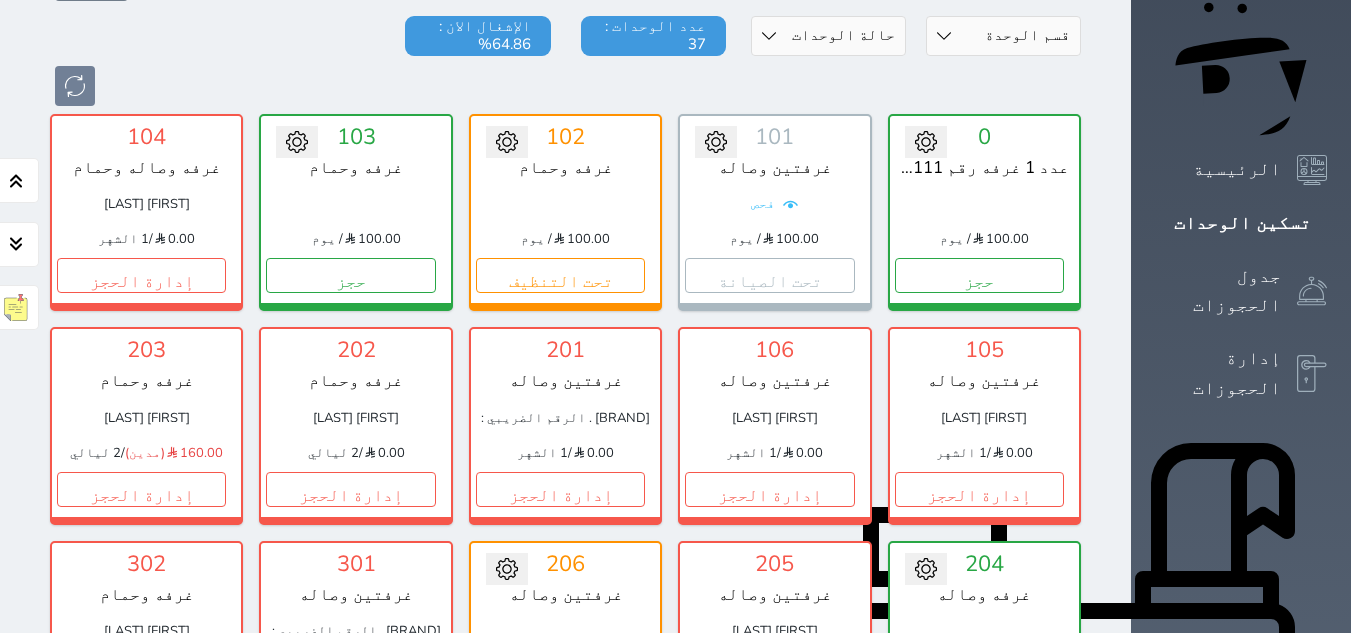 click at bounding box center (507, 142) 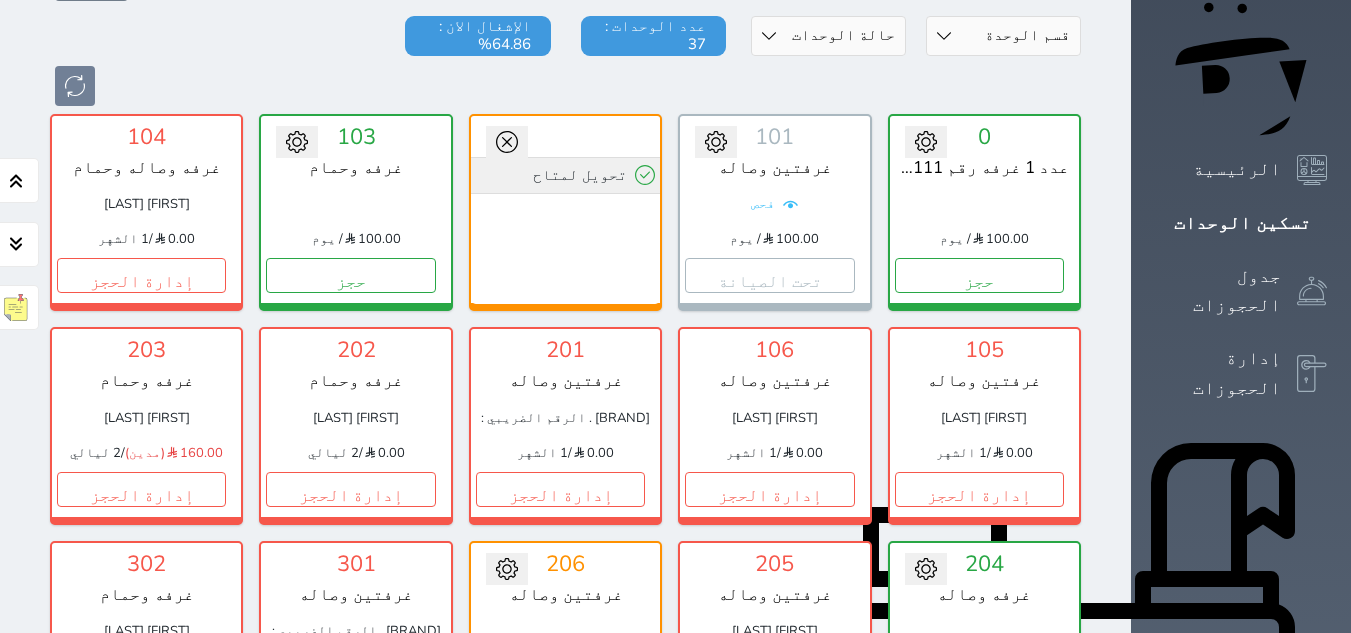 click on "تحويل لمتاح" at bounding box center (565, 175) 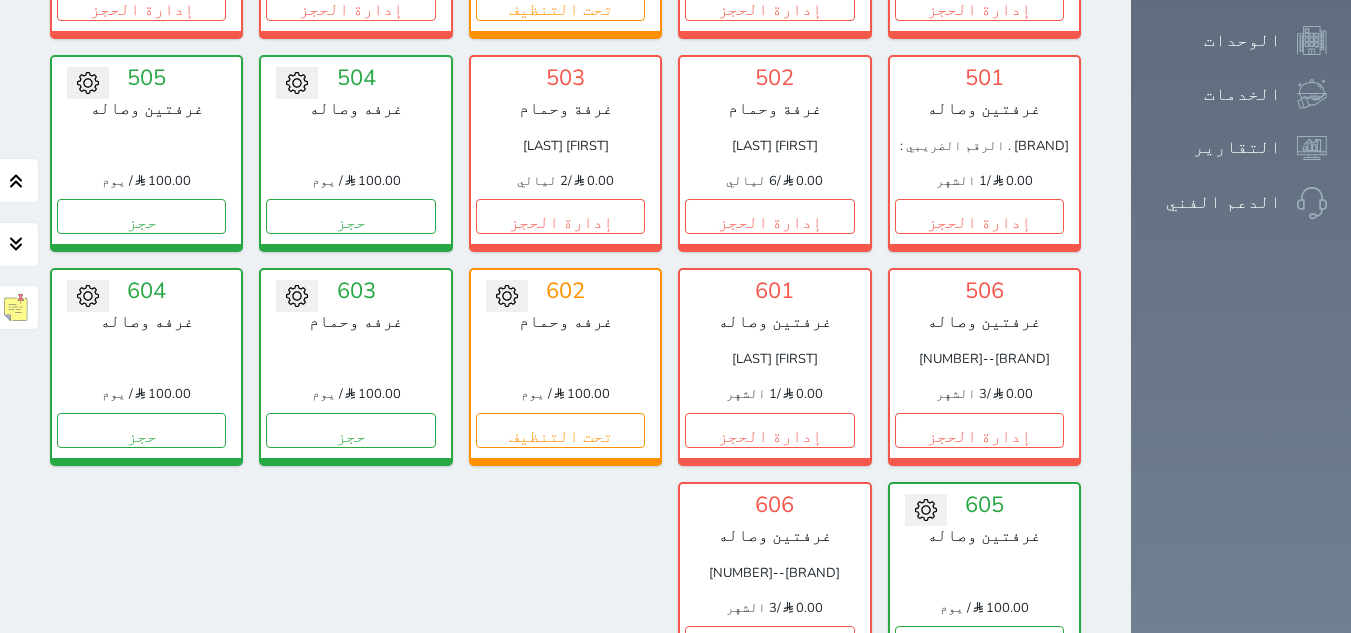 scroll, scrollTop: 1400, scrollLeft: 0, axis: vertical 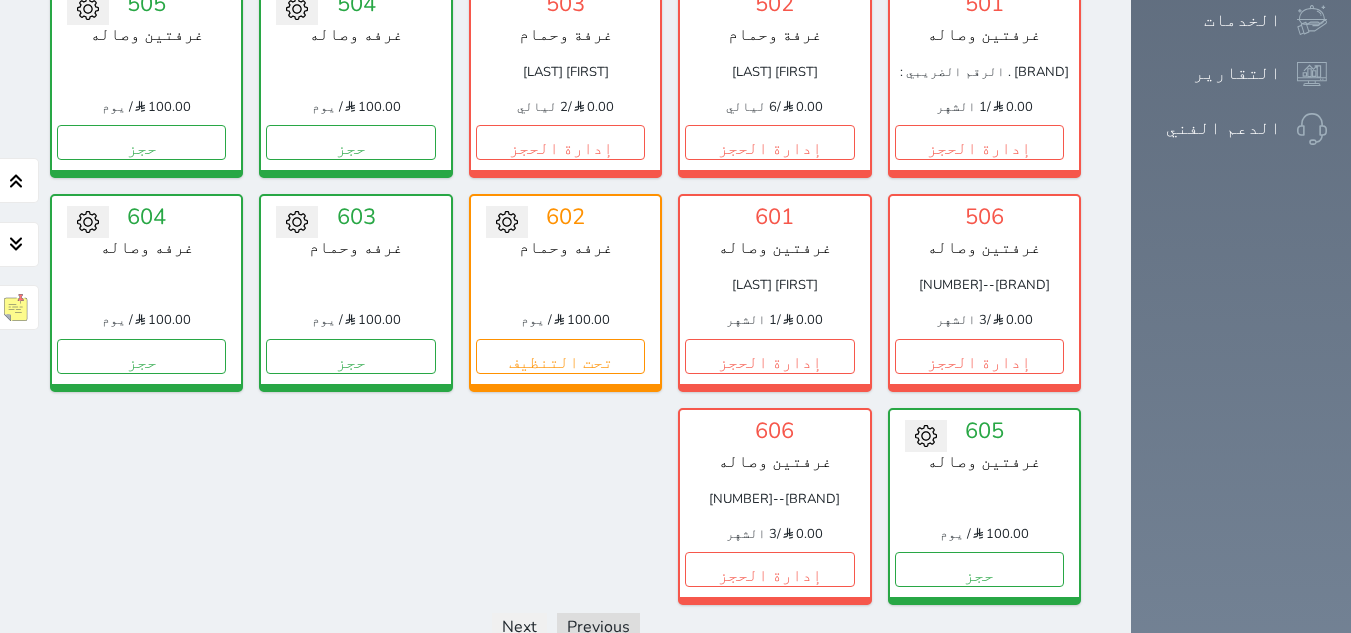 click on "عرض رصيد الصندوق" at bounding box center (307, 687) 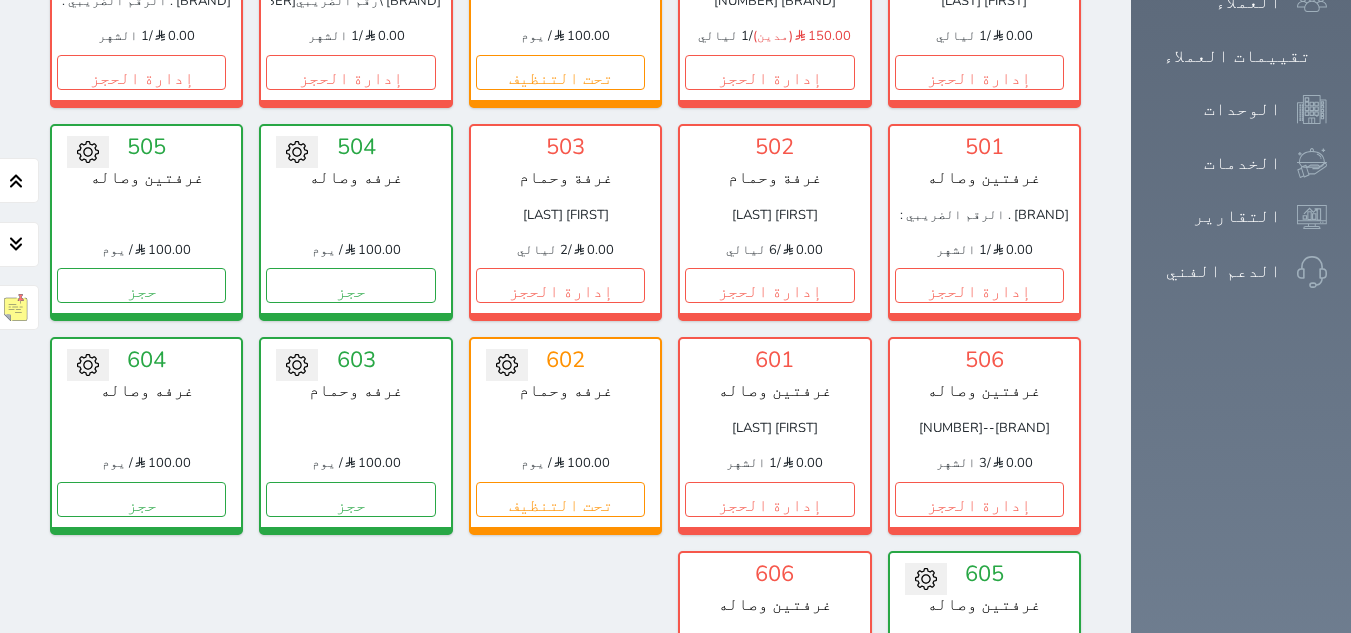 scroll, scrollTop: 1200, scrollLeft: 0, axis: vertical 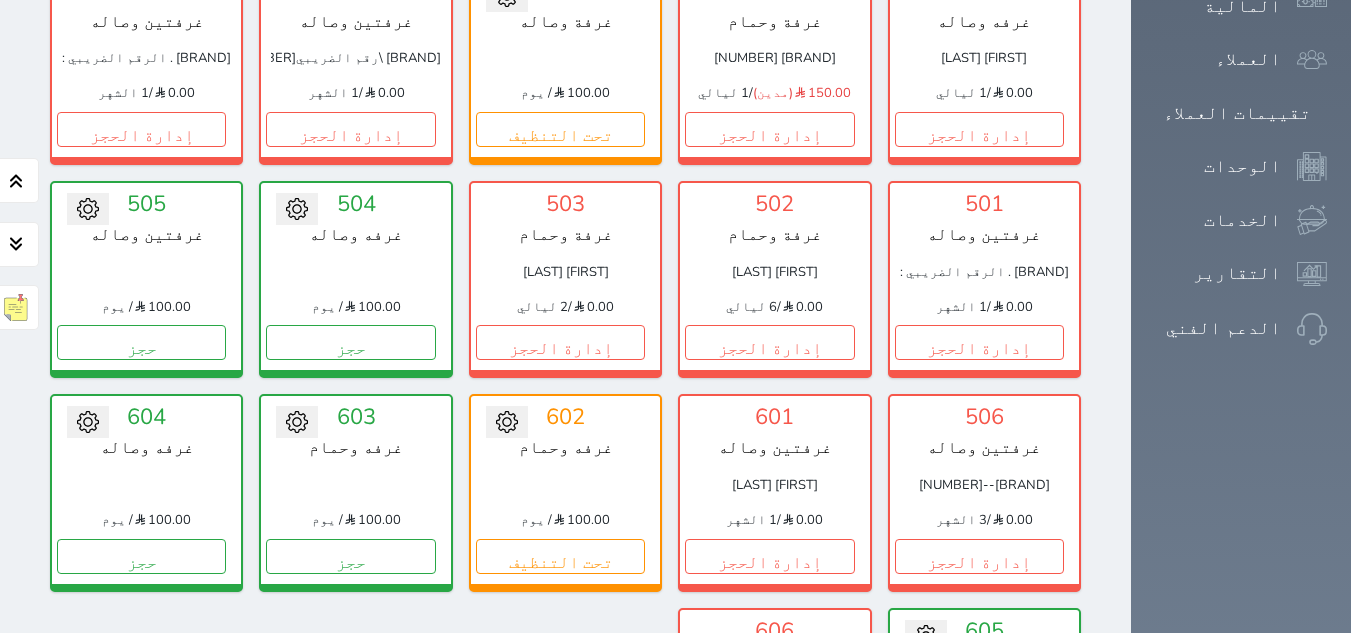 click 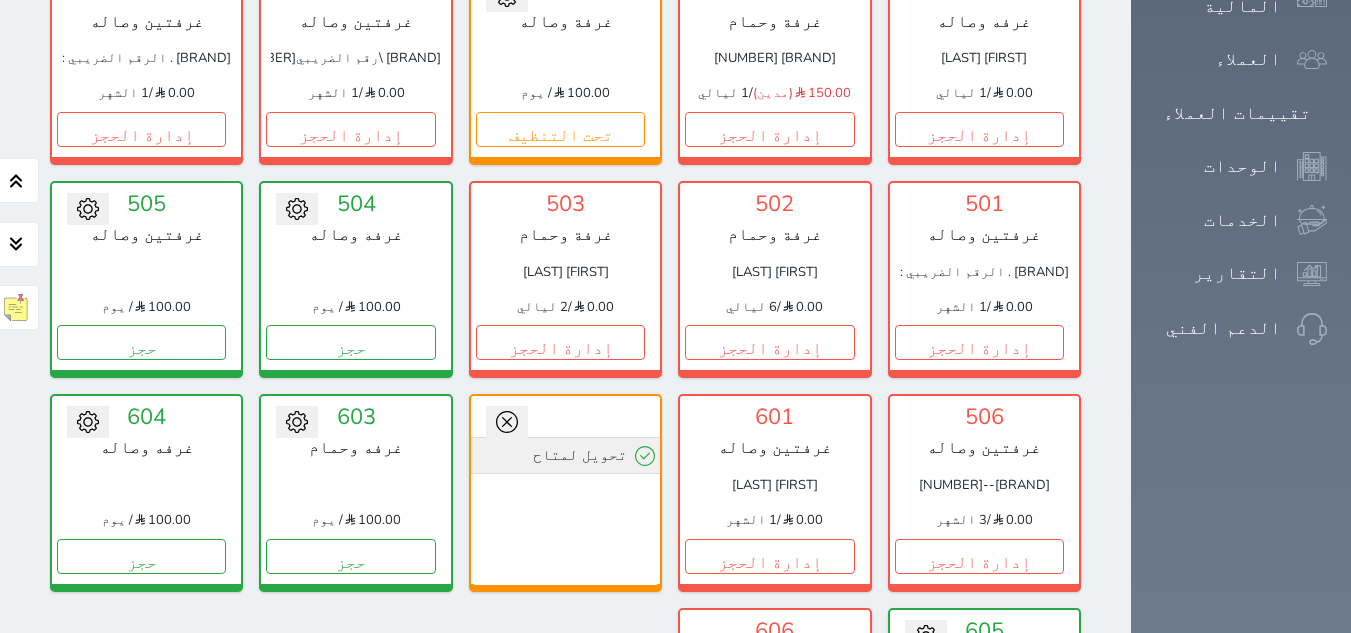 click on "تحويل لمتاح" at bounding box center (565, 455) 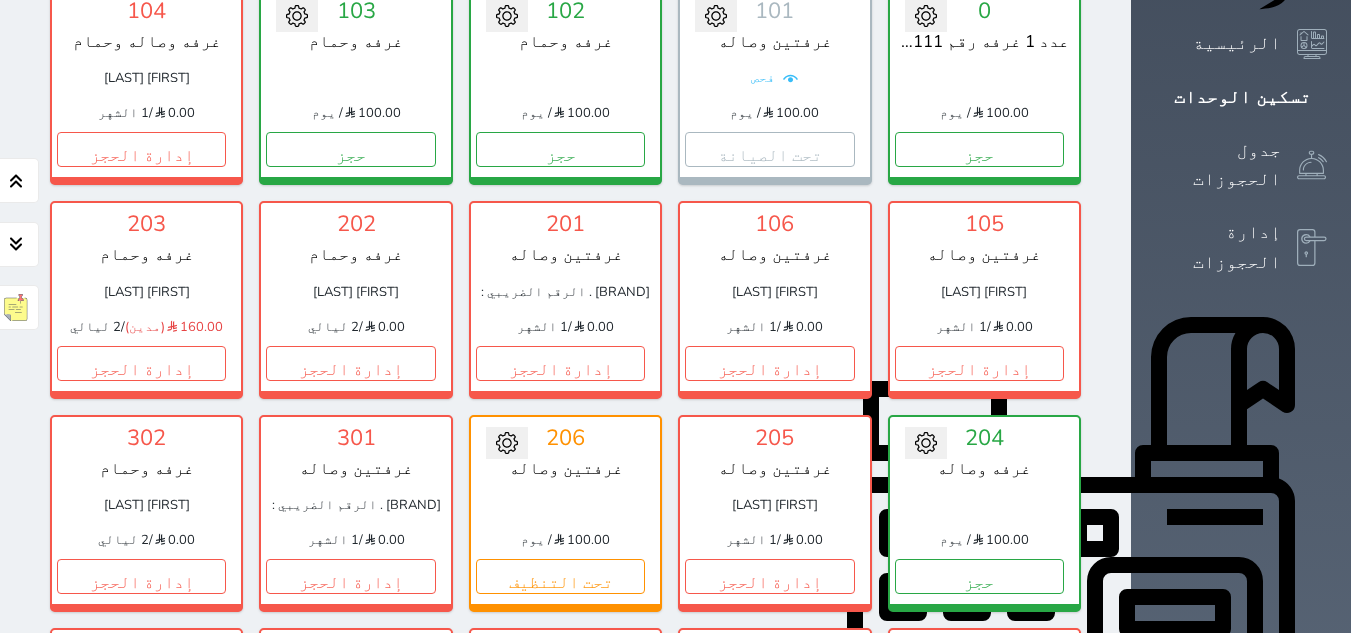 scroll, scrollTop: 261, scrollLeft: 0, axis: vertical 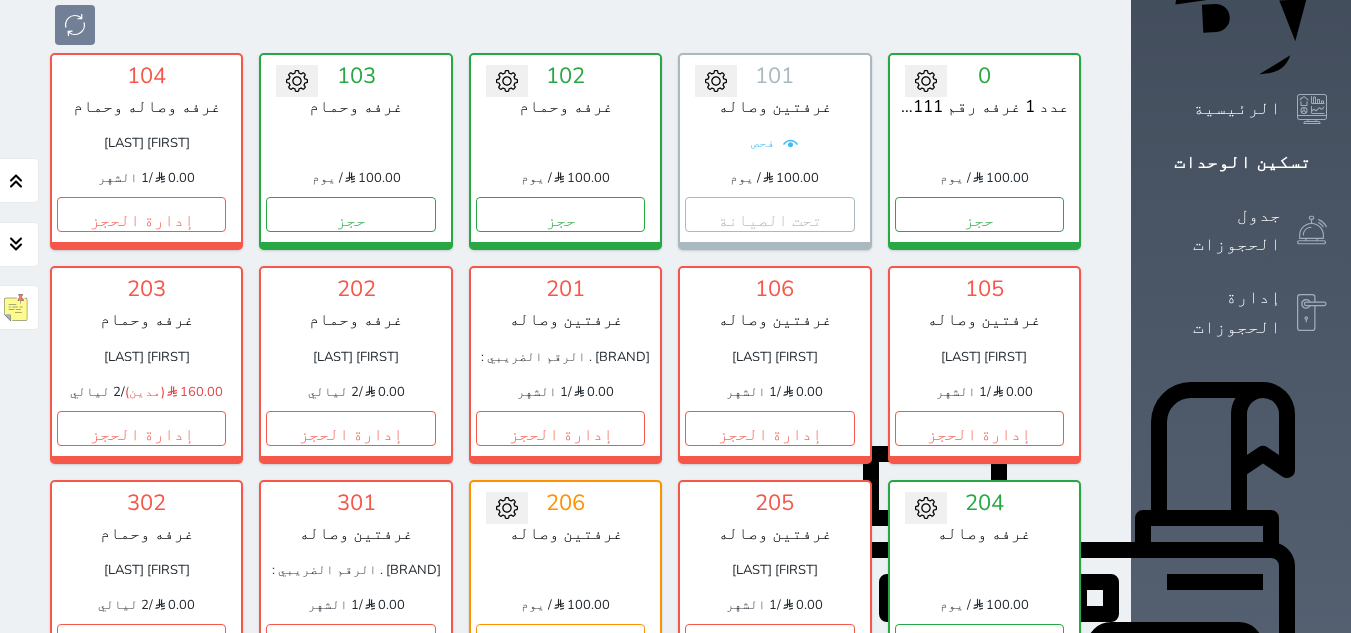 click on "الإدارة المالية" at bounding box center (1218, 931) 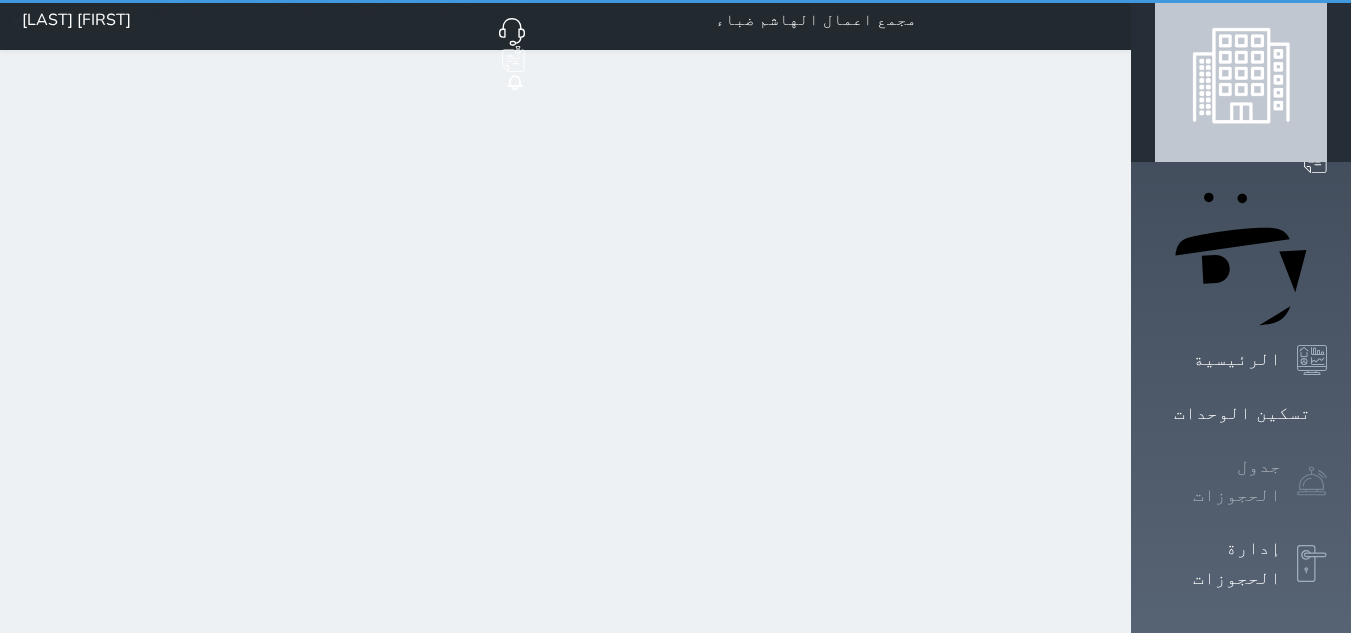 scroll, scrollTop: 0, scrollLeft: 0, axis: both 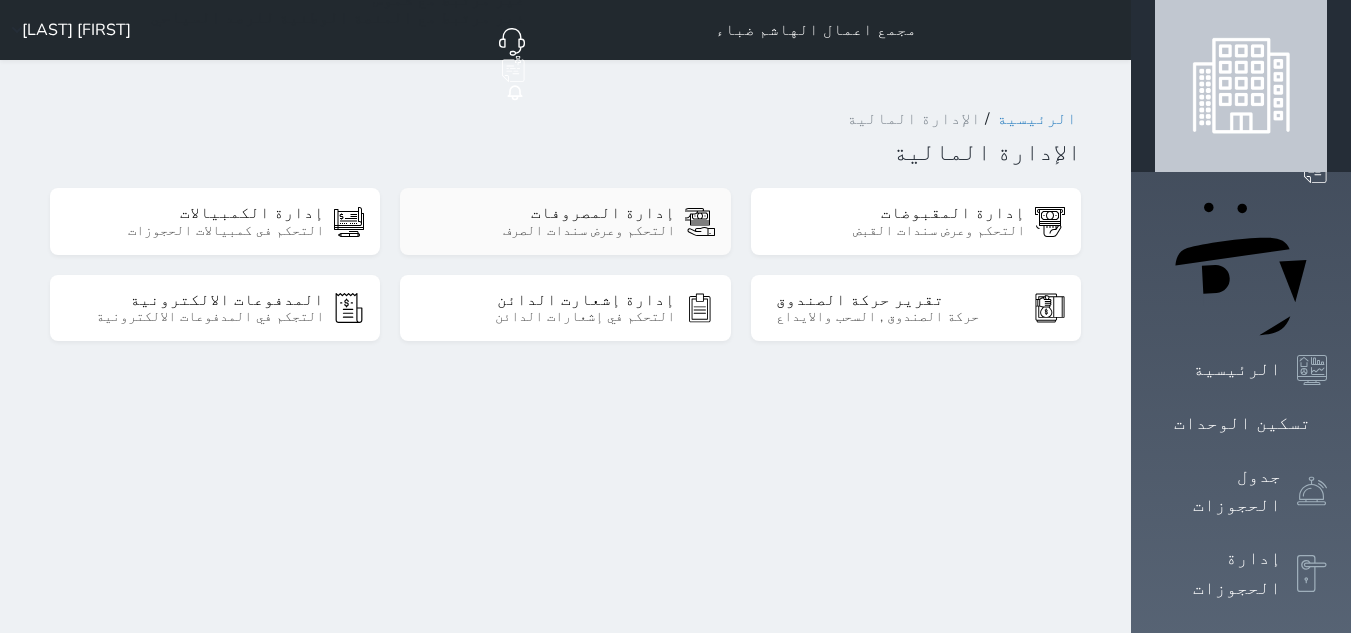 click on "التحكم وعرض سندات الصرف" at bounding box center [550, 231] 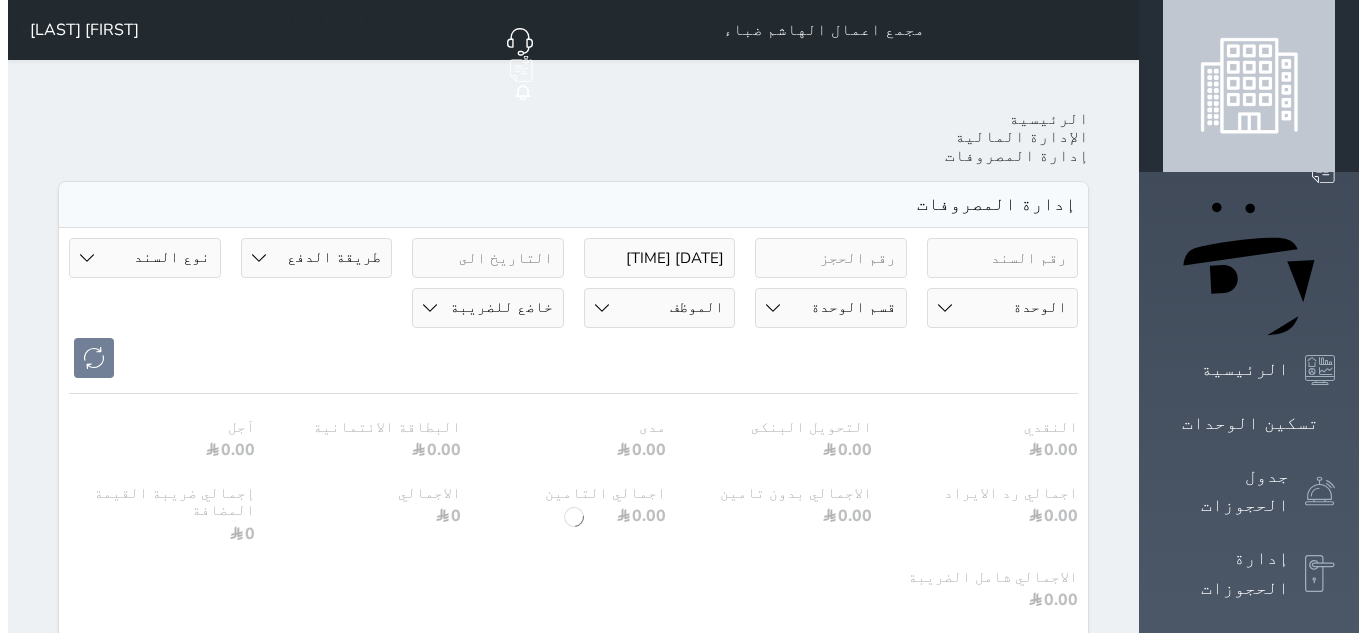 scroll, scrollTop: 400, scrollLeft: 0, axis: vertical 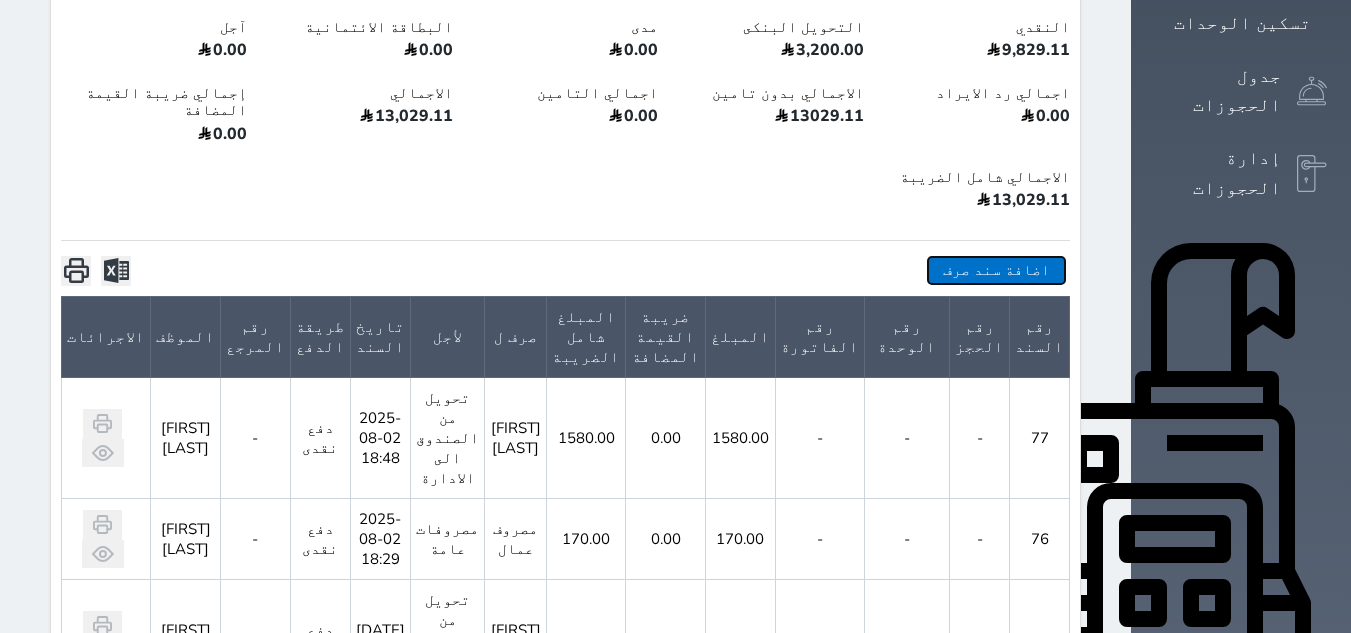 click on "اضافة سند صرف" at bounding box center (996, 270) 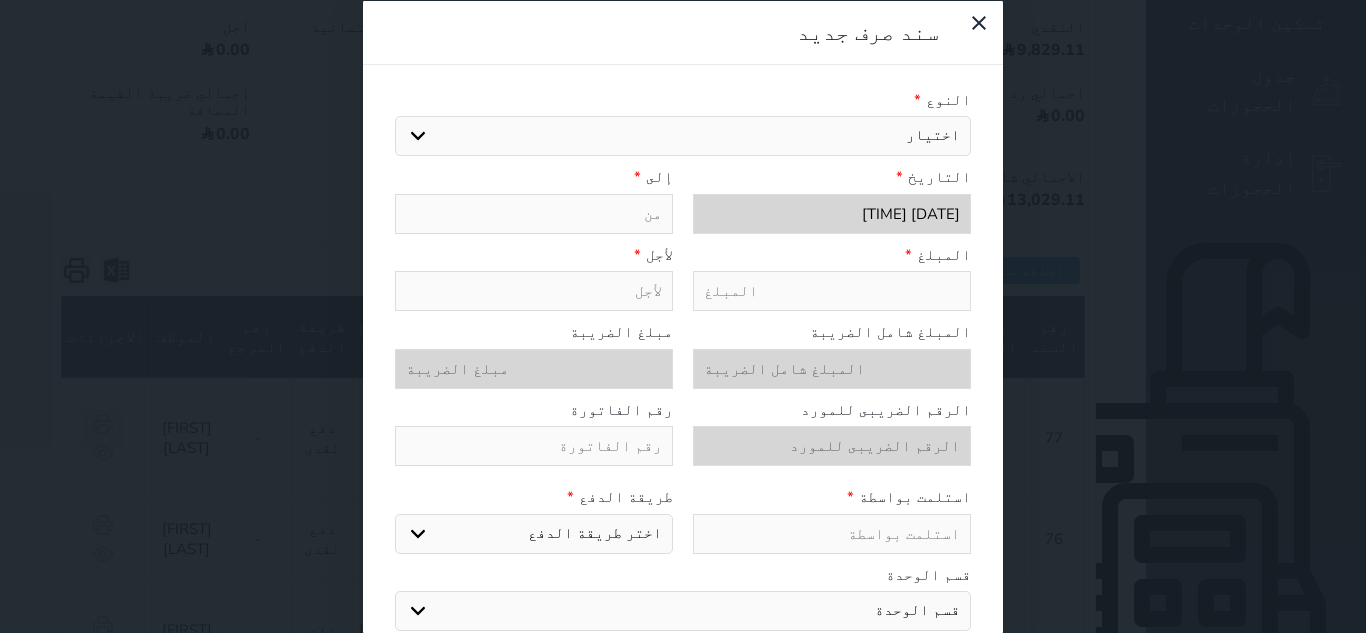 click on "اختيار   مرتجع إيجار رواتب صيانة مصروفات عامة تحويل من الصندوق الى الادارة استرجاع تامين استرجاع العربون" at bounding box center [683, 136] 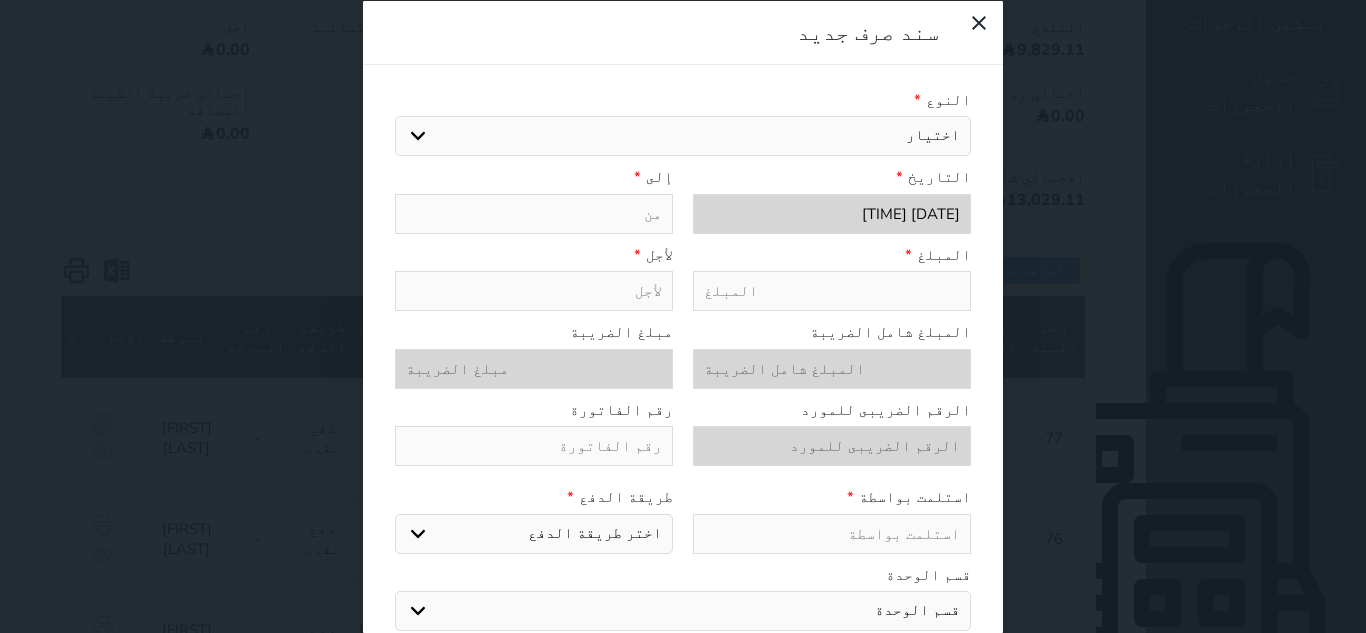 select on "[NUMBER]" 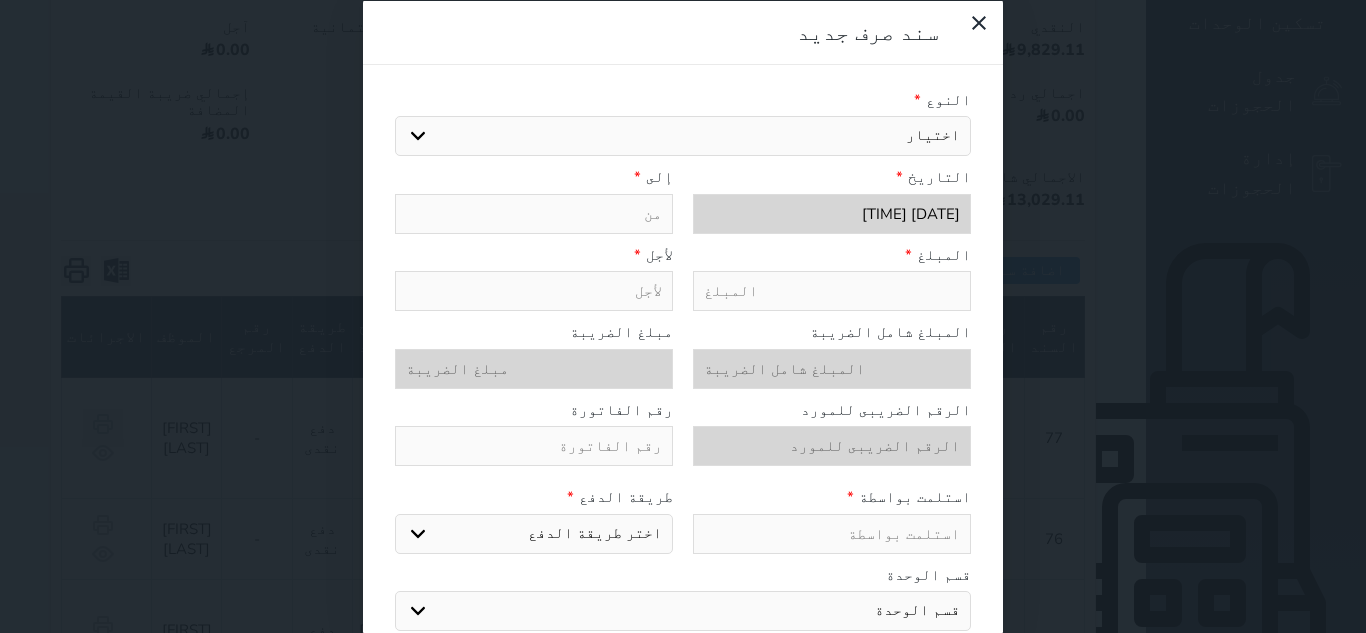 click on "اختيار   مرتجع إيجار رواتب صيانة مصروفات عامة تحويل من الصندوق الى الادارة استرجاع تامين استرجاع العربون" at bounding box center (683, 136) 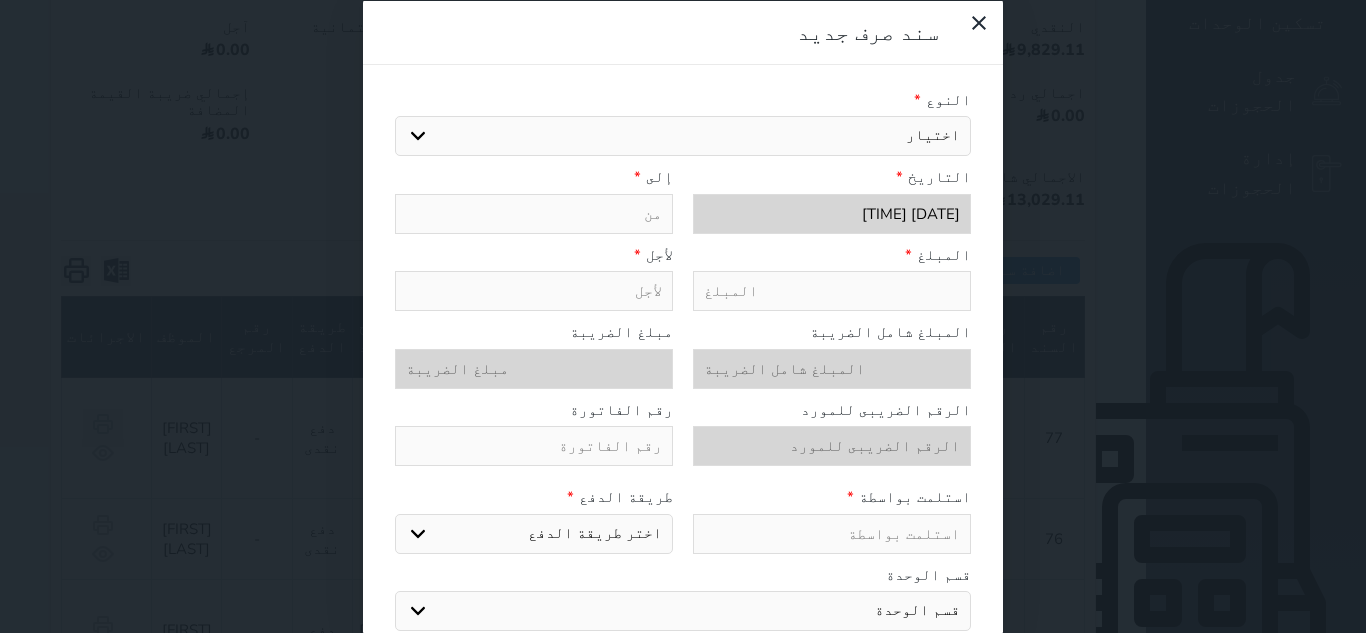 type on "مصروفات عامة" 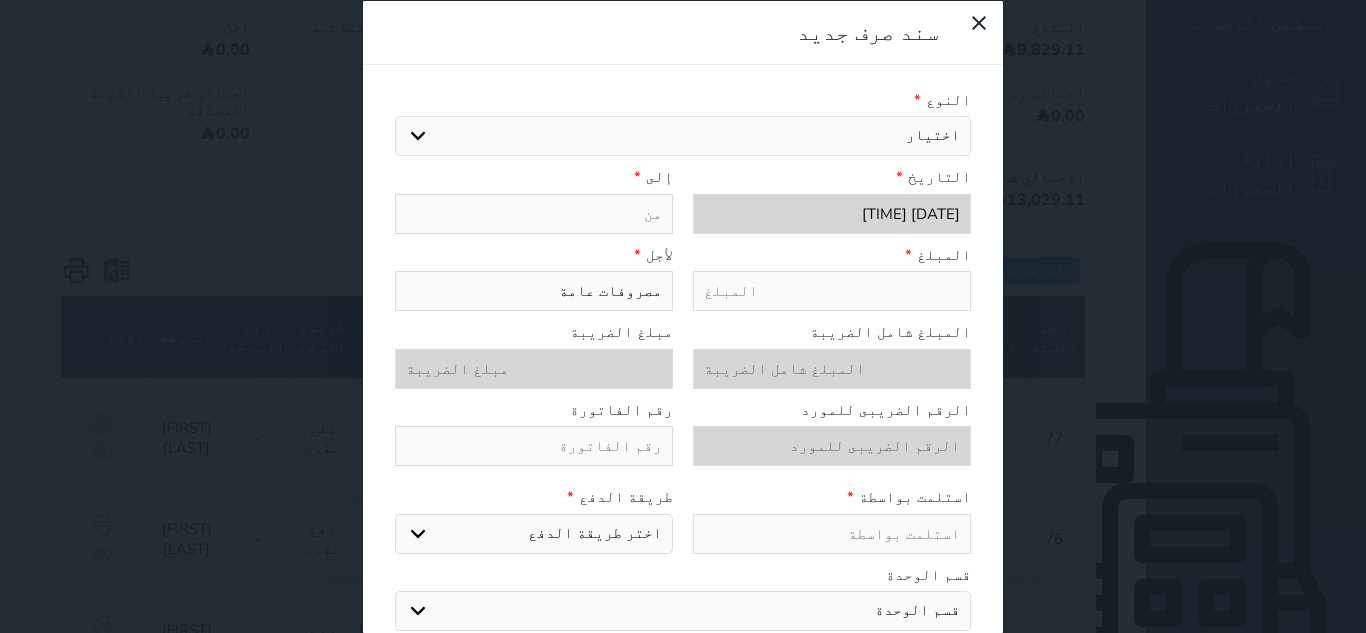 drag, startPoint x: 599, startPoint y: 226, endPoint x: 713, endPoint y: 339, distance: 160.5148 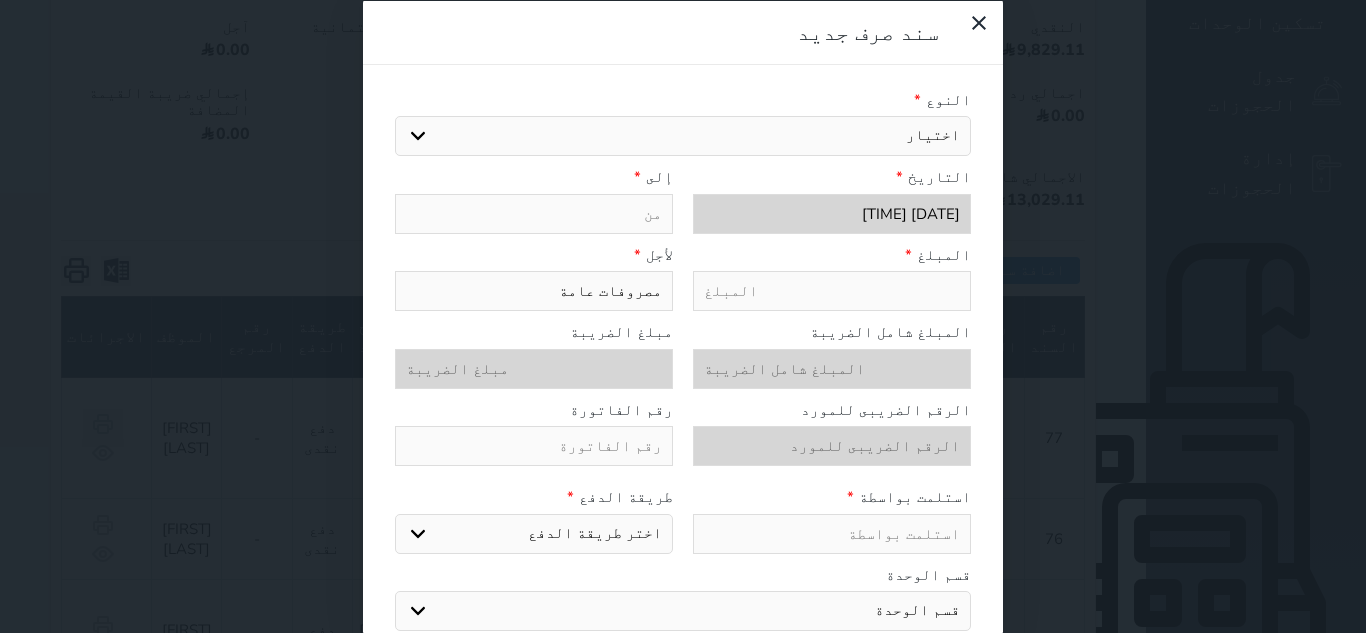 type on "م" 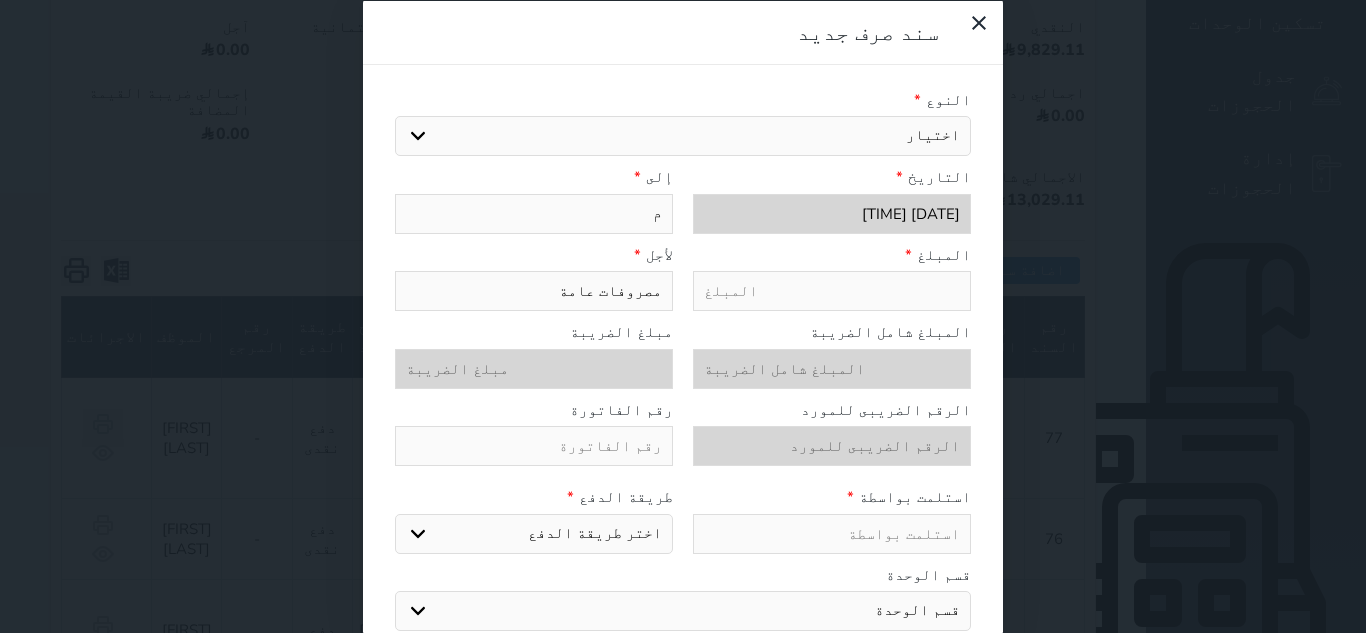 type on "مص" 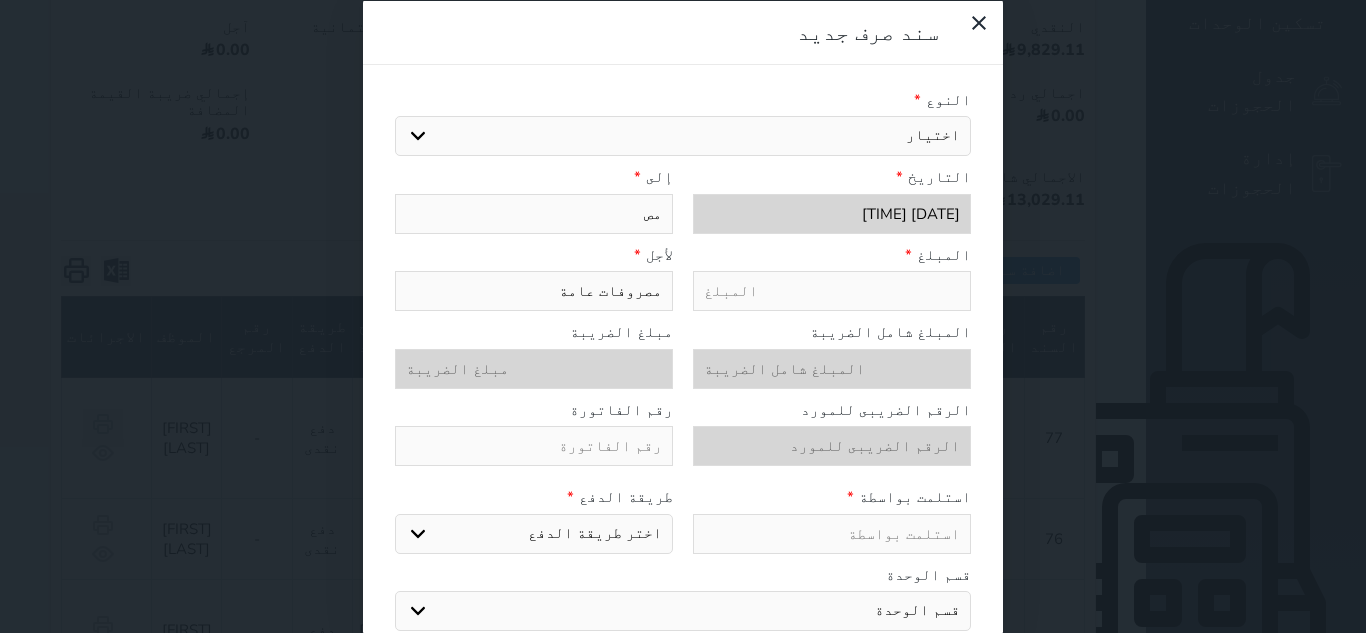 type on "مصر" 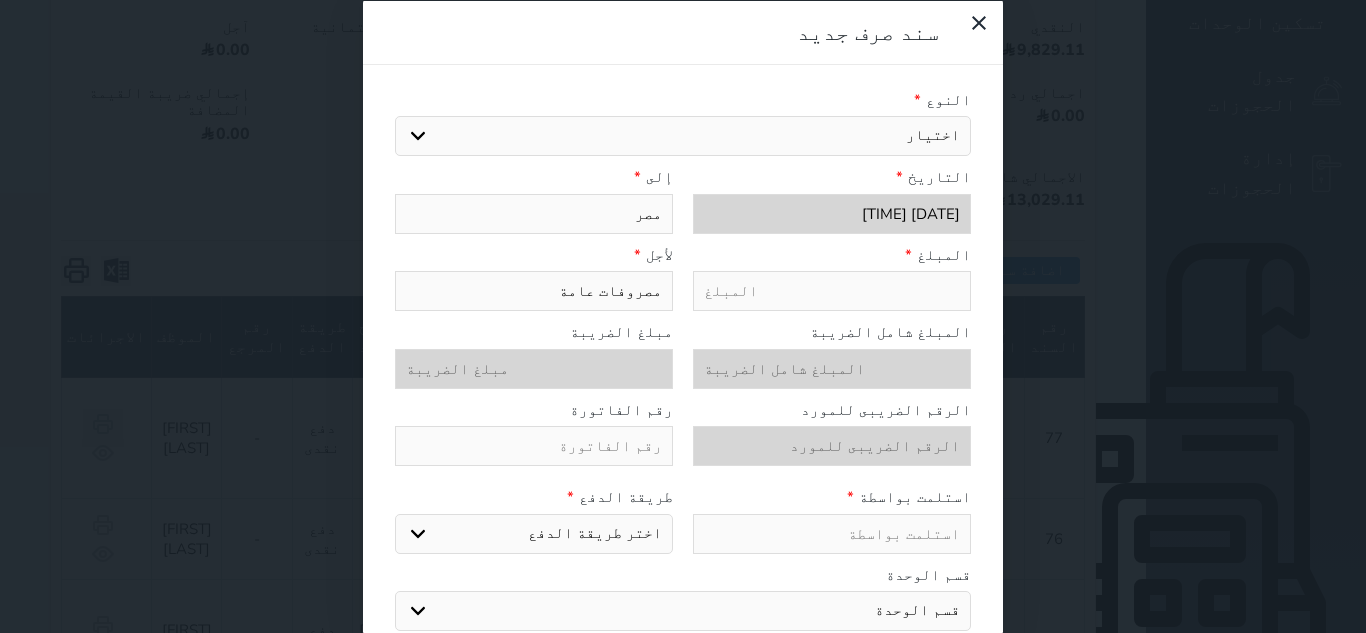 type on "مصرو" 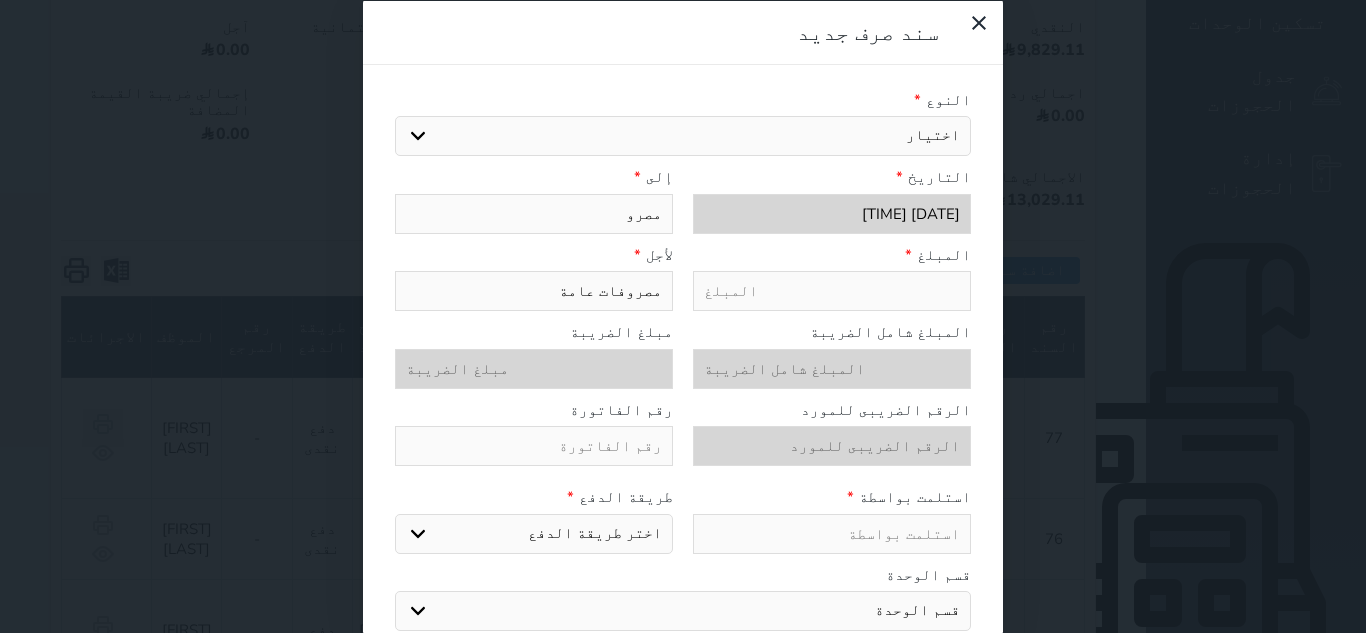 type on "مصروف" 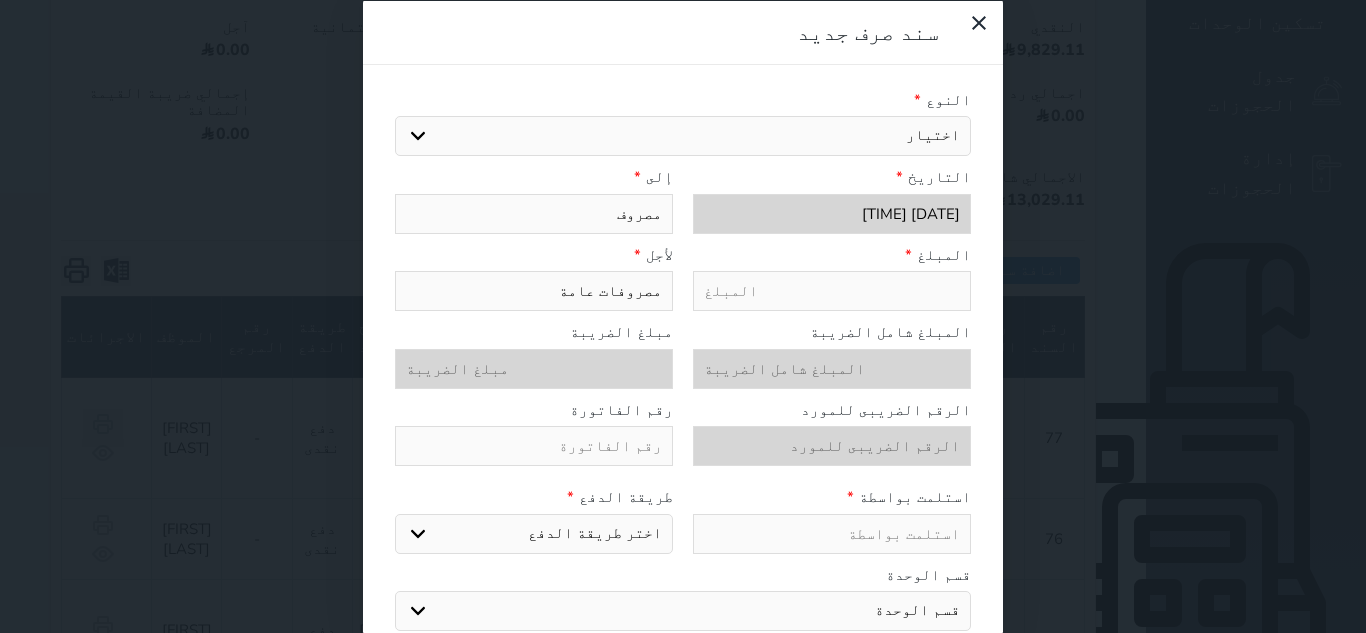 type on "مصروف" 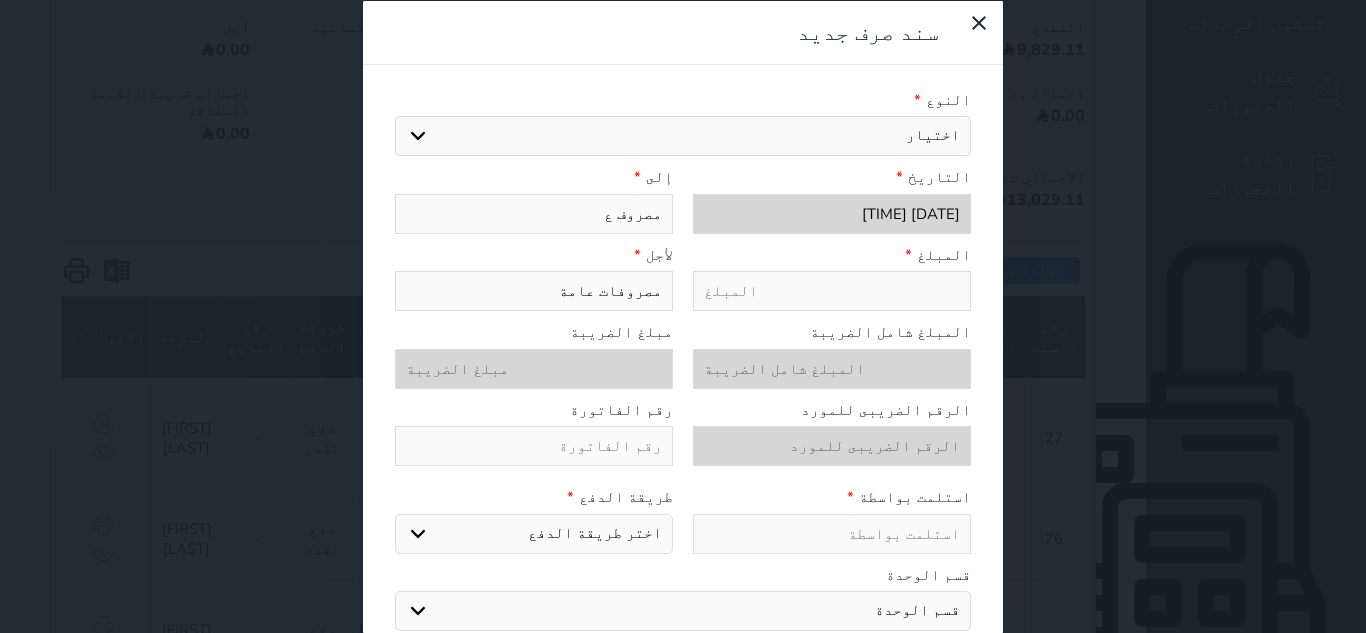 type on "مصروف عم" 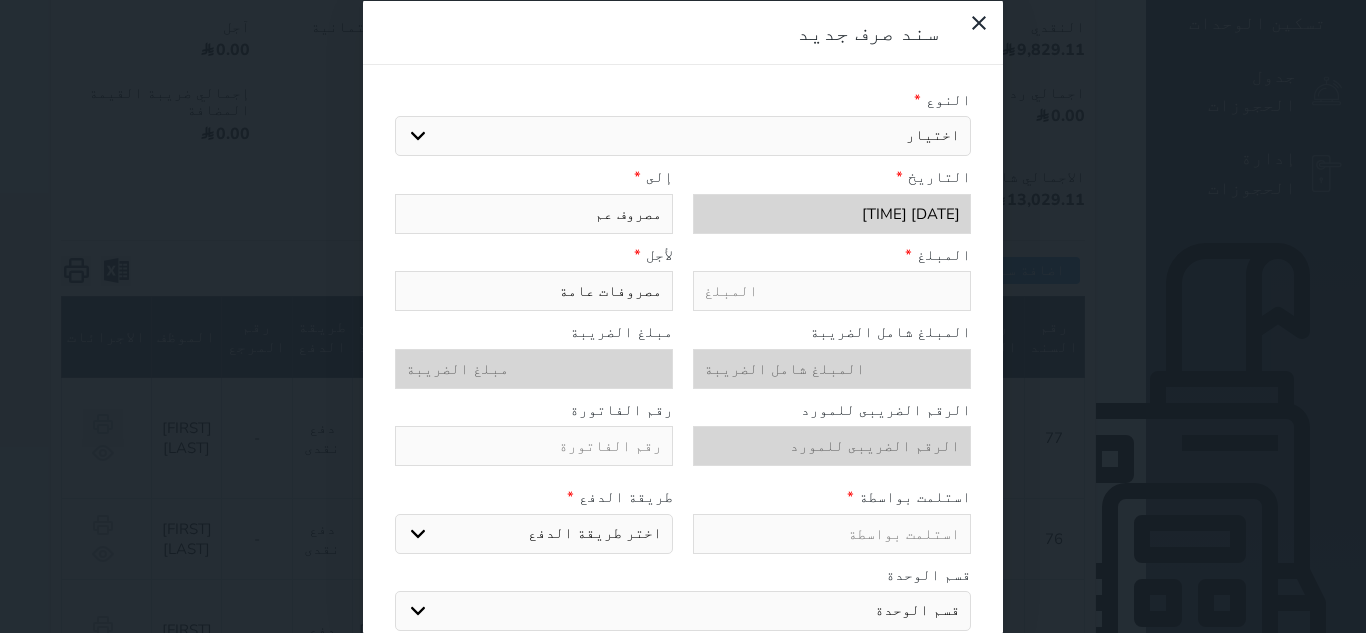 type on "مصروف عما" 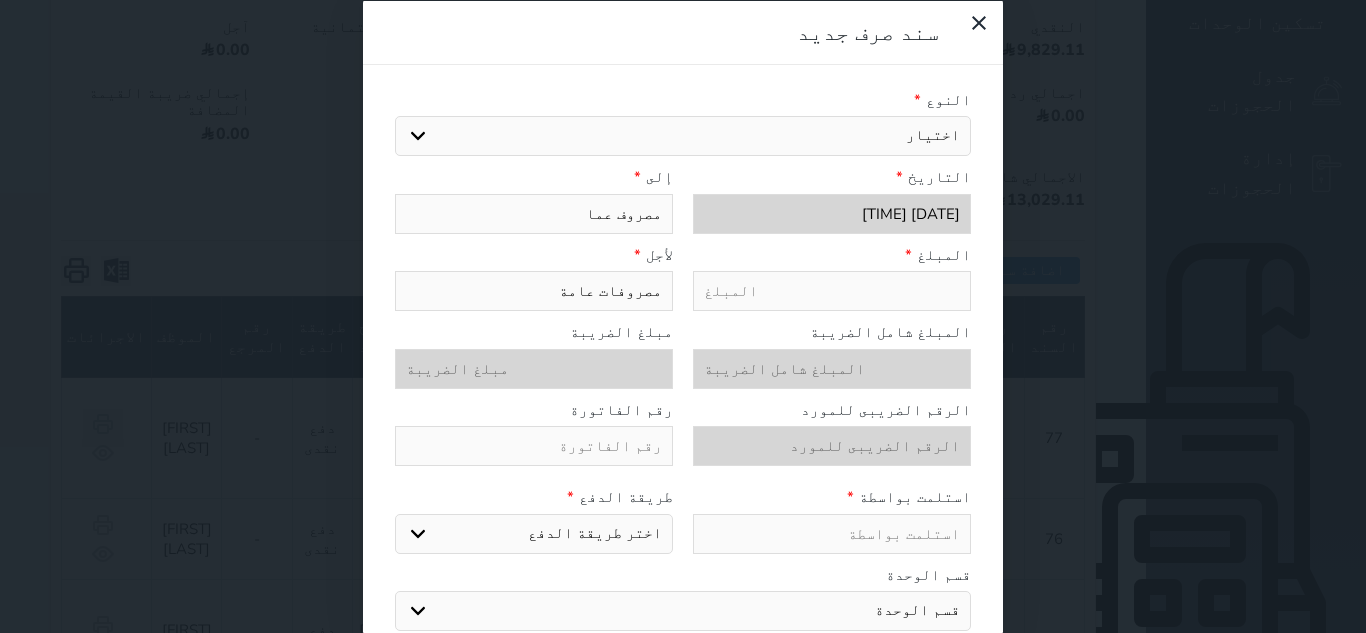 type on "مصروف عمال" 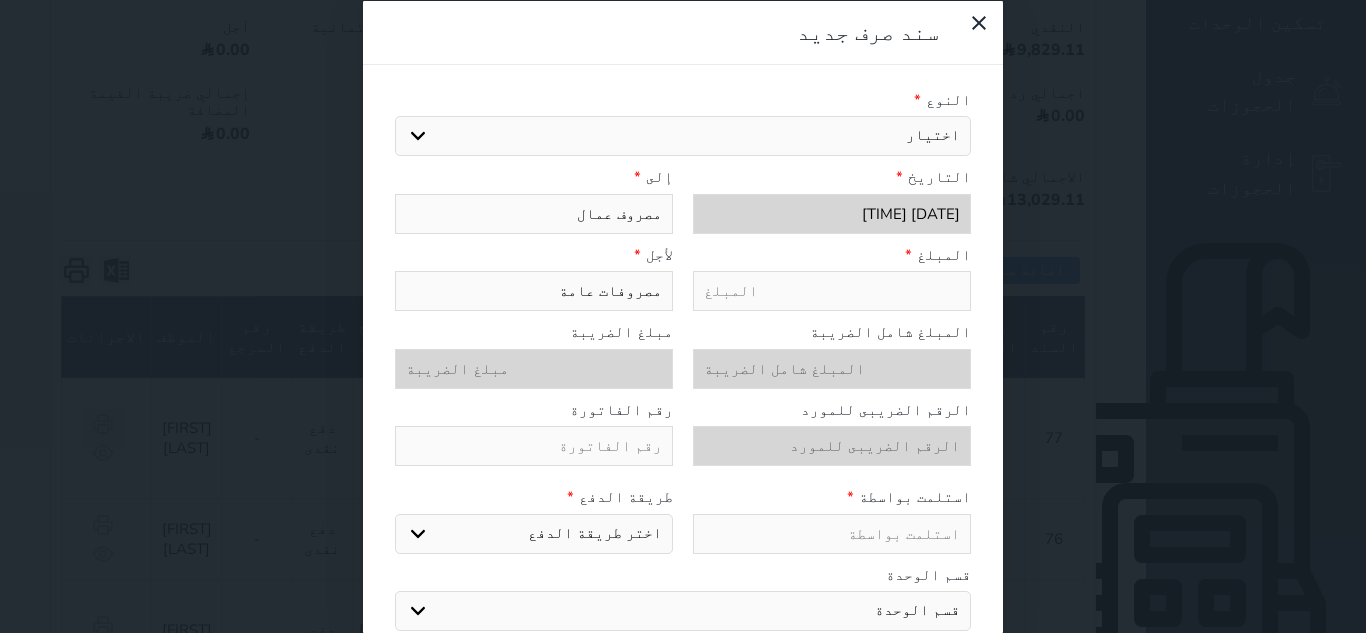 type on "مصروف عمال" 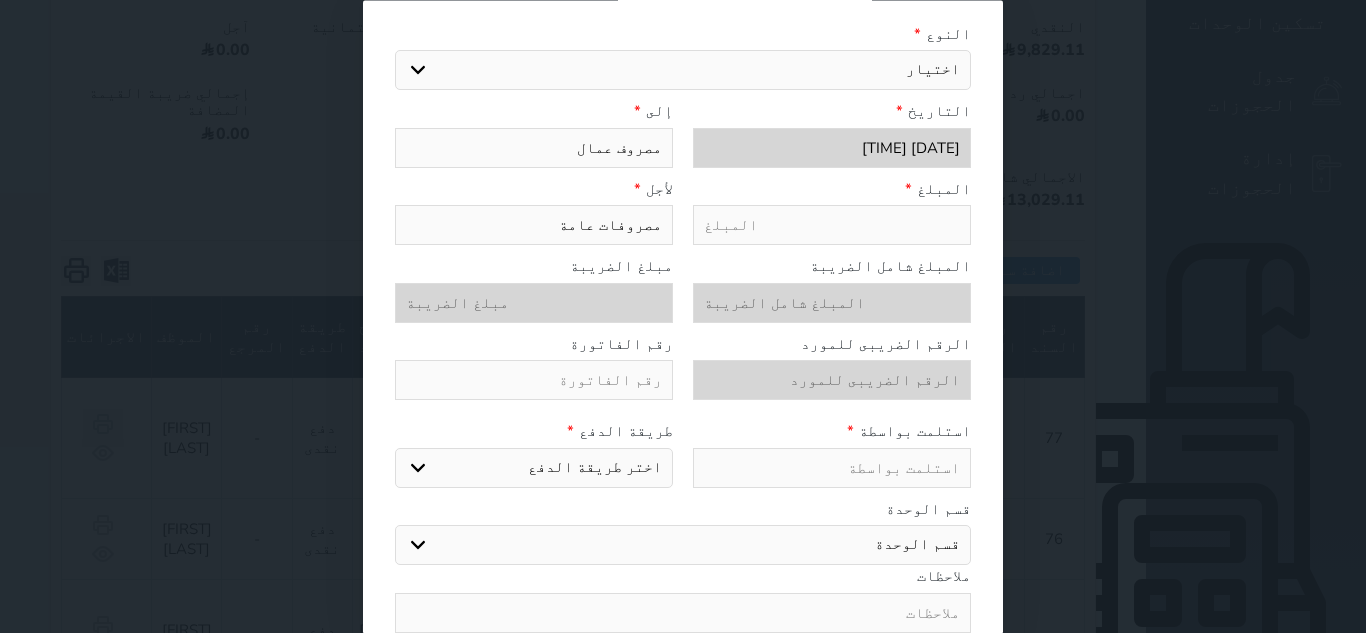 scroll, scrollTop: 100, scrollLeft: 0, axis: vertical 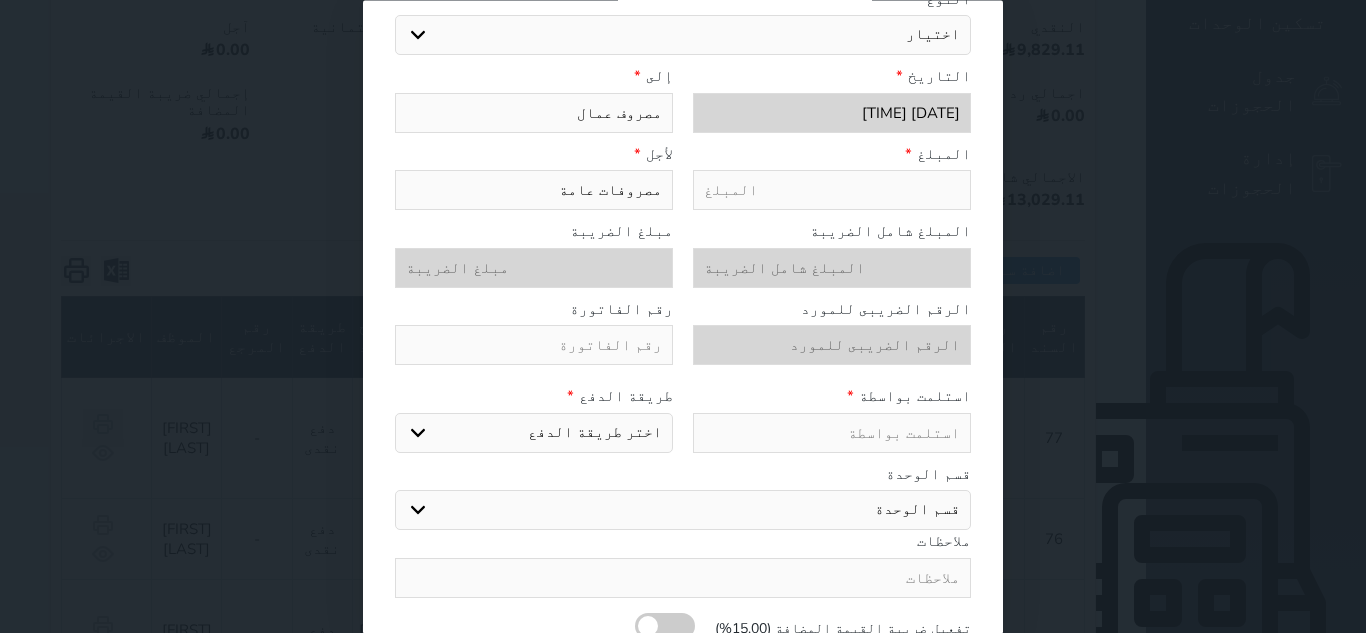 type on "5" 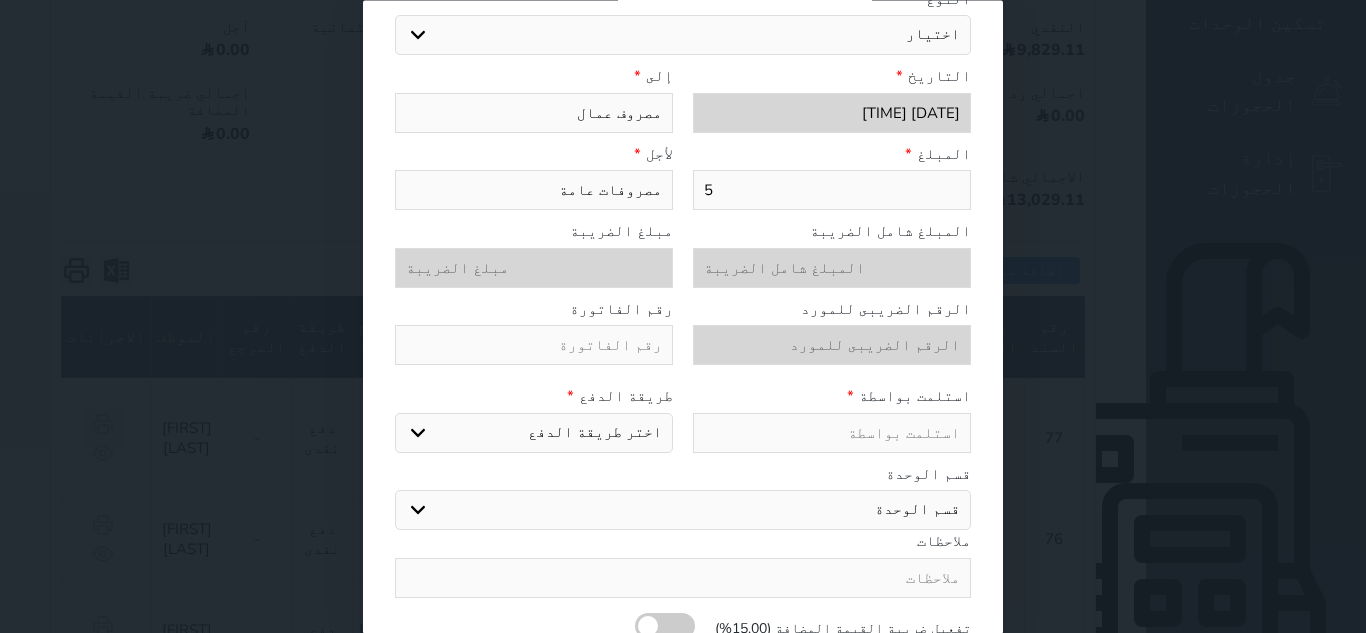 select 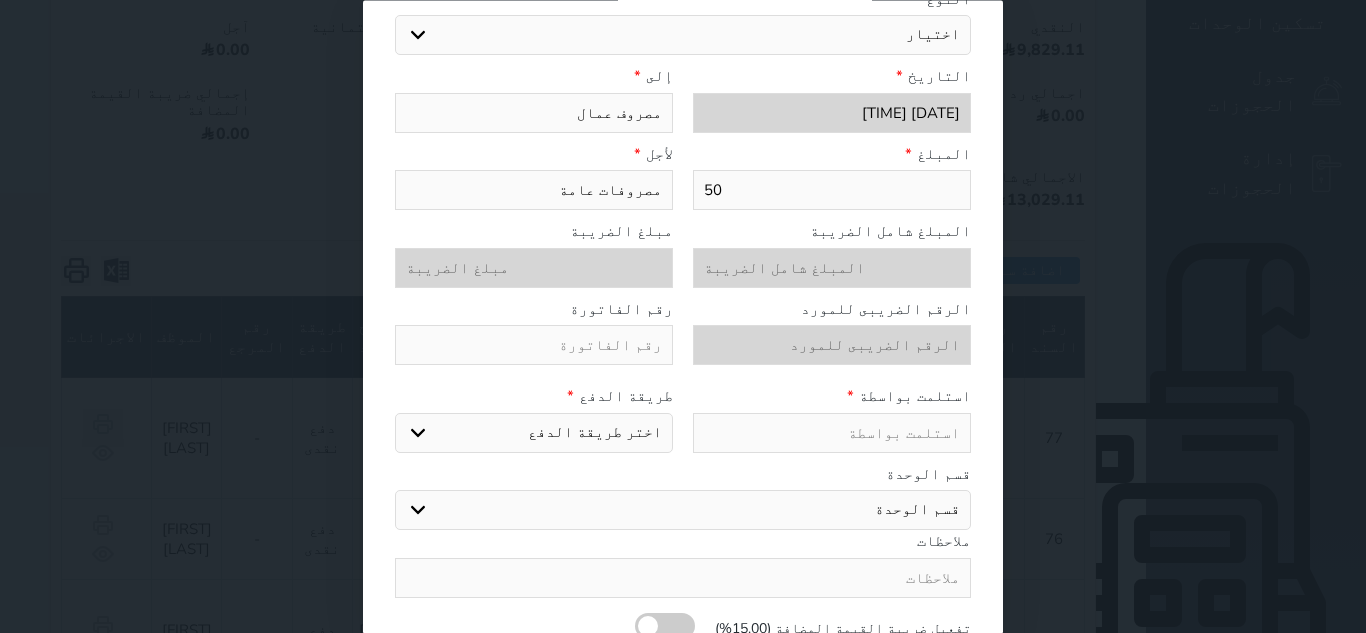 type on "50" 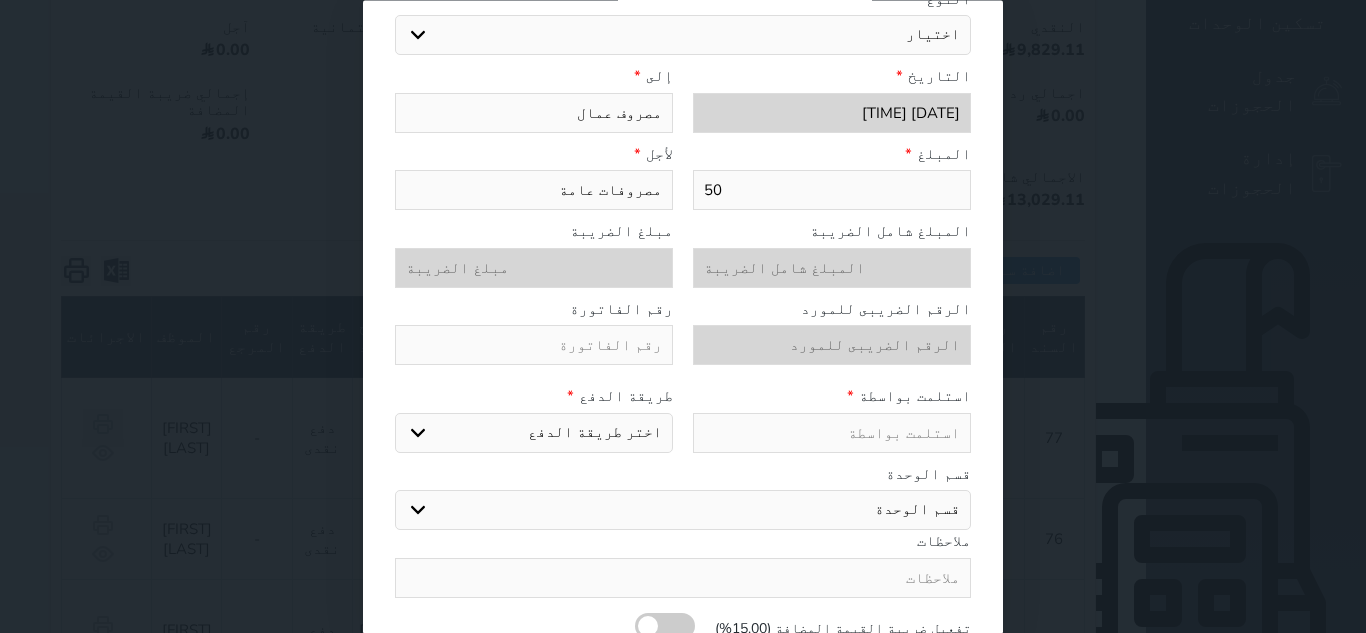 click on "اختر طريقة الدفع   دفع نقدى   تحويل بنكى   مدى   بطاقة ائتمان" at bounding box center (534, 433) 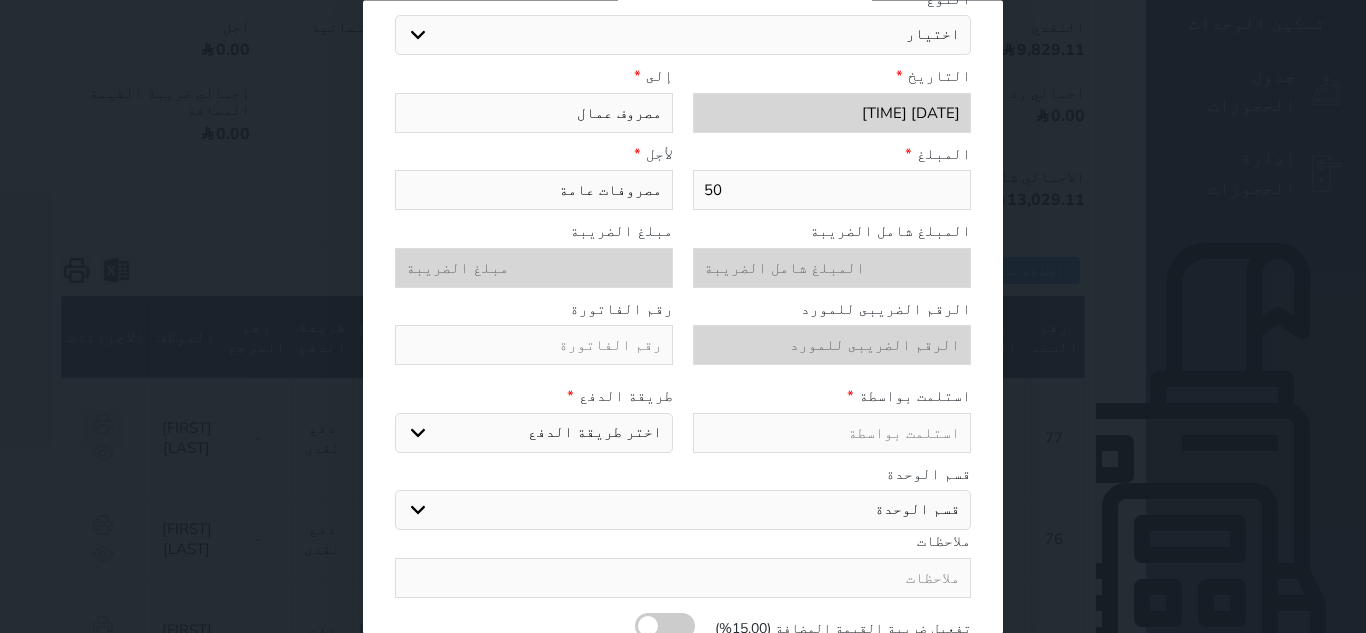 select on "cash" 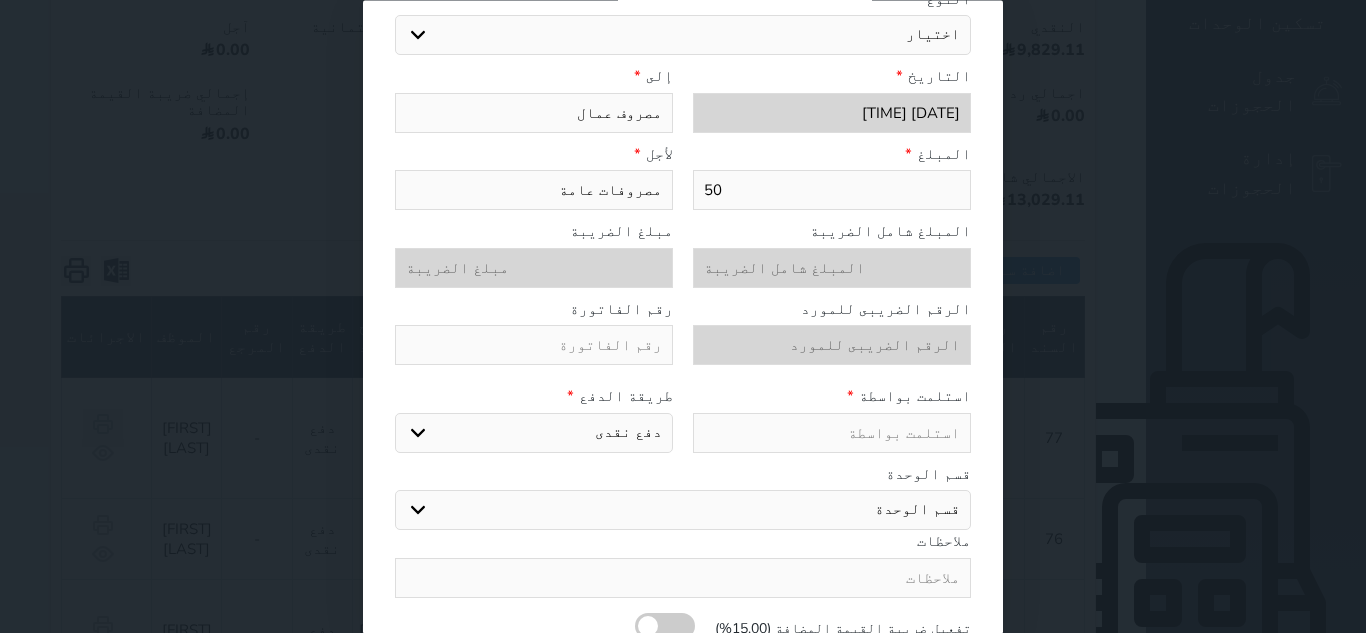 click on "اختر طريقة الدفع   دفع نقدى   تحويل بنكى   مدى   بطاقة ائتمان" at bounding box center [534, 433] 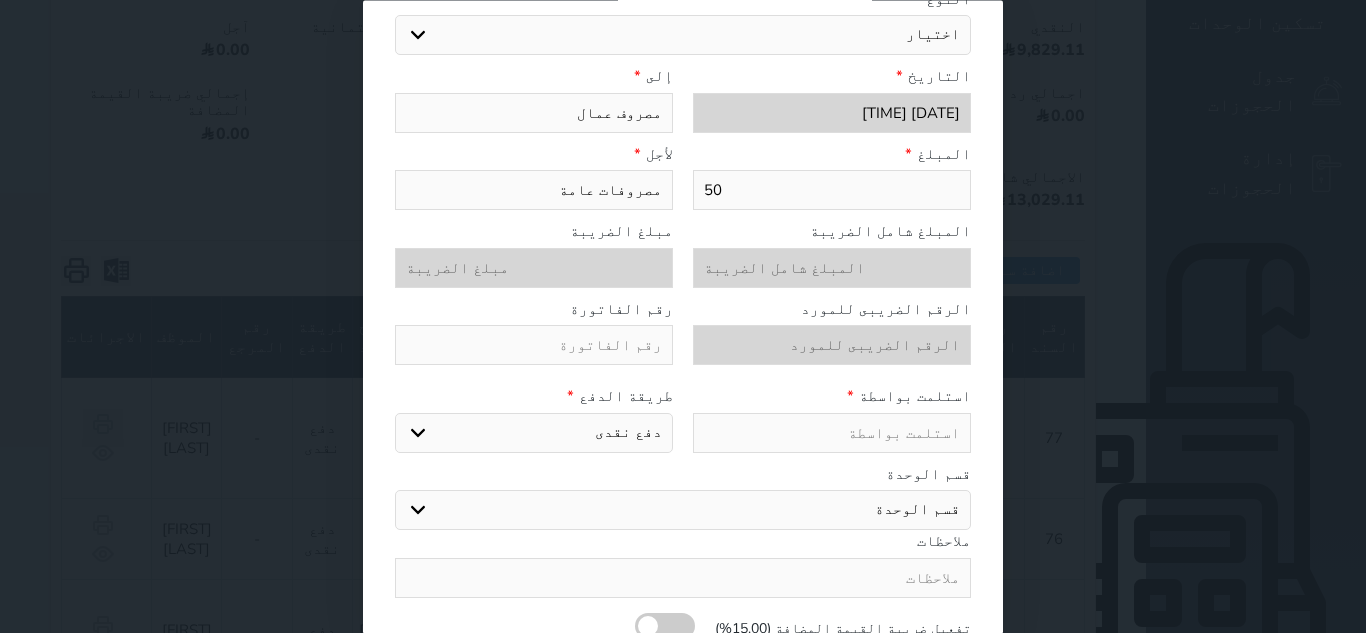 click at bounding box center (832, 433) 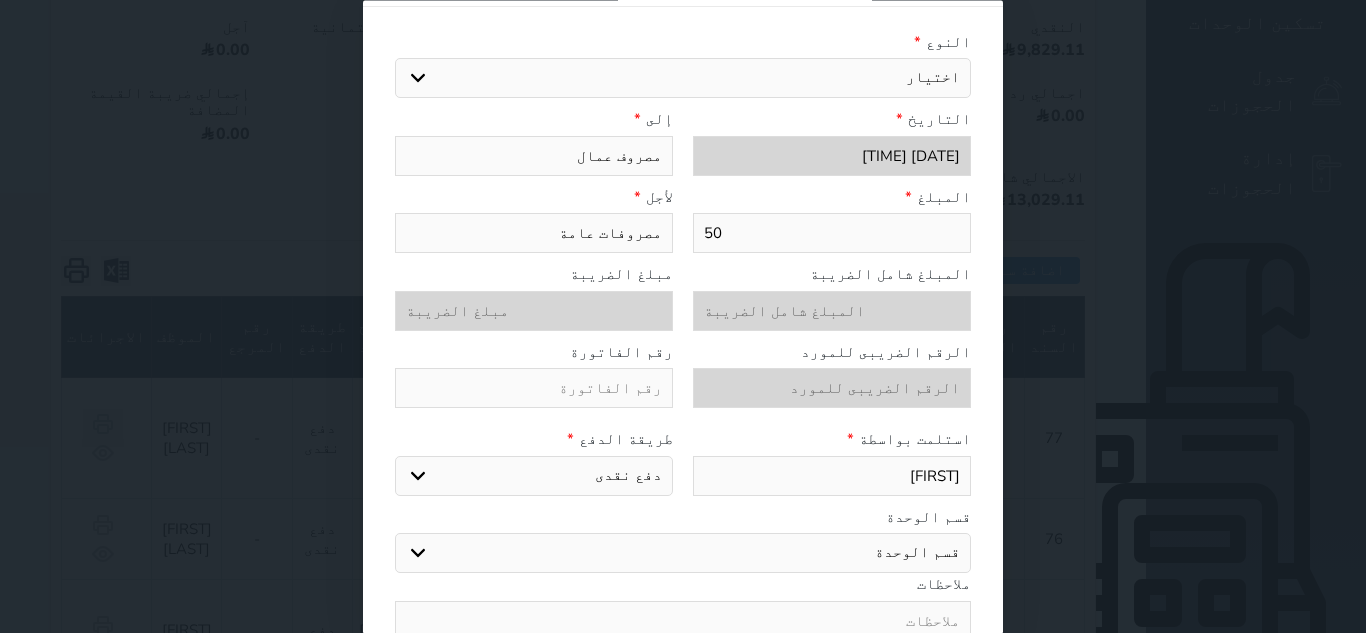 scroll, scrollTop: 157, scrollLeft: 0, axis: vertical 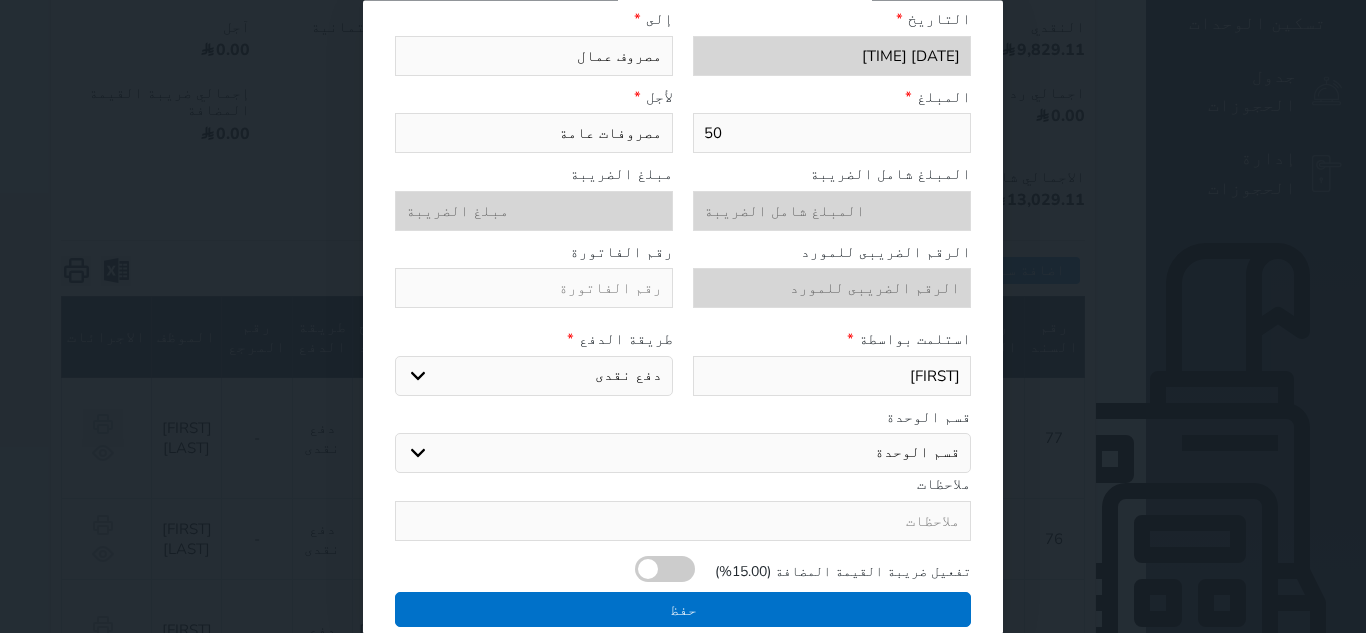 type on "[FIRST]" 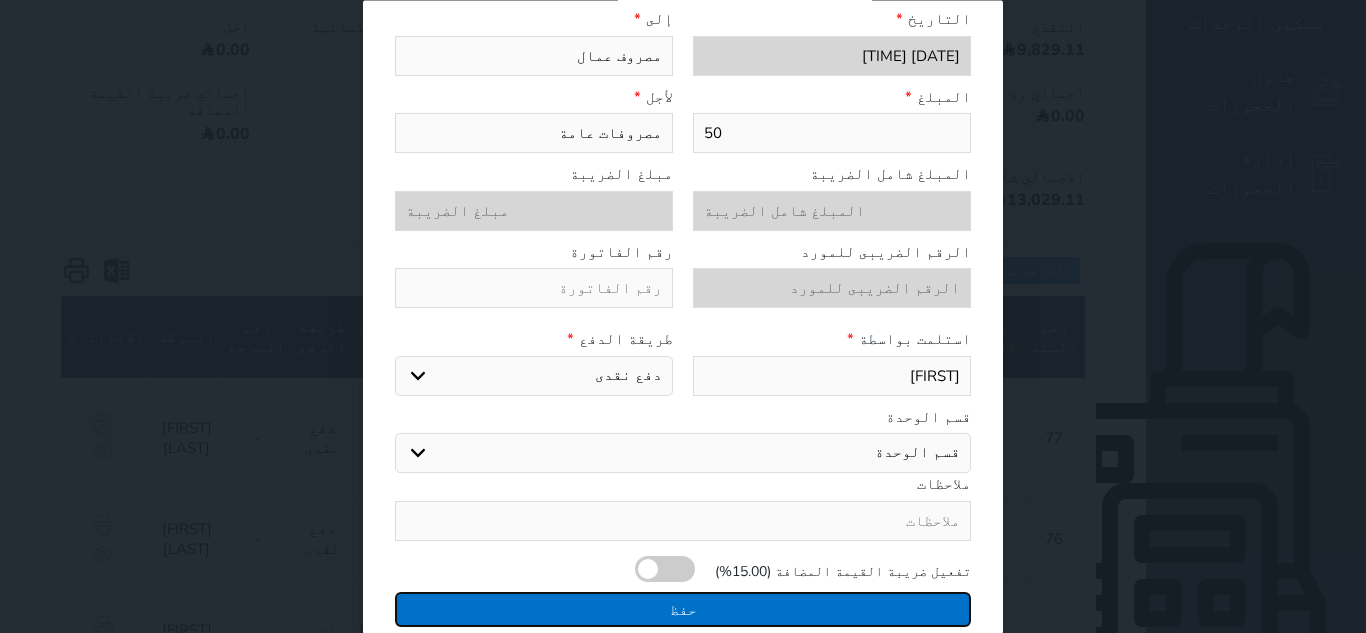 click on "حفظ" at bounding box center (683, 609) 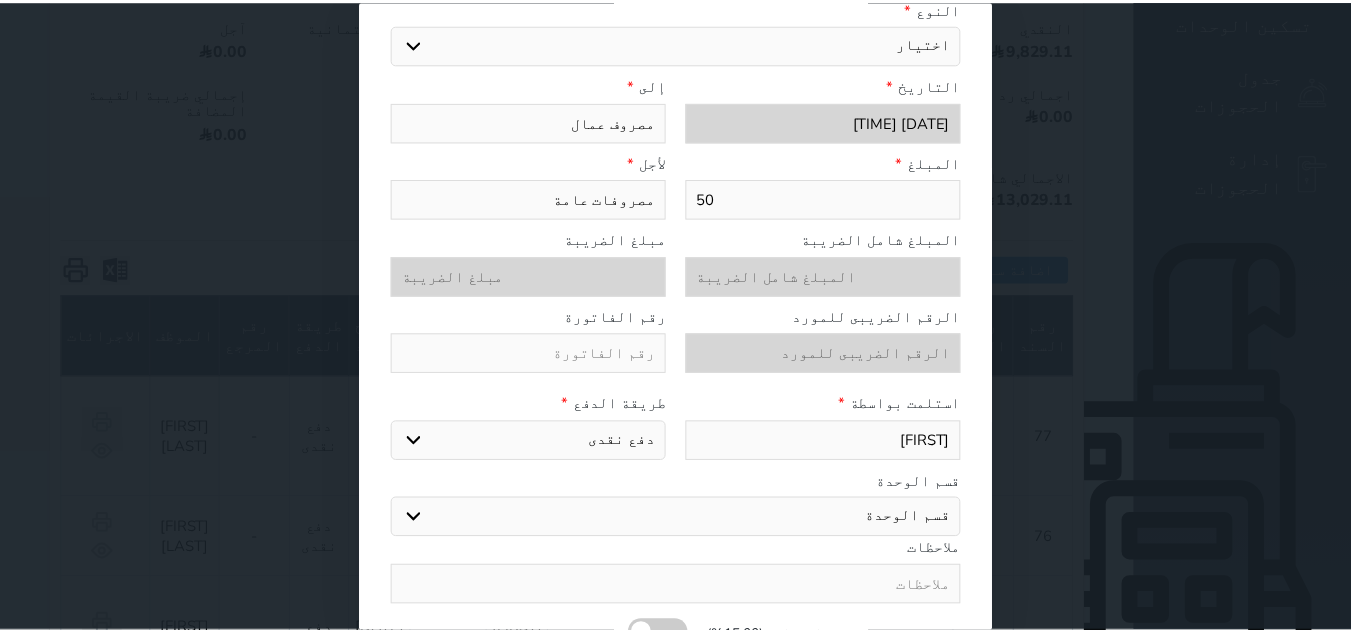 scroll, scrollTop: 57, scrollLeft: 0, axis: vertical 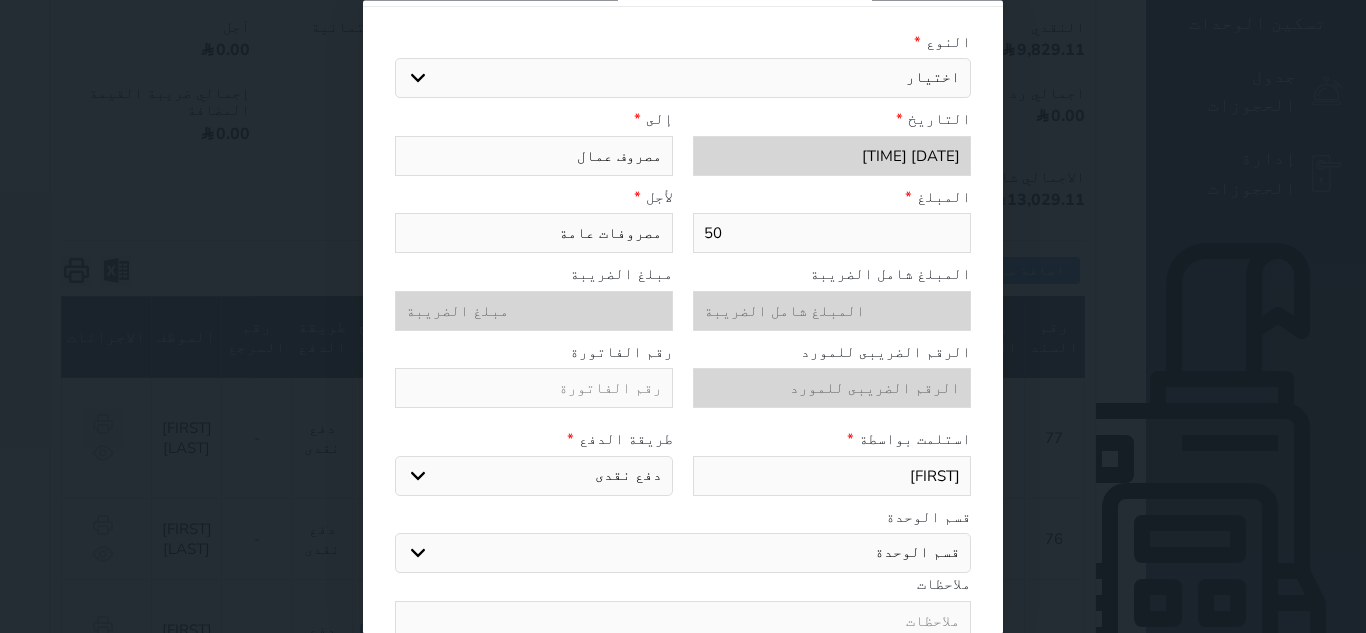 select 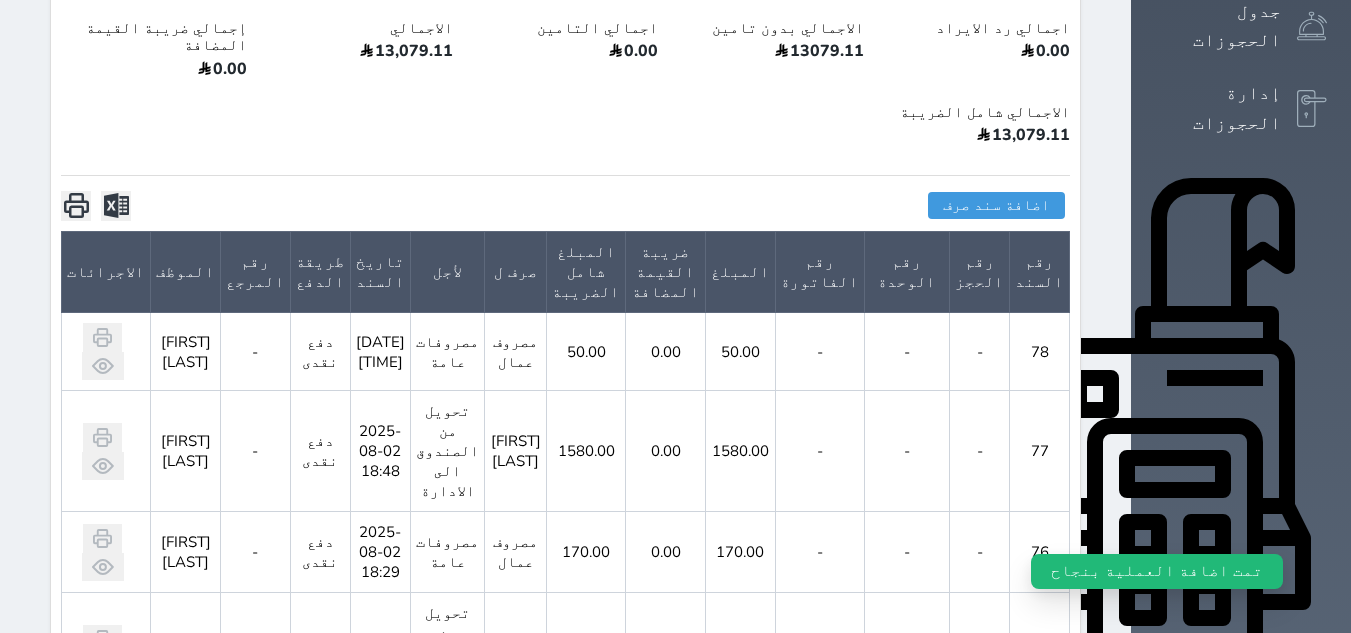 scroll, scrollTop: 500, scrollLeft: 0, axis: vertical 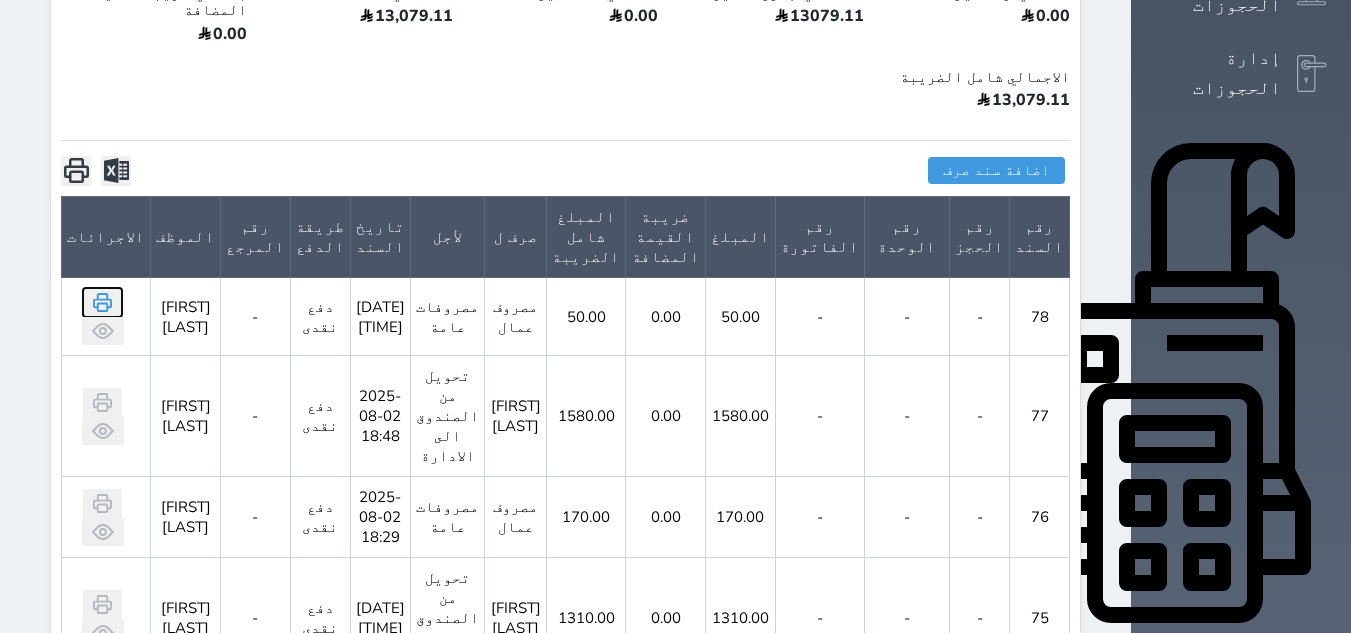 click 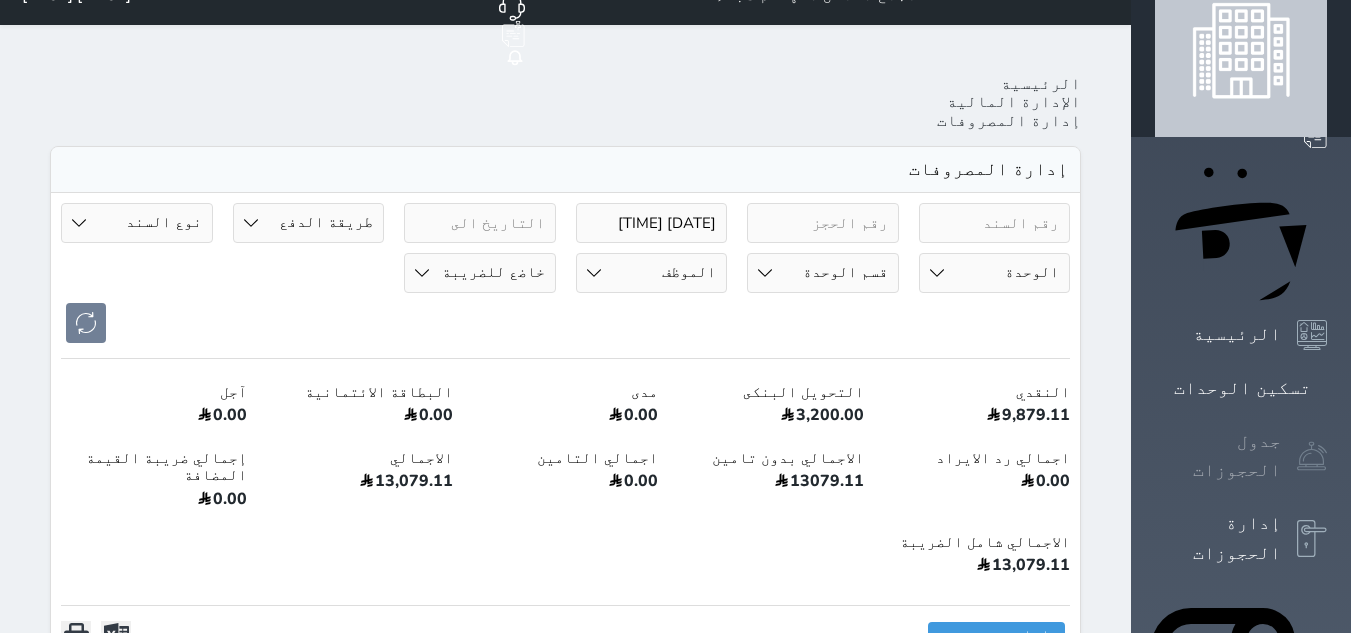 scroll, scrollTop: 0, scrollLeft: 0, axis: both 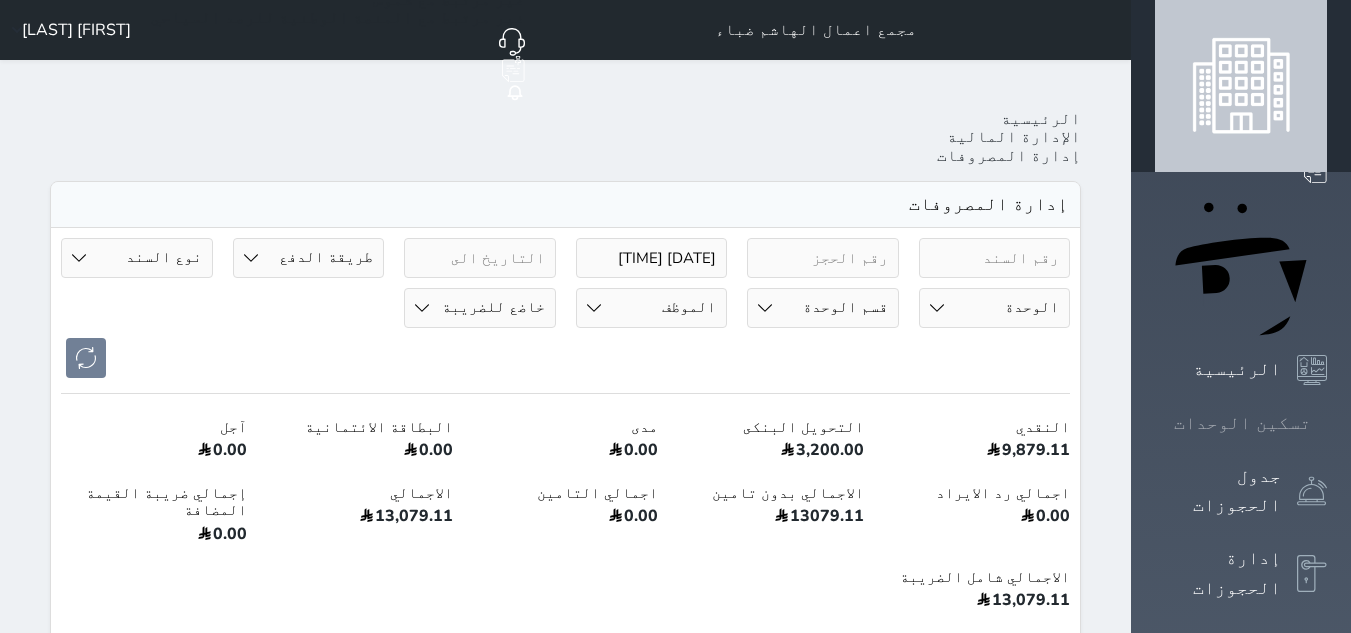 click on "تسكين الوحدات" at bounding box center (1242, 423) 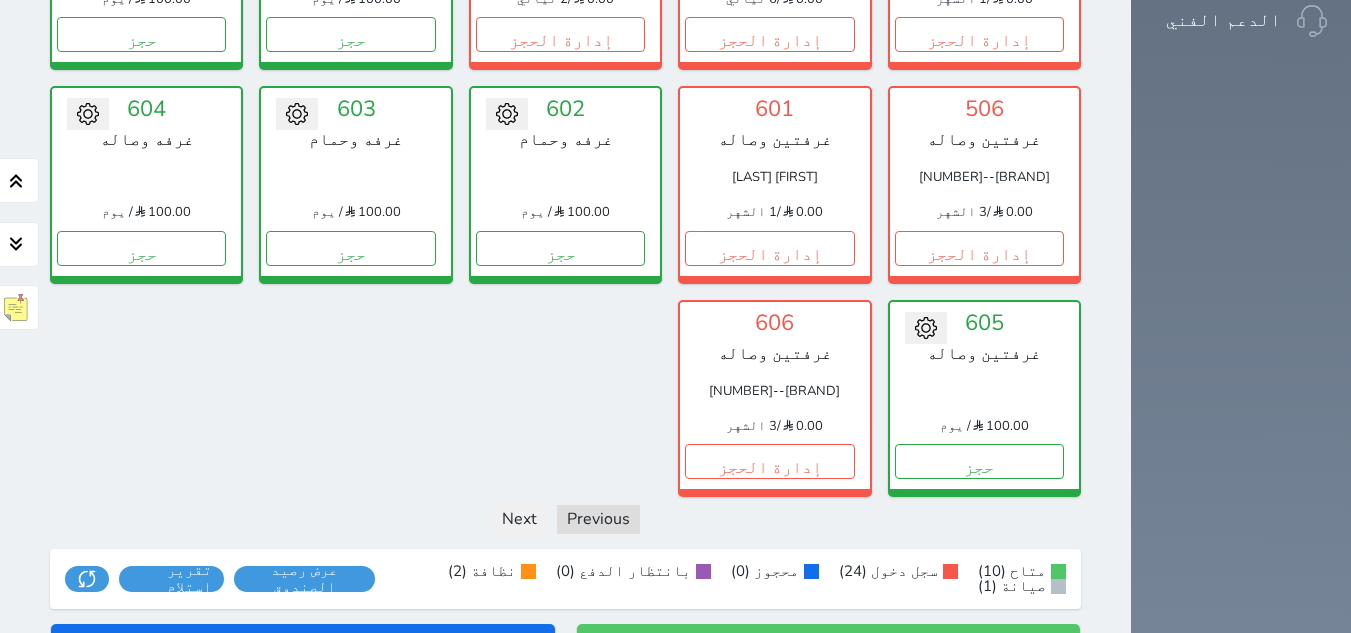 scroll, scrollTop: 1561, scrollLeft: 0, axis: vertical 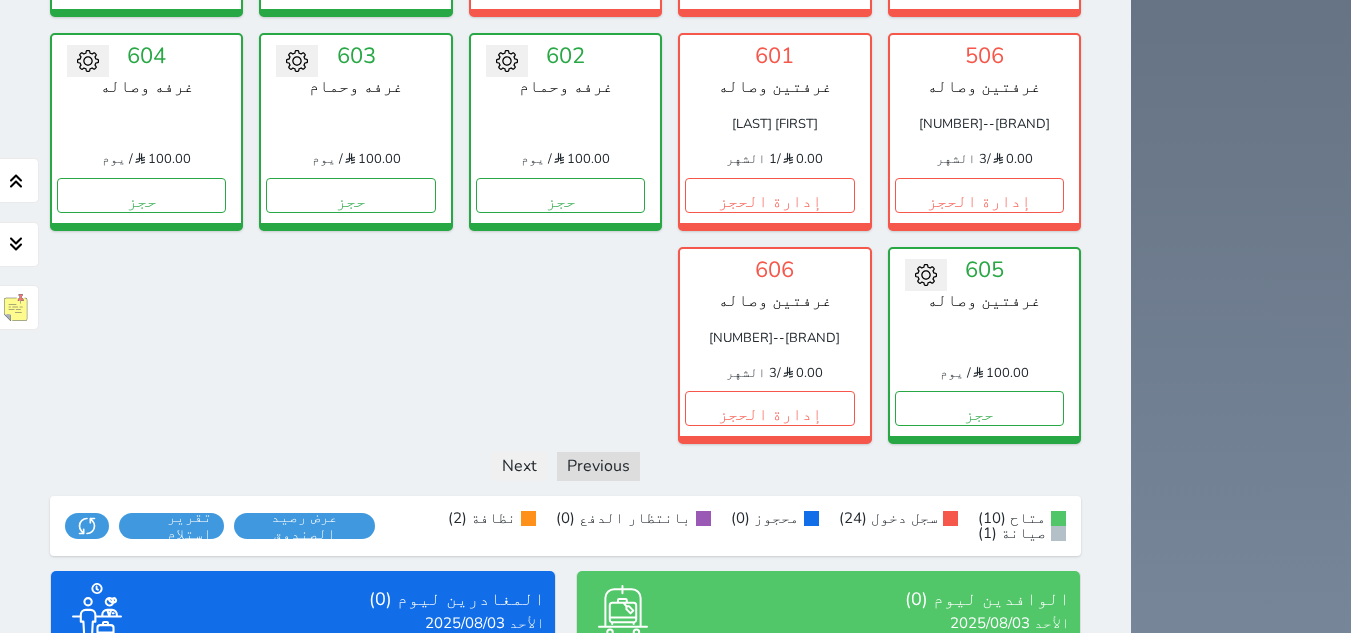 click on "متاح ([NUMBER])   سجل دخول ([NUMBER])   محجوز ([NUMBER])   بانتظار الدفع ([NUMBER])   نظافة ([NUMBER])   صيانة ([NUMBER])     عرض رصيد الصندوق   يرجي الانتظار   رصيد الصندوق : [NUMBER]    تقرير استلام" at bounding box center (565, 526) 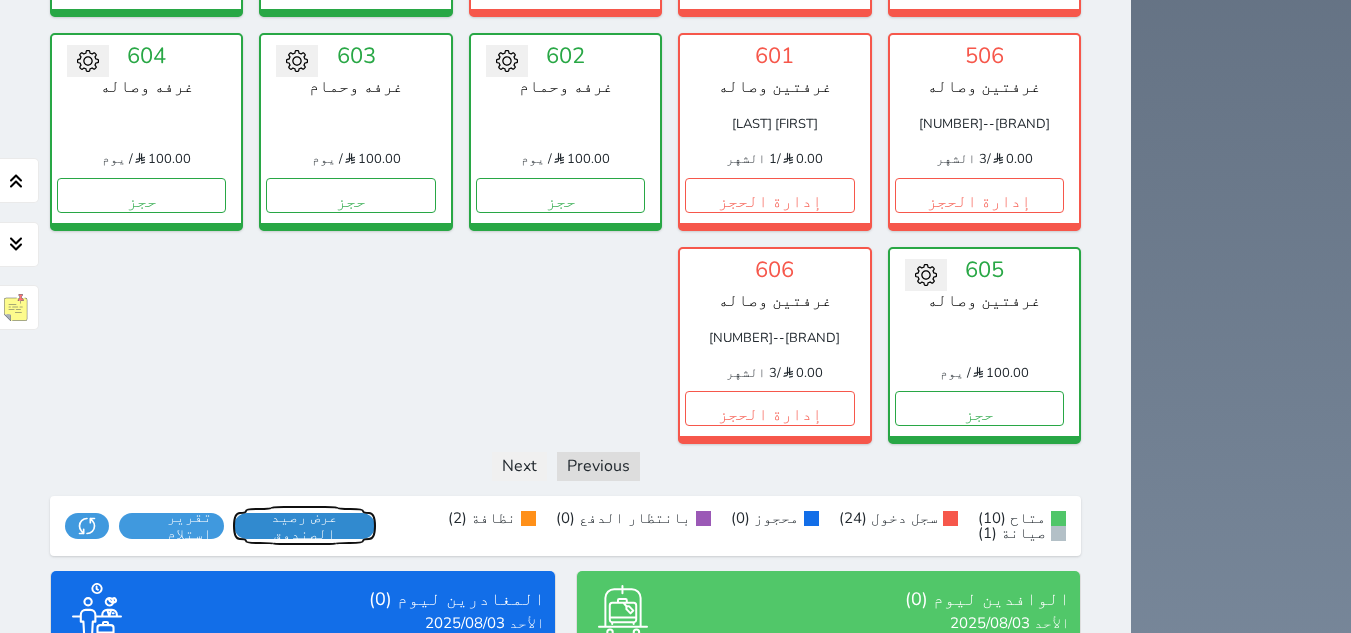 click on "عرض رصيد الصندوق" at bounding box center (304, 526) 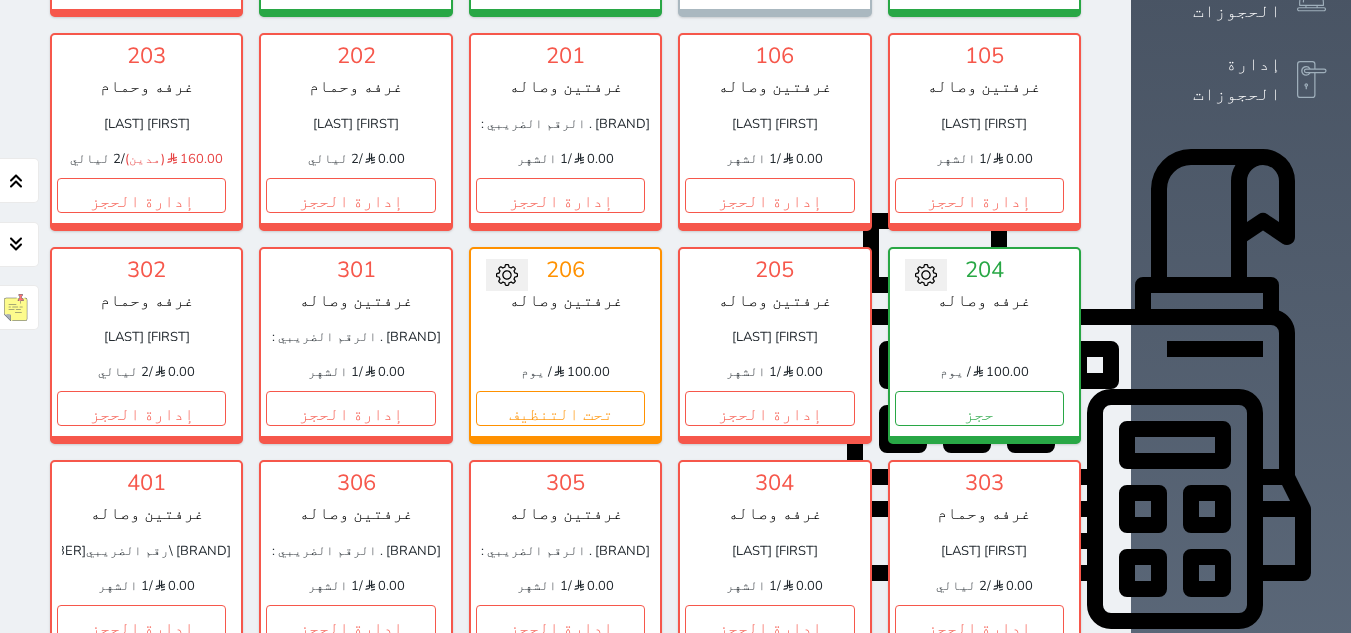 scroll, scrollTop: 261, scrollLeft: 0, axis: vertical 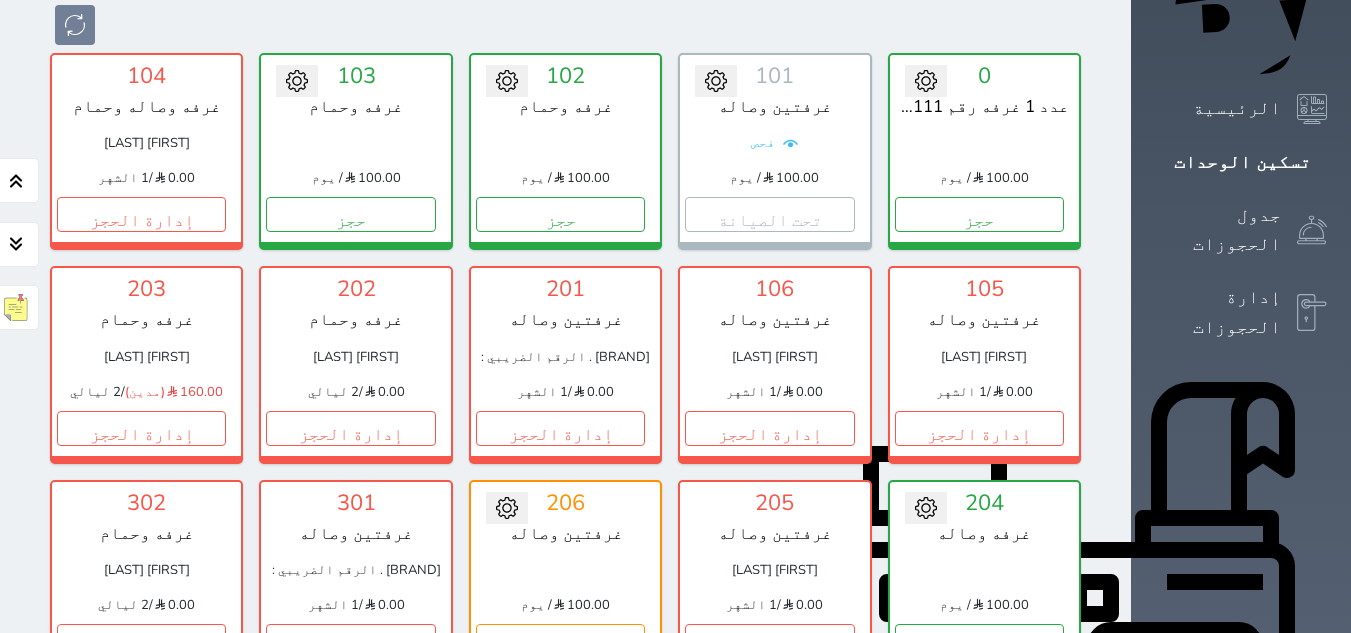 click on "الإدارة المالية" at bounding box center [1241, 931] 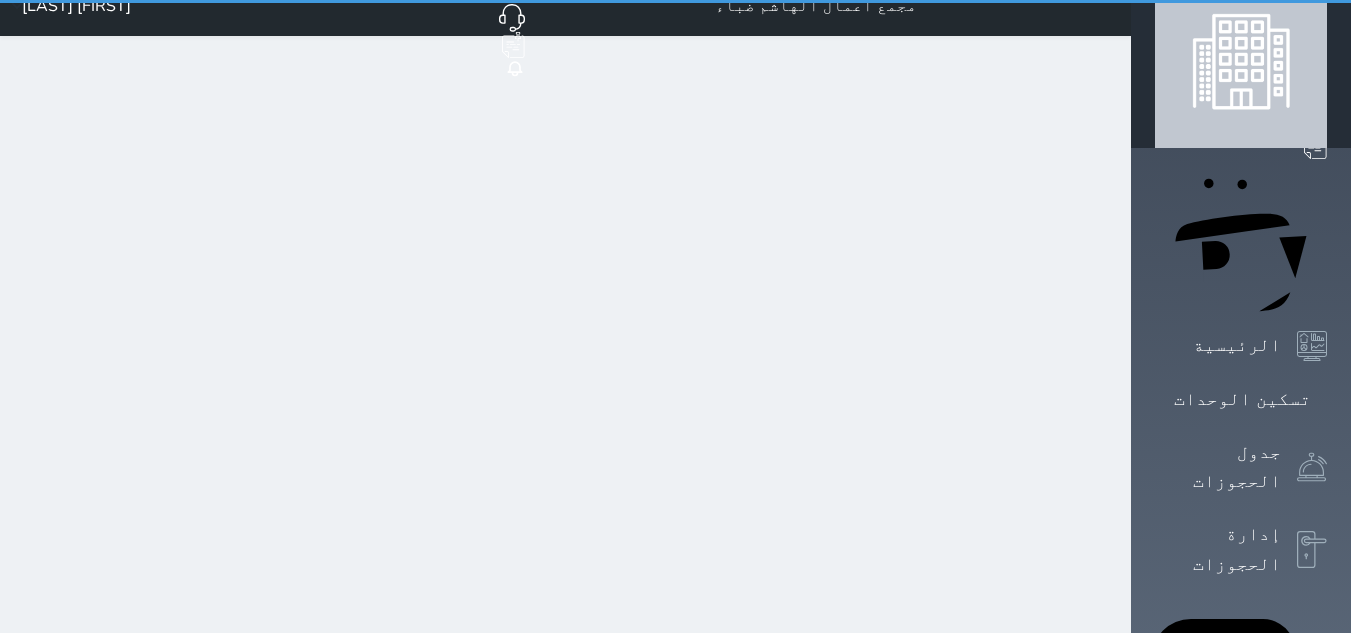 scroll, scrollTop: 0, scrollLeft: 0, axis: both 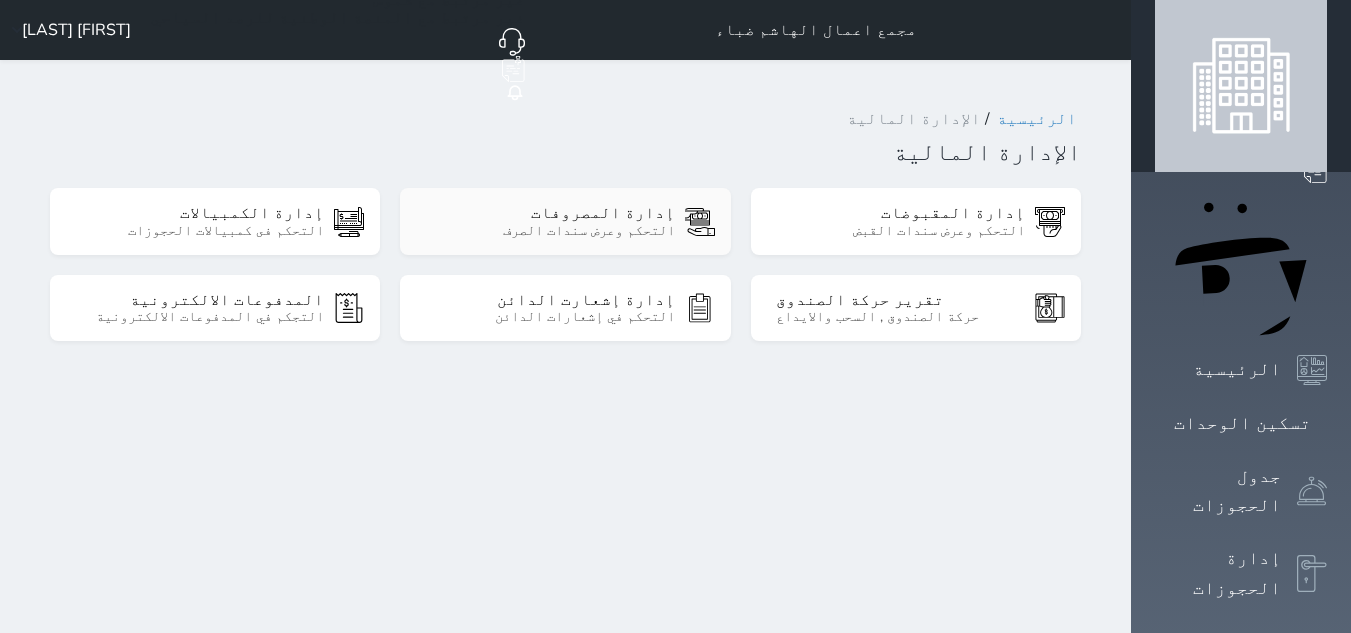 click on "التحكم وعرض سندات الصرف" at bounding box center [550, 231] 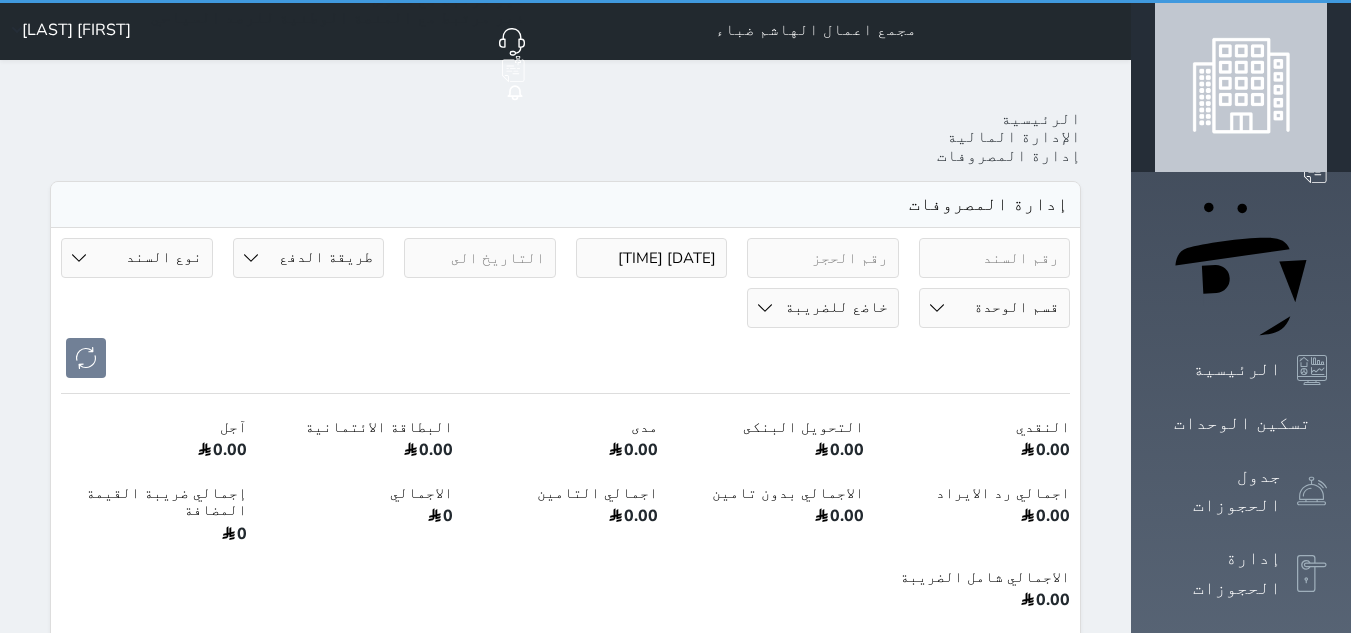 select 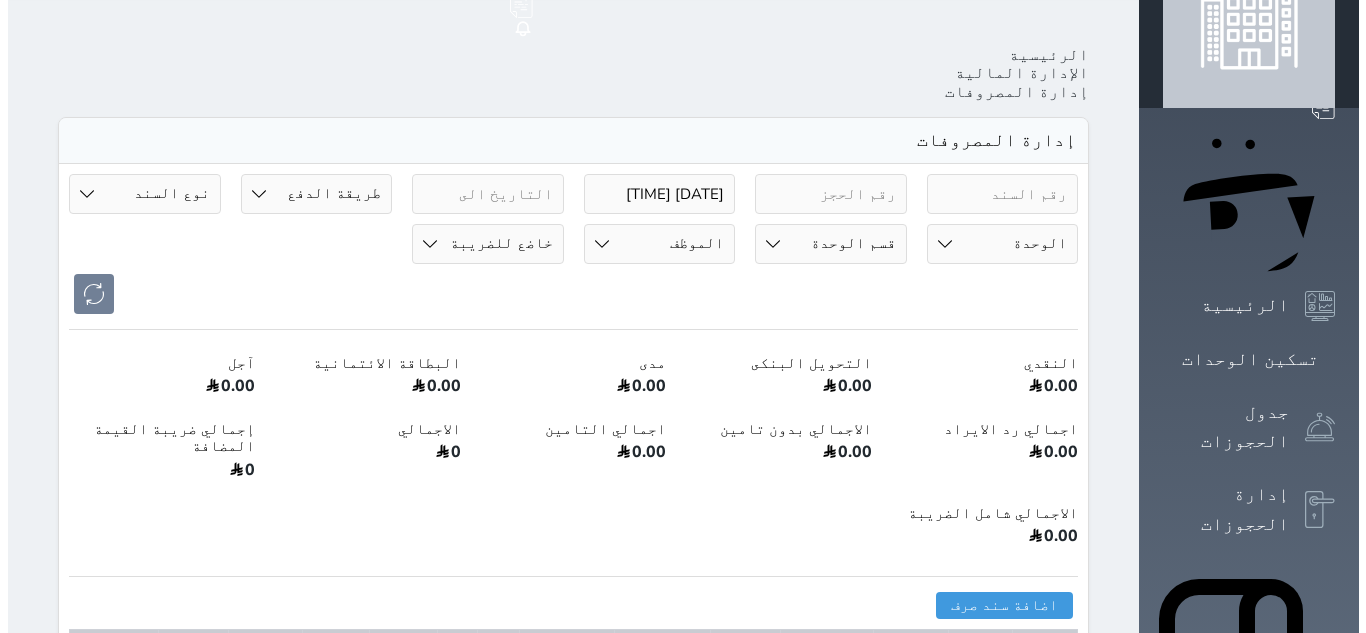 scroll, scrollTop: 300, scrollLeft: 0, axis: vertical 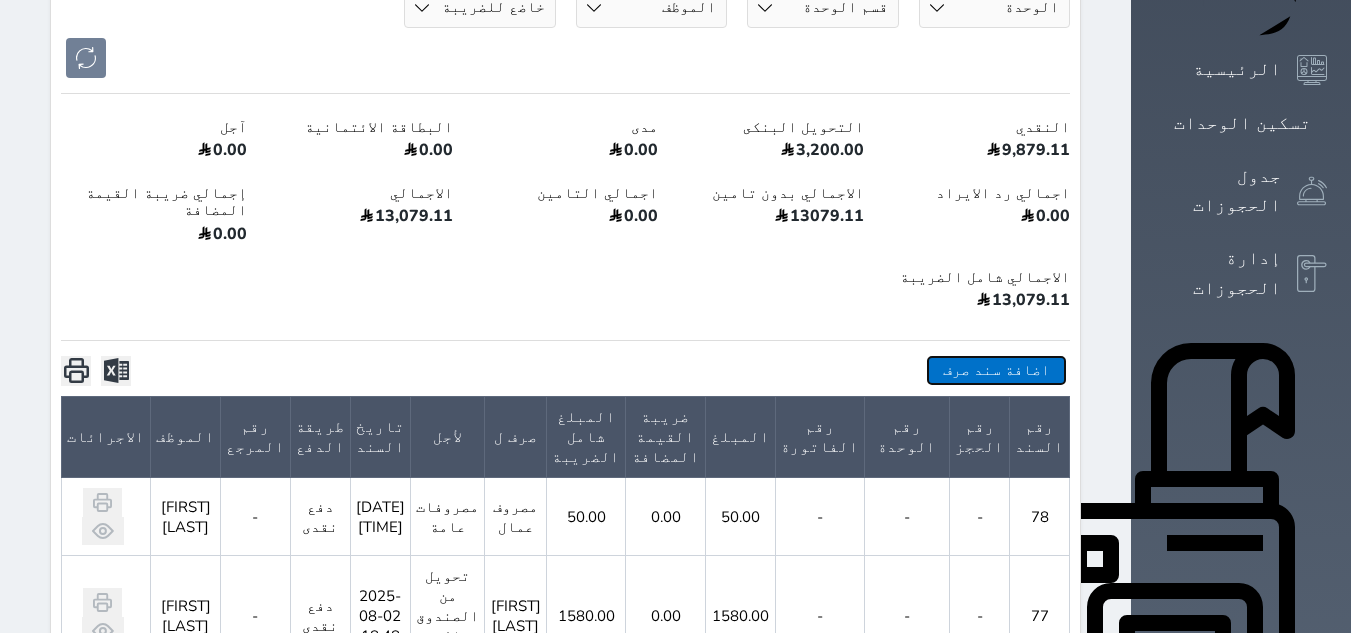 click on "اضافة سند صرف" at bounding box center [996, 370] 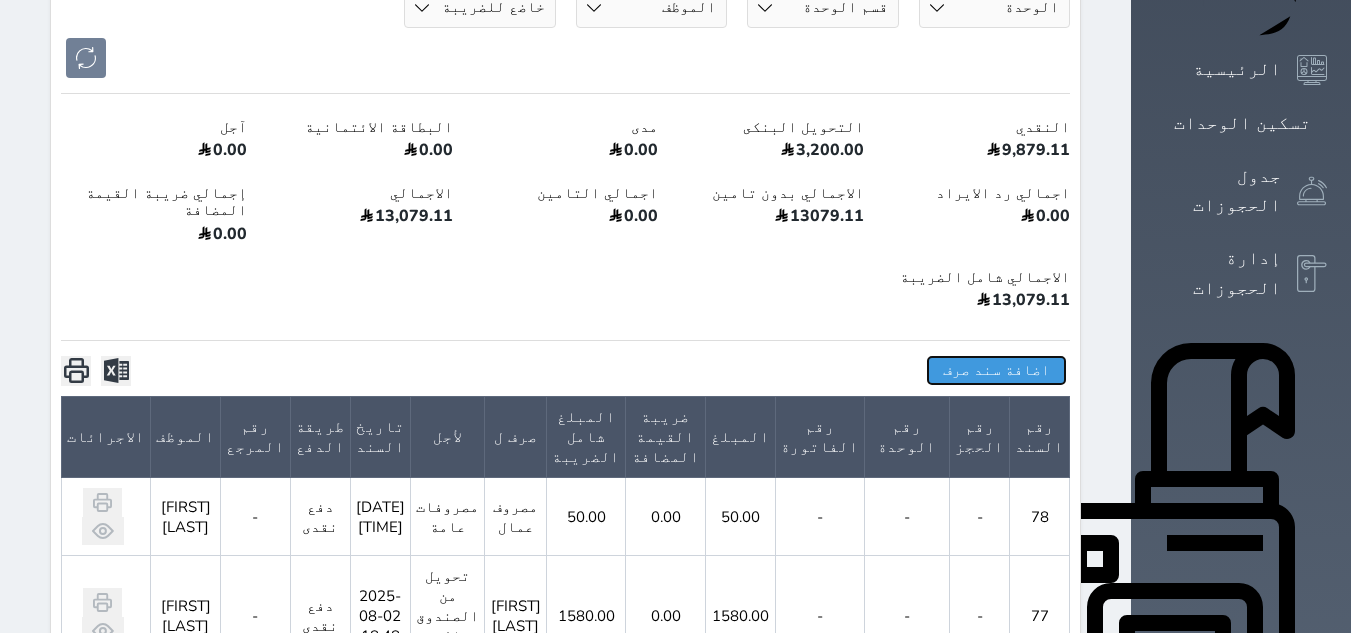 select 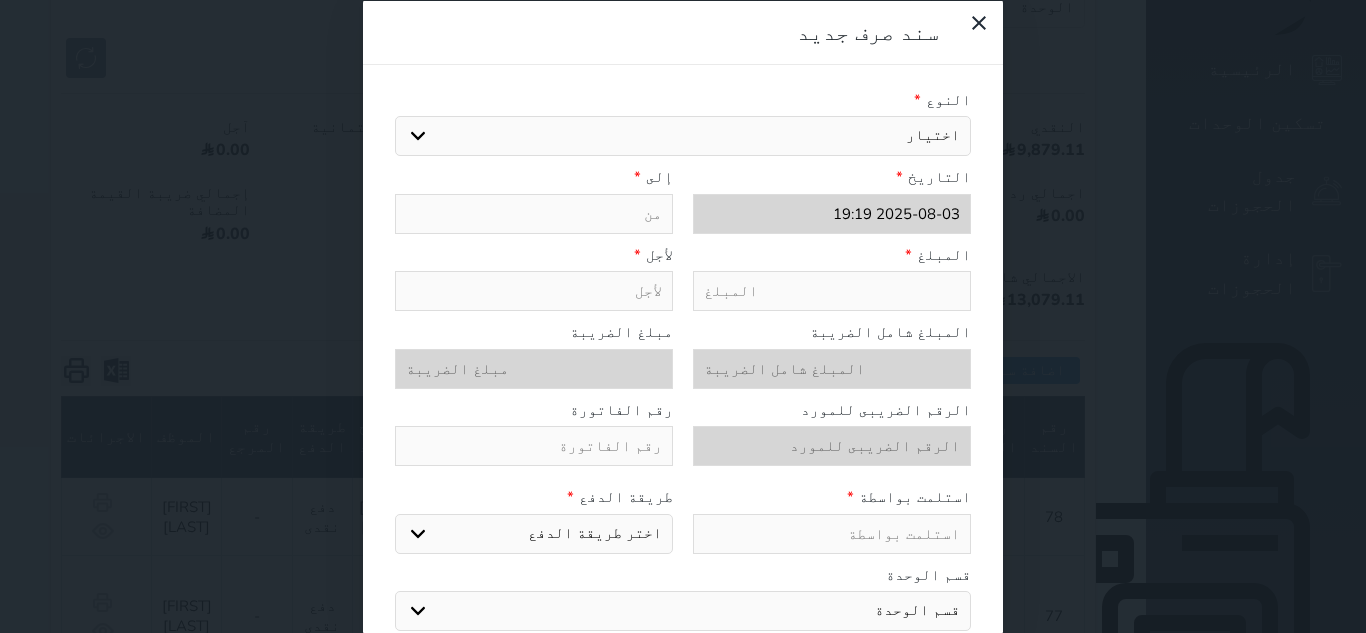click on "اختيار   مرتجع إيجار رواتب صيانة مصروفات عامة تحويل من الصندوق الى الادارة استرجاع تامين استرجاع العربون" at bounding box center [683, 136] 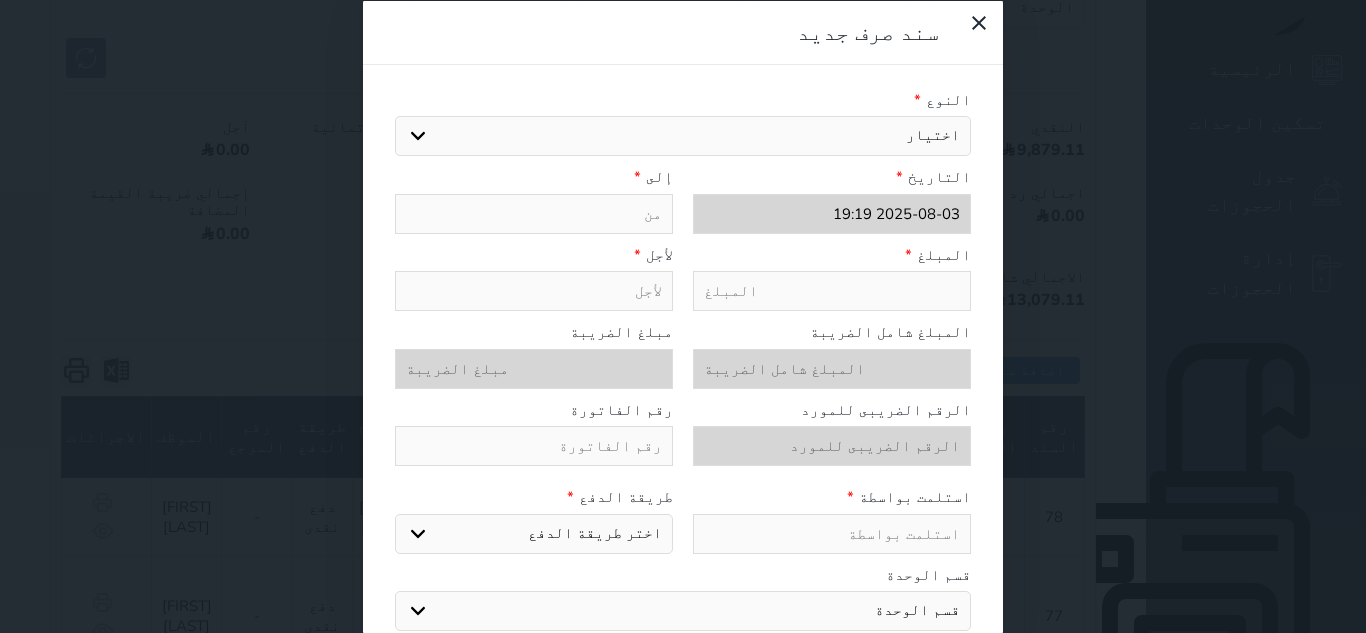 select on "[NUMBER]" 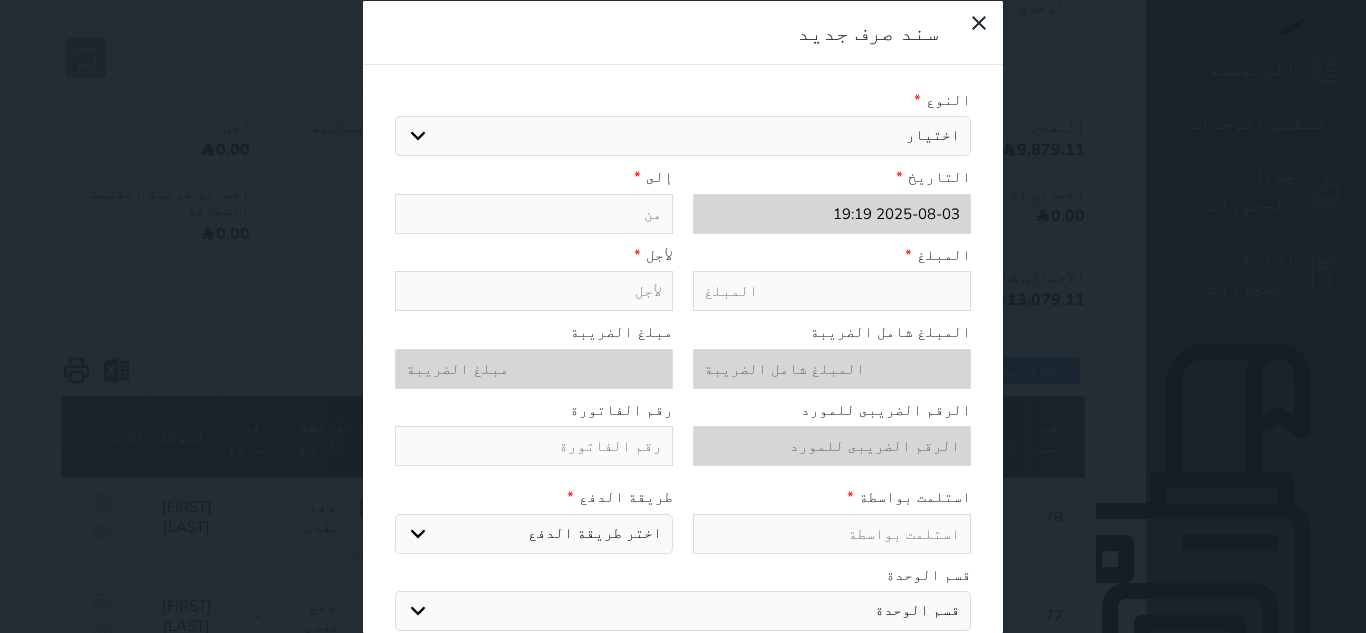 click on "اختيار   مرتجع إيجار رواتب صيانة مصروفات عامة تحويل من الصندوق الى الادارة استرجاع تامين استرجاع العربون" at bounding box center (683, 136) 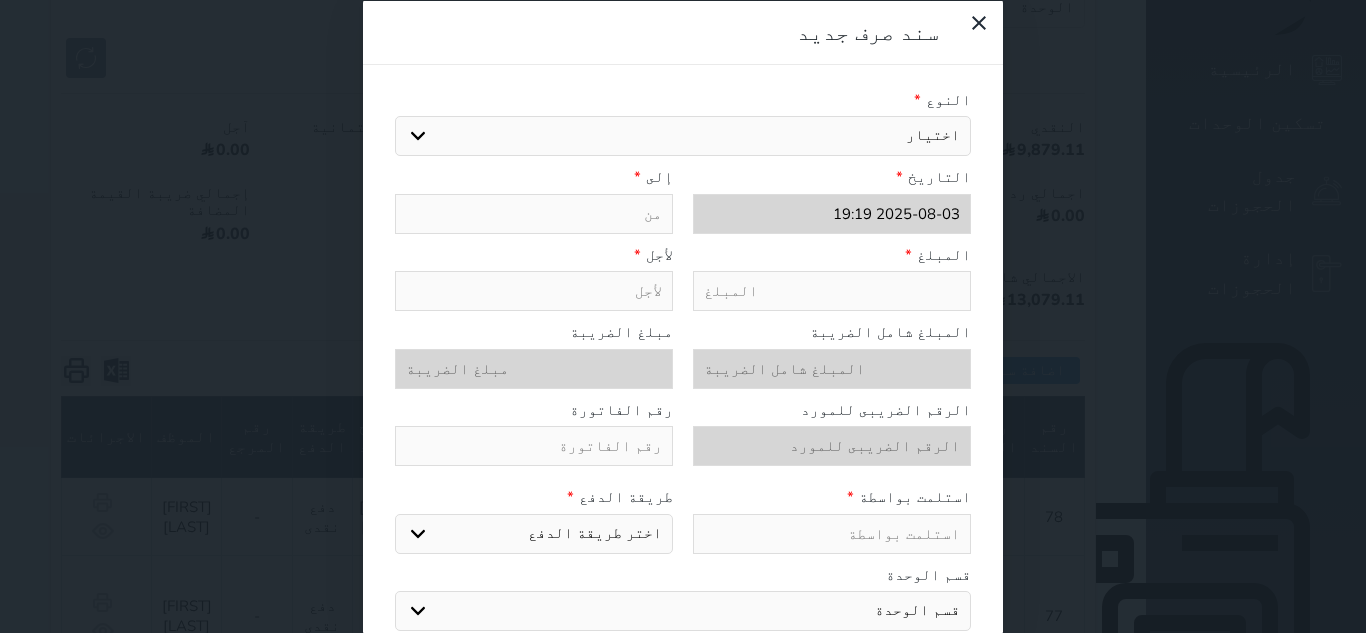 type on "تحويل من الصندوق الى الادارة" 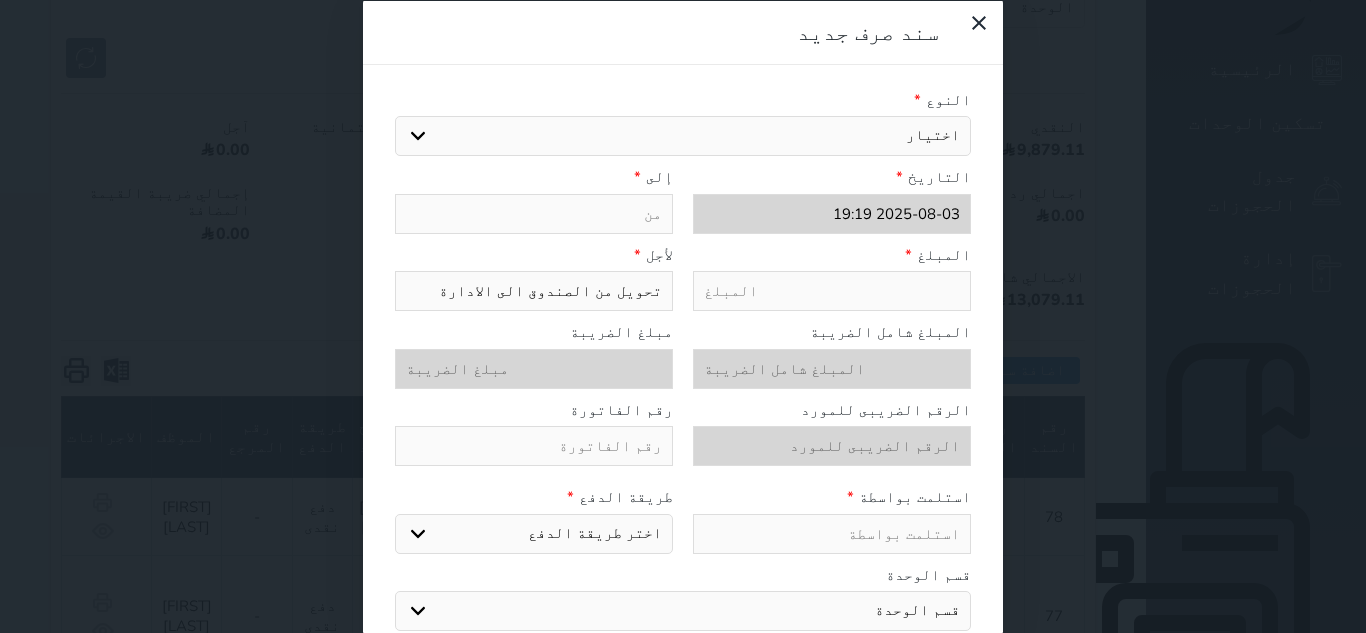 click at bounding box center [534, 213] 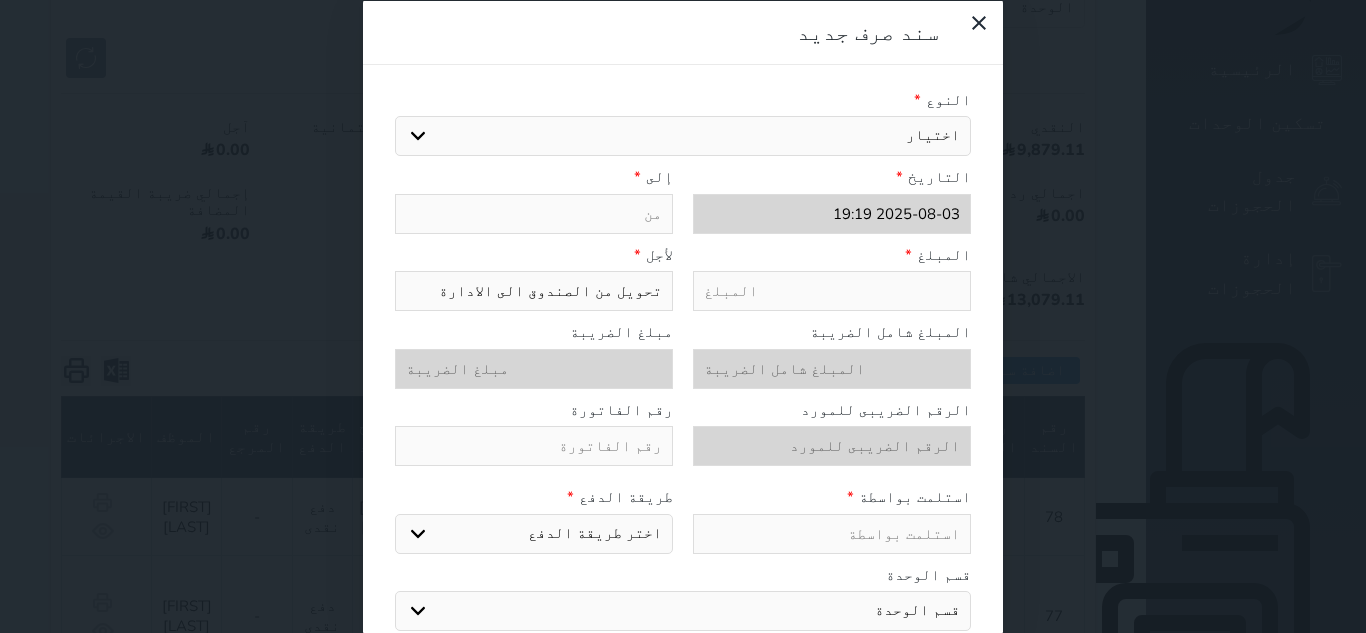 type on "ا" 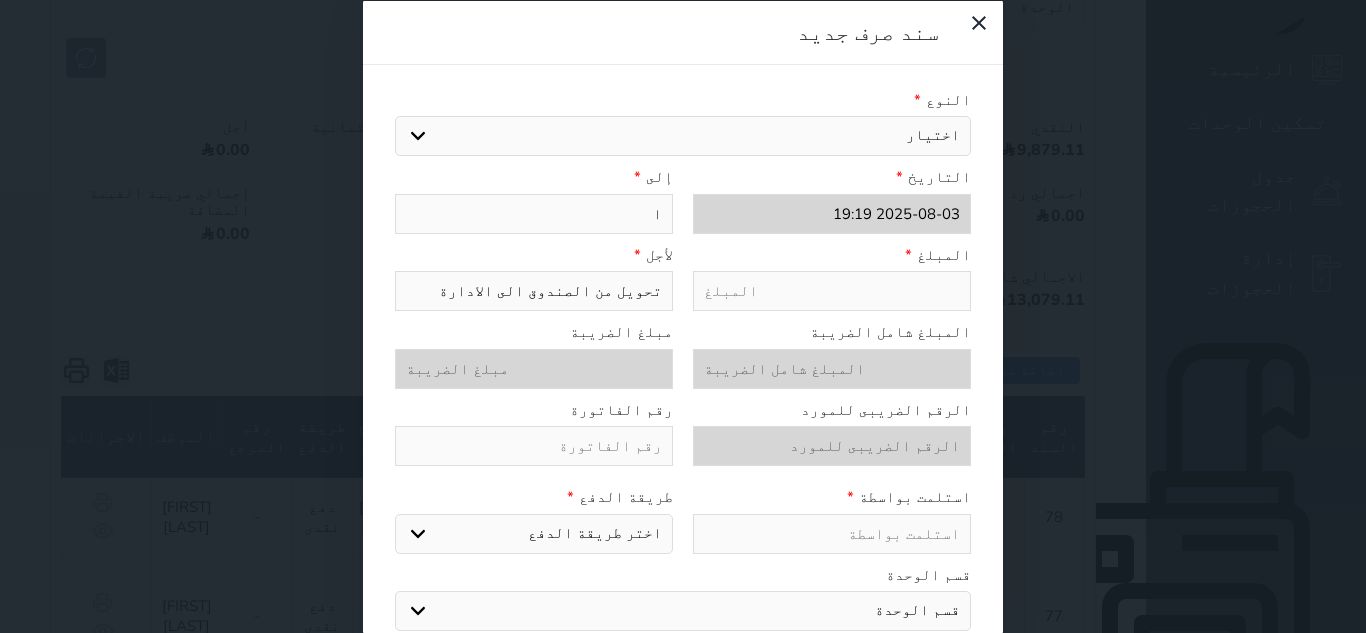 type on "اح" 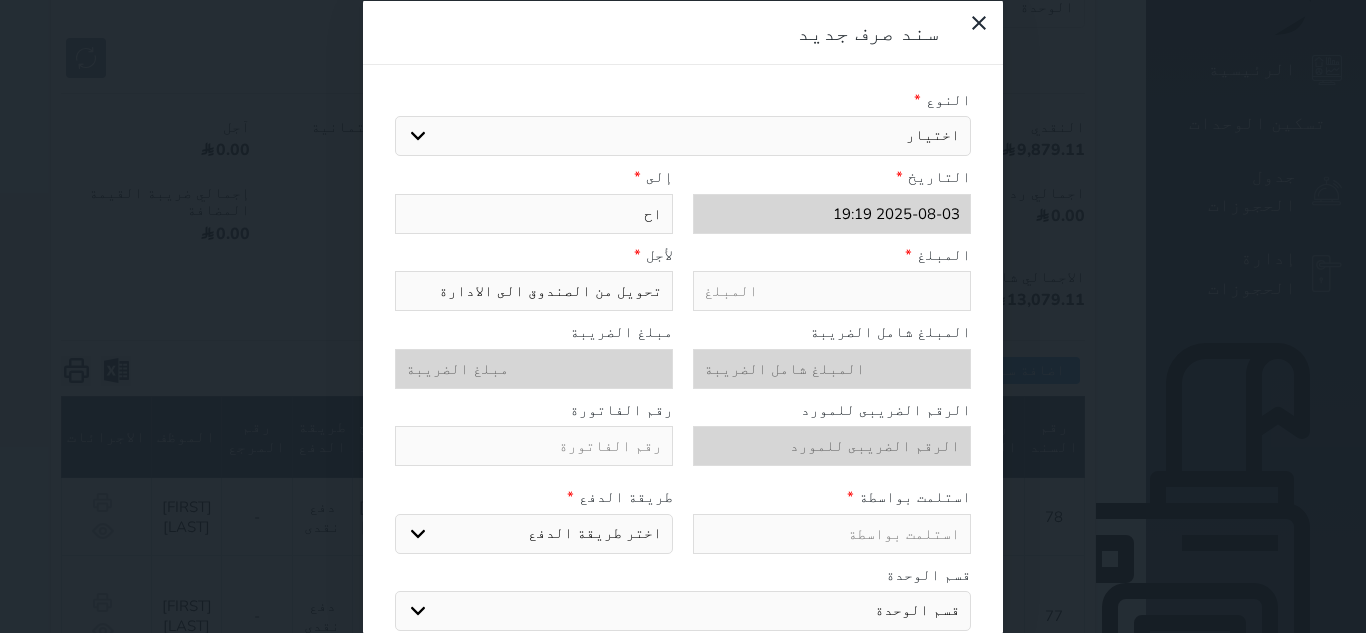type on "احم" 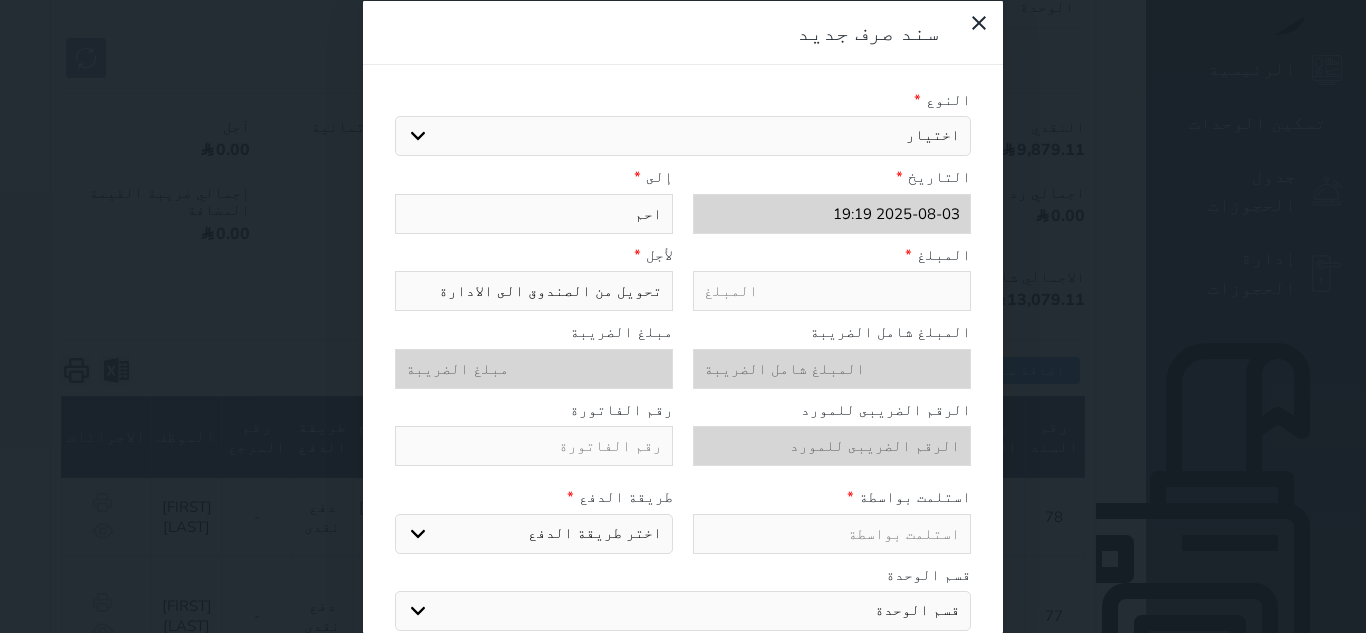 type on "احمد" 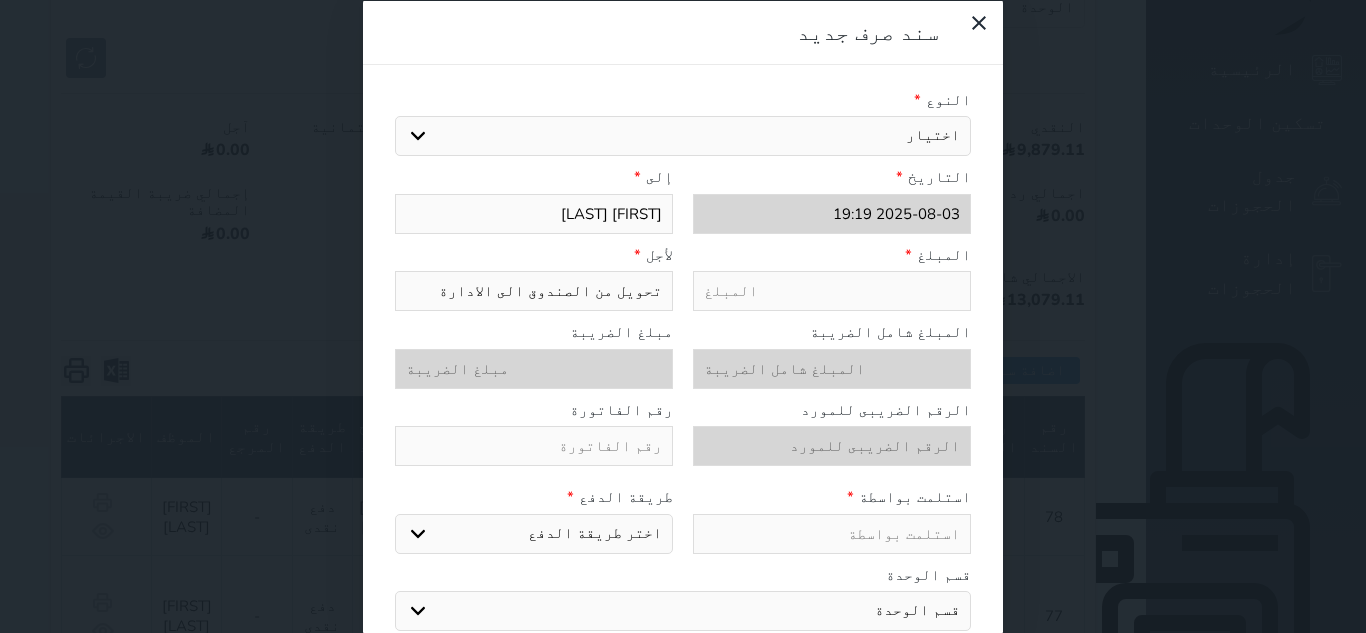 click at bounding box center (832, 291) 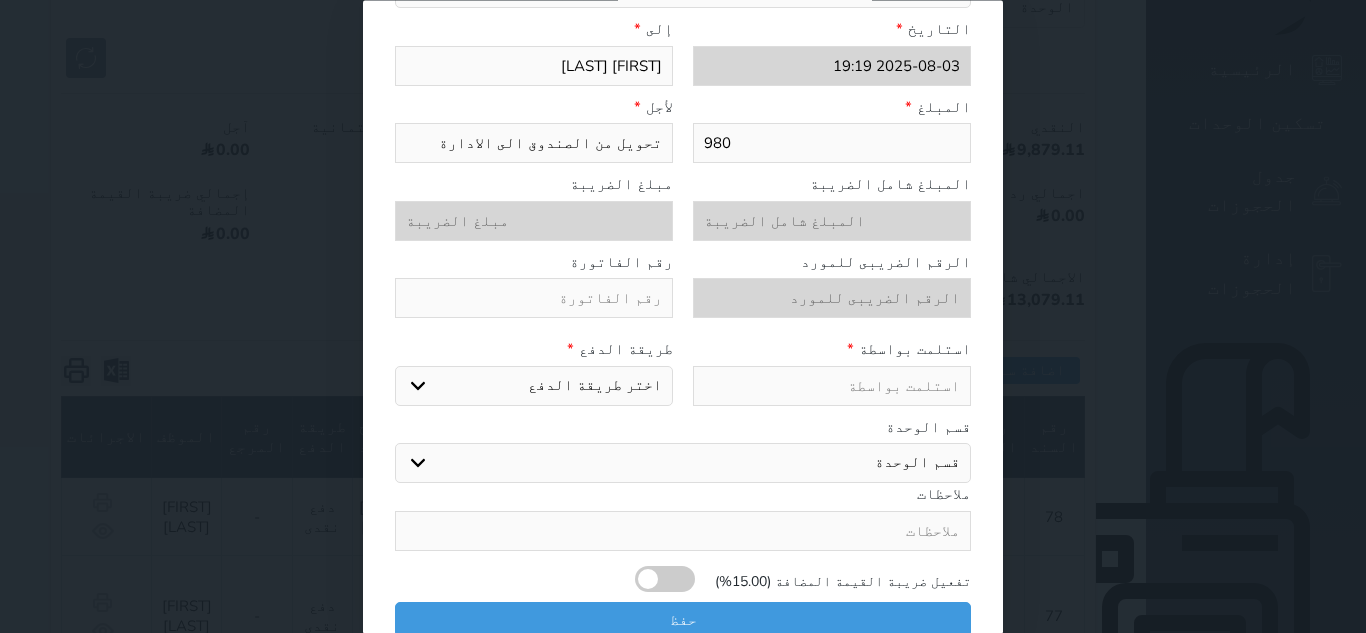 scroll, scrollTop: 157, scrollLeft: 0, axis: vertical 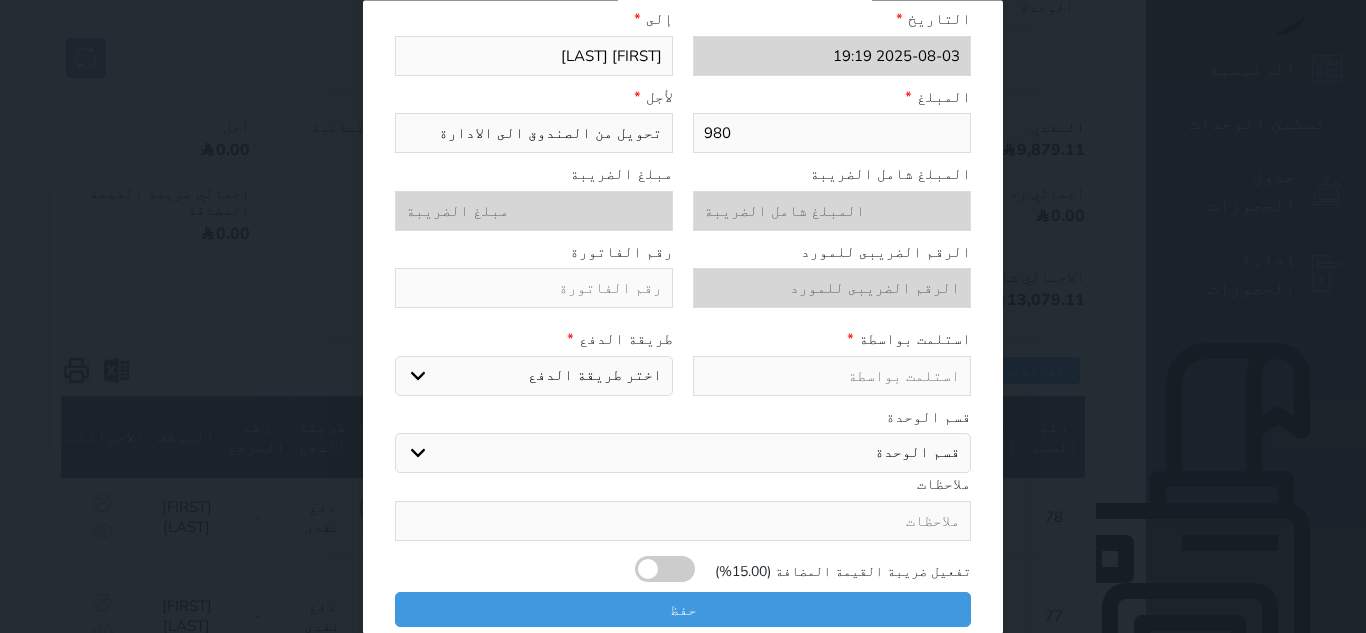 click on "اختر طريقة الدفع   دفع نقدى   تحويل بنكى   مدى   بطاقة ائتمان" at bounding box center [534, 376] 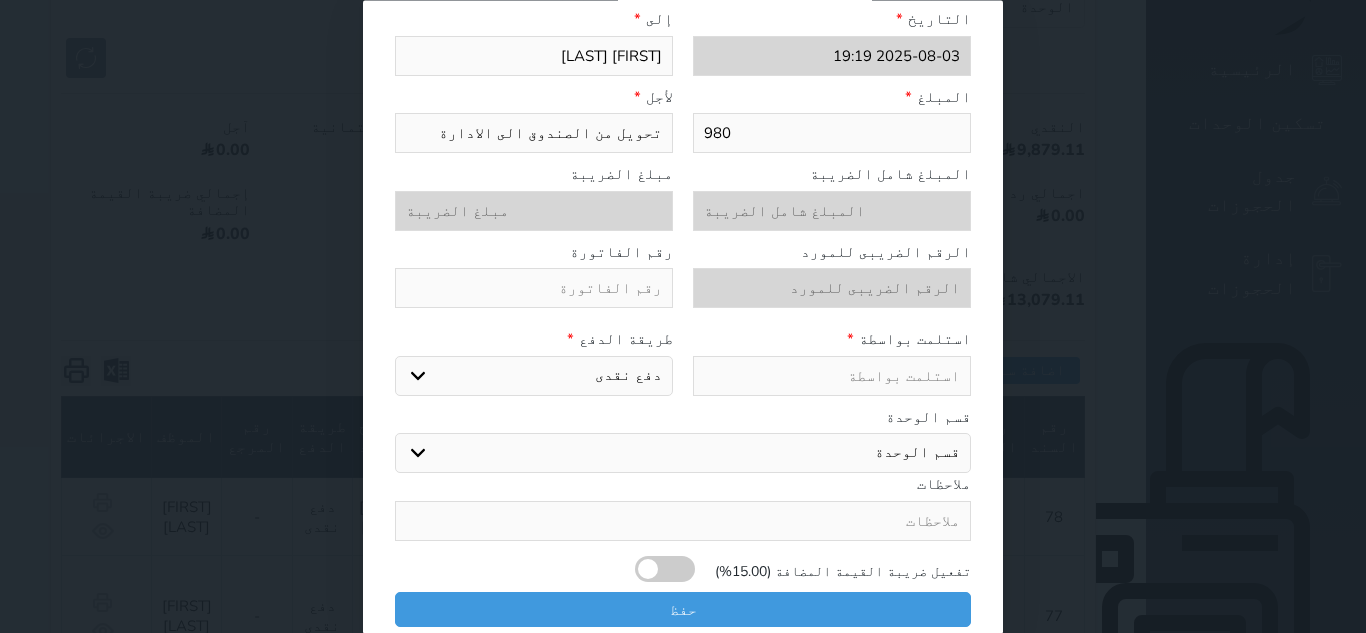 click on "اختر طريقة الدفع   دفع نقدى   تحويل بنكى   مدى   بطاقة ائتمان" at bounding box center [534, 376] 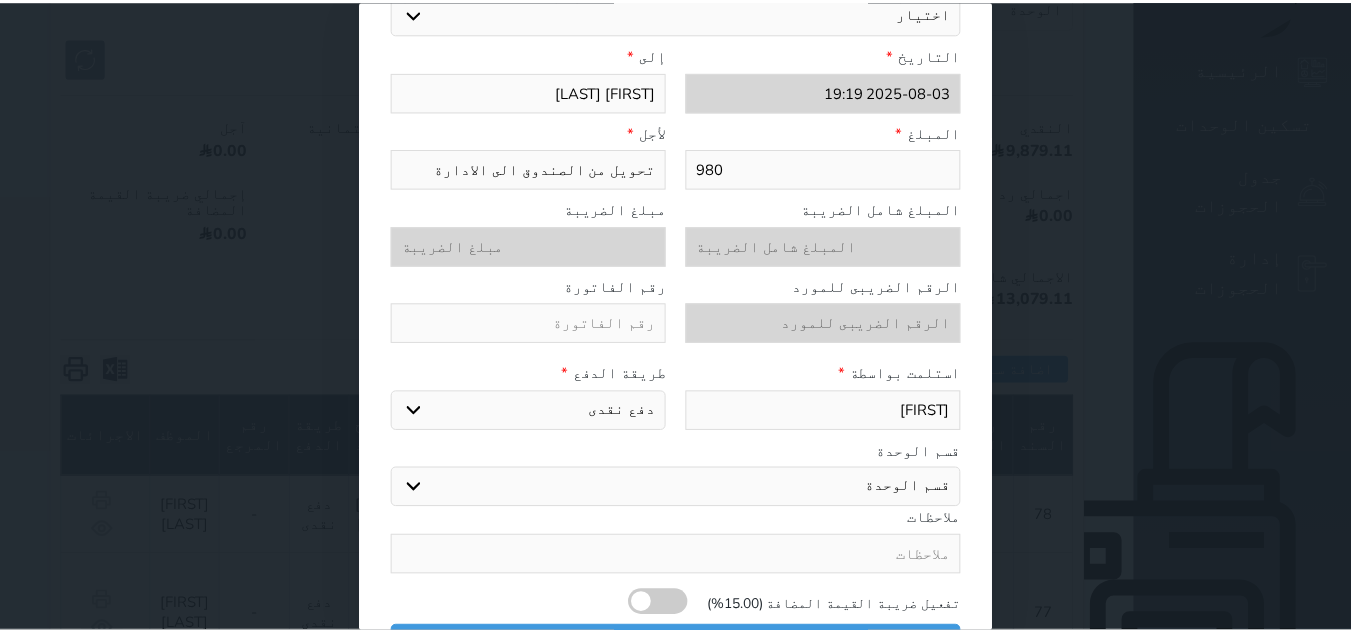 scroll, scrollTop: 157, scrollLeft: 0, axis: vertical 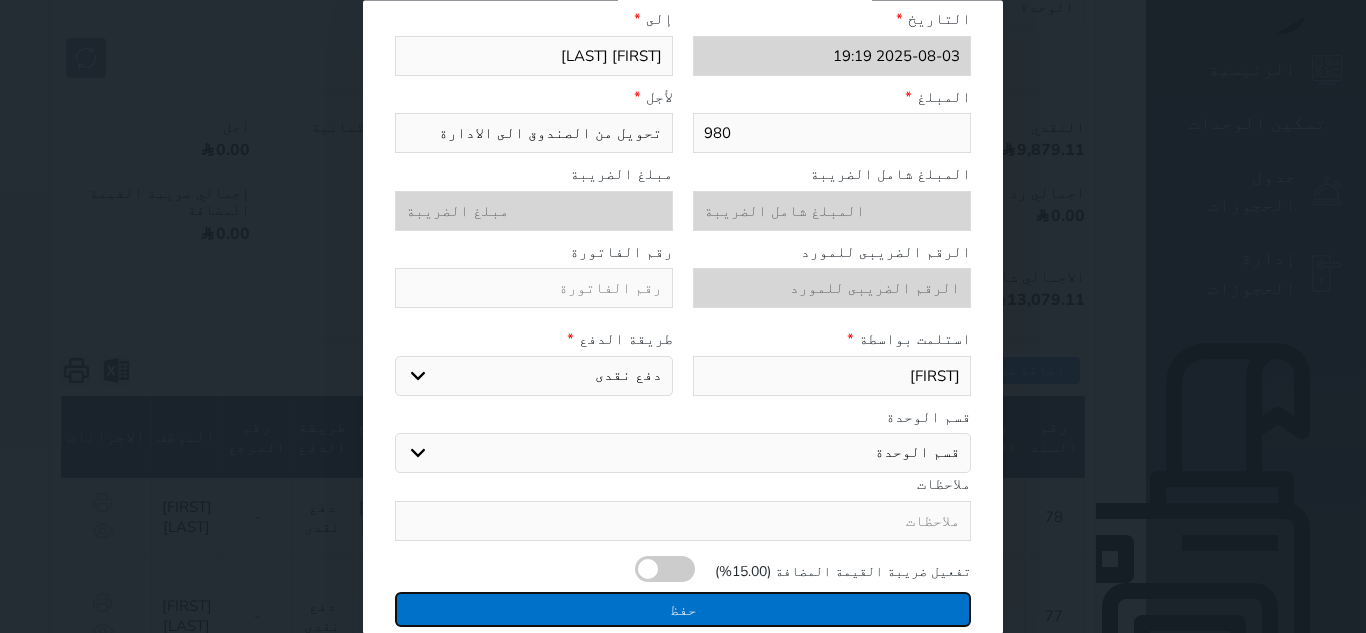 click on "حفظ" at bounding box center (683, 609) 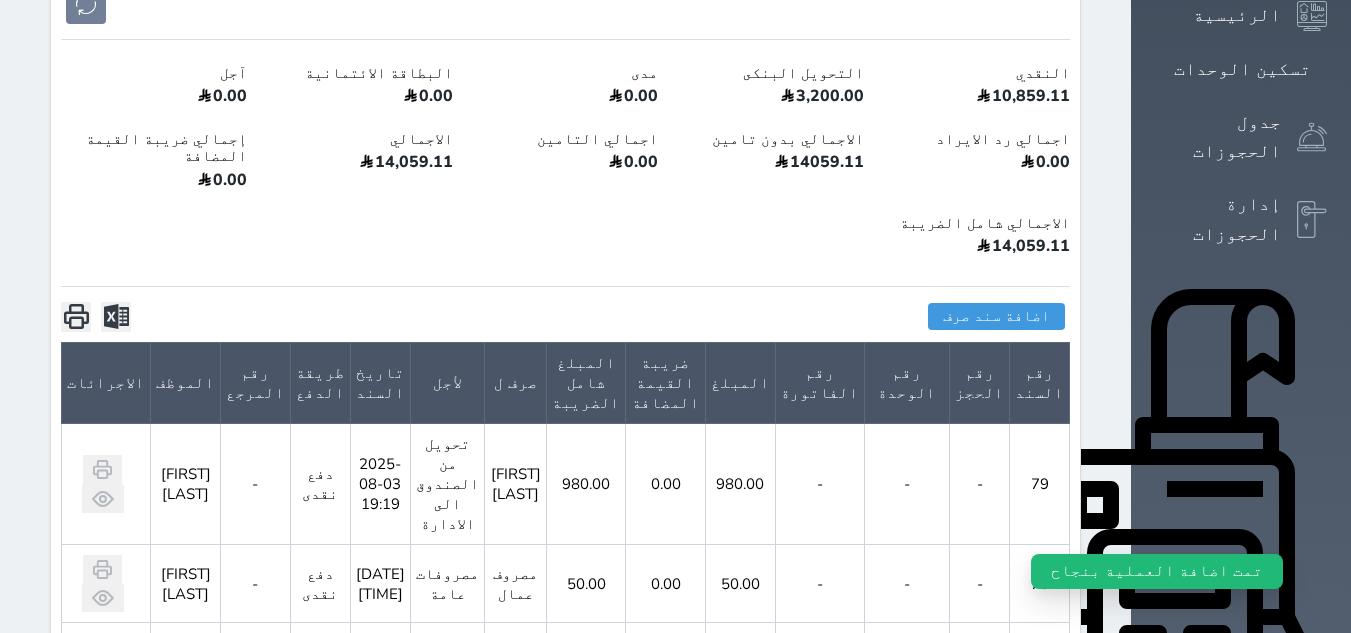 scroll, scrollTop: 300, scrollLeft: 0, axis: vertical 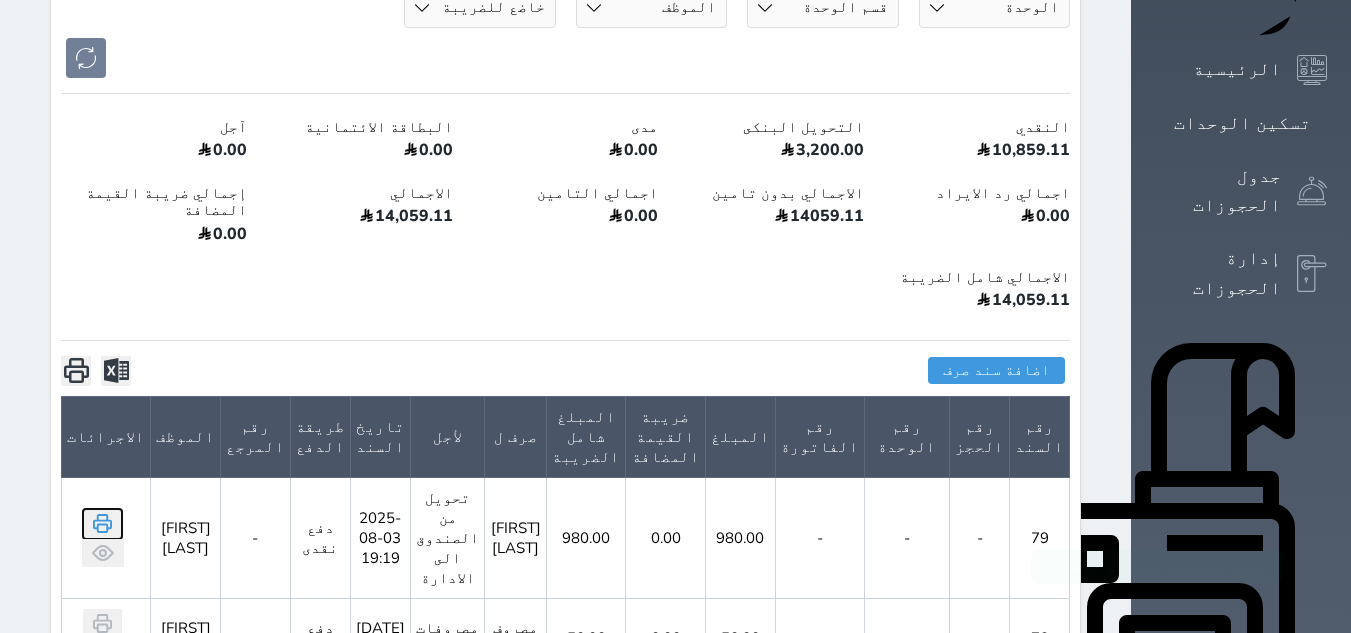 click at bounding box center (102, 523) 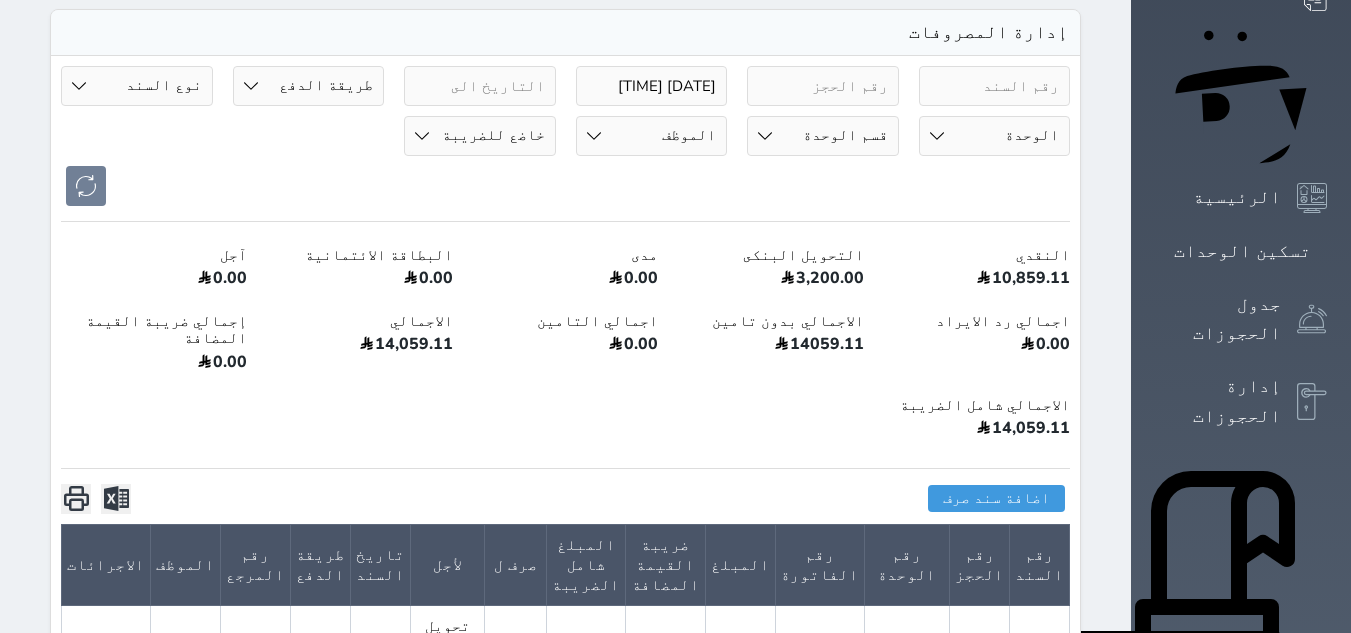 scroll, scrollTop: 0, scrollLeft: 0, axis: both 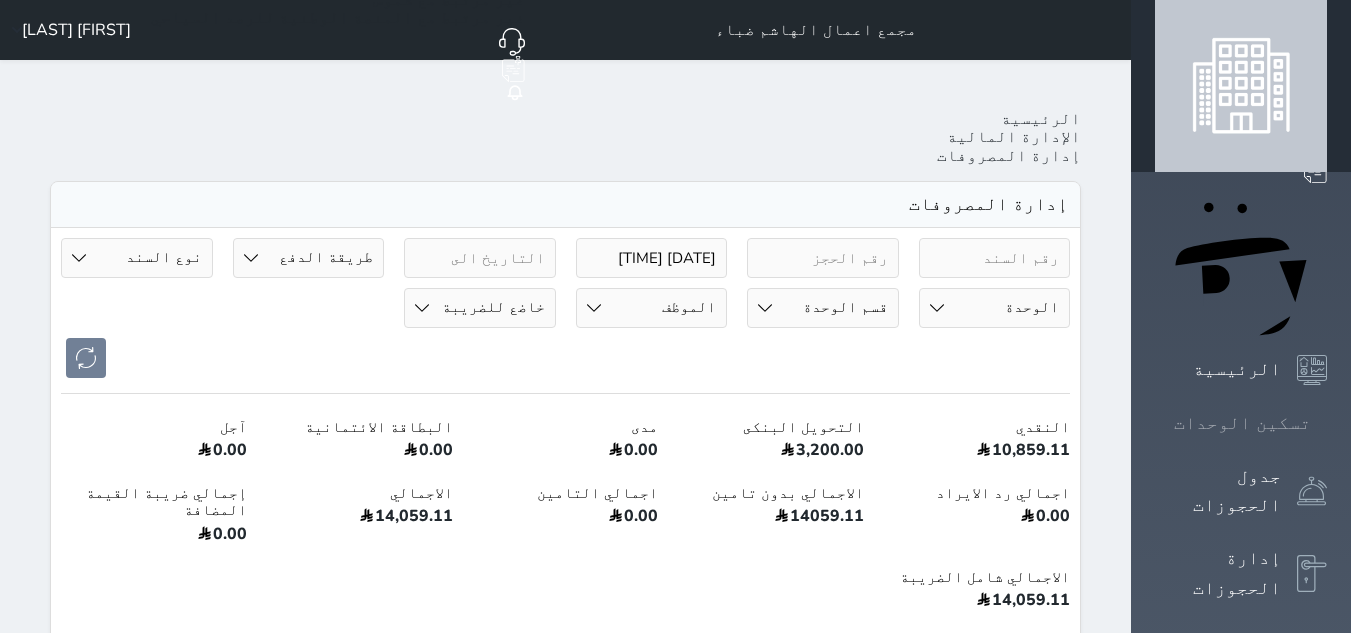 click on "تسكين الوحدات" at bounding box center [1242, 423] 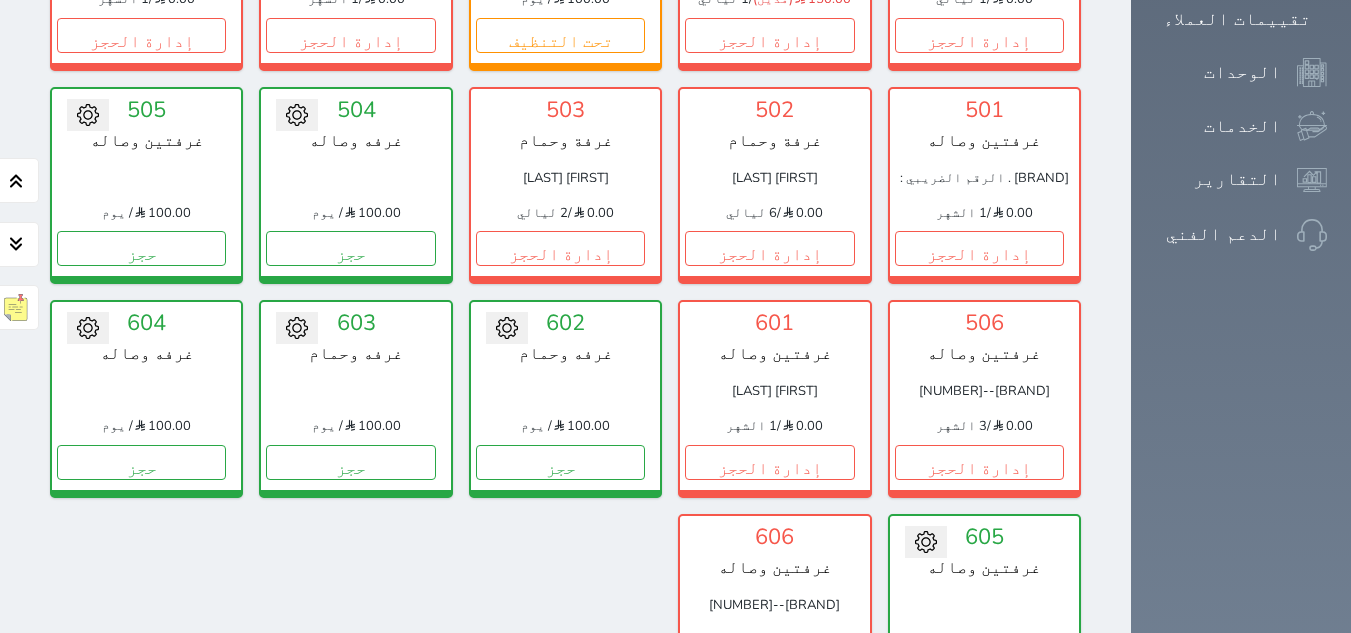 scroll, scrollTop: 1561, scrollLeft: 0, axis: vertical 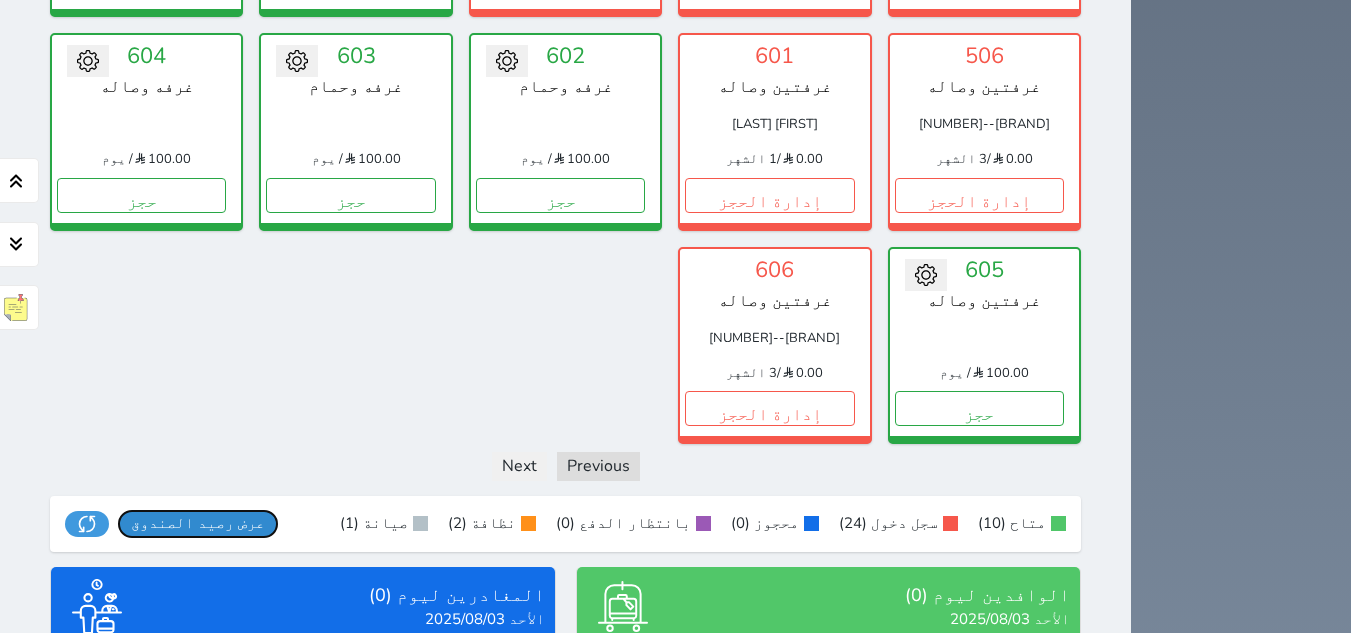 click on "عرض رصيد الصندوق" at bounding box center [198, 523] 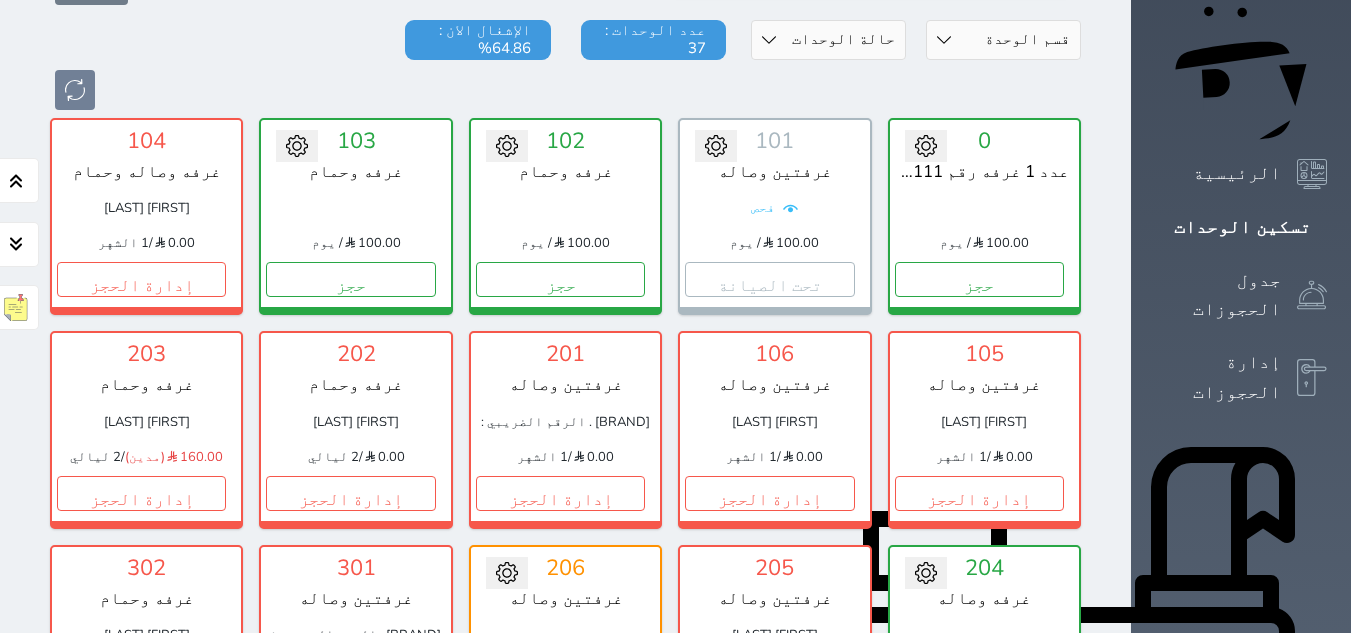 scroll, scrollTop: 161, scrollLeft: 0, axis: vertical 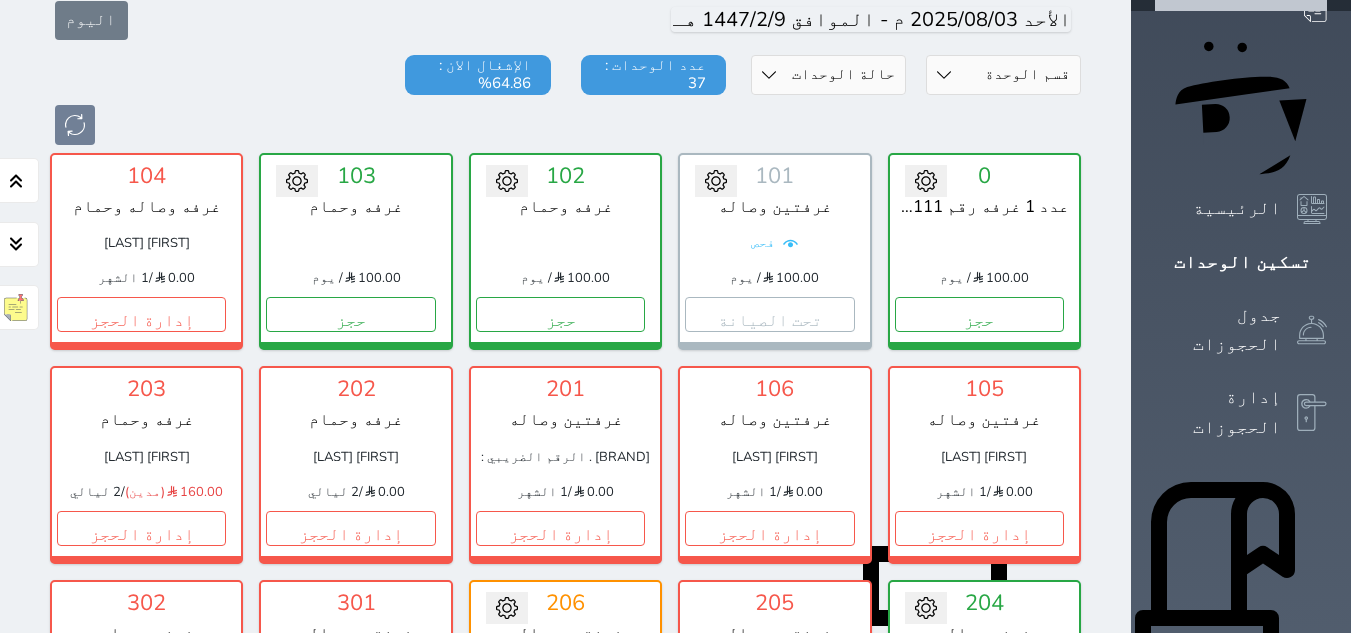 click on "حجز" at bounding box center (979, 741) 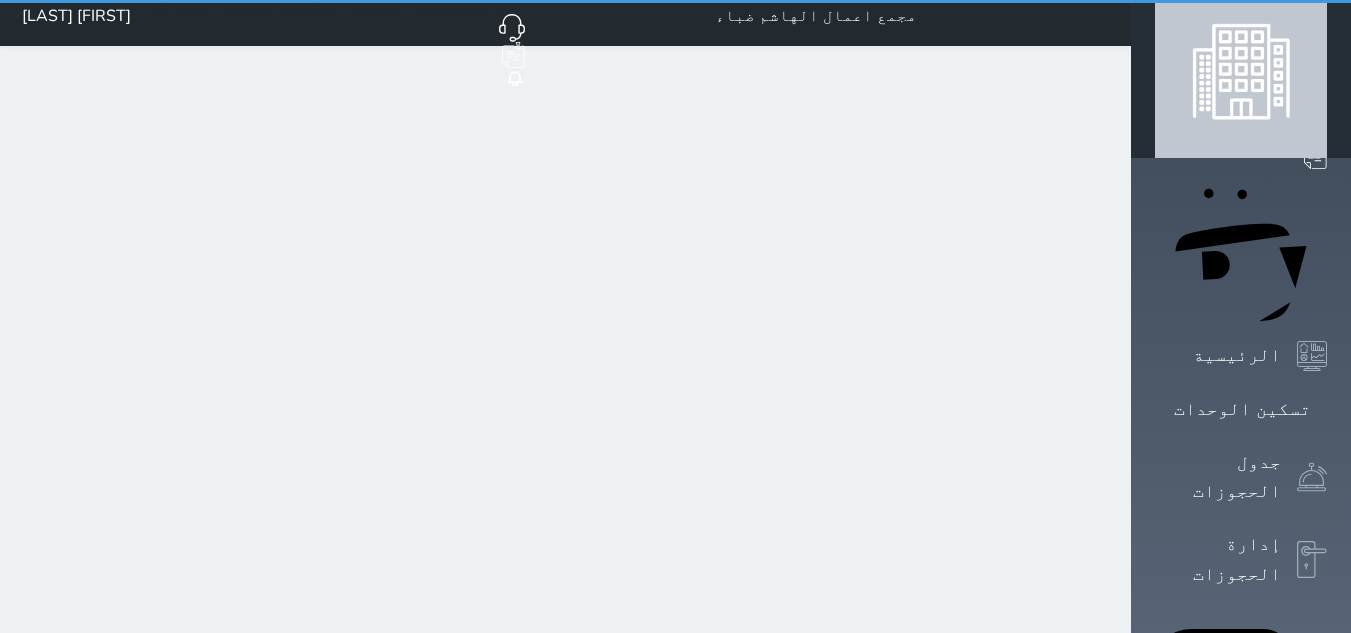scroll, scrollTop: 0, scrollLeft: 0, axis: both 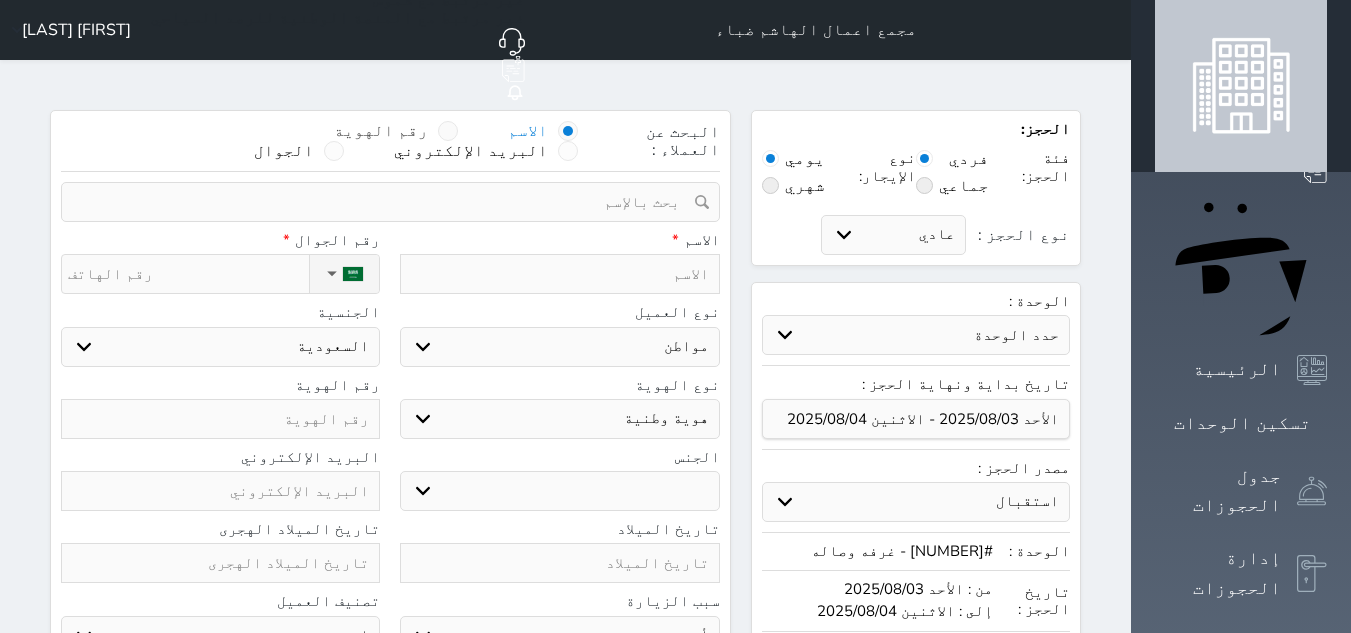 click on "رقم الهوية" at bounding box center (381, 131) 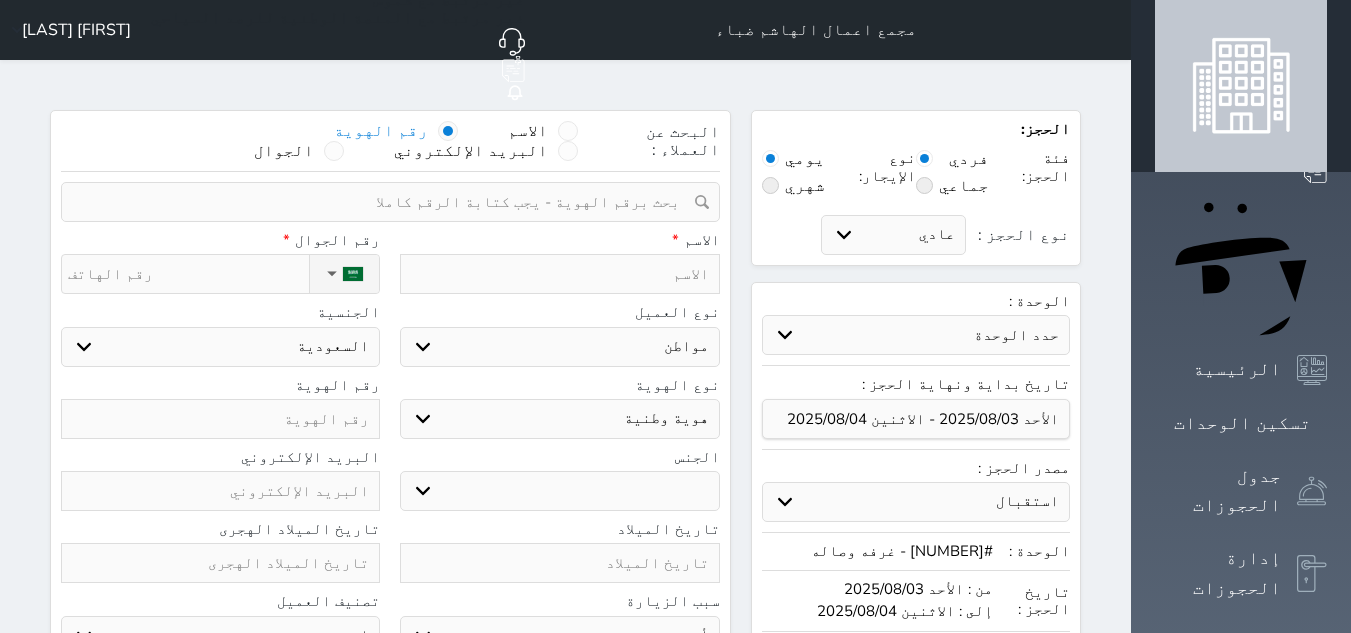click at bounding box center (383, 202) 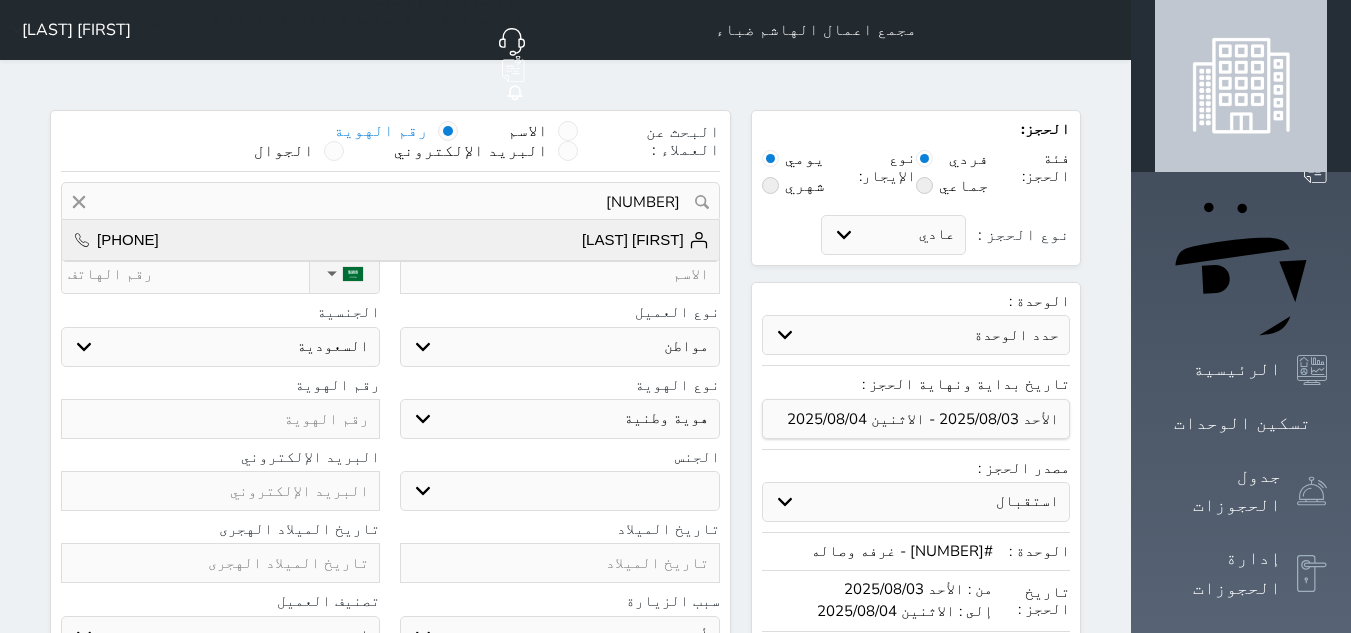 click on "[FIRST] [LAST]" at bounding box center [645, 240] 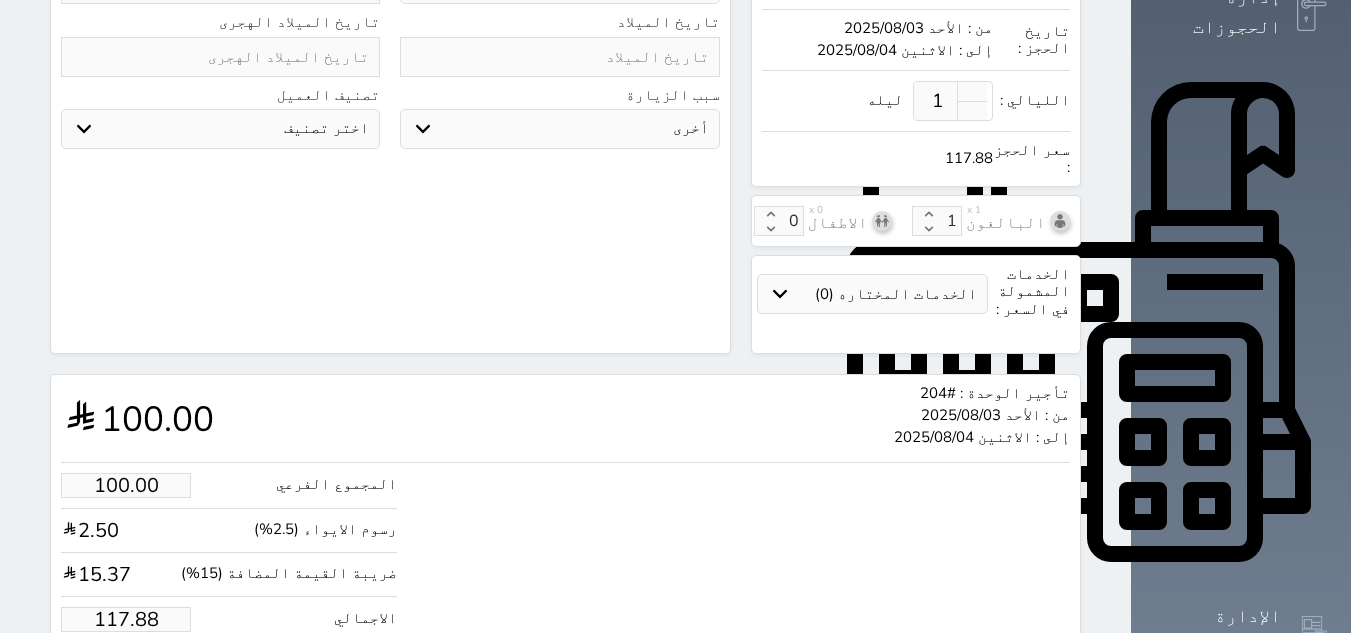 scroll, scrollTop: 594, scrollLeft: 0, axis: vertical 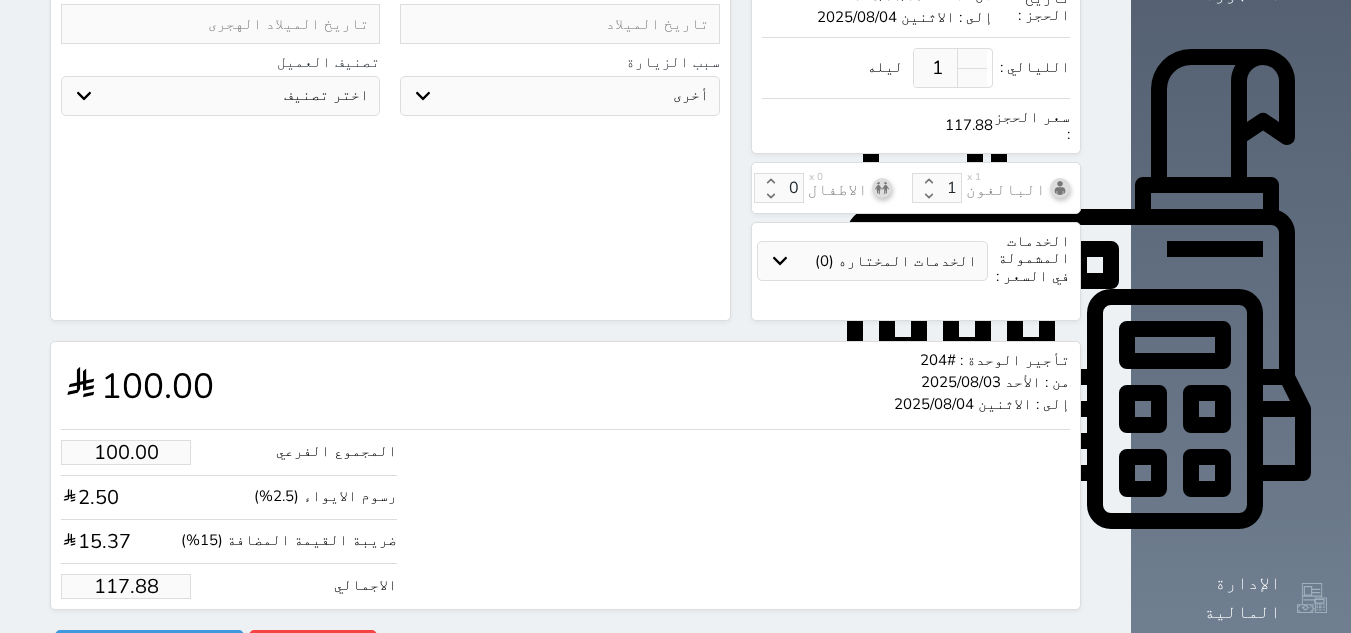 click on "117.88" at bounding box center (126, 586) 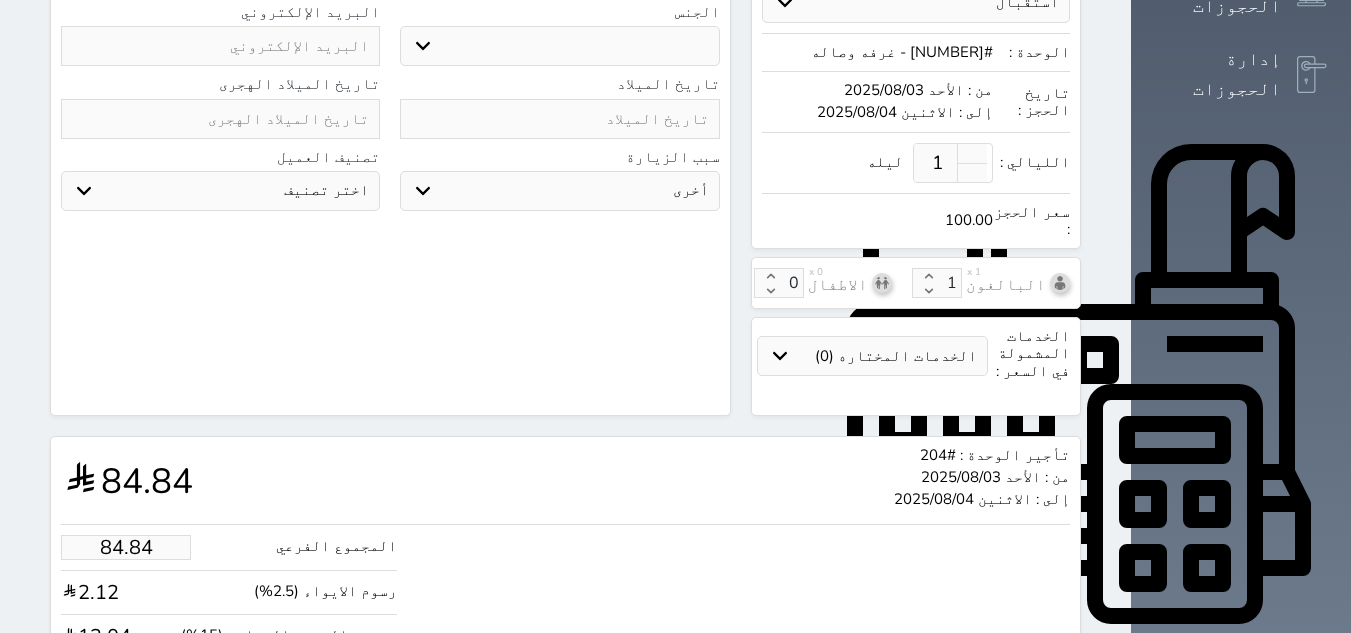 scroll, scrollTop: 594, scrollLeft: 0, axis: vertical 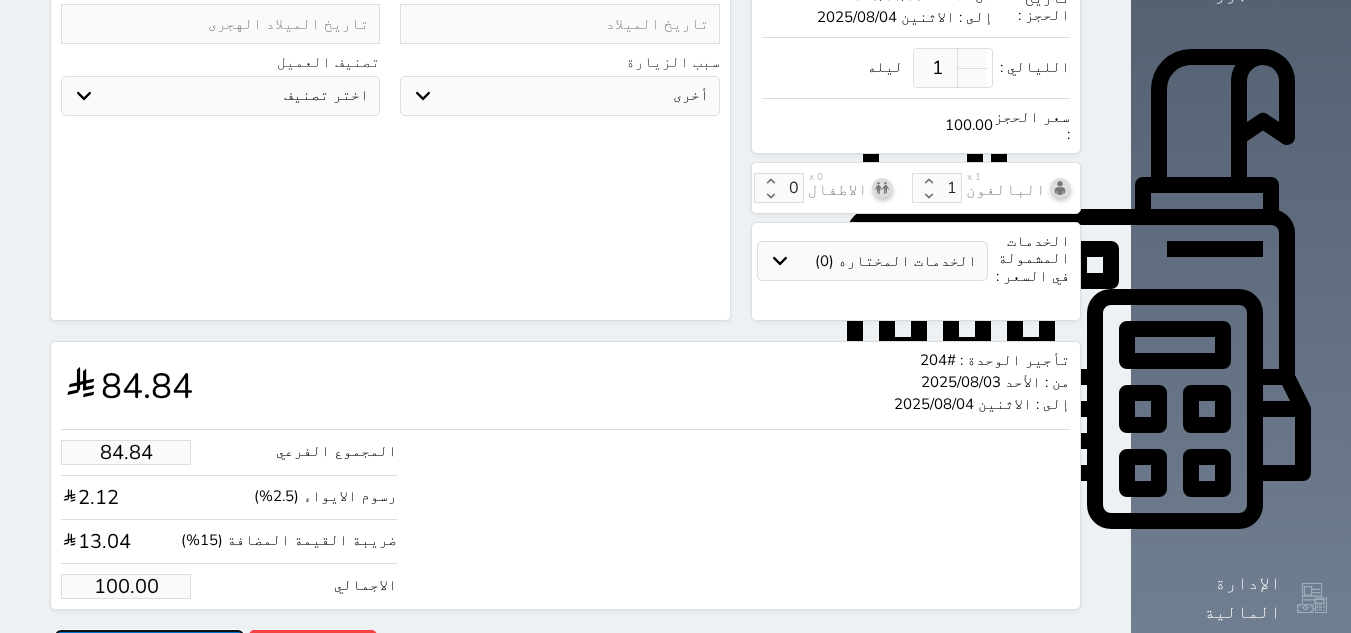 click on "حجز" at bounding box center (149, 647) 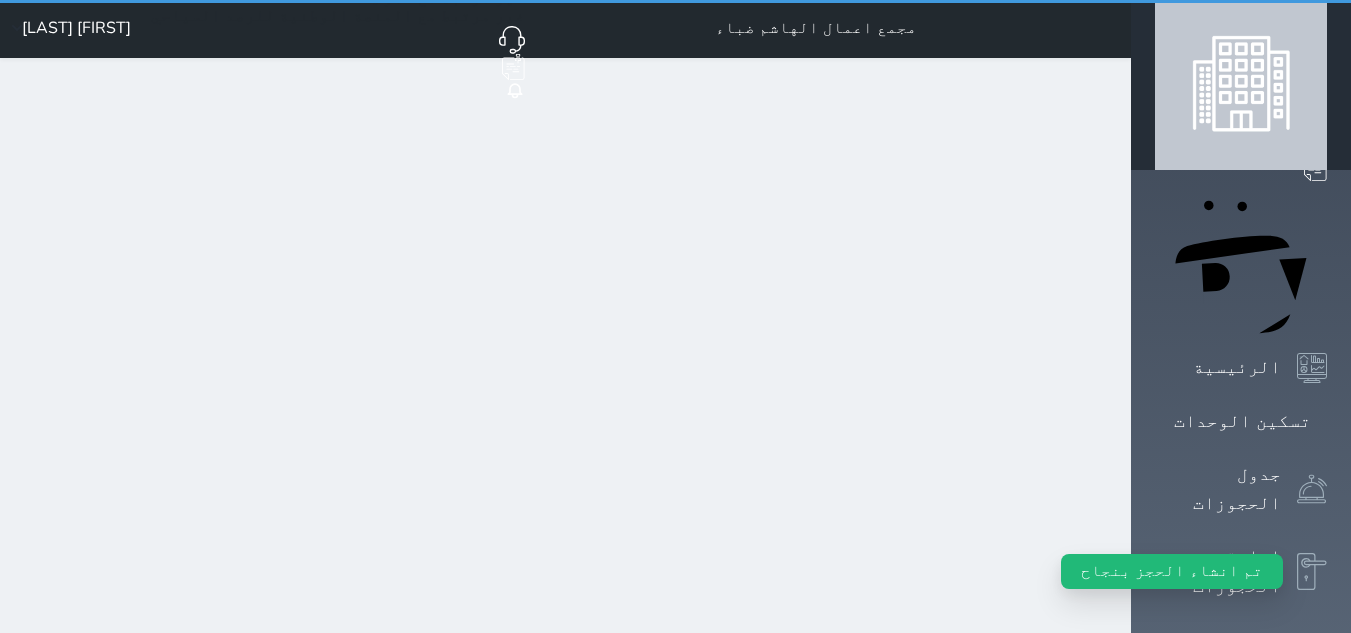 scroll, scrollTop: 0, scrollLeft: 0, axis: both 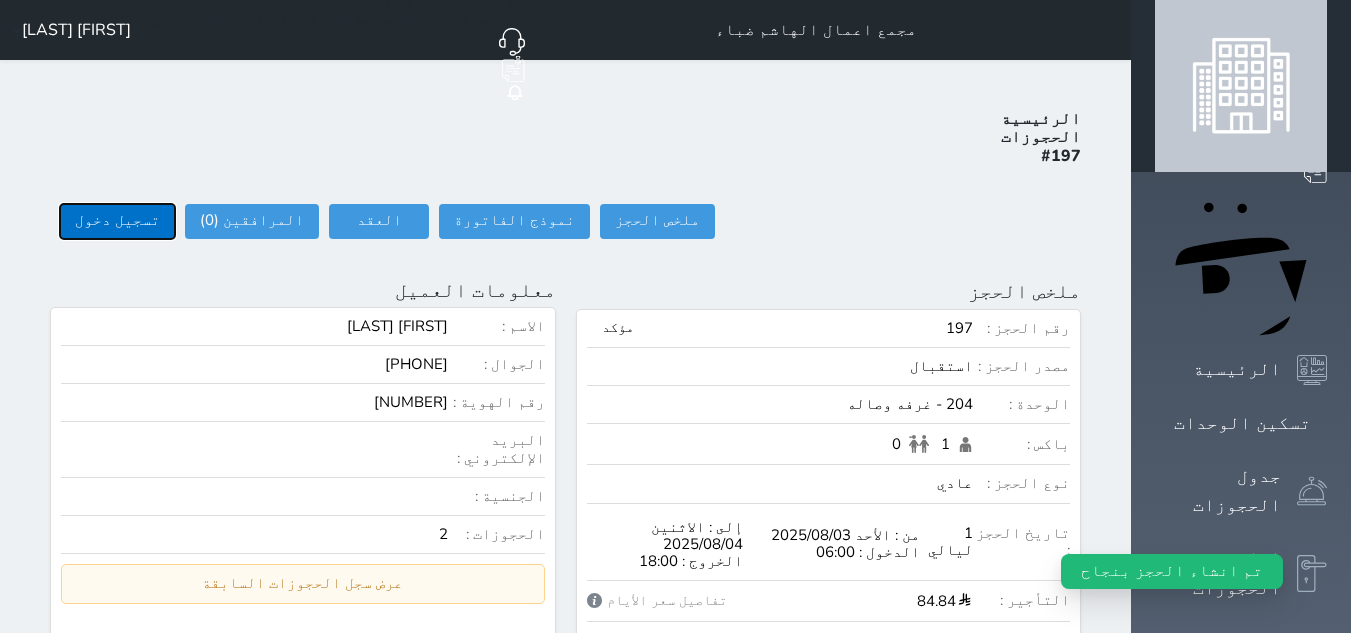 click on "تسجيل دخول" at bounding box center (117, 221) 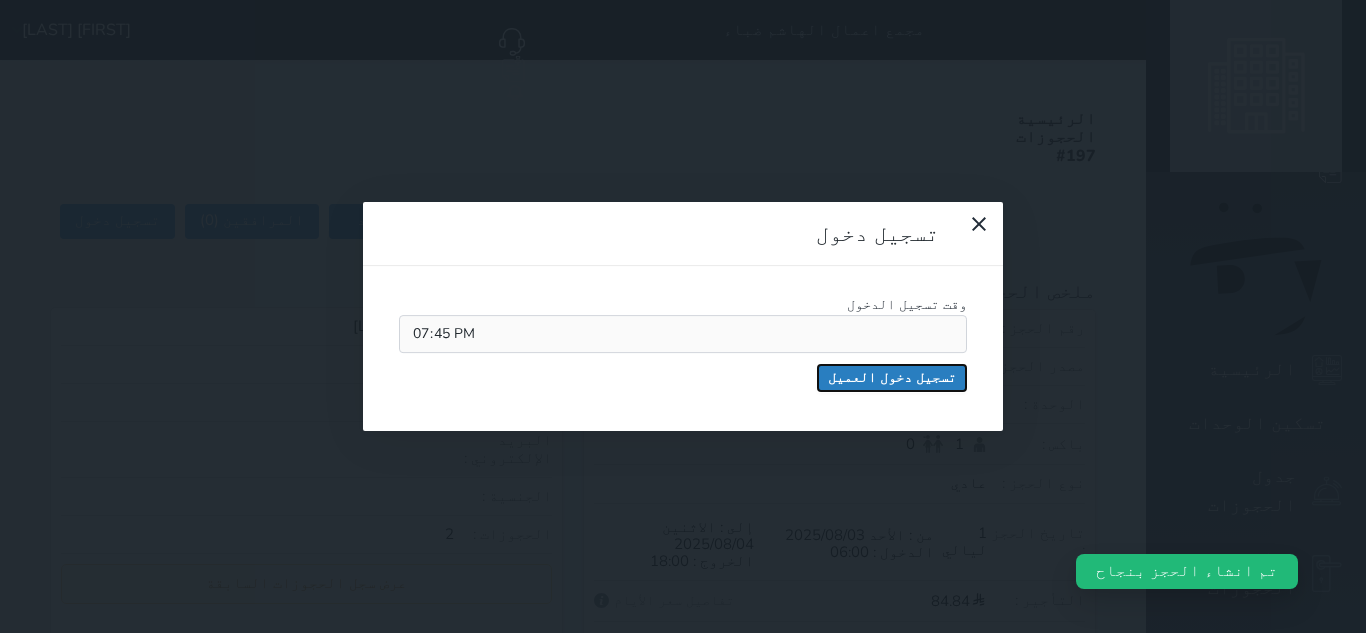click on "تسجيل دخول العميل" at bounding box center [892, 378] 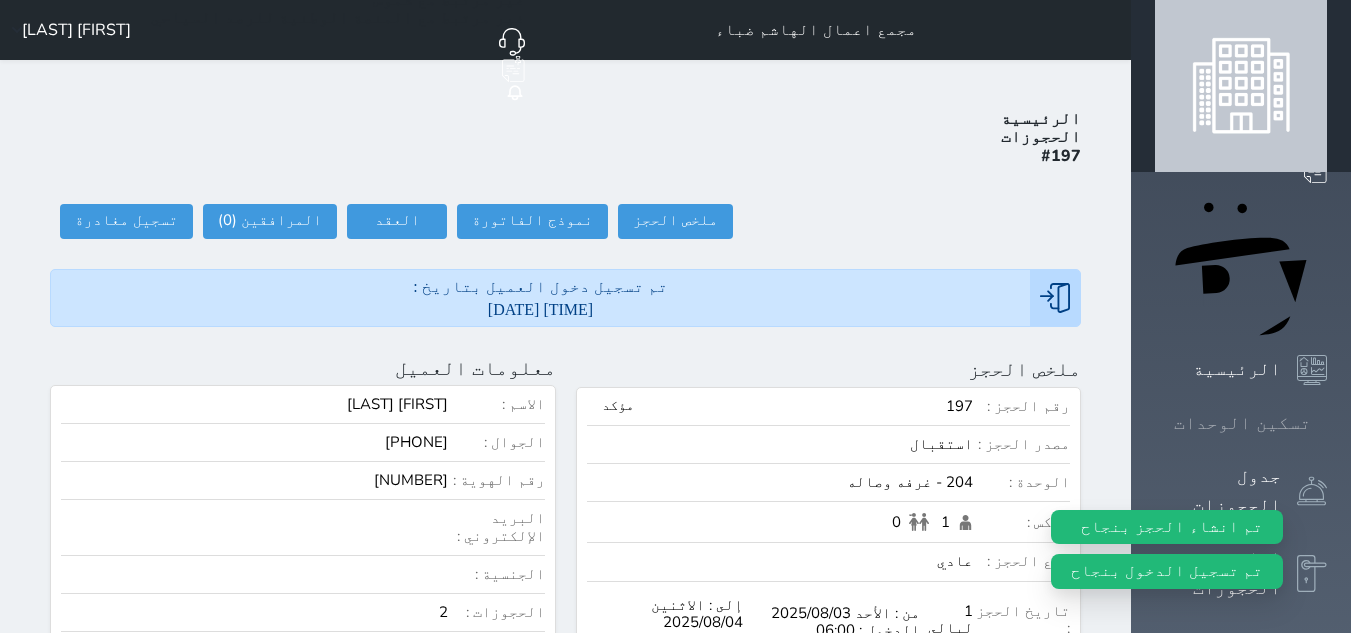 click at bounding box center (1327, 423) 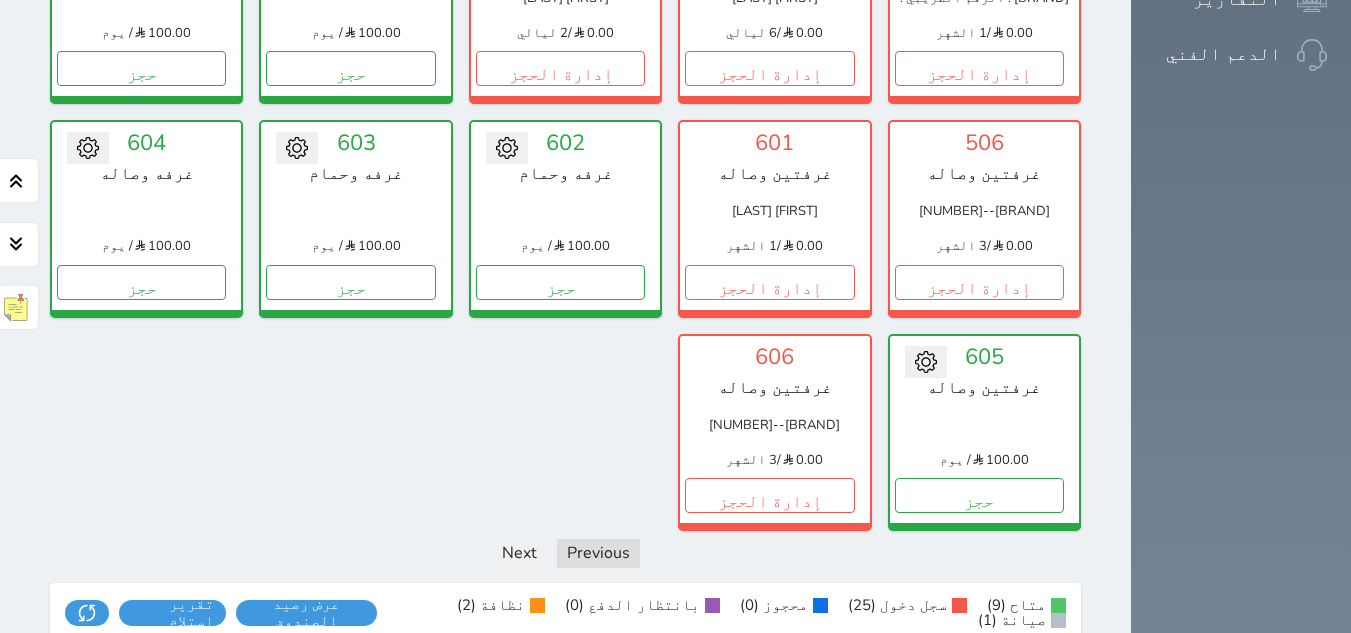 scroll, scrollTop: 1478, scrollLeft: 0, axis: vertical 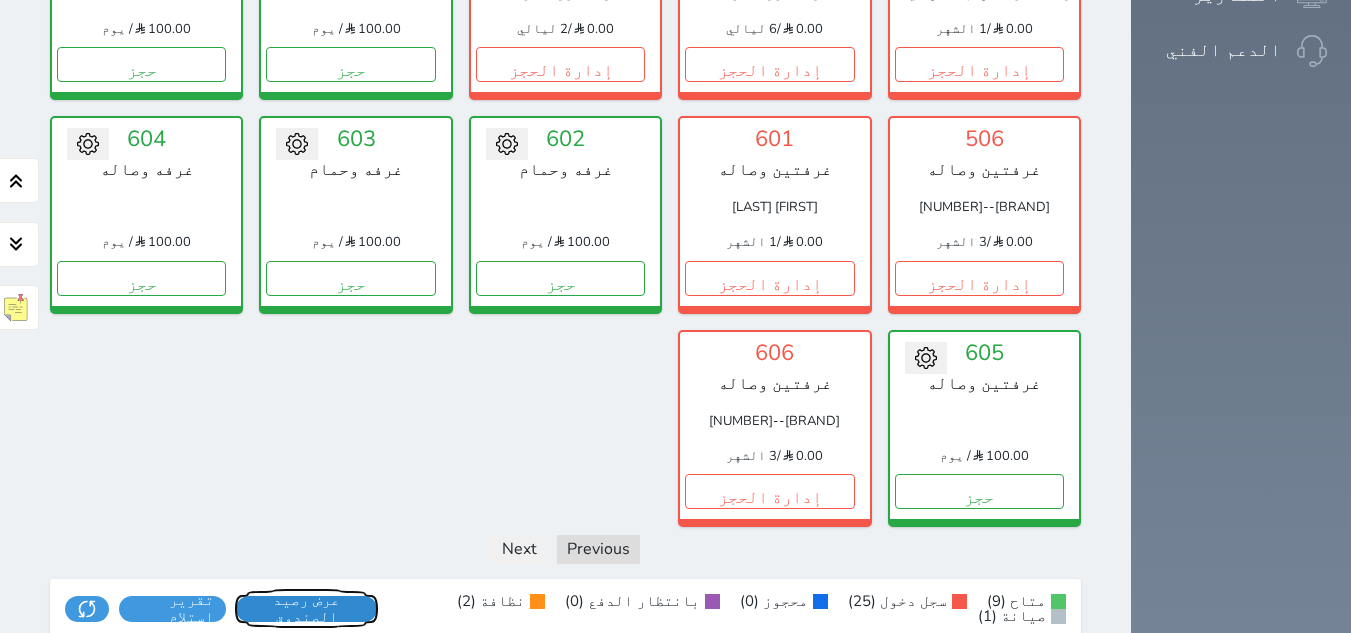 click on "عرض رصيد الصندوق" at bounding box center (307, 609) 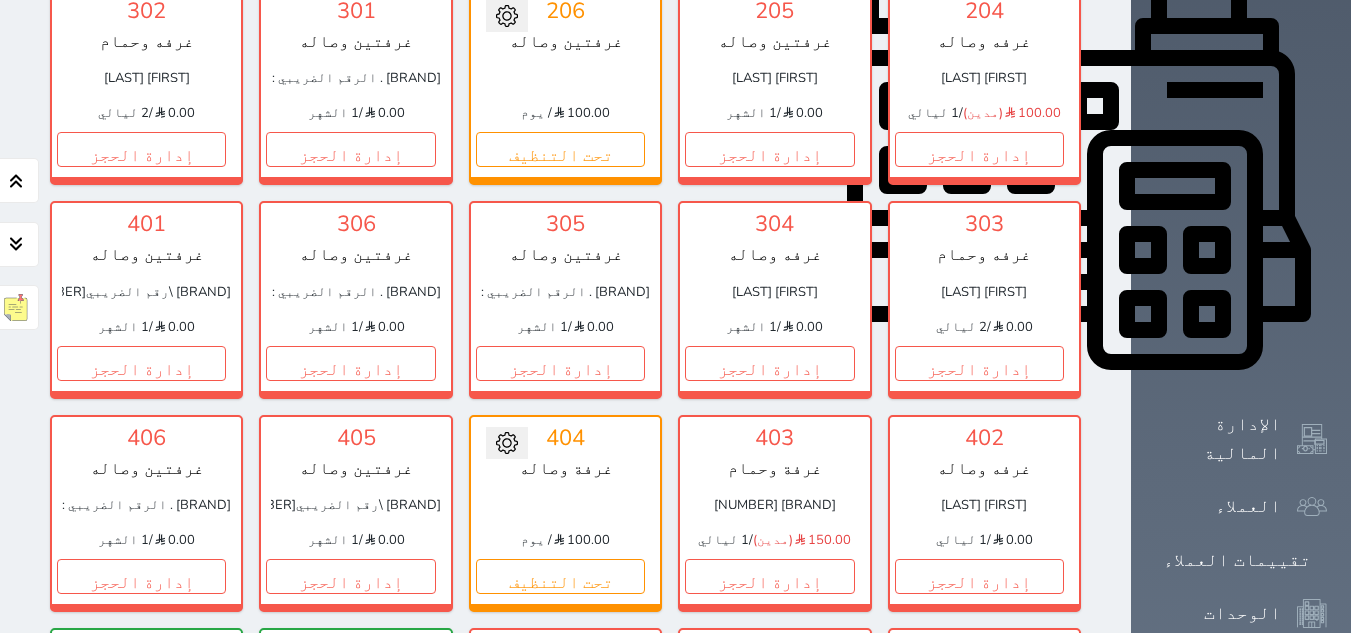 scroll, scrollTop: 600, scrollLeft: 0, axis: vertical 